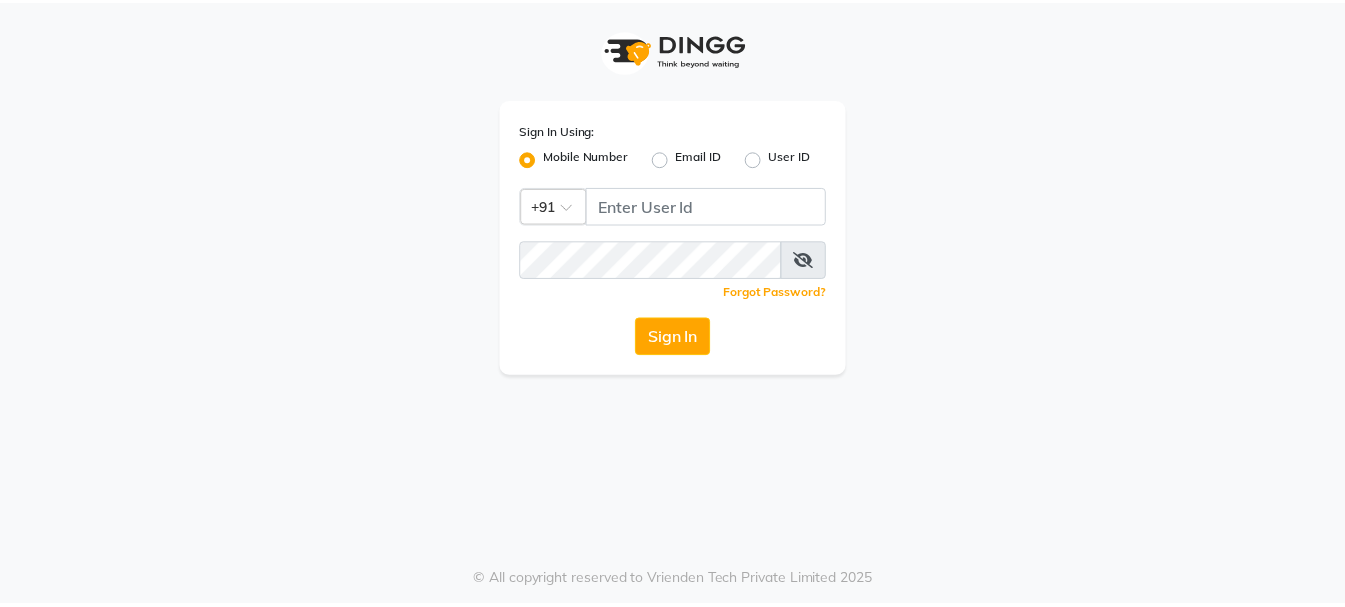 scroll, scrollTop: 0, scrollLeft: 0, axis: both 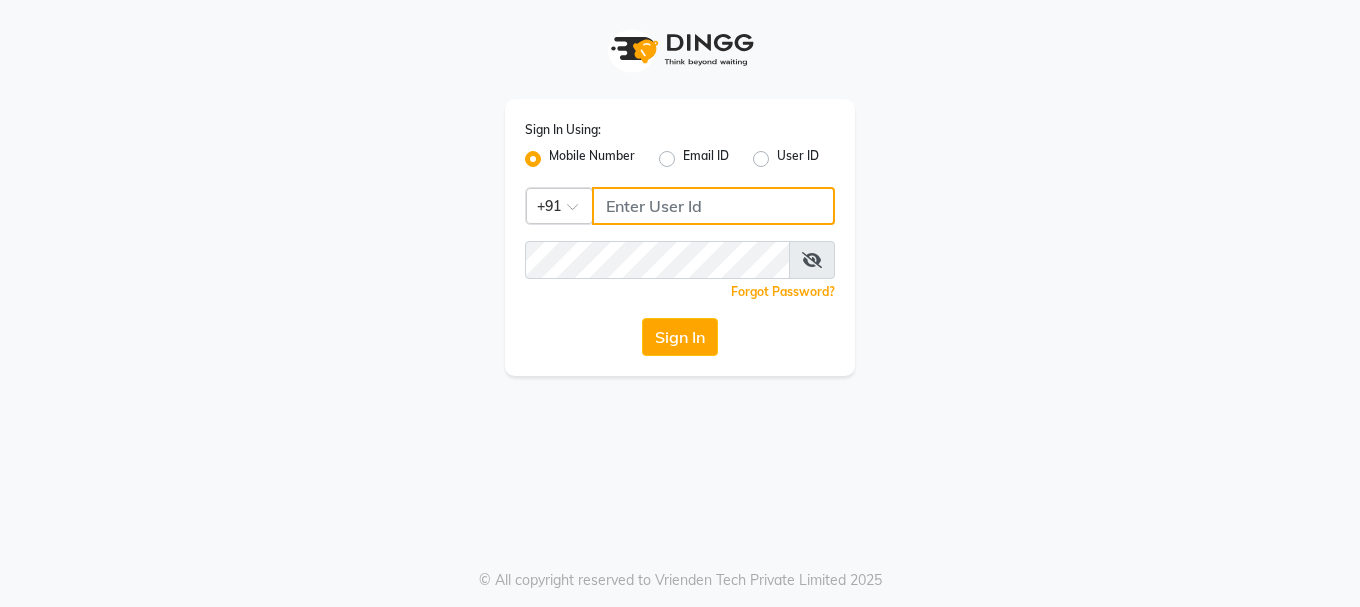 click 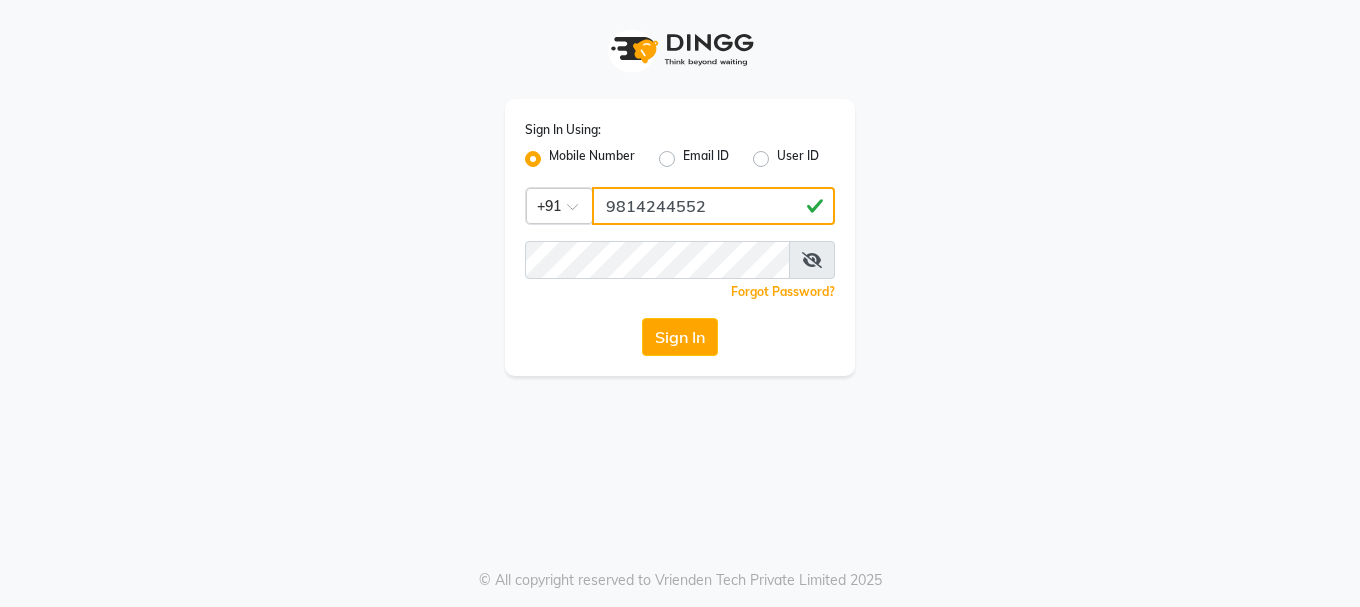 type on "9814244552" 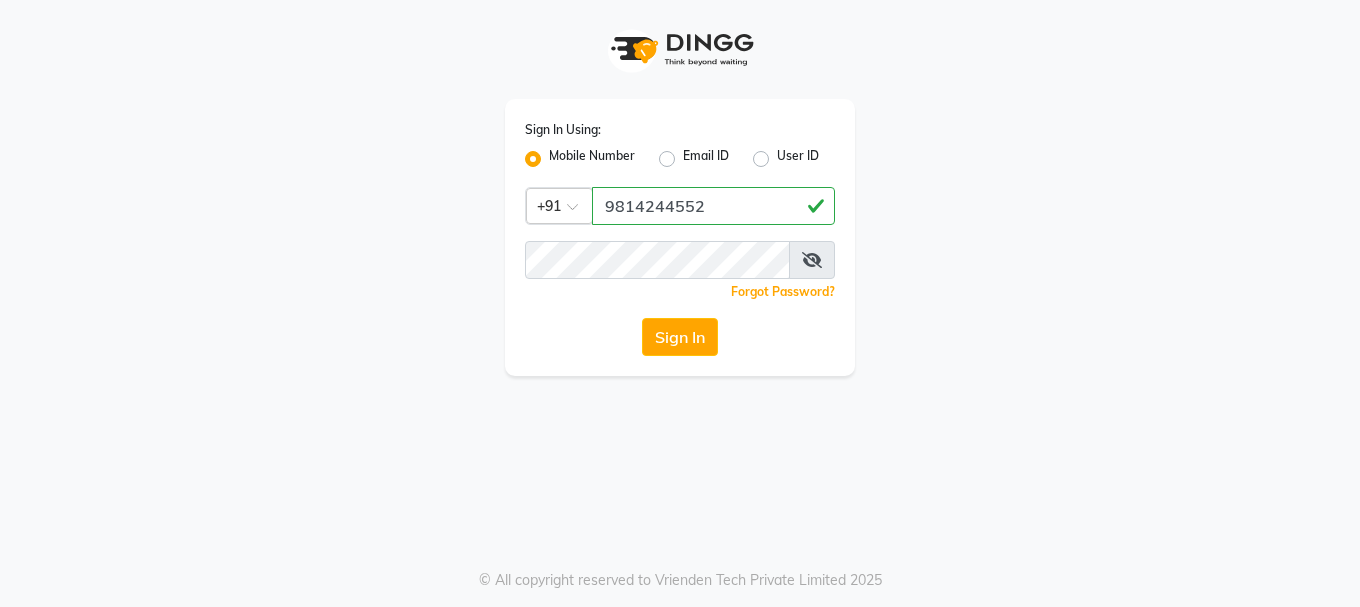 click on "Sign In Using: Mobile Number Email ID User ID Country Code × [PHONE_NUMBER]  Remember me Forgot Password?  Sign In" 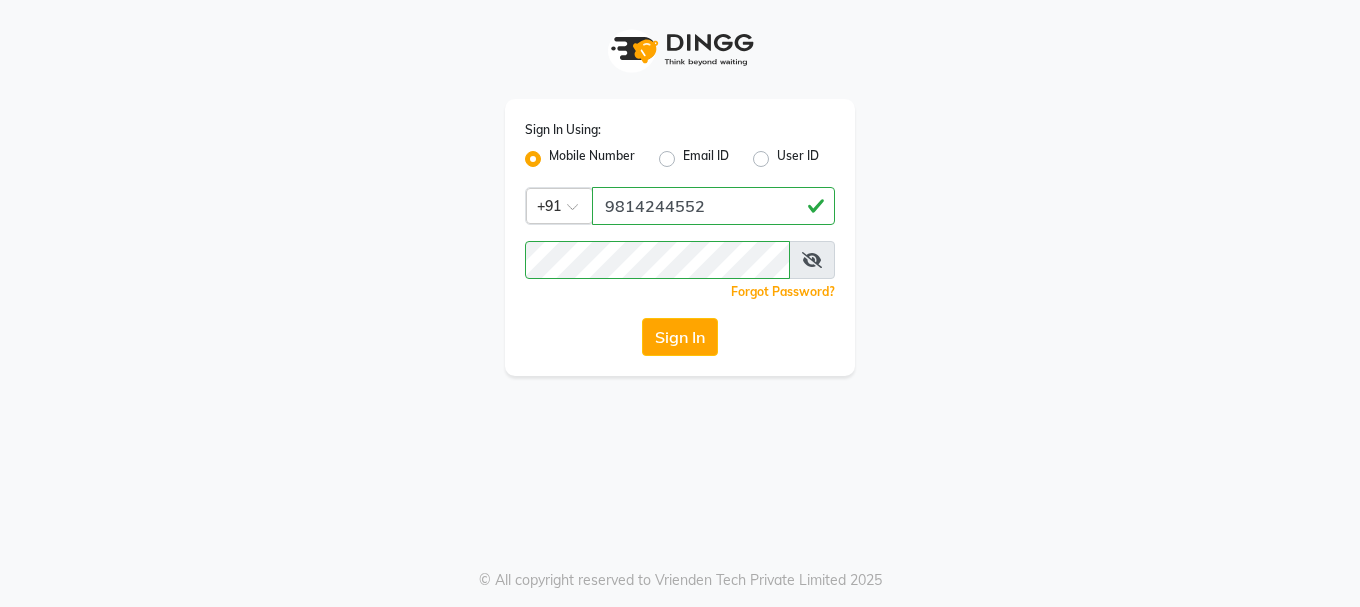 click on "Sign In Using: Mobile Number Email ID User ID Country Code × [PHONE_NUMBER]  Remember me Forgot Password?  Sign In" 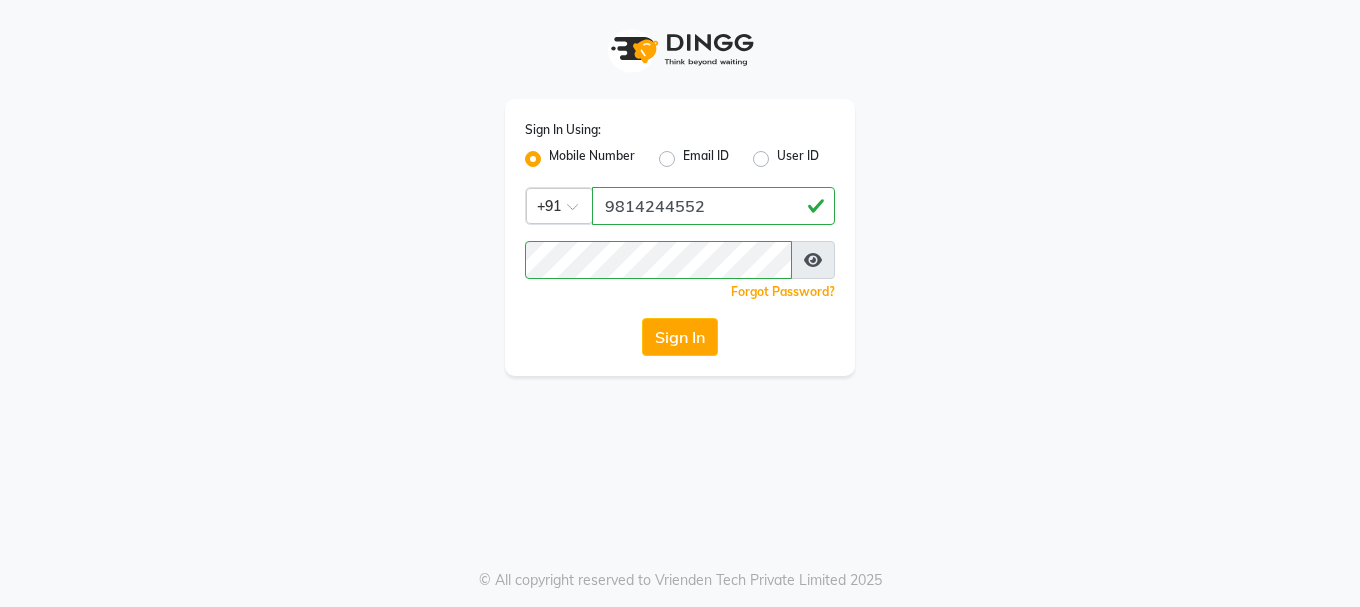 click at bounding box center (813, 260) 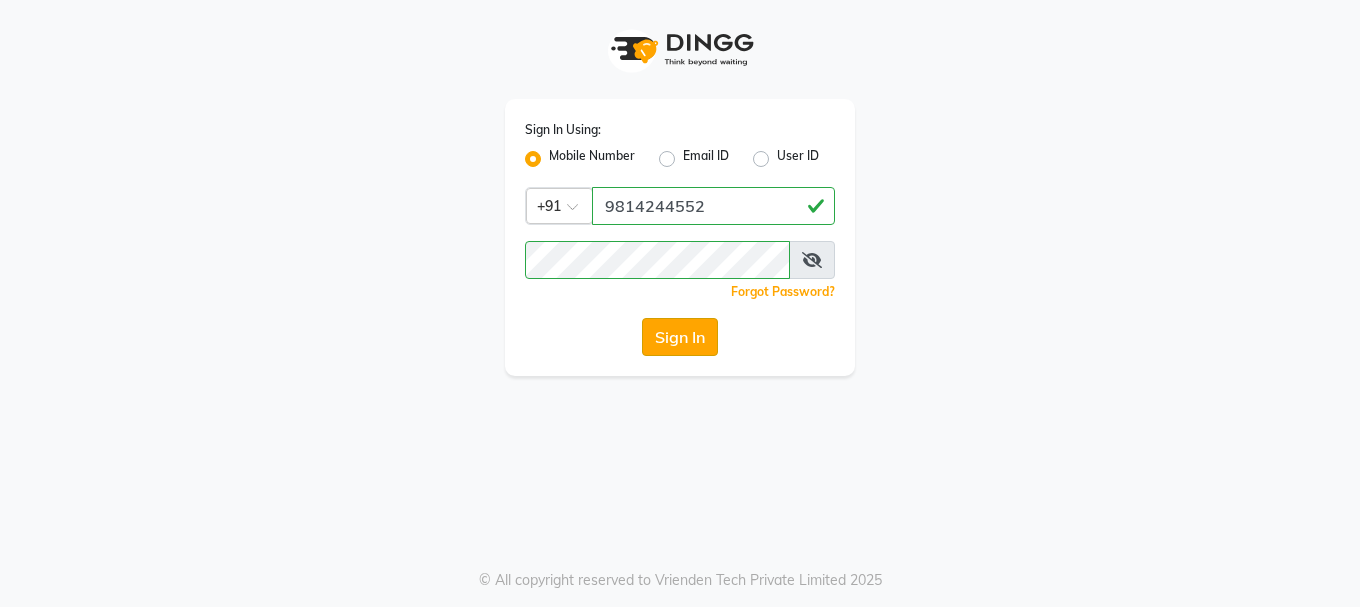 click on "Sign In" 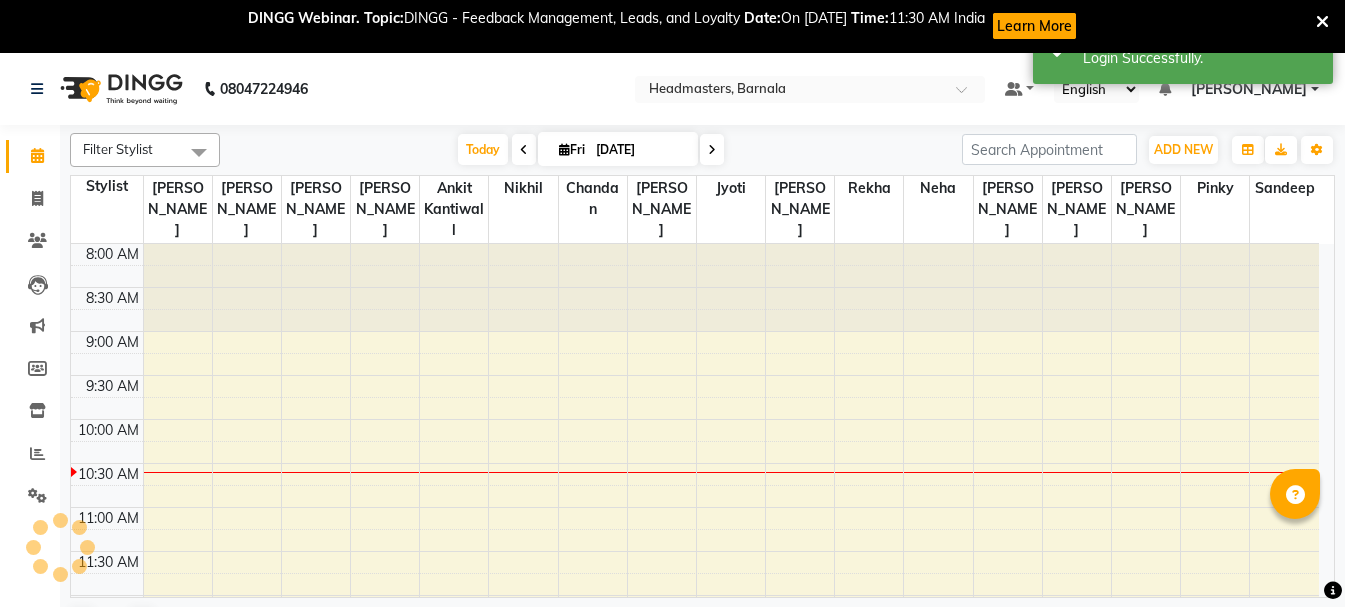 scroll, scrollTop: 0, scrollLeft: 0, axis: both 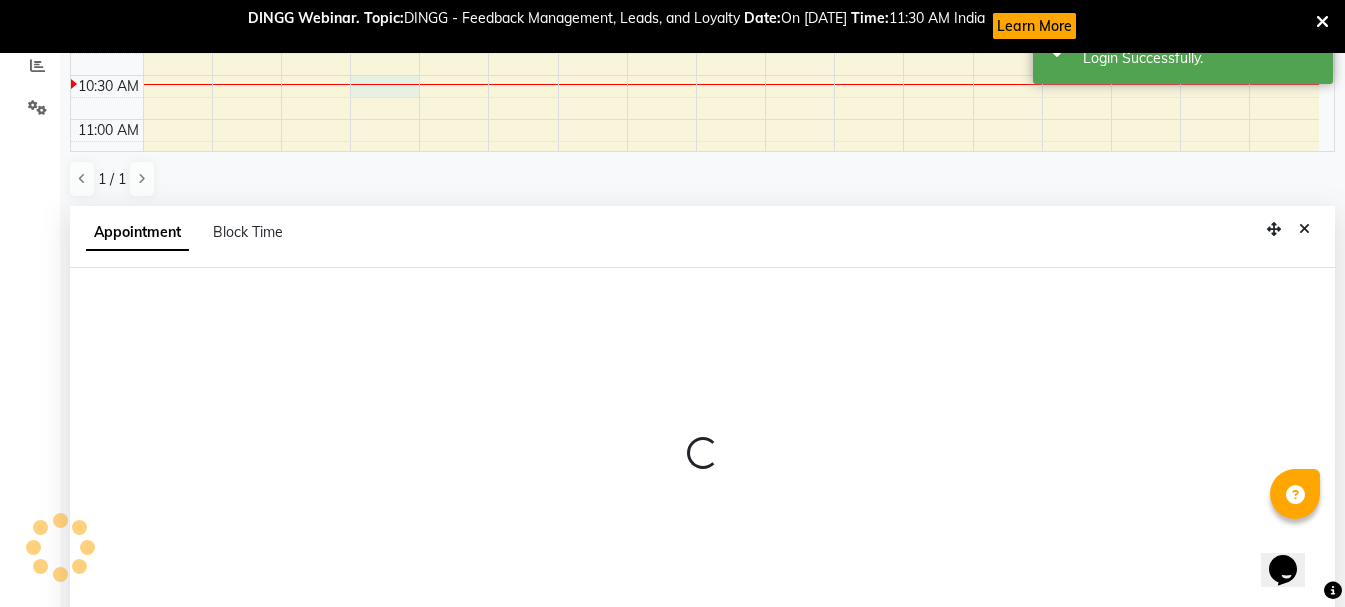 select on "67277" 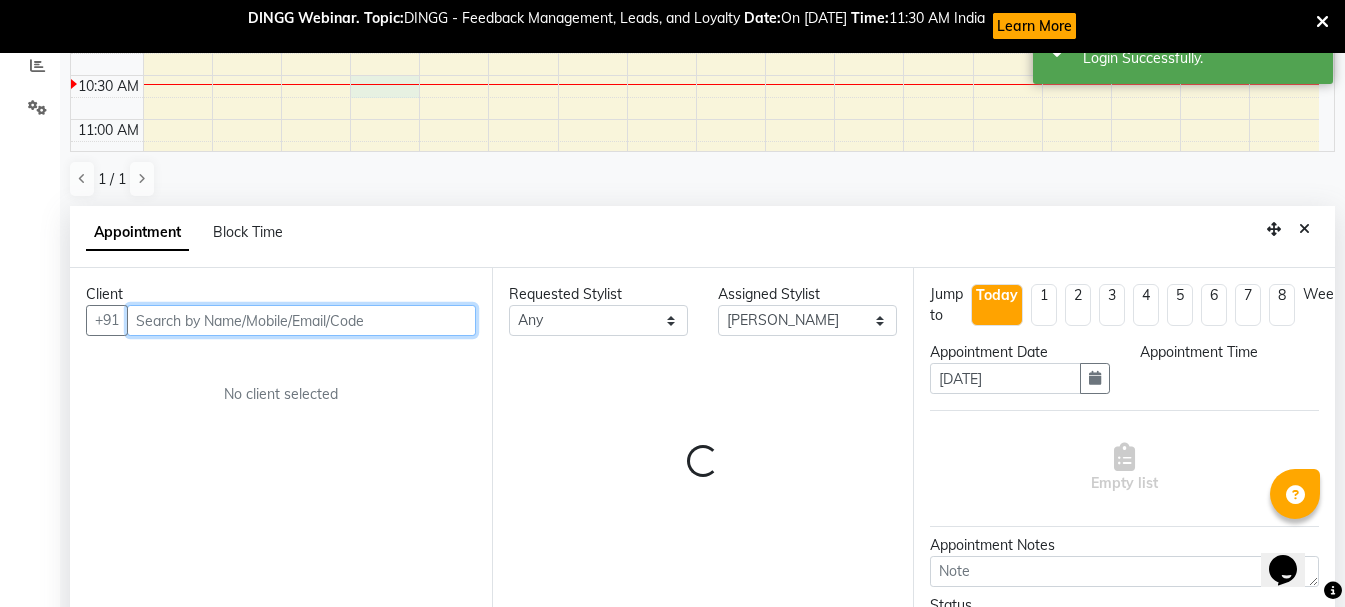 select on "630" 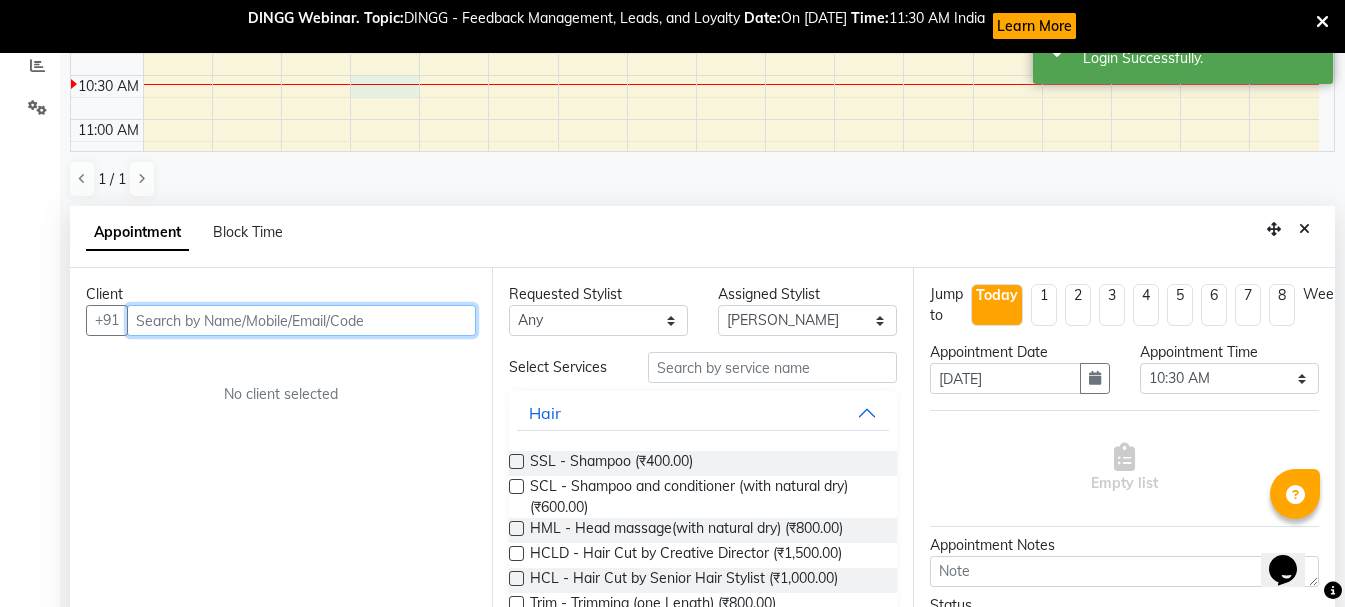 scroll, scrollTop: 442, scrollLeft: 0, axis: vertical 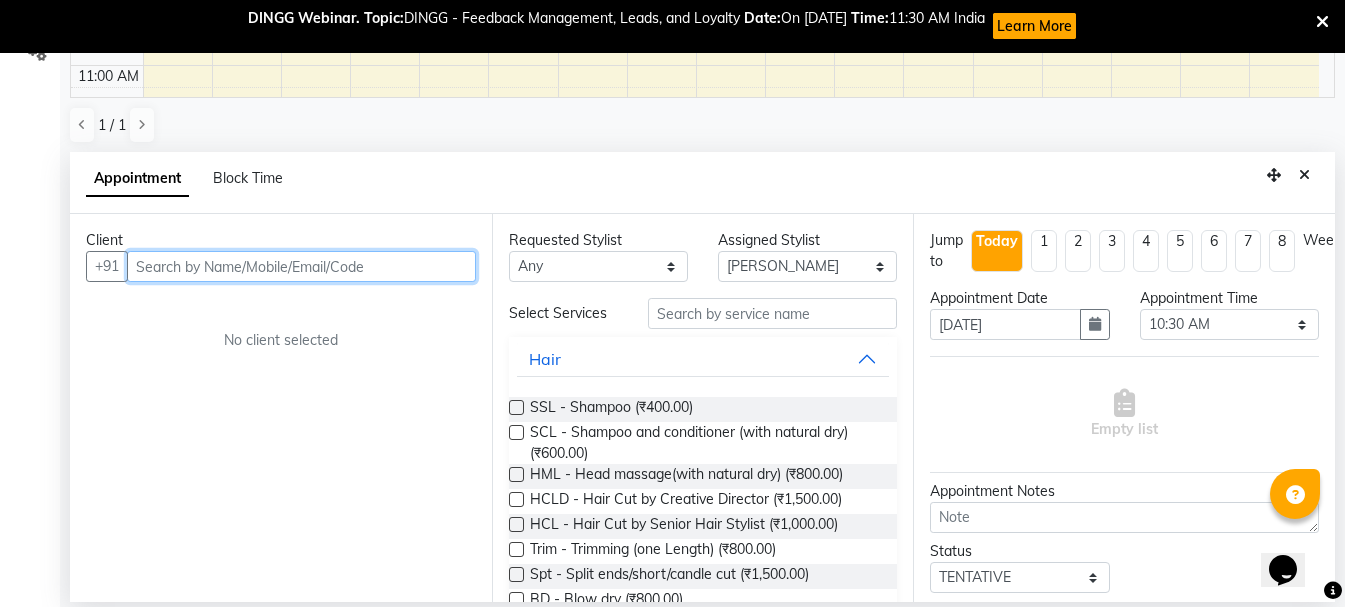 click at bounding box center (301, 266) 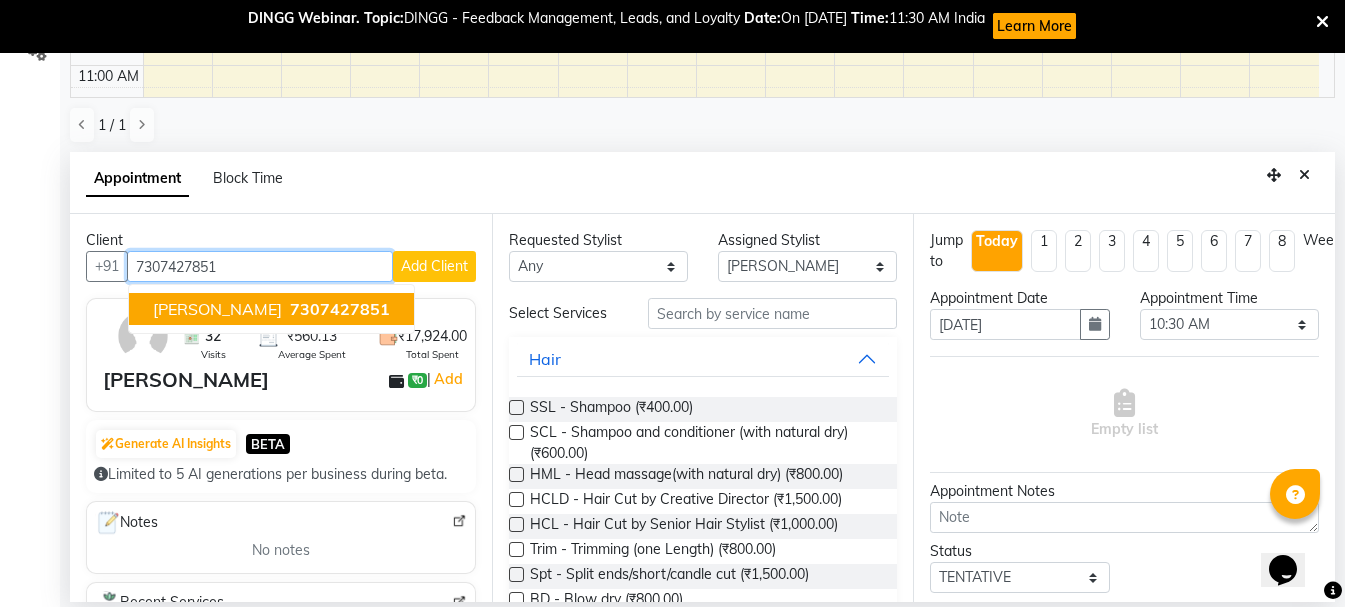 click on "[PERSON_NAME]   7307427851" at bounding box center (271, 309) 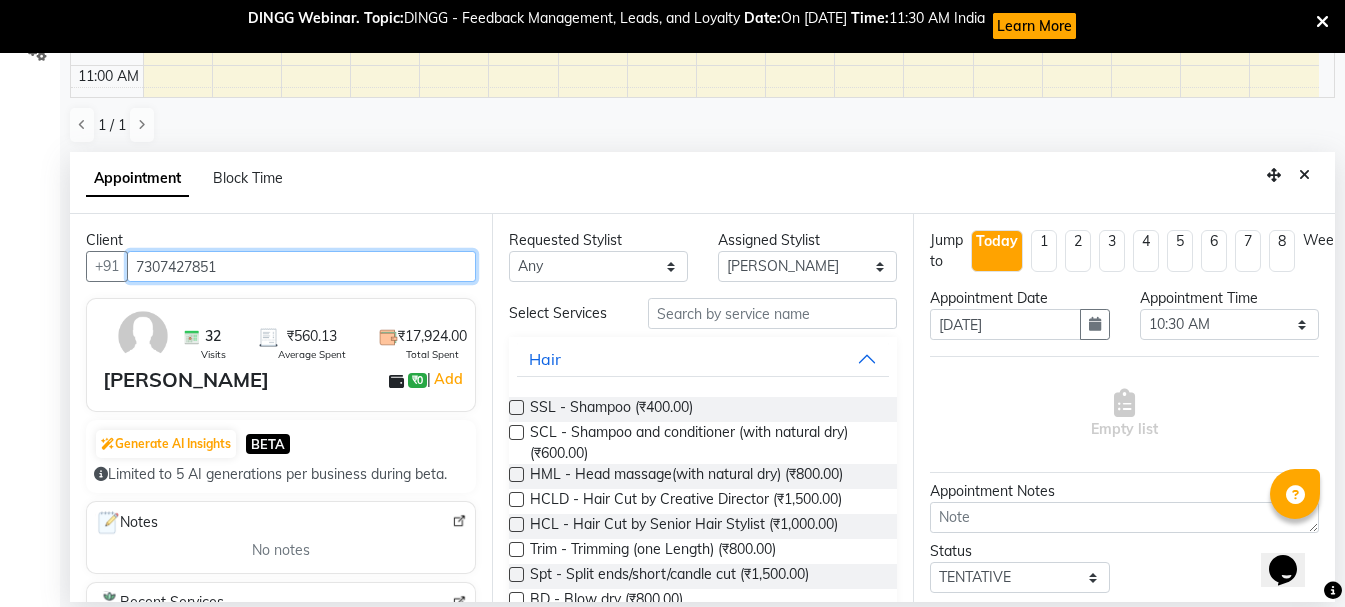type on "7307427851" 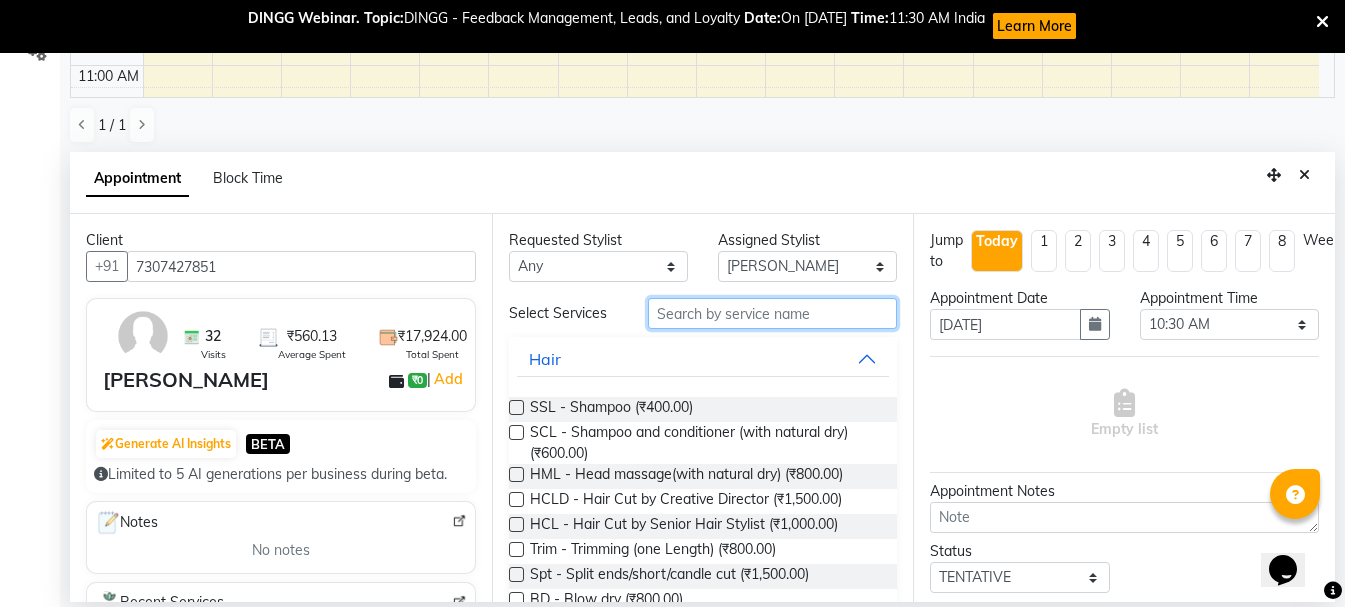click at bounding box center (772, 313) 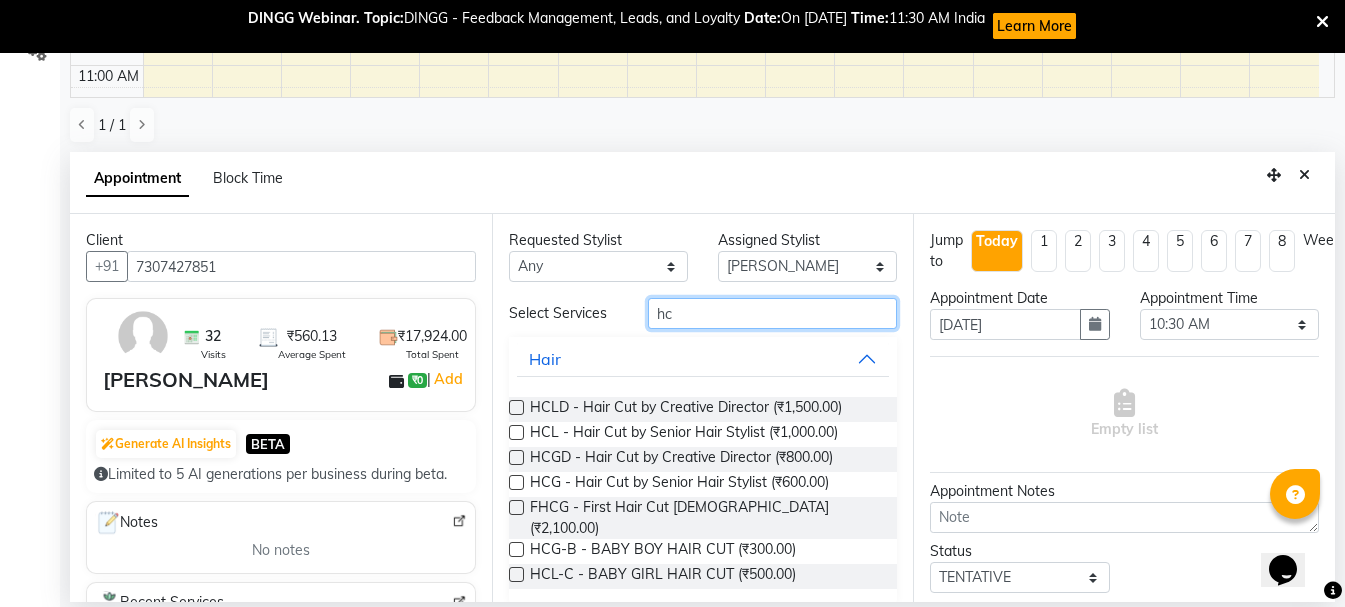 type on "hc" 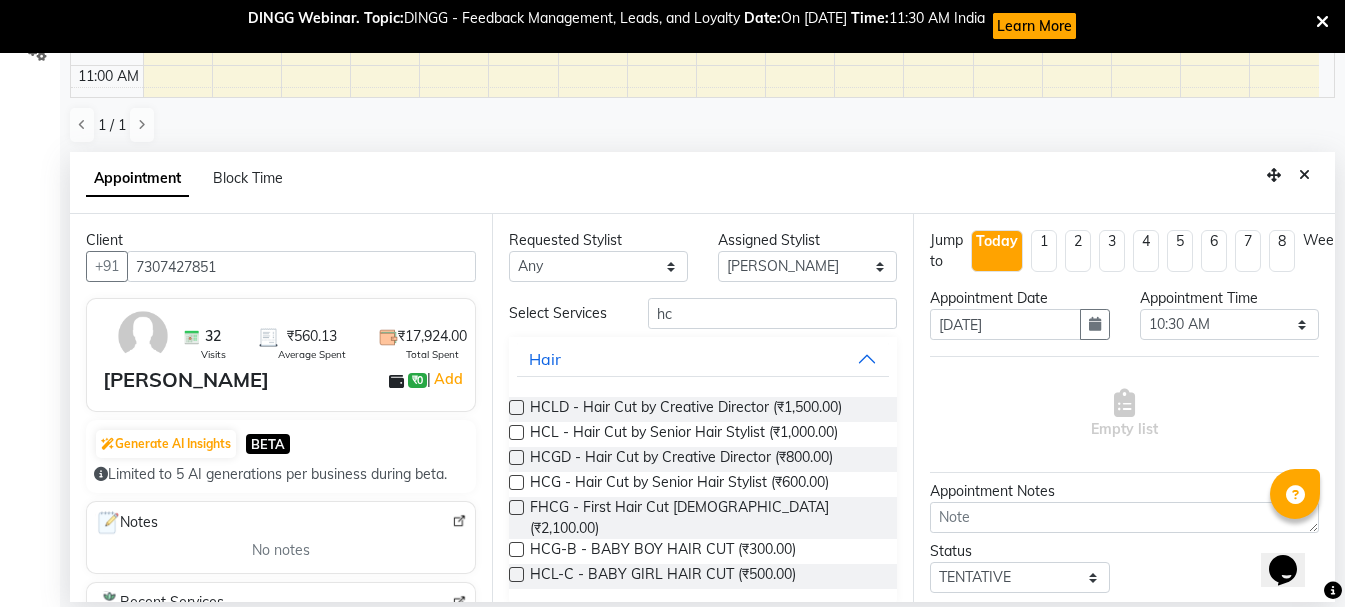 click at bounding box center (516, 482) 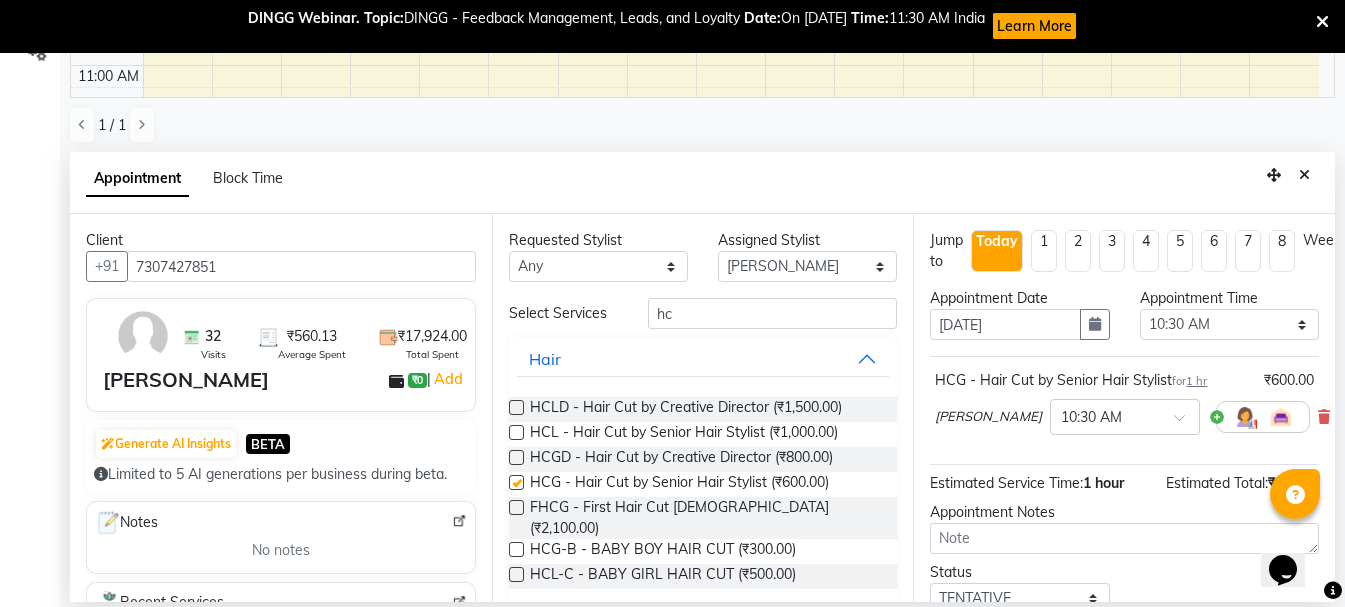 checkbox on "false" 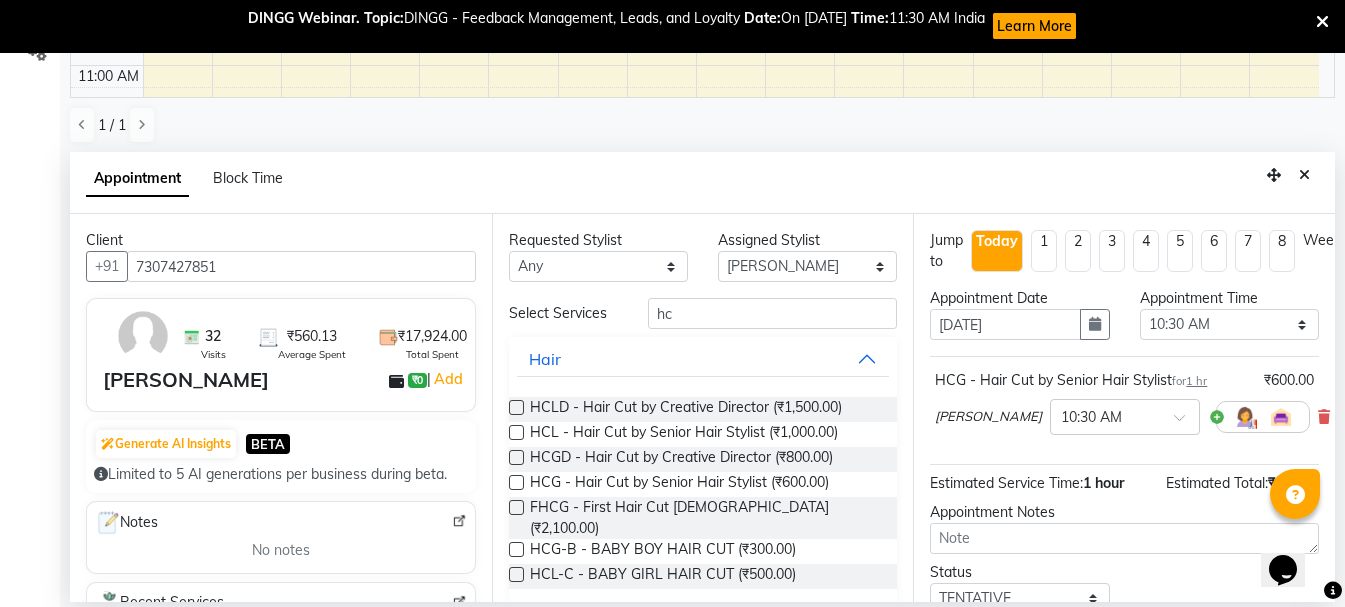 scroll, scrollTop: 156, scrollLeft: 0, axis: vertical 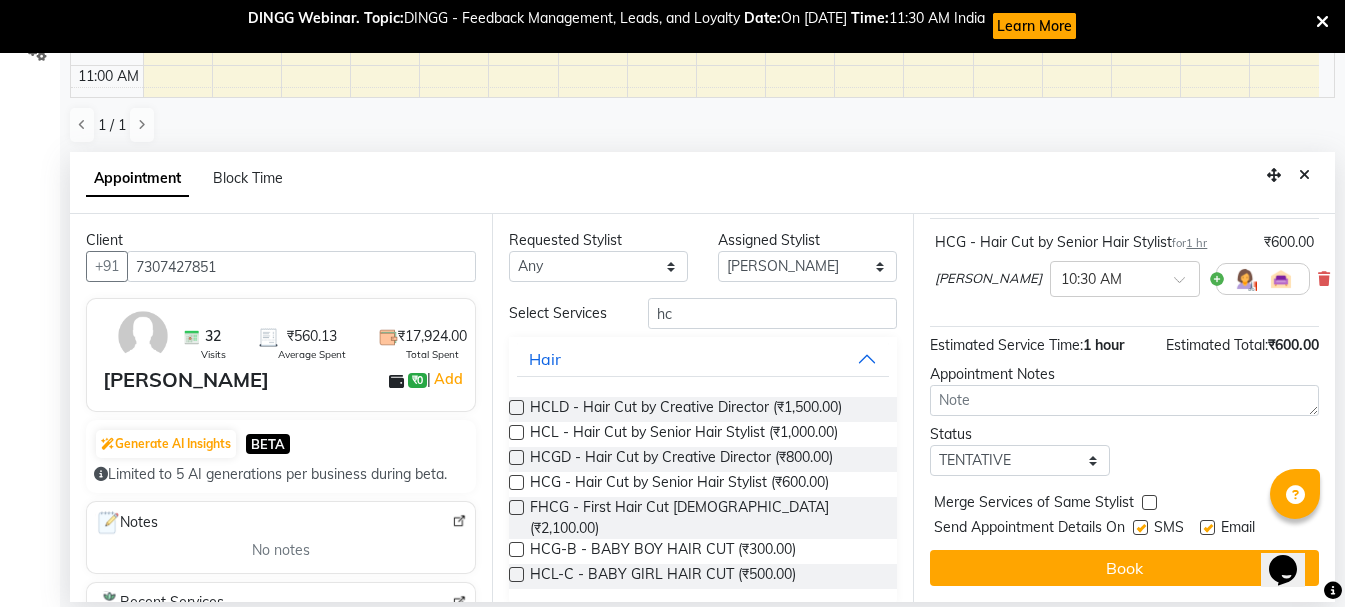 click on "Book" at bounding box center [1124, 568] 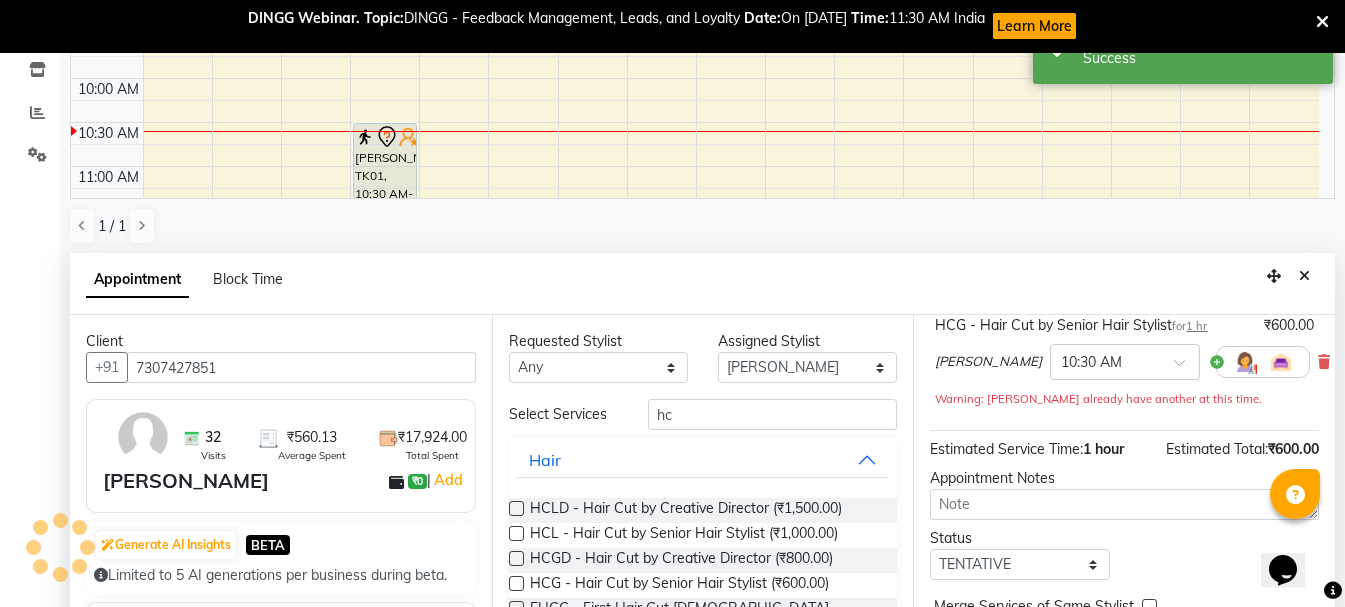 scroll, scrollTop: 0, scrollLeft: 0, axis: both 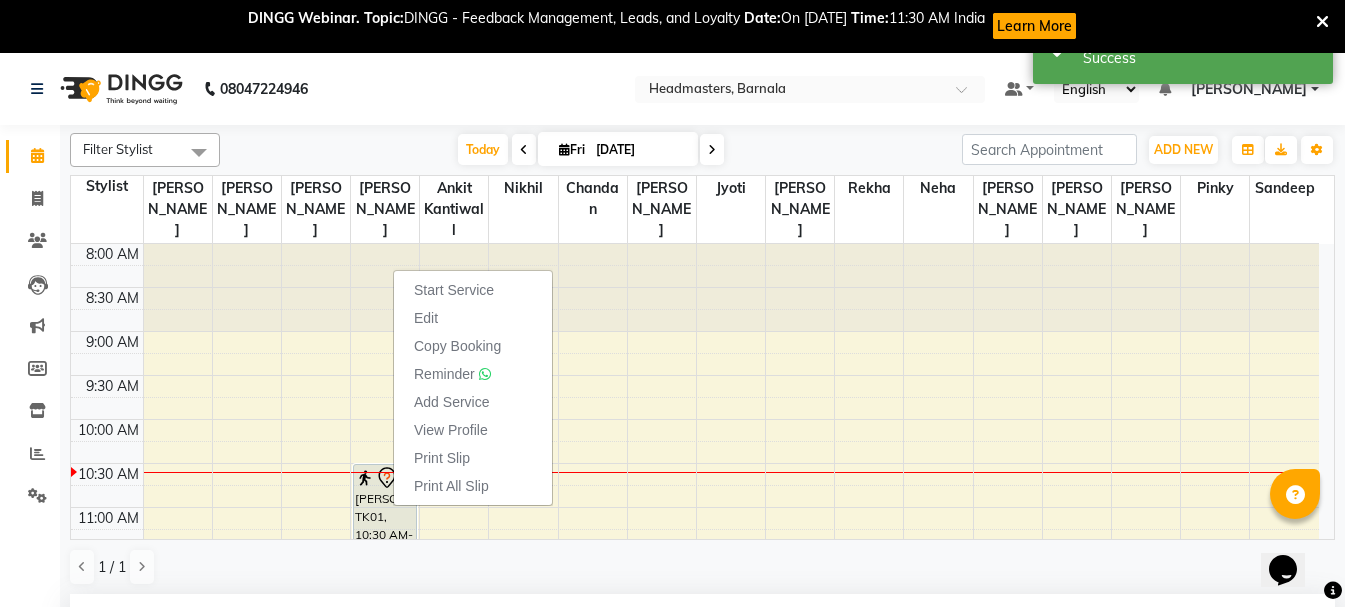 click on "Print Slip" at bounding box center [442, 458] 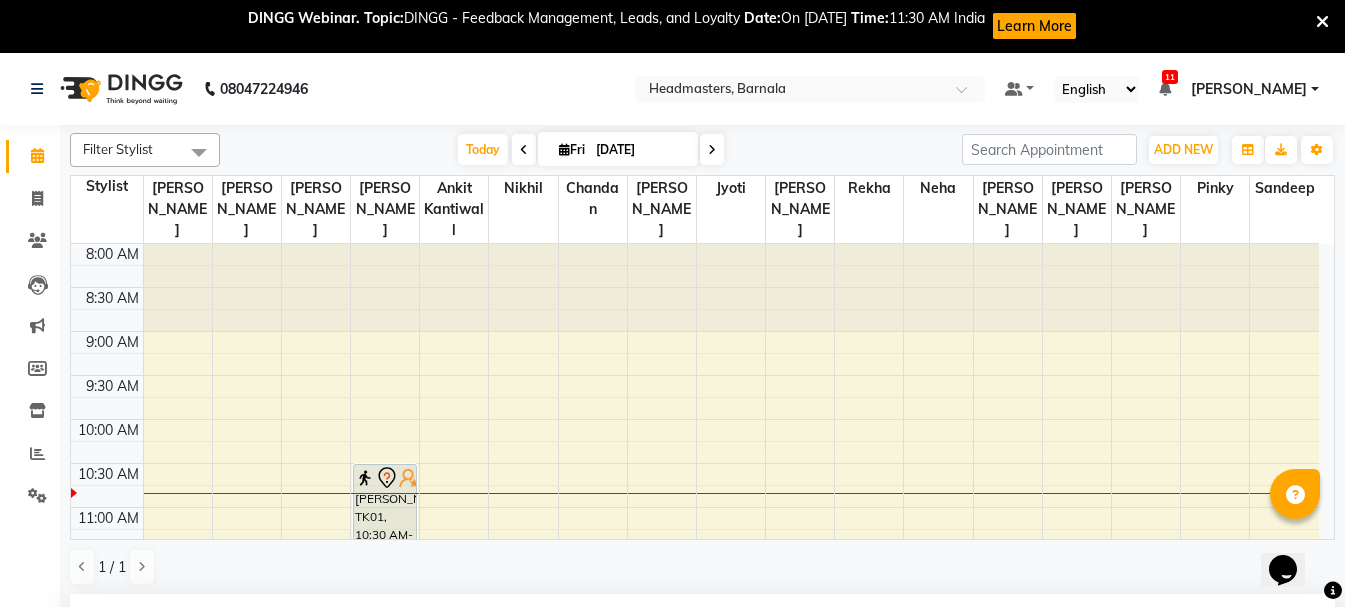 click on "8:00 AM 8:30 AM 9:00 AM 9:30 AM 10:00 AM 10:30 AM 11:00 AM 11:30 AM 12:00 PM 12:30 PM 1:00 PM 1:30 PM 2:00 PM 2:30 PM 3:00 PM 3:30 PM 4:00 PM 4:30 PM 5:00 PM 5:30 PM 6:00 PM 6:30 PM 7:00 PM 7:30 PM 8:00 PM 8:30 PM             [PERSON_NAME], TK01, 10:30 AM-11:30 AM, HCG - Hair Cut by Senior Hair Stylist" at bounding box center [695, 815] 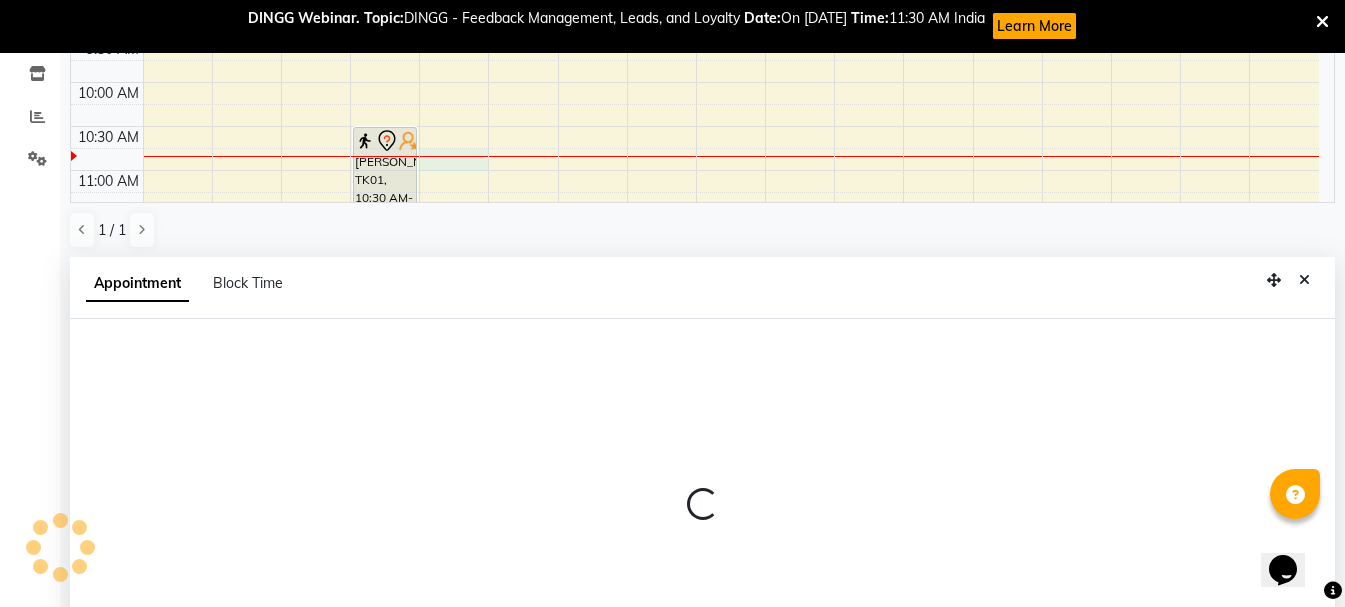 scroll, scrollTop: 442, scrollLeft: 0, axis: vertical 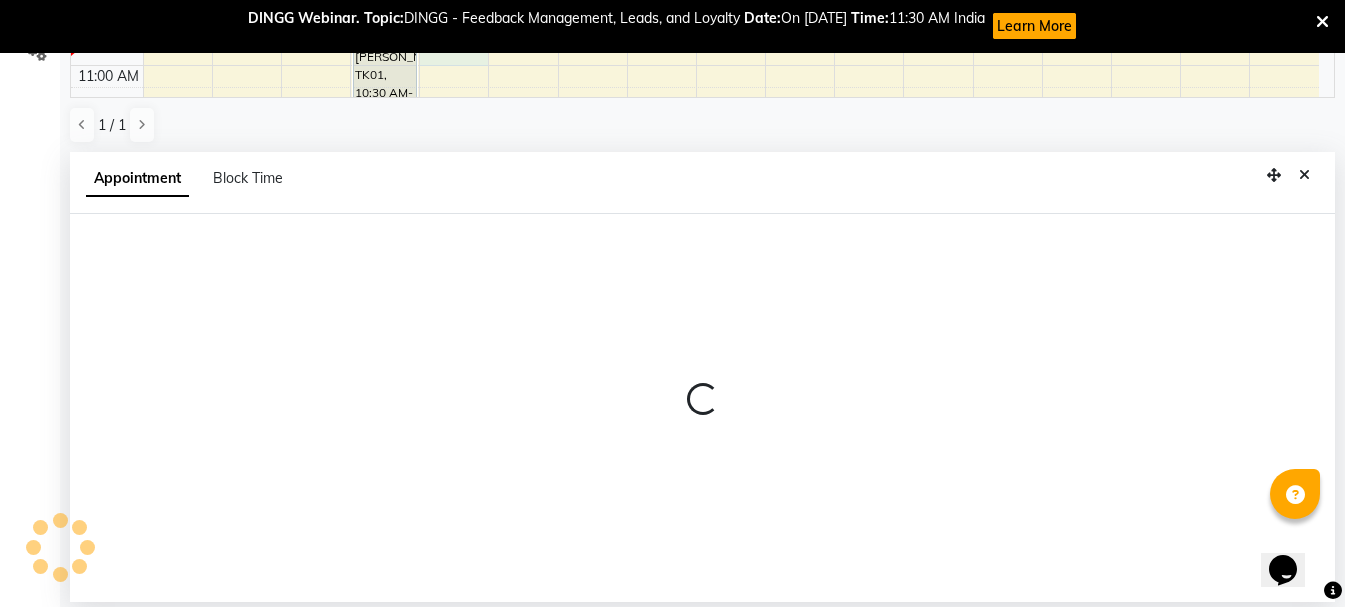select on "67278" 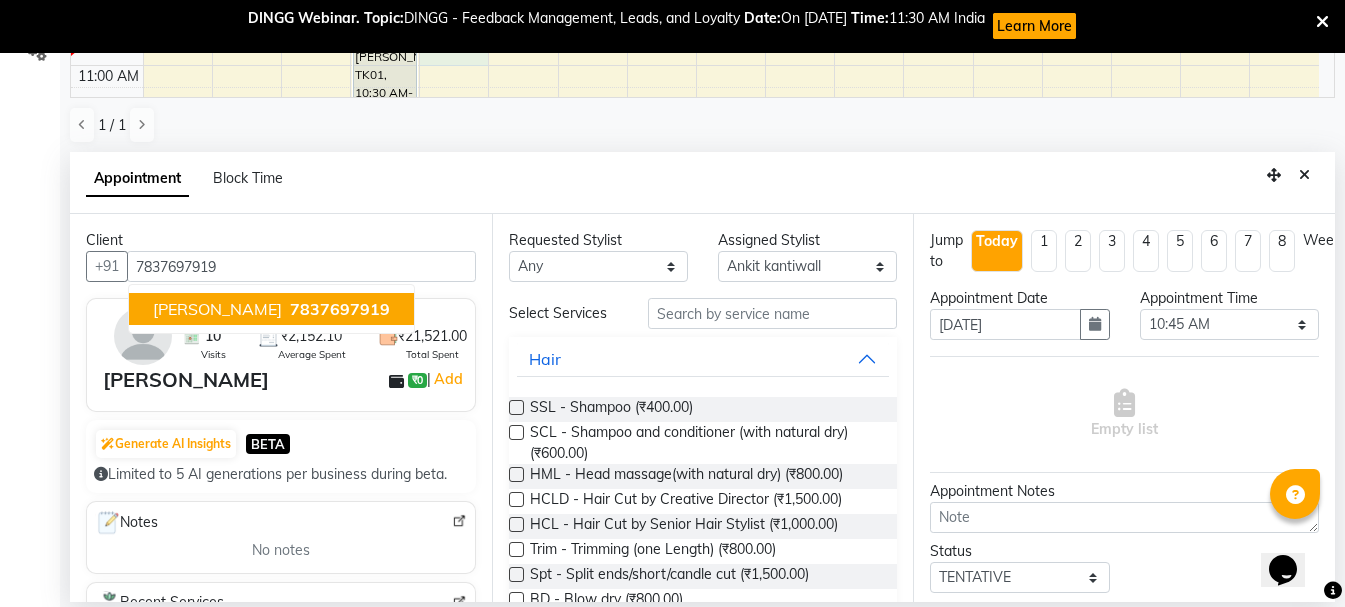 type on "7837697919" 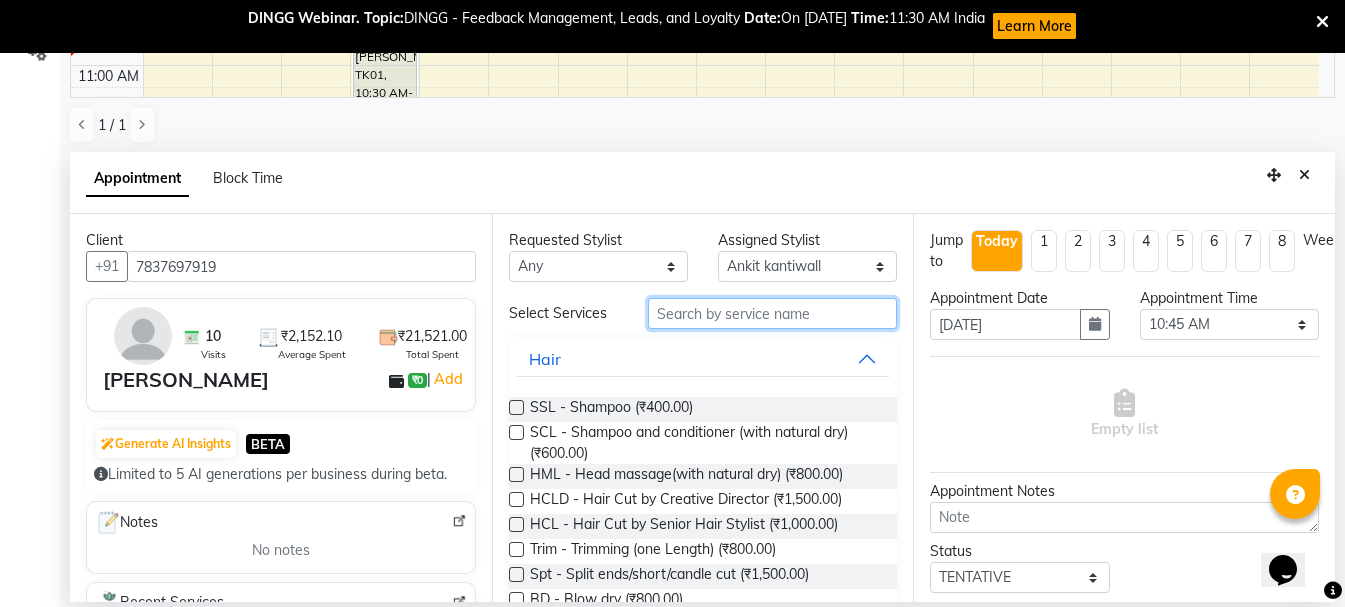 click at bounding box center (772, 313) 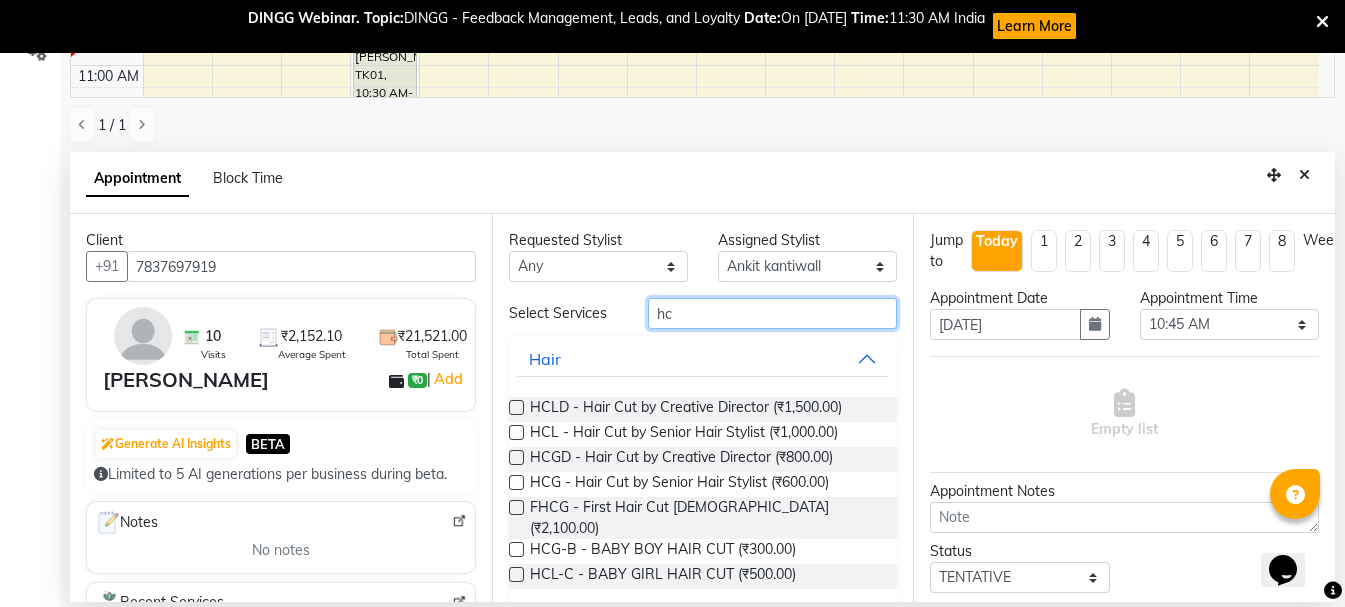 type on "hc" 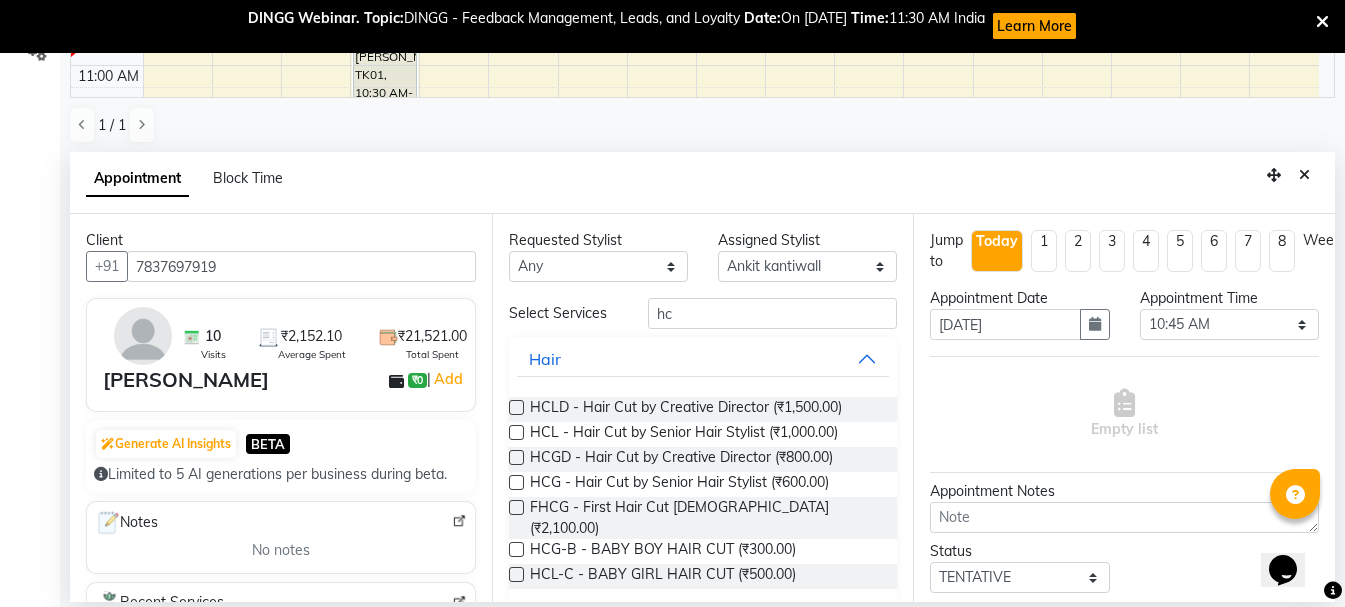 click at bounding box center (516, 482) 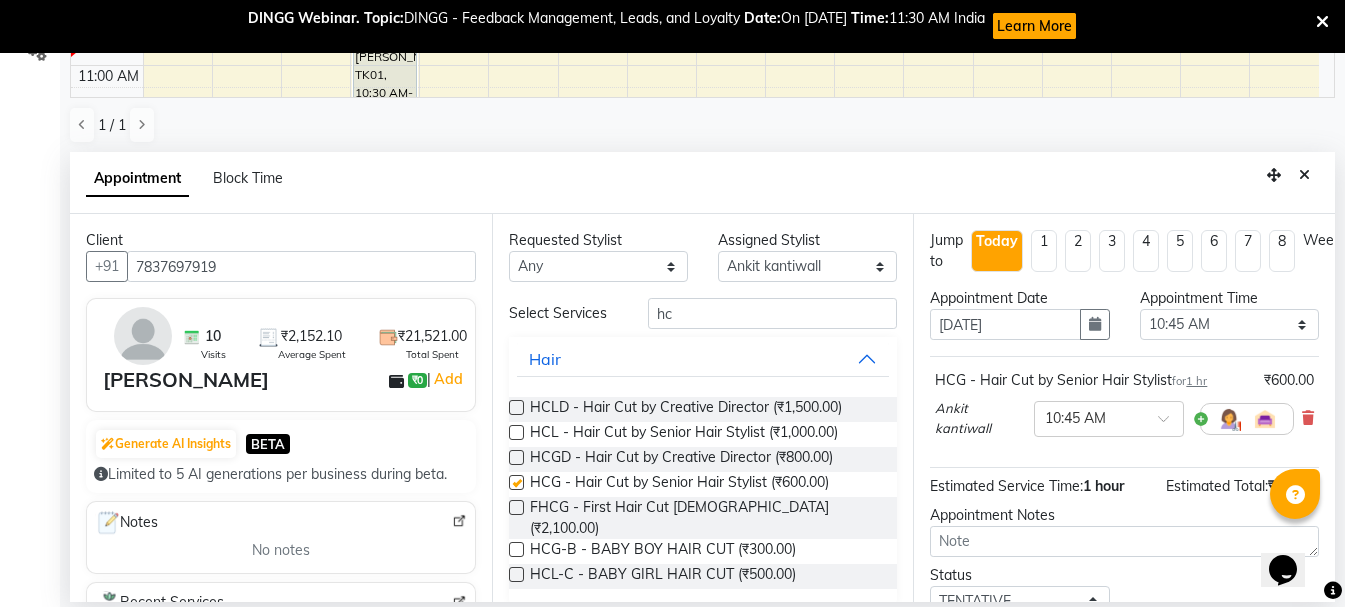checkbox on "false" 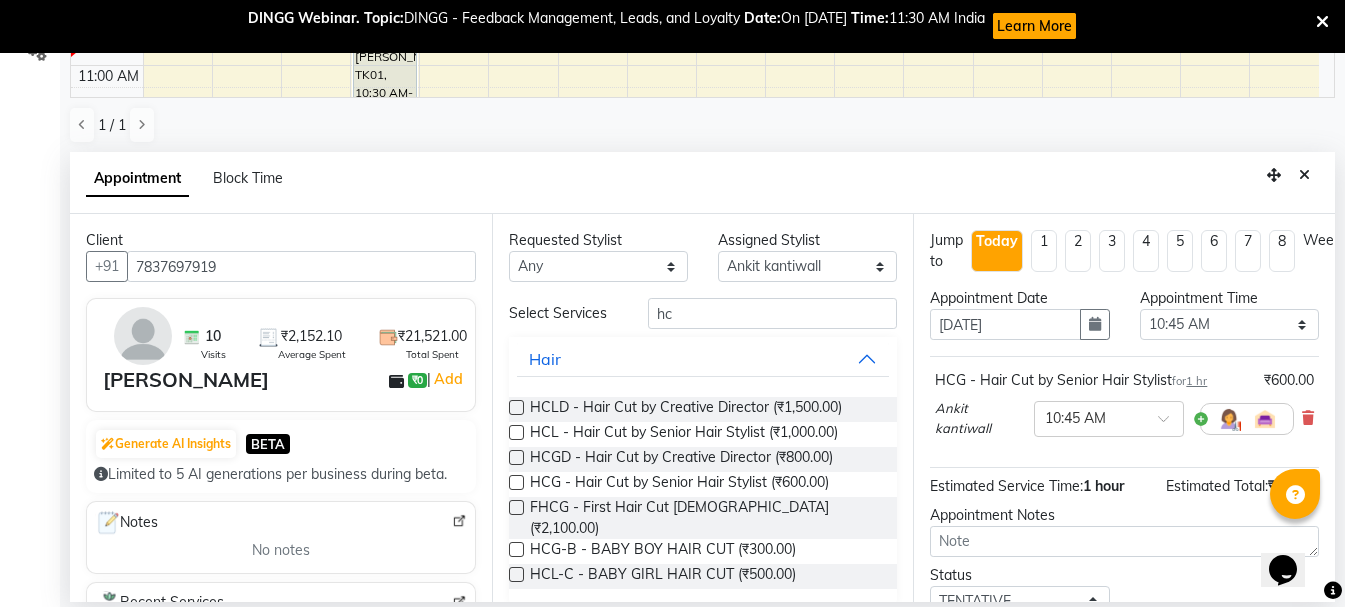 click on "Opens Chat This icon Opens the chat window." at bounding box center [1293, 535] 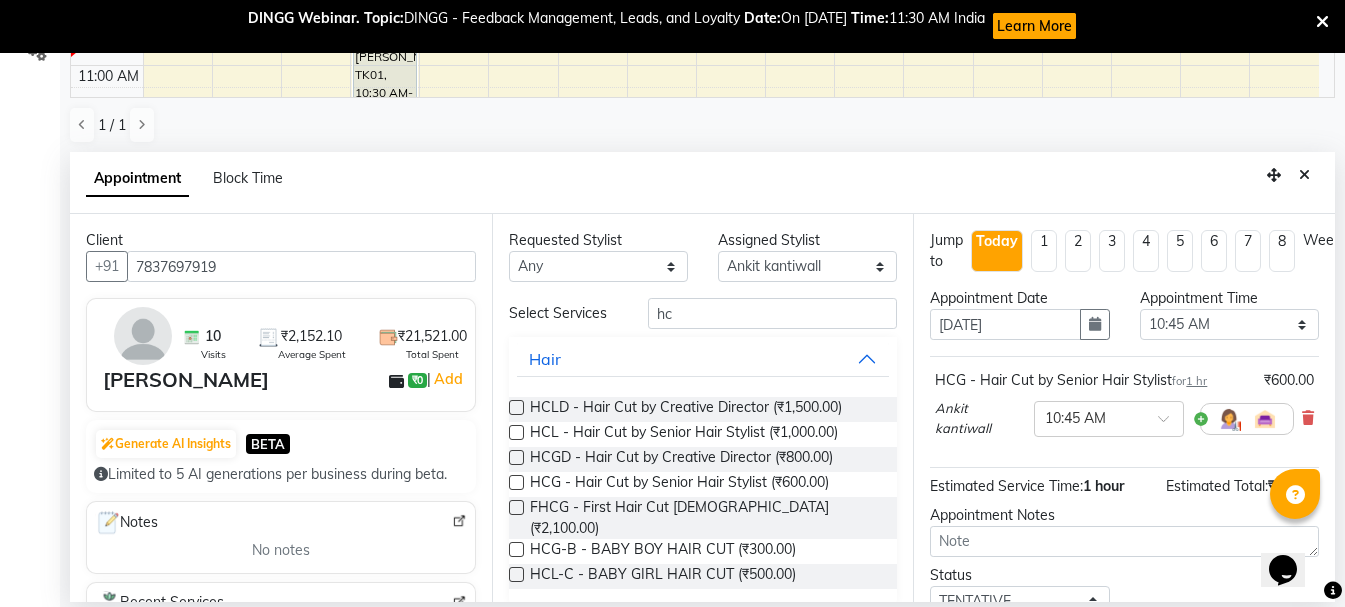 click on "Filter Stylist Select All  Ankit kantiwall  [PERSON_NAME]  [PERSON_NAME]  [PERSON_NAME] Chandan [PERSON_NAME] [PERSON_NAME] [PERSON_NAME] [PERSON_NAME] Pinky [PERSON_NAME] Rekha [PERSON_NAME] [PERSON_NAME] [DATE]  [DATE] Toggle Dropdown Add Appointment Add Invoice Add Attendance Add Client Toggle Dropdown Add Appointment Add Invoice Add Attendance Add Client ADD NEW Toggle Dropdown Add Appointment Add Invoice Add Attendance Add Client Filter Stylist Select All  Ankit kantiwall  [PERSON_NAME]  [PERSON_NAME]  [PERSON_NAME] Chandan [PERSON_NAME] [PERSON_NAME] [PERSON_NAME] Pinky [PERSON_NAME] Rekha [PERSON_NAME] [PERSON_NAME] Group By  Staff View   Room View  View as Vertical  Vertical - Week View  Horizontal  Horizontal - Week View  List  Toggle Dropdown Calendar Settings Manage Tags   Arrange Stylists   Reset Stylists  Appointment Form Zoom 100% Staff/Room Display Count 17 Stylist [PERSON_NAME] [PERSON_NAME]  [PERSON_NAME]  Ankit kantiwall [PERSON_NAME] [PERSON_NAME] [PERSON_NAME] [PERSON_NAME] [PERSON_NAME] [PERSON_NAME] Pinky [PERSON_NAME]" 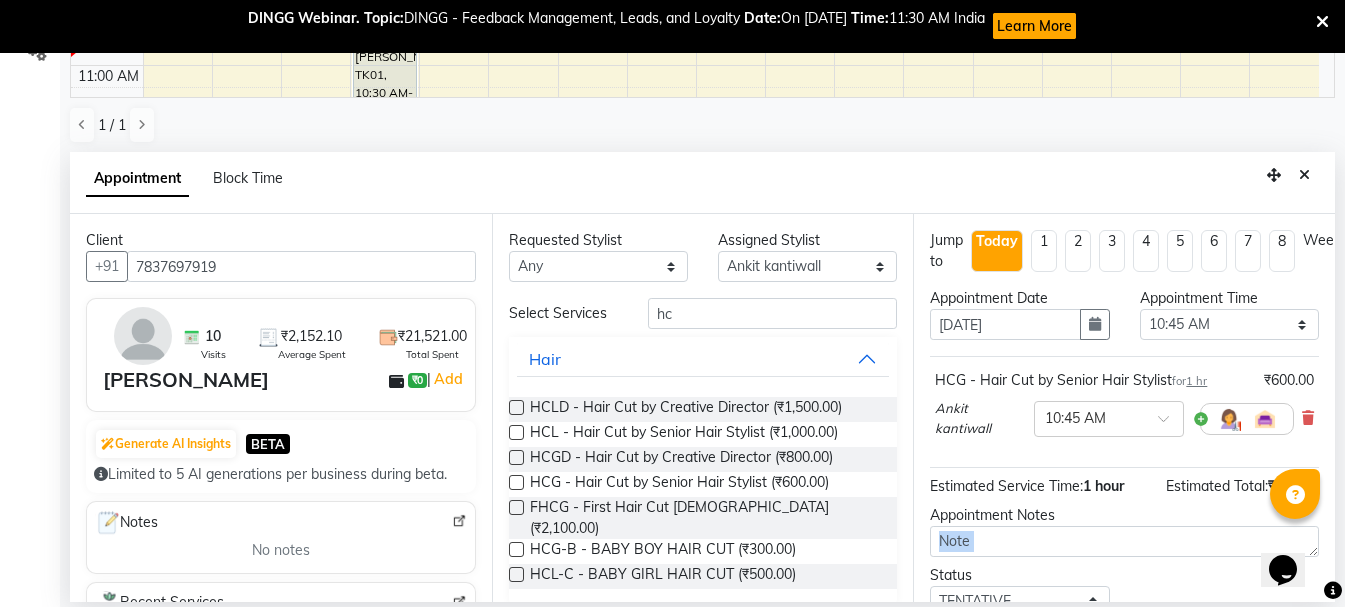 click on "Filter Stylist Select All  Ankit kantiwall  [PERSON_NAME]  [PERSON_NAME]  [PERSON_NAME] Chandan [PERSON_NAME] [PERSON_NAME] [PERSON_NAME] [PERSON_NAME] Pinky [PERSON_NAME] Rekha [PERSON_NAME] [PERSON_NAME] [DATE]  [DATE] Toggle Dropdown Add Appointment Add Invoice Add Attendance Add Client Toggle Dropdown Add Appointment Add Invoice Add Attendance Add Client ADD NEW Toggle Dropdown Add Appointment Add Invoice Add Attendance Add Client Filter Stylist Select All  Ankit kantiwall  [PERSON_NAME]  [PERSON_NAME]  [PERSON_NAME] Chandan [PERSON_NAME] [PERSON_NAME] [PERSON_NAME] Pinky [PERSON_NAME] Rekha [PERSON_NAME] [PERSON_NAME] Group By  Staff View   Room View  View as Vertical  Vertical - Week View  Horizontal  Horizontal - Week View  List  Toggle Dropdown Calendar Settings Manage Tags   Arrange Stylists   Reset Stylists  Appointment Form Zoom 100% Staff/Room Display Count 17 Stylist [PERSON_NAME] [PERSON_NAME]  [PERSON_NAME]  Ankit kantiwall [PERSON_NAME] [PERSON_NAME] [PERSON_NAME] [PERSON_NAME] [PERSON_NAME] [PERSON_NAME] Pinky [PERSON_NAME]" 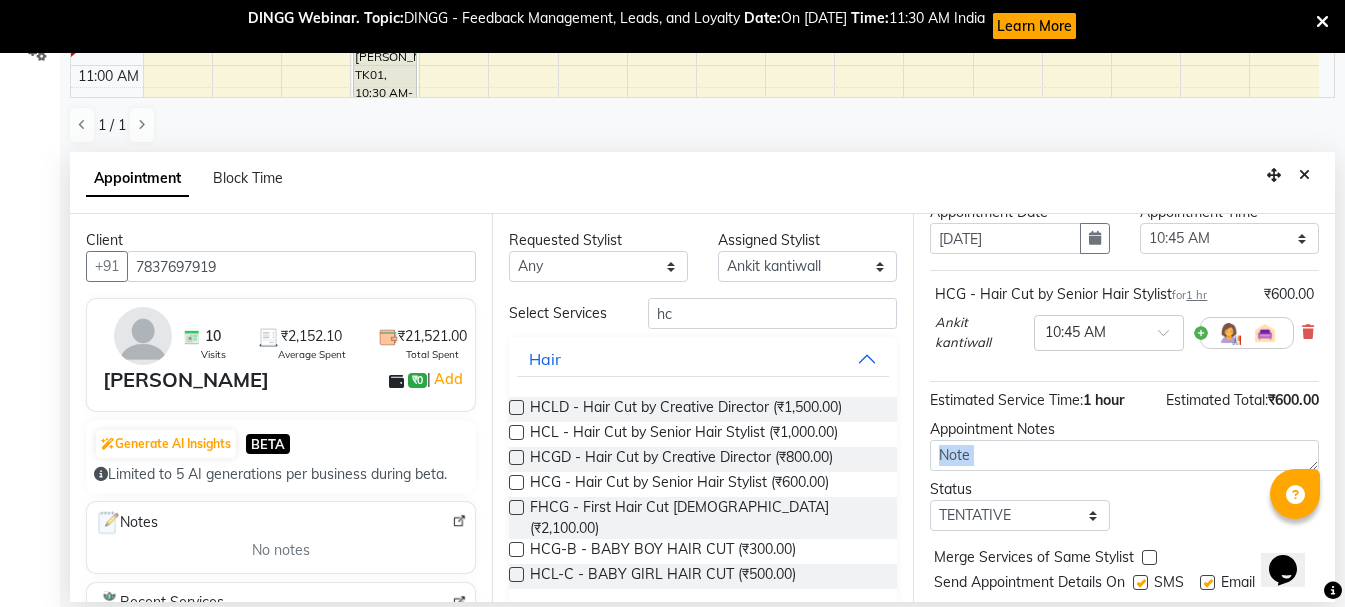 scroll, scrollTop: 156, scrollLeft: 0, axis: vertical 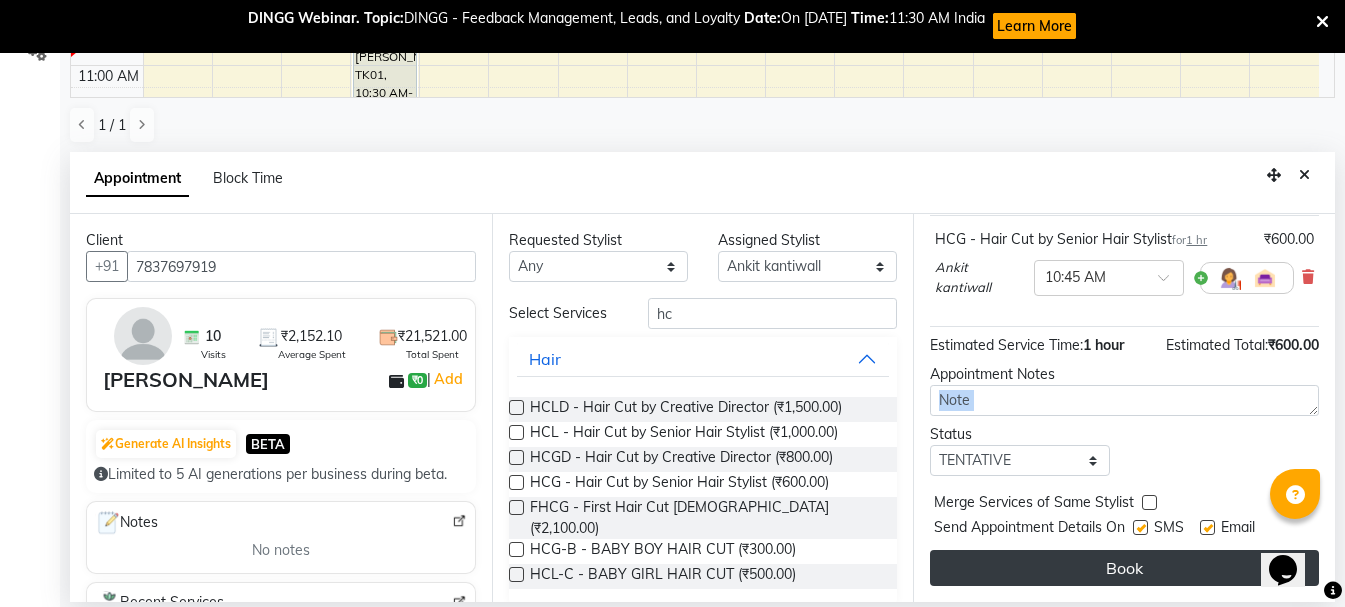 click on "Book" at bounding box center (1124, 568) 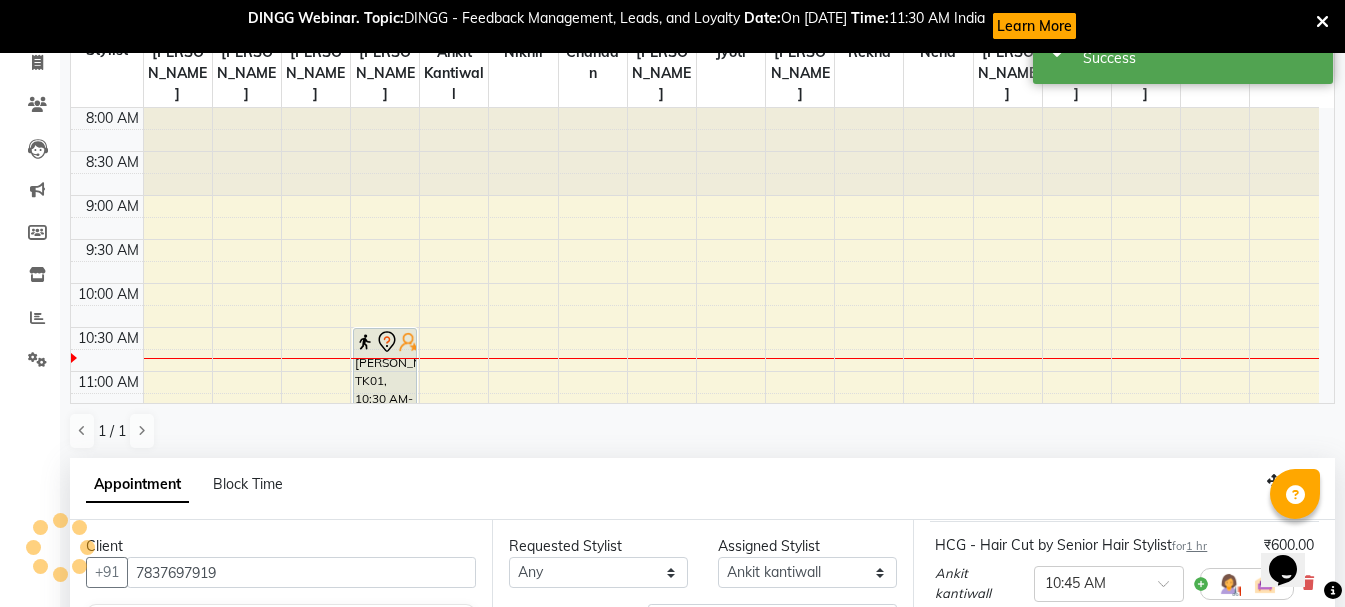 scroll, scrollTop: 0, scrollLeft: 0, axis: both 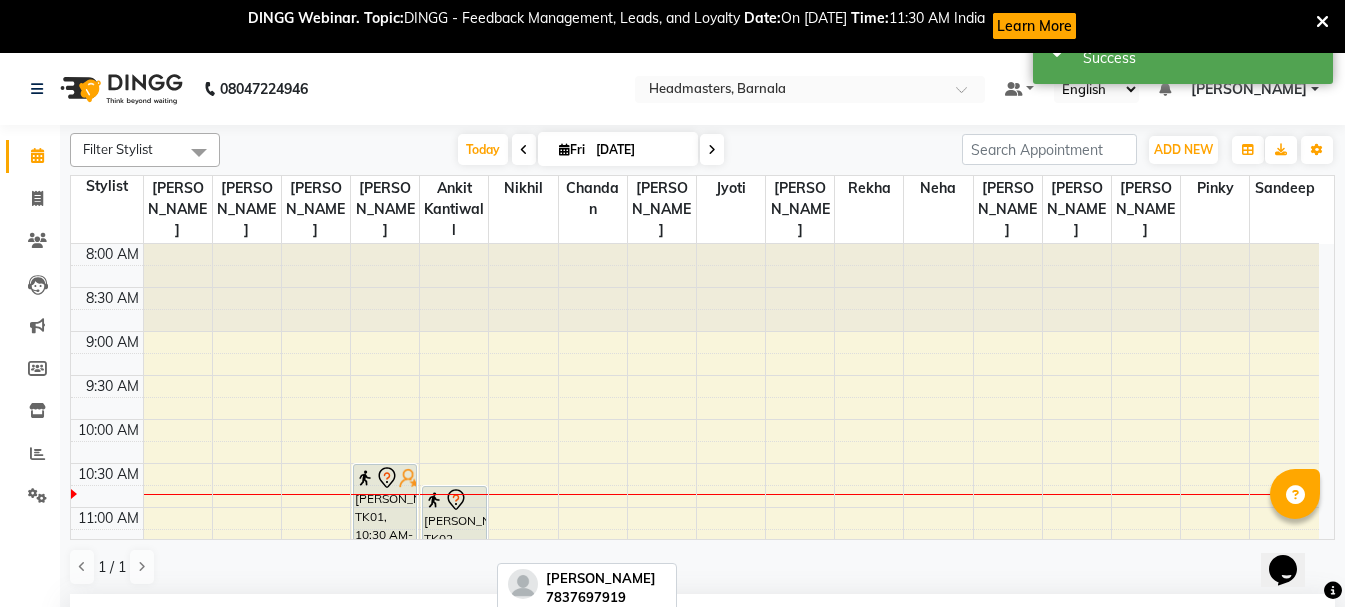 click on "[PERSON_NAME], TK02, 10:45 AM-11:45 AM, HCG - Hair Cut by Senior Hair Stylist" at bounding box center [454, 529] 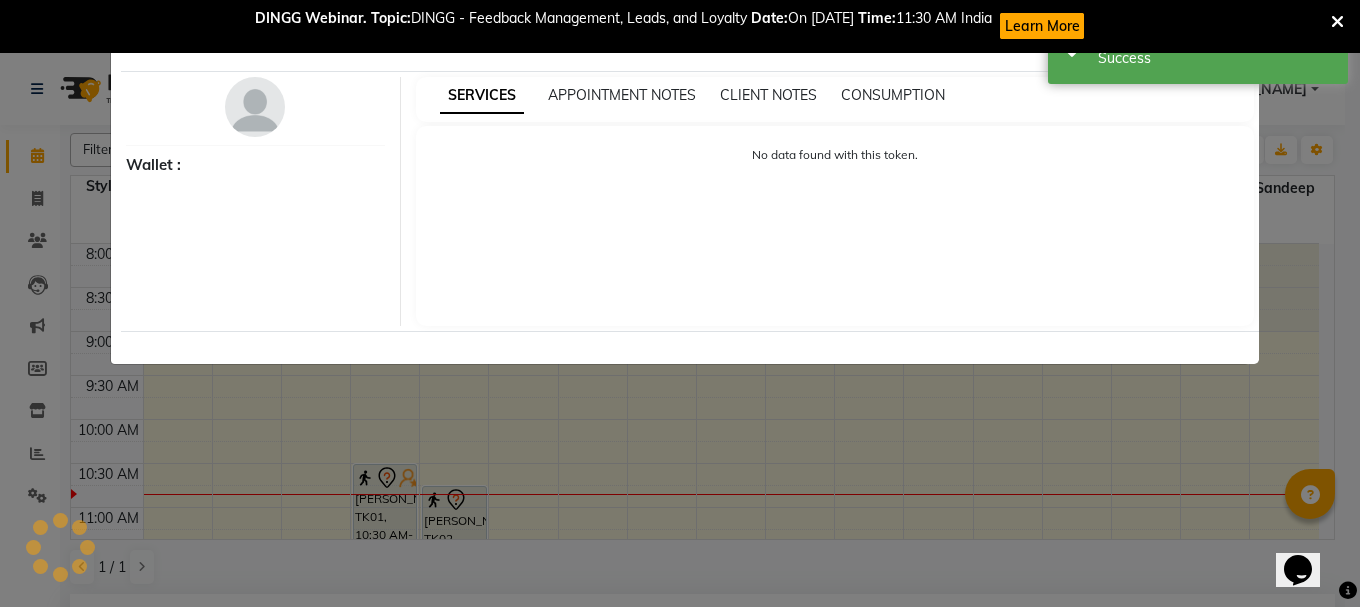 select on "7" 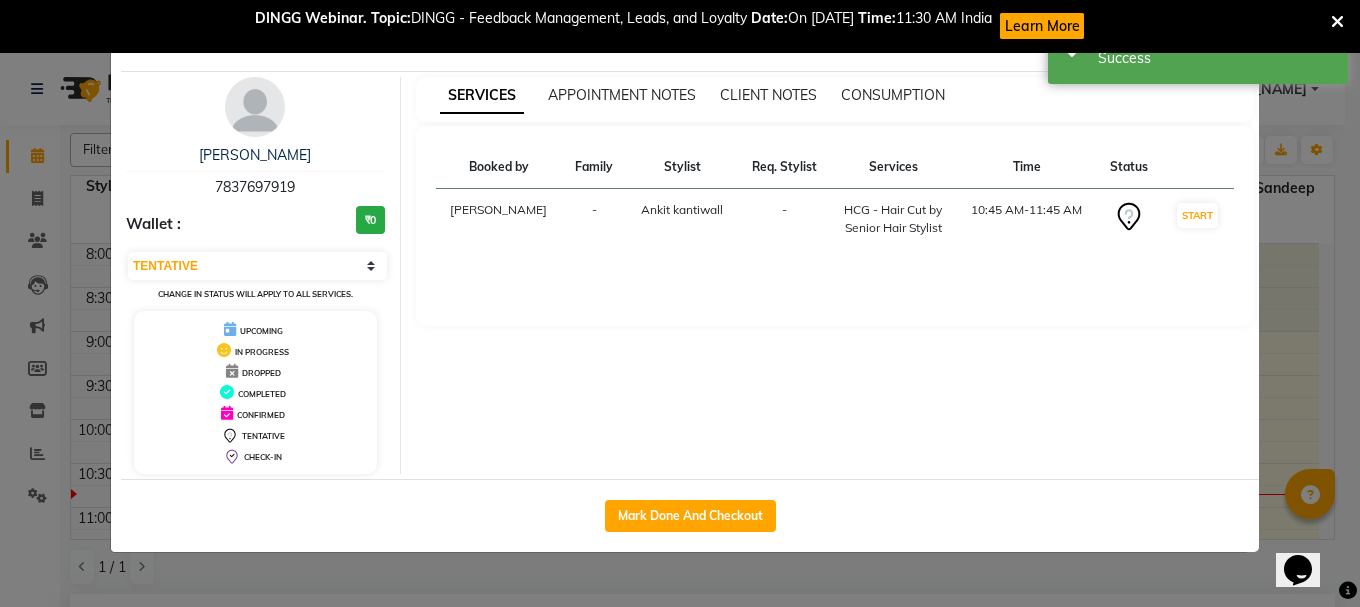 click on "Client Detail  [PERSON_NAME]    7837697919 Wallet : ₹0 Select IN SERVICE CONFIRMED TENTATIVE CHECK IN MARK DONE UPCOMING Change in status will apply to all services. UPCOMING IN PROGRESS DROPPED COMPLETED CONFIRMED TENTATIVE CHECK-IN SERVICES APPOINTMENT NOTES CLIENT NOTES CONSUMPTION Booked by Family Stylist Req. Stylist Services Time Status  [PERSON_NAME] kantiwall -  HCG - Hair Cut by Senior Hair Stylist   10:45 AM-11:45 AM   START   Mark Done And Checkout" 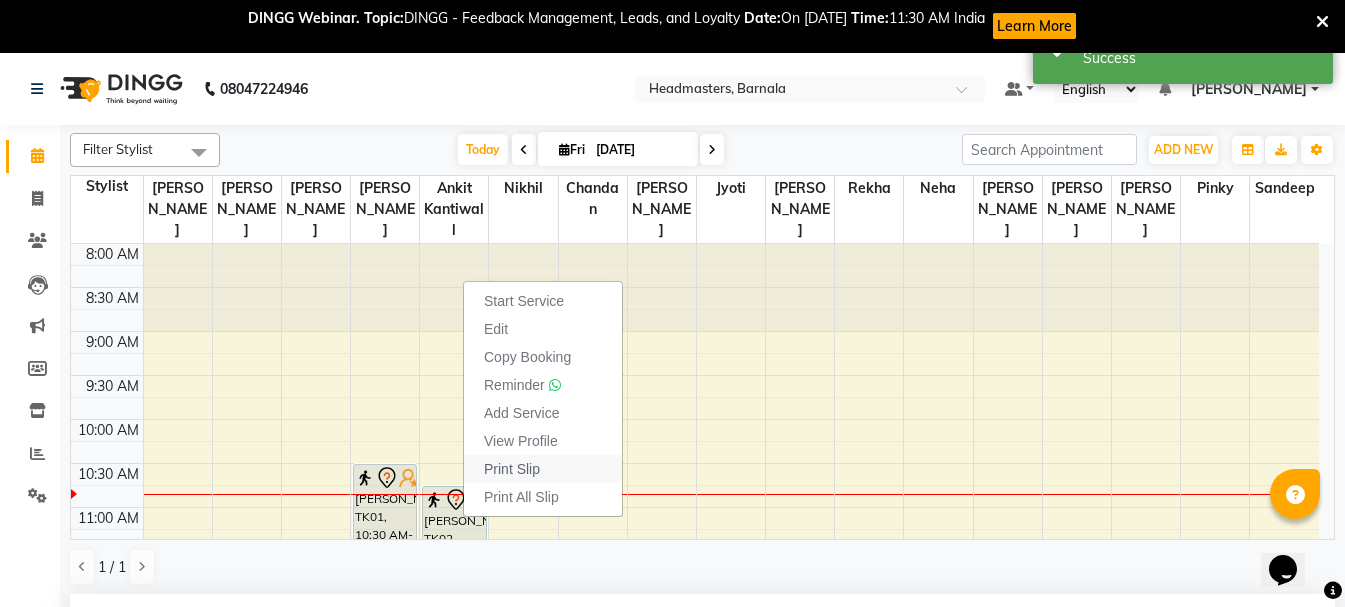 click on "Print Slip" at bounding box center [512, 469] 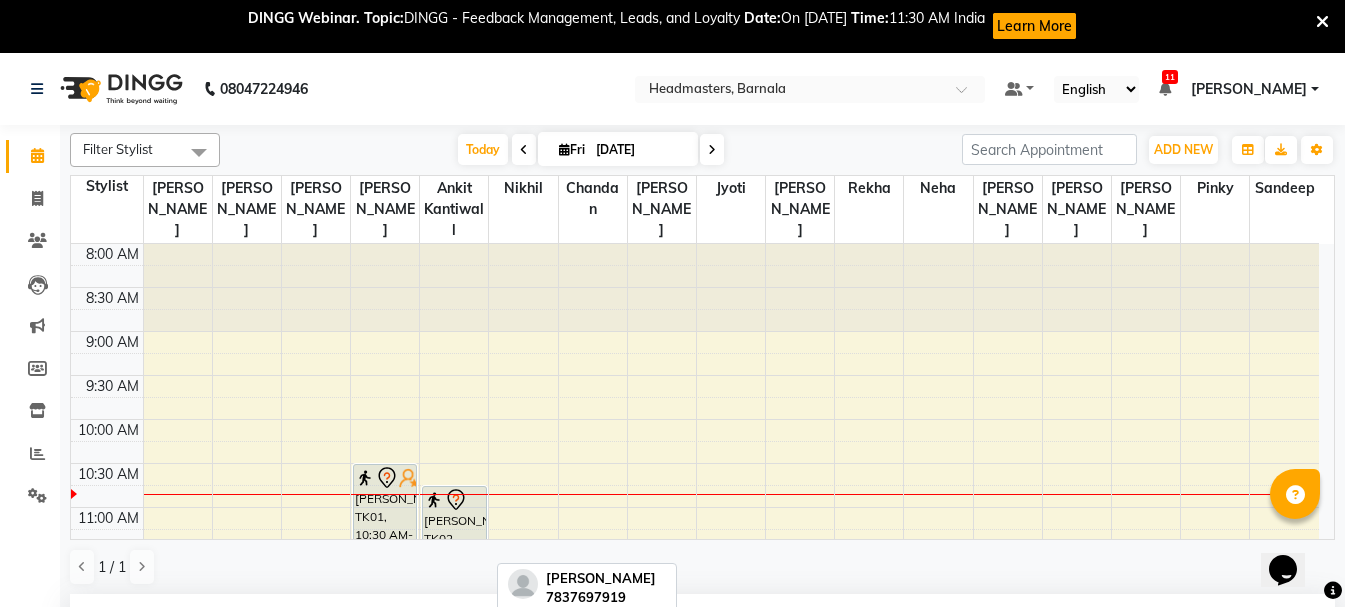 click on "[PERSON_NAME], TK02, 10:45 AM-11:45 AM, HCG - Hair Cut by Senior Hair Stylist" at bounding box center (454, 529) 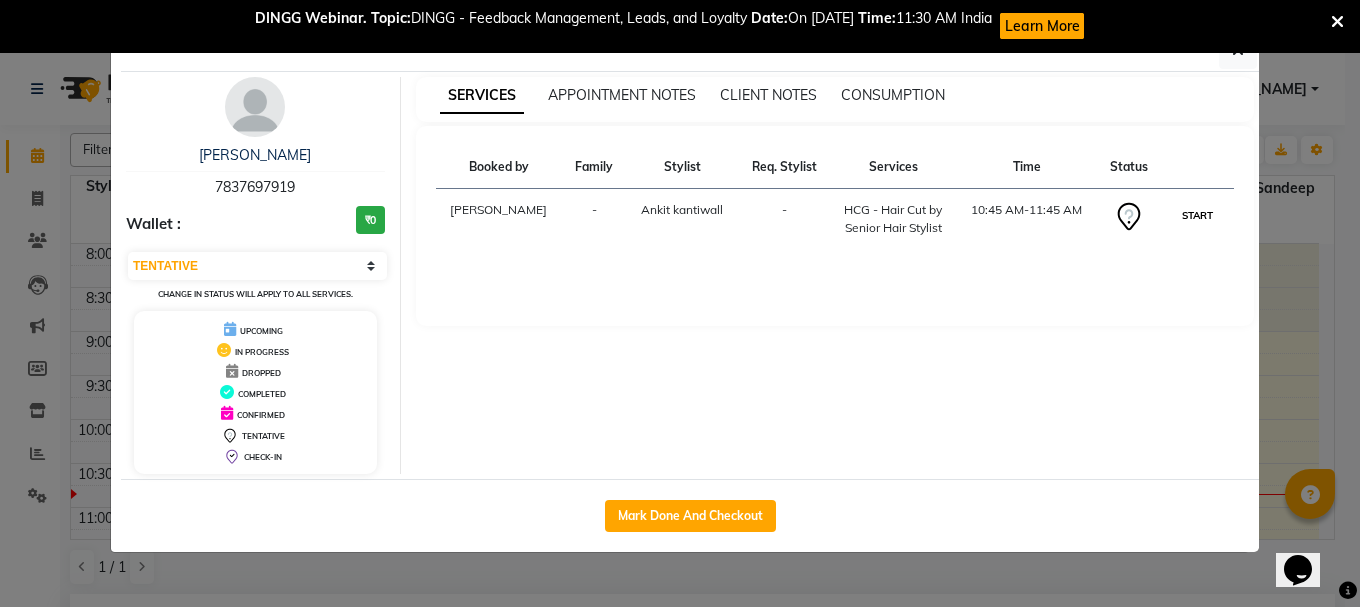 click on "START" at bounding box center [1197, 215] 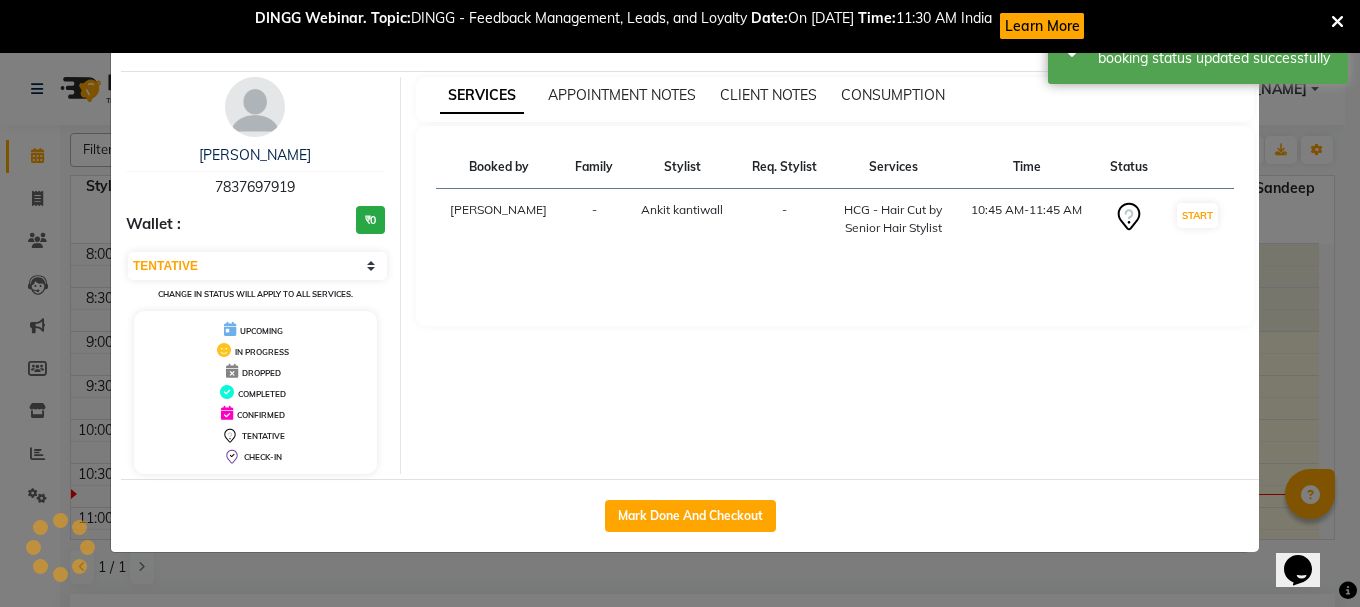 select on "1" 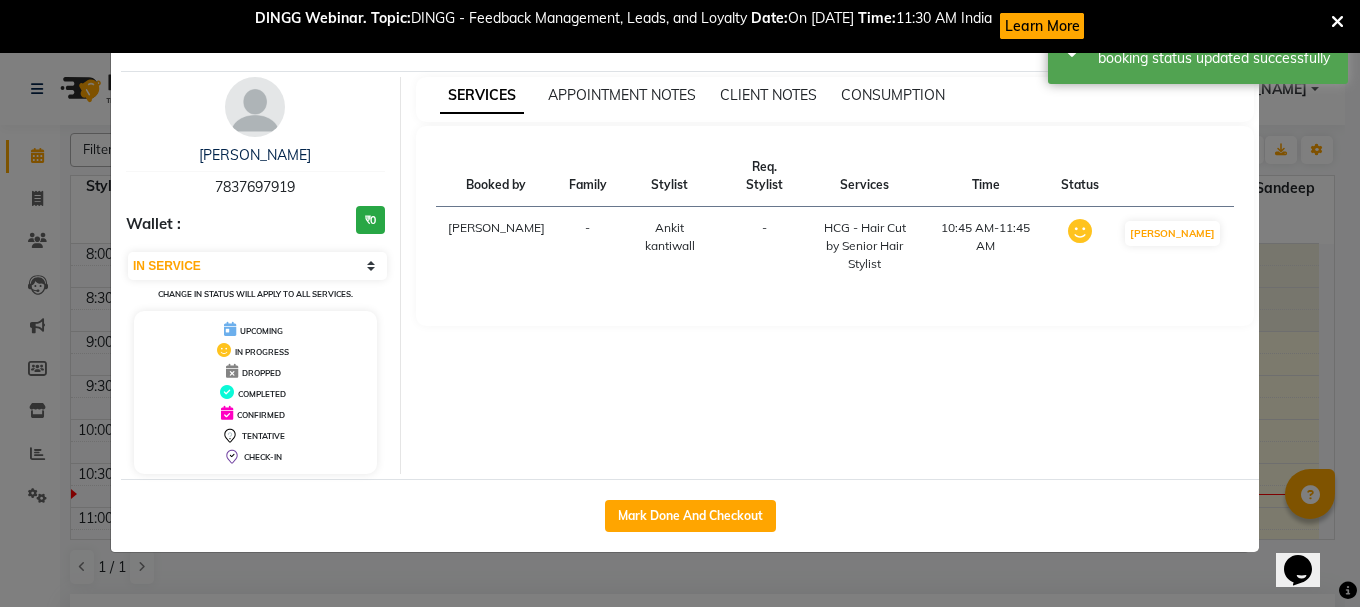 click on "Client Detail  [PERSON_NAME]    7837697919 Wallet : ₹0 Select IN SERVICE CONFIRMED TENTATIVE CHECK IN MARK DONE UPCOMING Change in status will apply to all services. UPCOMING IN PROGRESS DROPPED COMPLETED CONFIRMED TENTATIVE CHECK-IN SERVICES APPOINTMENT NOTES CLIENT NOTES CONSUMPTION Booked by Family Stylist Req. Stylist Services Time Status  [PERSON_NAME] kantiwall -  HCG - Hair Cut by Senior Hair Stylist   10:45 AM-11:45 AM   MARK DONE   Mark Done And Checkout" 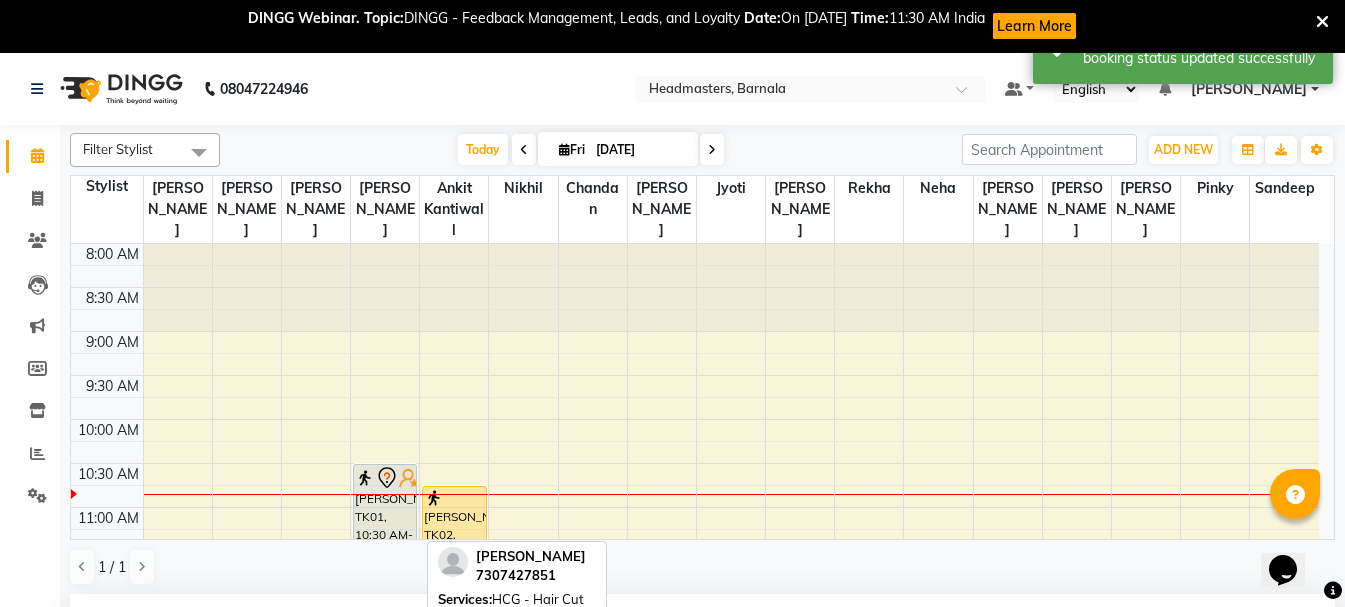click on "[PERSON_NAME], TK01, 10:30 AM-11:30 AM, HCG - Hair Cut by Senior Hair Stylist" at bounding box center (385, 507) 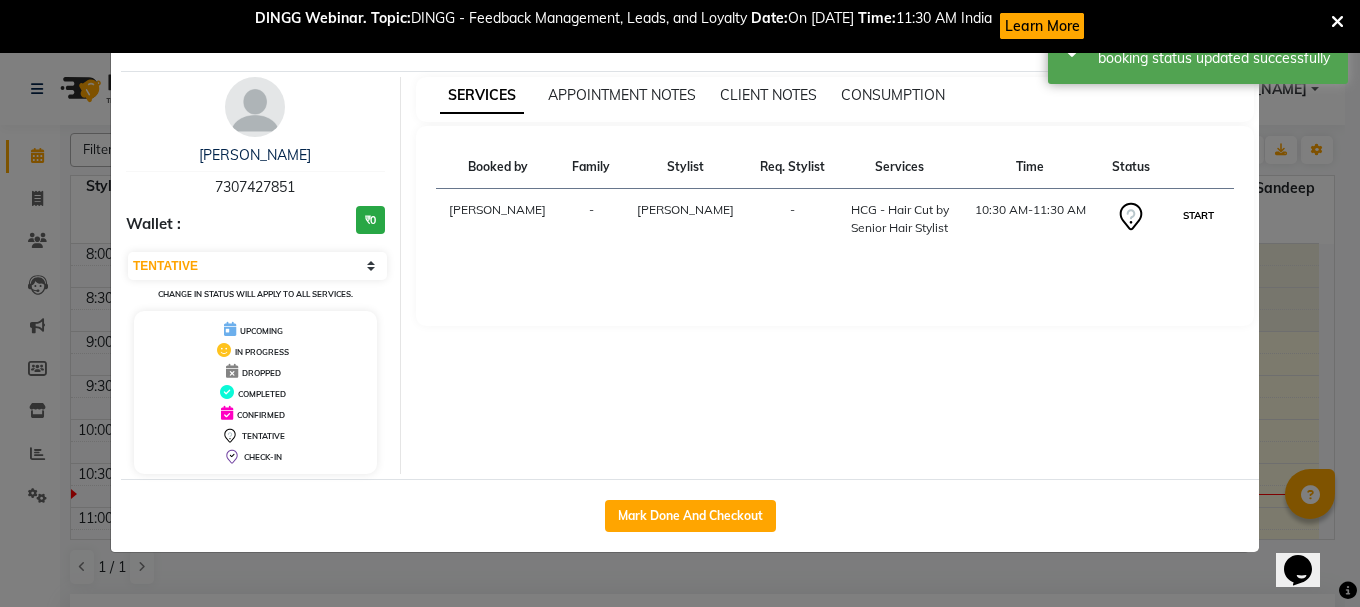 click on "START" at bounding box center (1198, 215) 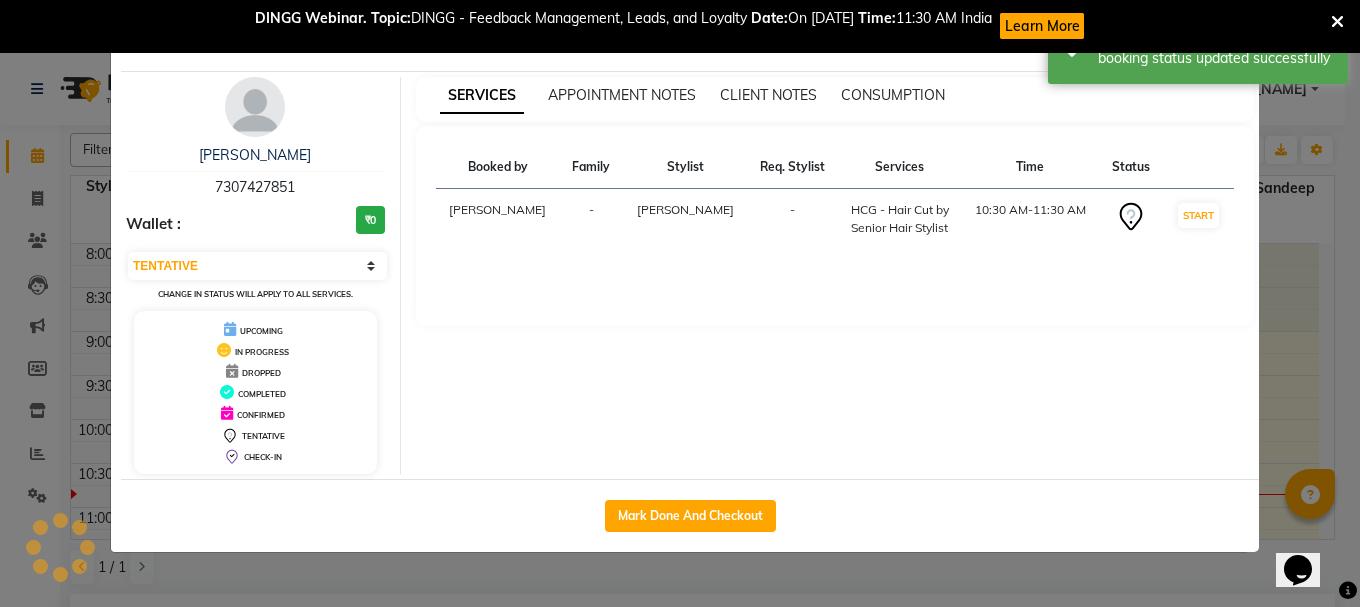 select on "1" 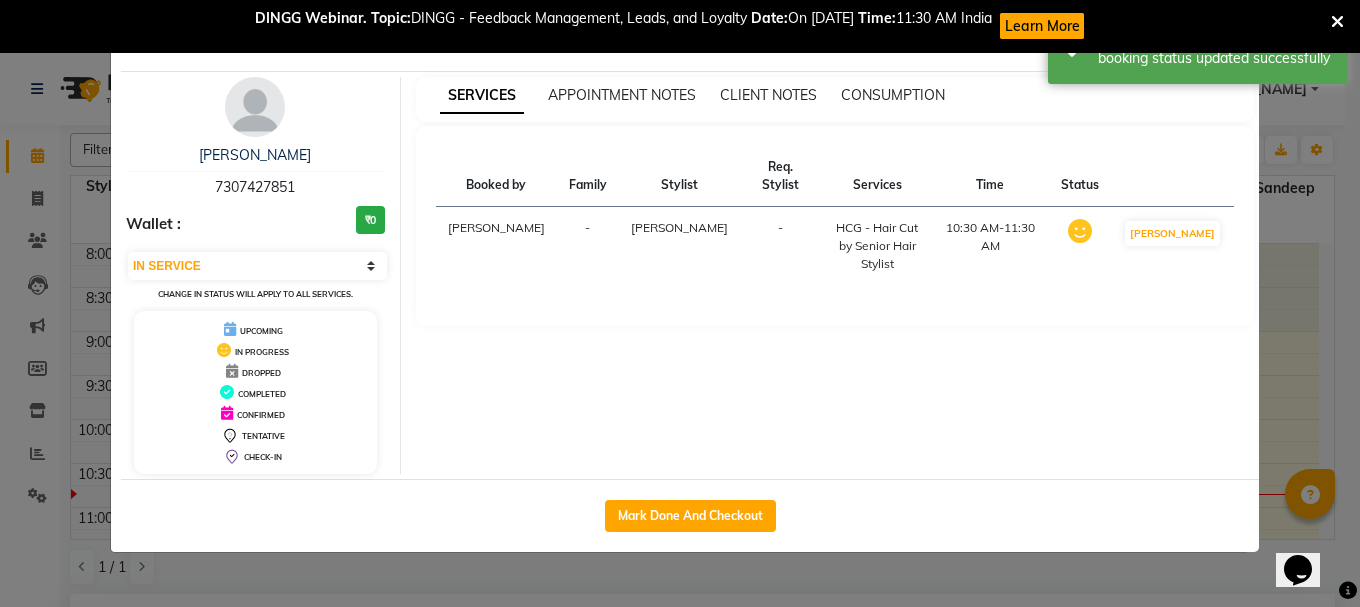 click on "Client Detail  [PERSON_NAME]    7307427851 Wallet : ₹0 Select IN SERVICE CONFIRMED TENTATIVE CHECK IN MARK DONE UPCOMING Change in status will apply to all services. UPCOMING IN PROGRESS DROPPED COMPLETED CONFIRMED TENTATIVE CHECK-IN SERVICES APPOINTMENT NOTES CLIENT NOTES CONSUMPTION Booked by Family Stylist Req. Stylist Services Time Status  [PERSON_NAME]  -  [PERSON_NAME] -  HCG - Hair Cut by Senior Hair Stylist   10:30 AM-11:30 AM   MARK DONE   Mark Done And Checkout" 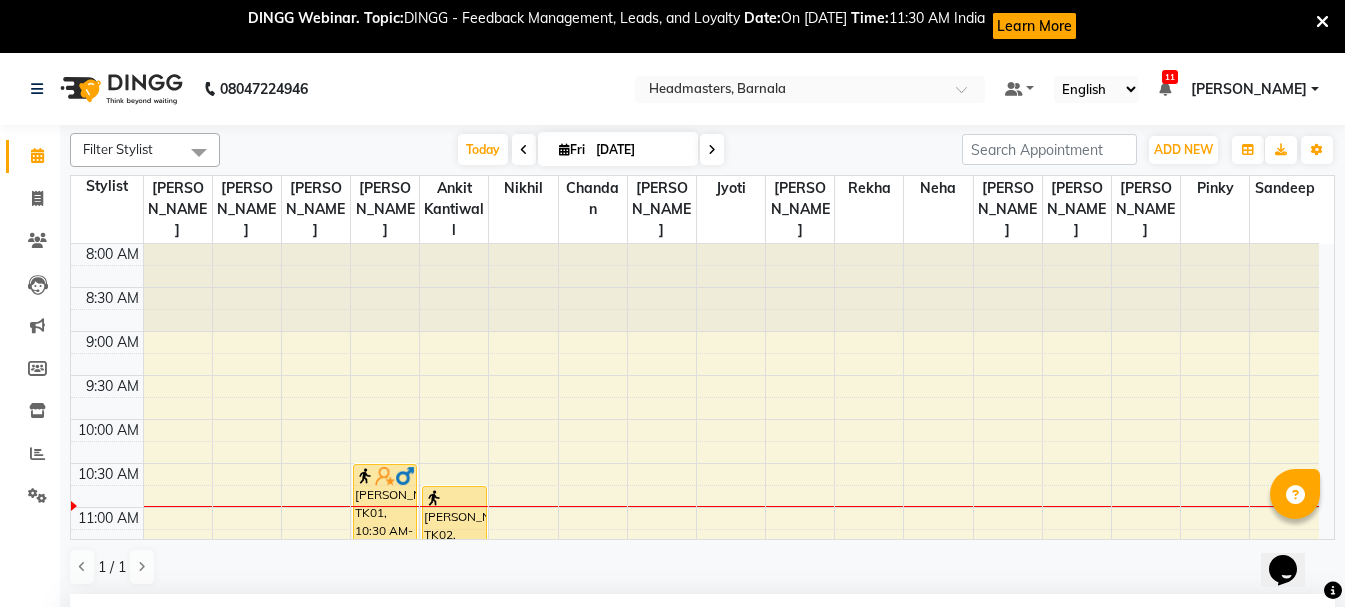 scroll, scrollTop: 442, scrollLeft: 0, axis: vertical 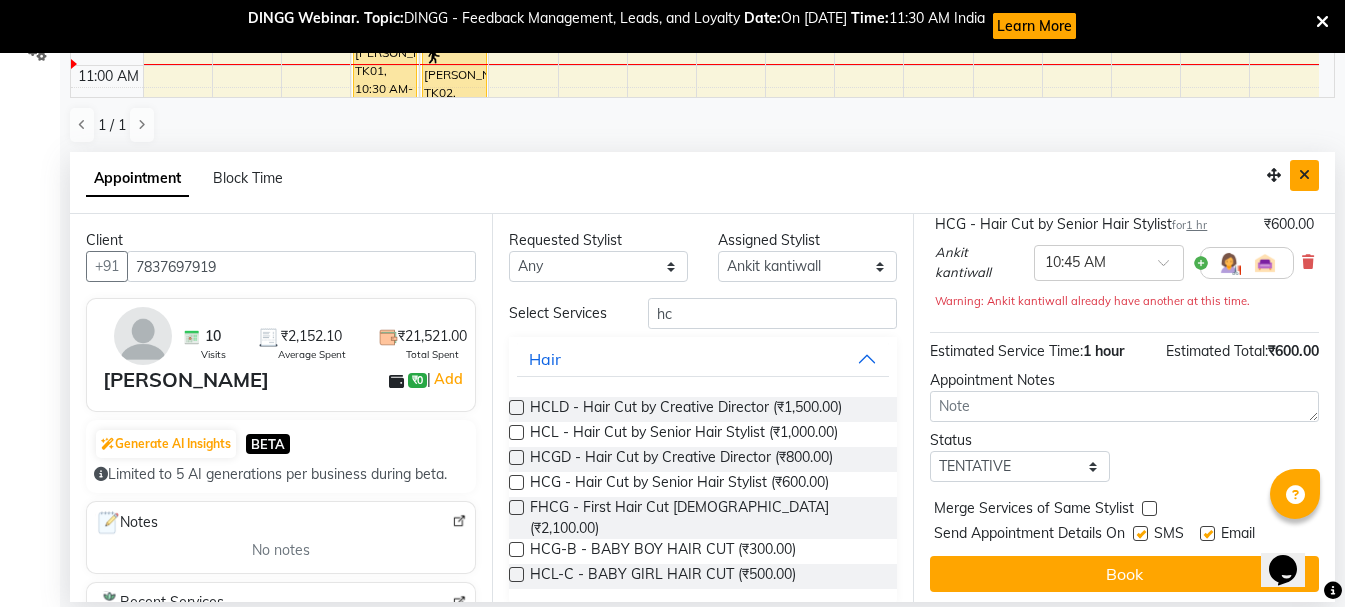 click at bounding box center [1304, 175] 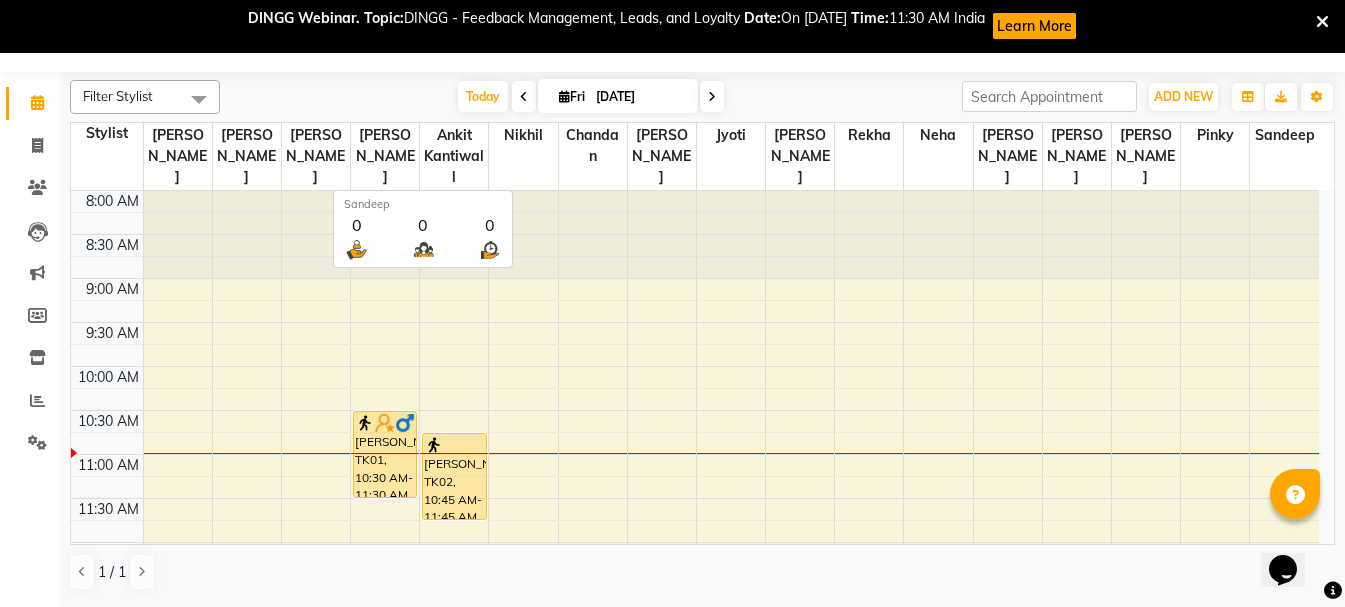scroll, scrollTop: 53, scrollLeft: 0, axis: vertical 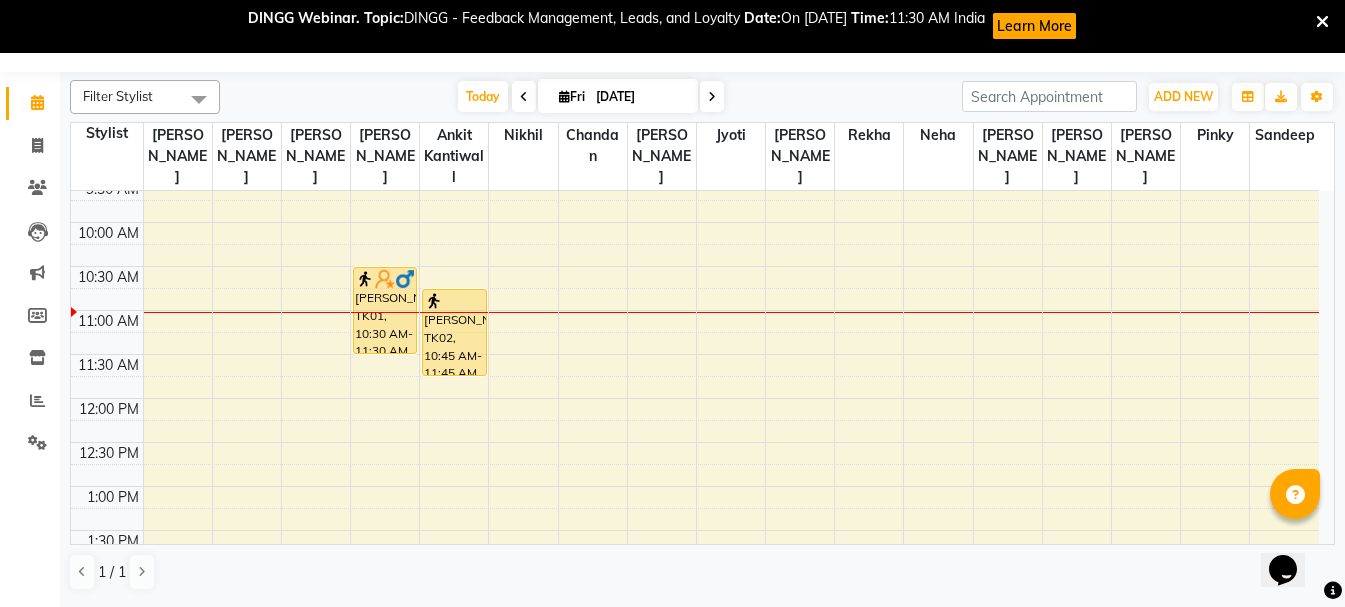 click at bounding box center (1322, 22) 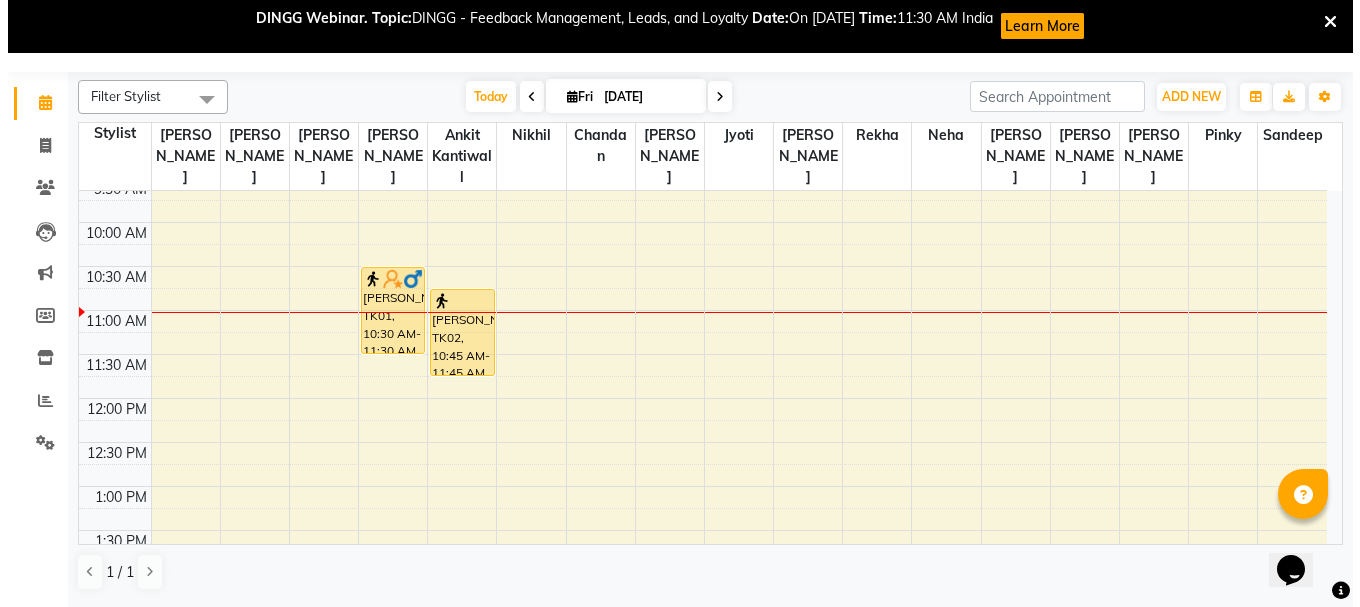 scroll, scrollTop: 0, scrollLeft: 0, axis: both 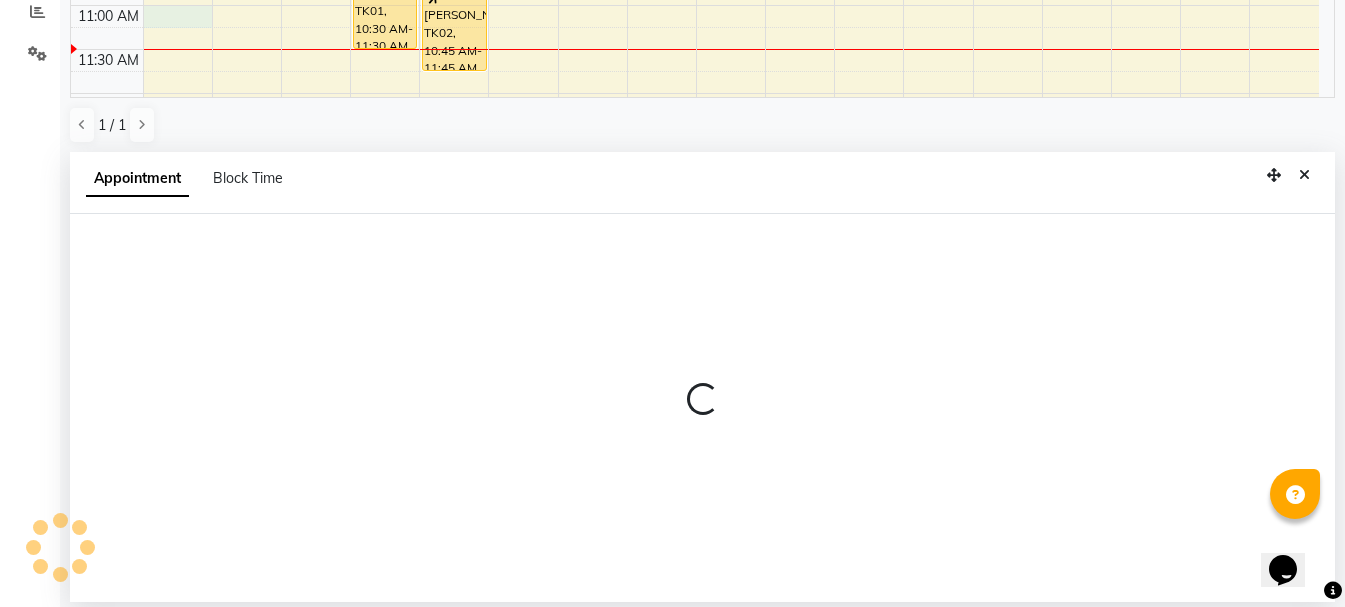 select on "67274" 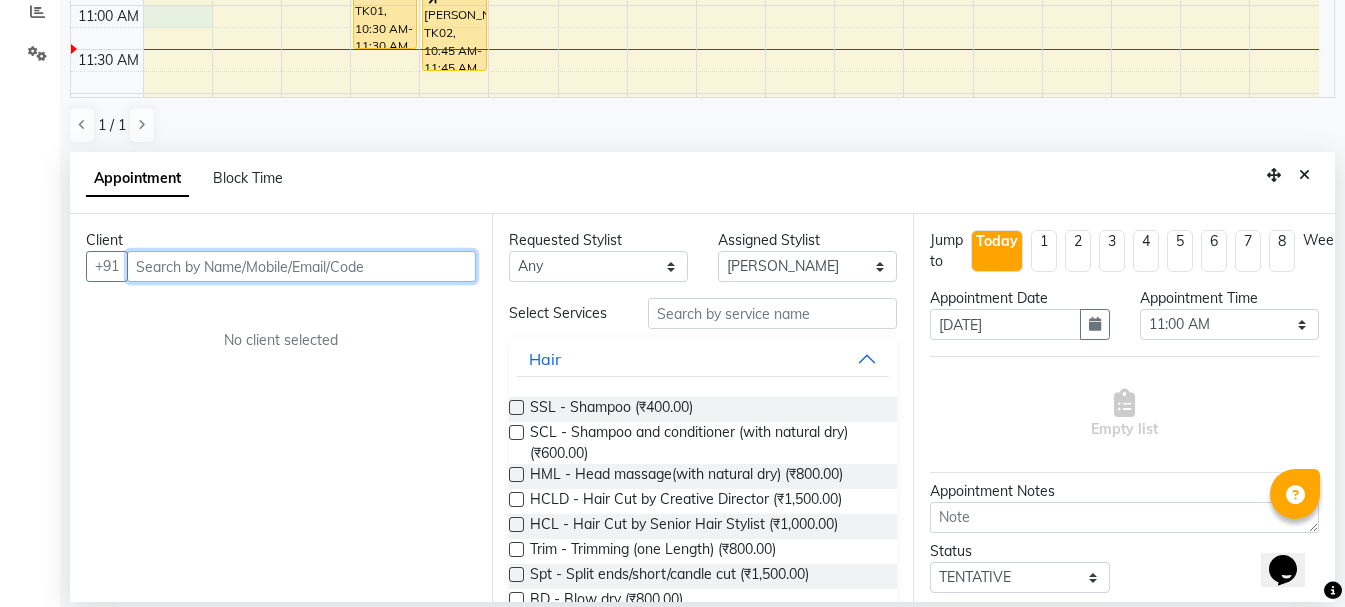 click at bounding box center (301, 266) 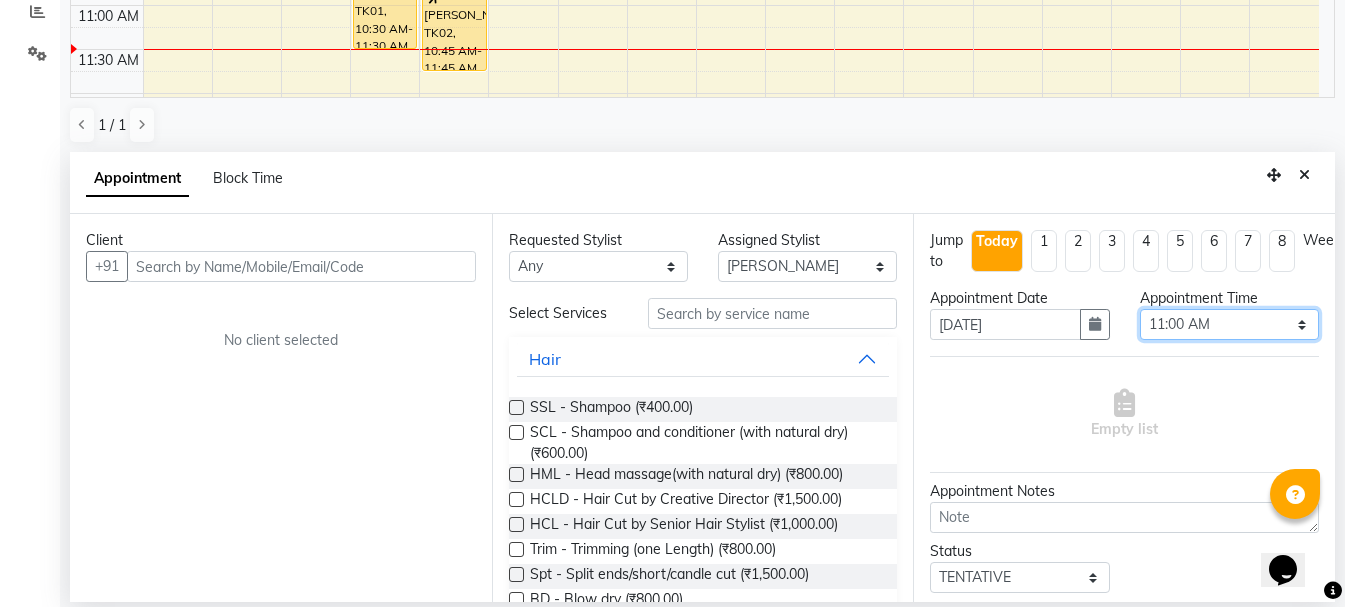 click on "Select 09:00 AM 09:15 AM 09:30 AM 09:45 AM 10:00 AM 10:15 AM 10:30 AM 10:45 AM 11:00 AM 11:15 AM 11:30 AM 11:45 AM 12:00 PM 12:15 PM 12:30 PM 12:45 PM 01:00 PM 01:15 PM 01:30 PM 01:45 PM 02:00 PM 02:15 PM 02:30 PM 02:45 PM 03:00 PM 03:15 PM 03:30 PM 03:45 PM 04:00 PM 04:15 PM 04:30 PM 04:45 PM 05:00 PM 05:15 PM 05:30 PM 05:45 PM 06:00 PM 06:15 PM 06:30 PM 06:45 PM 07:00 PM 07:15 PM 07:30 PM 07:45 PM 08:00 PM" at bounding box center (1229, 324) 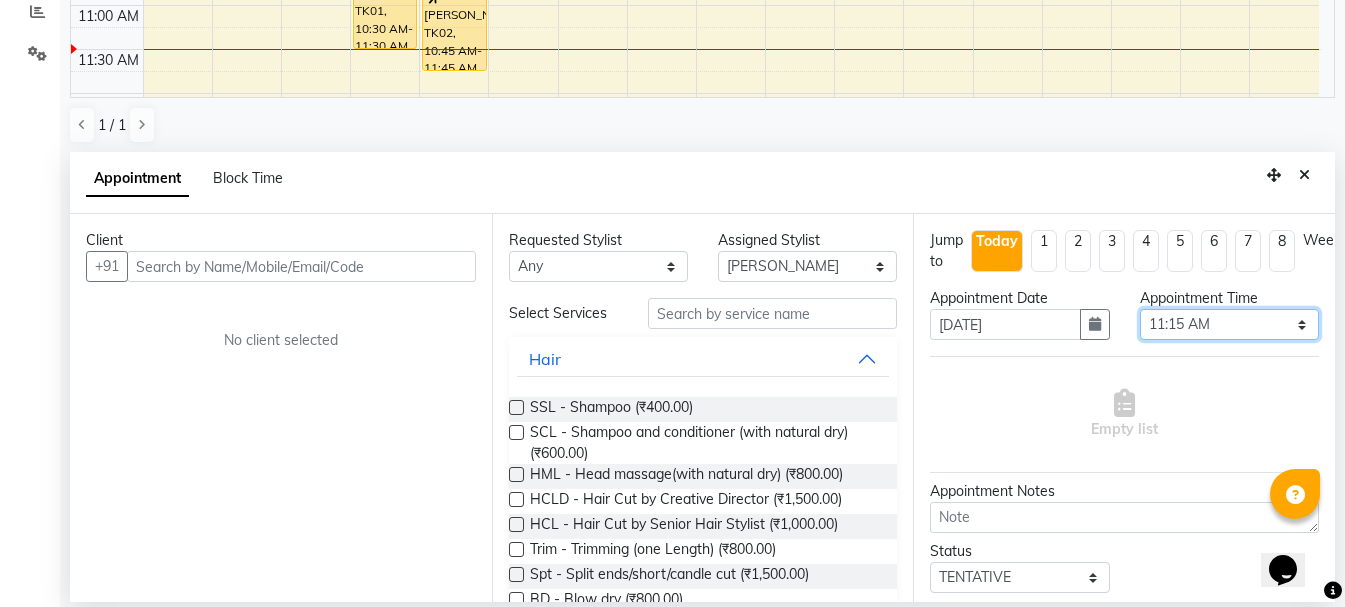 click on "Select 09:00 AM 09:15 AM 09:30 AM 09:45 AM 10:00 AM 10:15 AM 10:30 AM 10:45 AM 11:00 AM 11:15 AM 11:30 AM 11:45 AM 12:00 PM 12:15 PM 12:30 PM 12:45 PM 01:00 PM 01:15 PM 01:30 PM 01:45 PM 02:00 PM 02:15 PM 02:30 PM 02:45 PM 03:00 PM 03:15 PM 03:30 PM 03:45 PM 04:00 PM 04:15 PM 04:30 PM 04:45 PM 05:00 PM 05:15 PM 05:30 PM 05:45 PM 06:00 PM 06:15 PM 06:30 PM 06:45 PM 07:00 PM 07:15 PM 07:30 PM 07:45 PM 08:00 PM" at bounding box center (1229, 324) 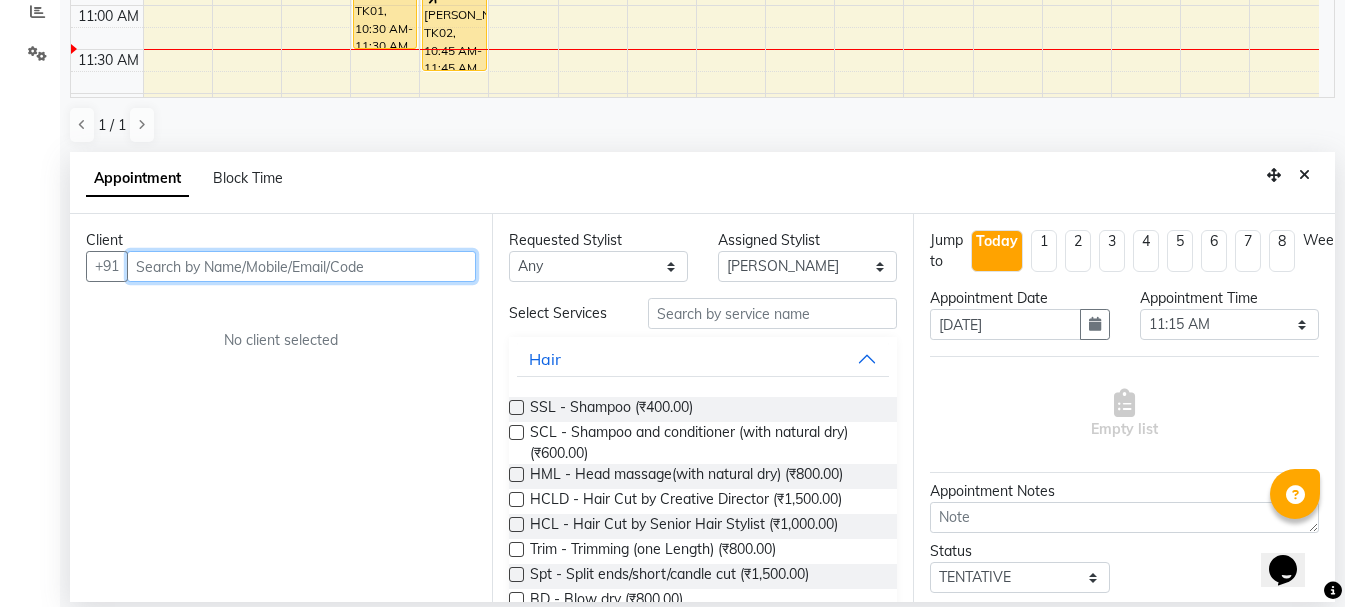 click at bounding box center [301, 266] 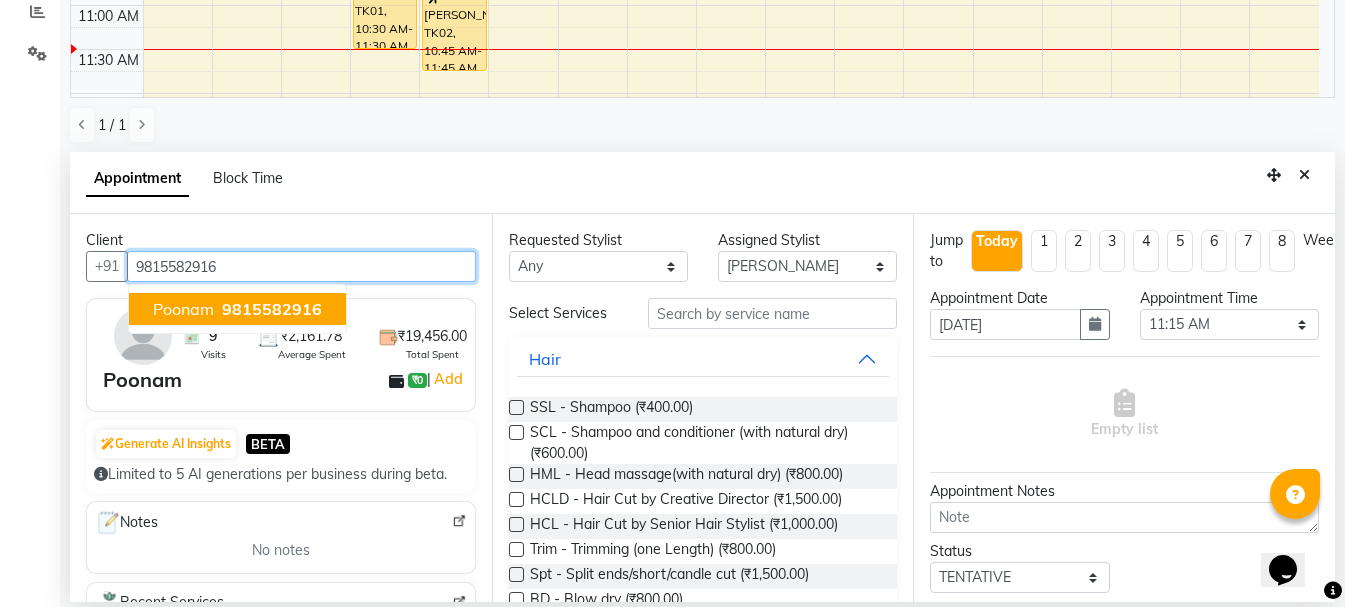 click on "9815582916" at bounding box center [272, 309] 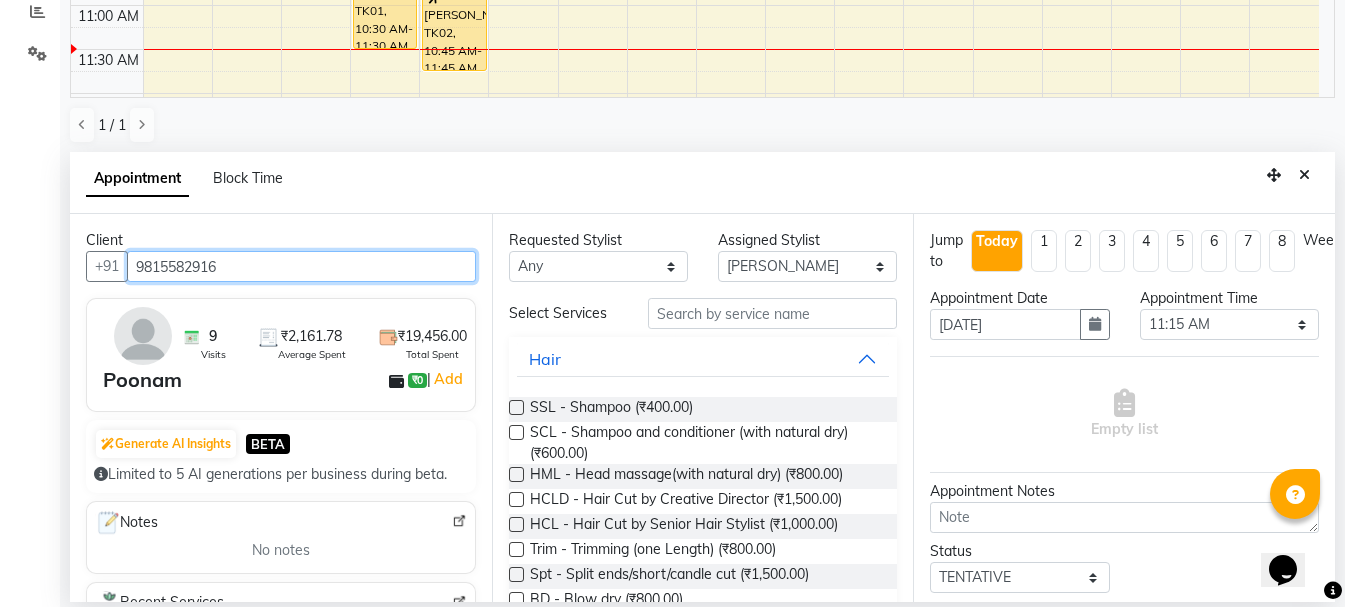 type on "9815582916" 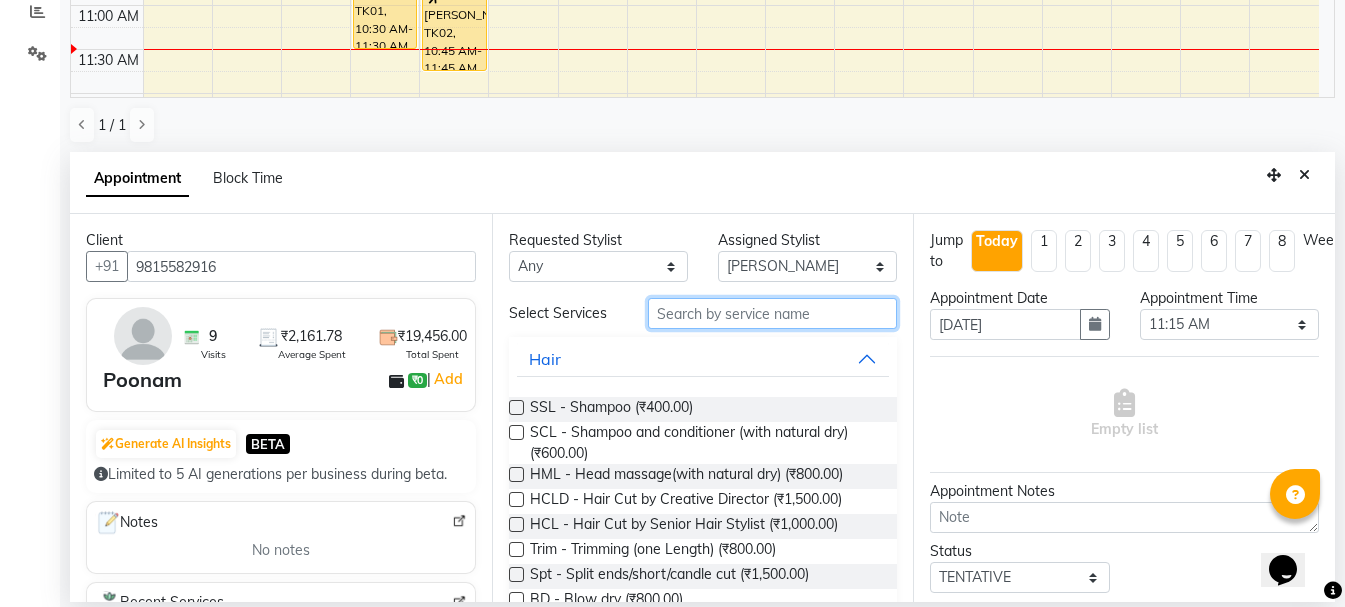 click at bounding box center (772, 313) 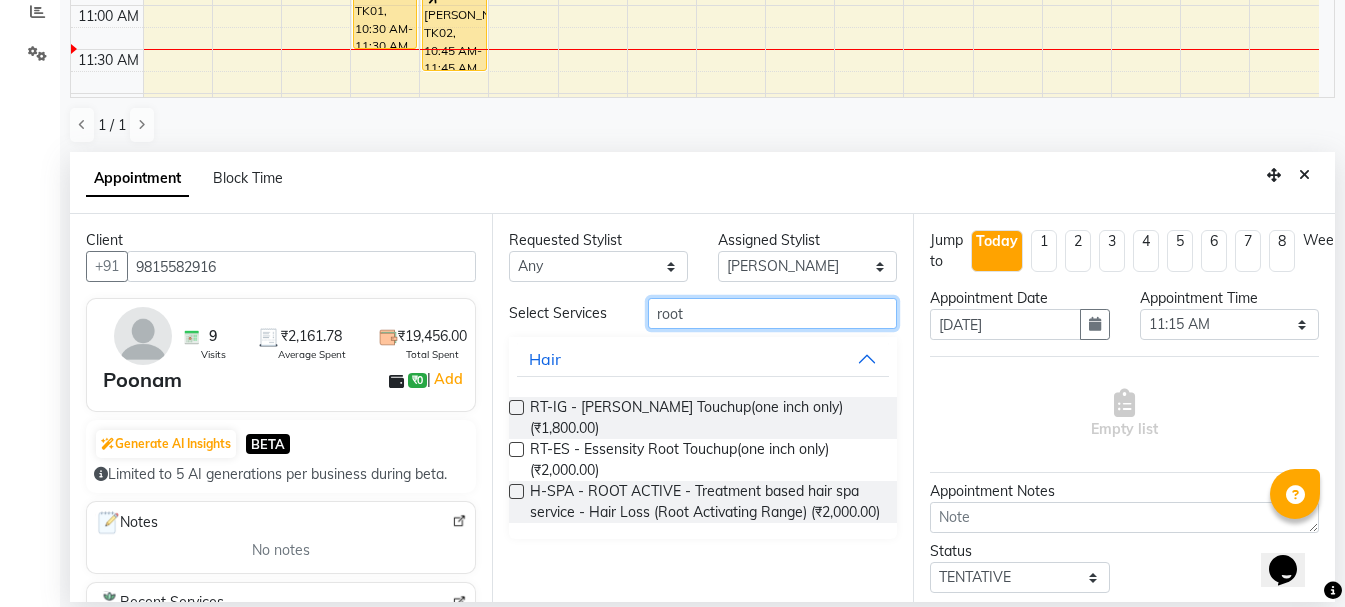 type on "root" 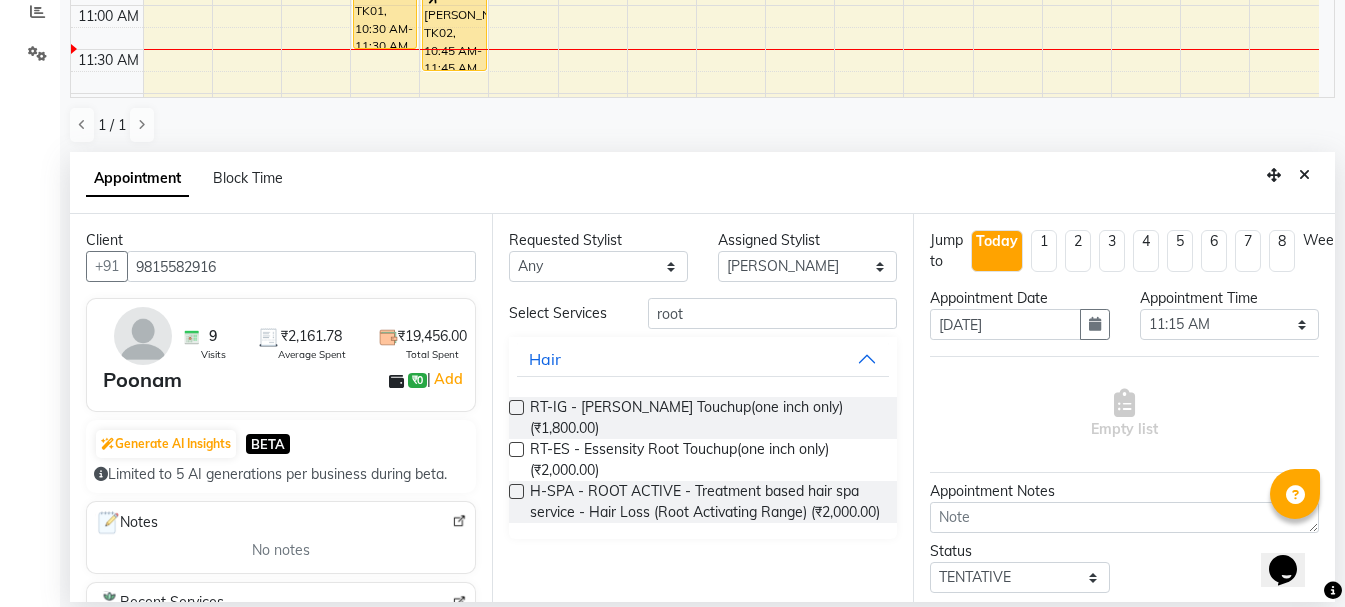 click at bounding box center [516, 407] 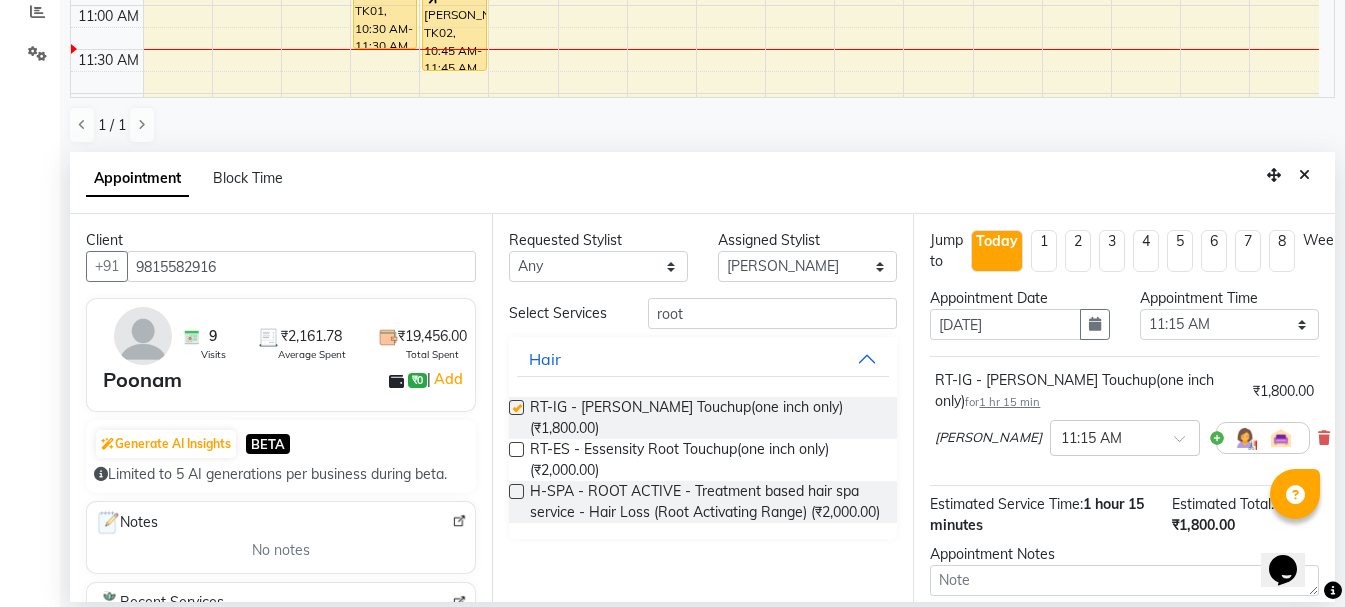 checkbox on "false" 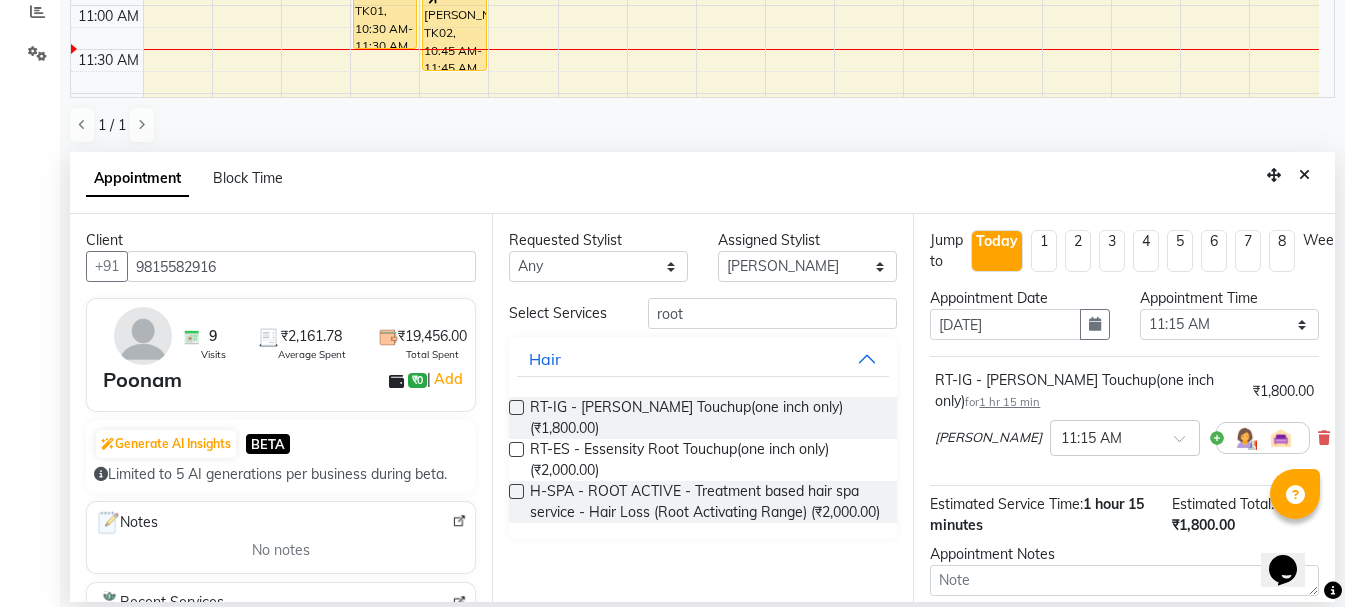 scroll, scrollTop: 195, scrollLeft: 0, axis: vertical 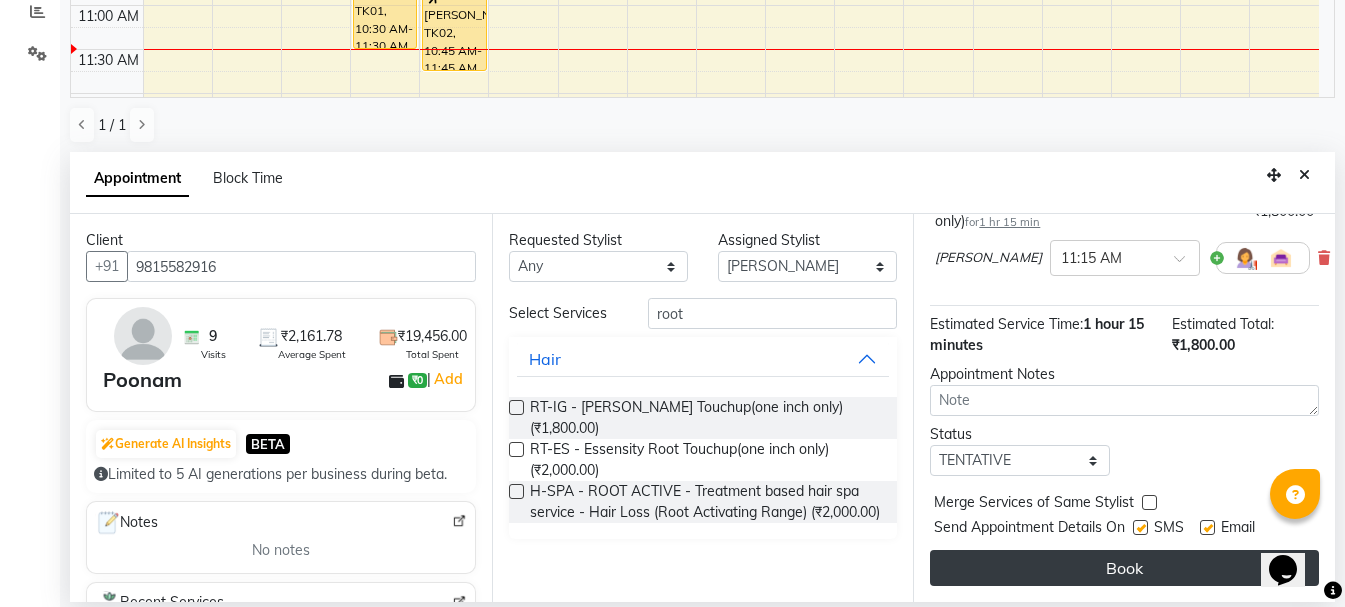 click on "Book" at bounding box center [1124, 568] 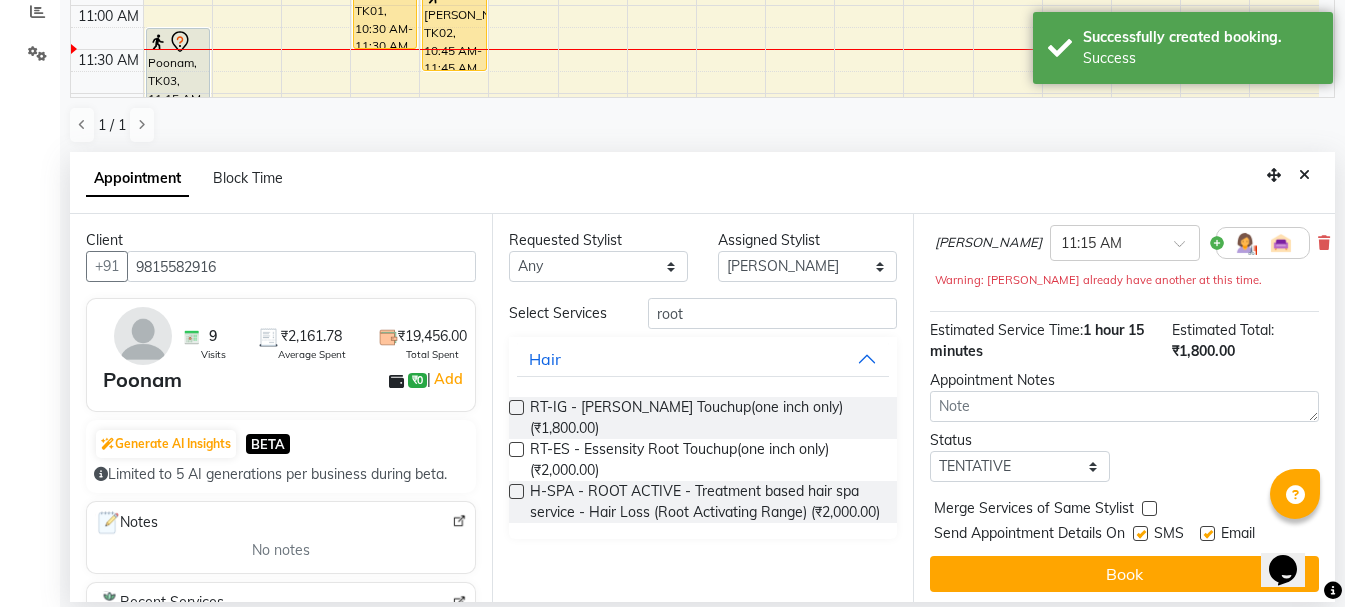 scroll, scrollTop: 0, scrollLeft: 0, axis: both 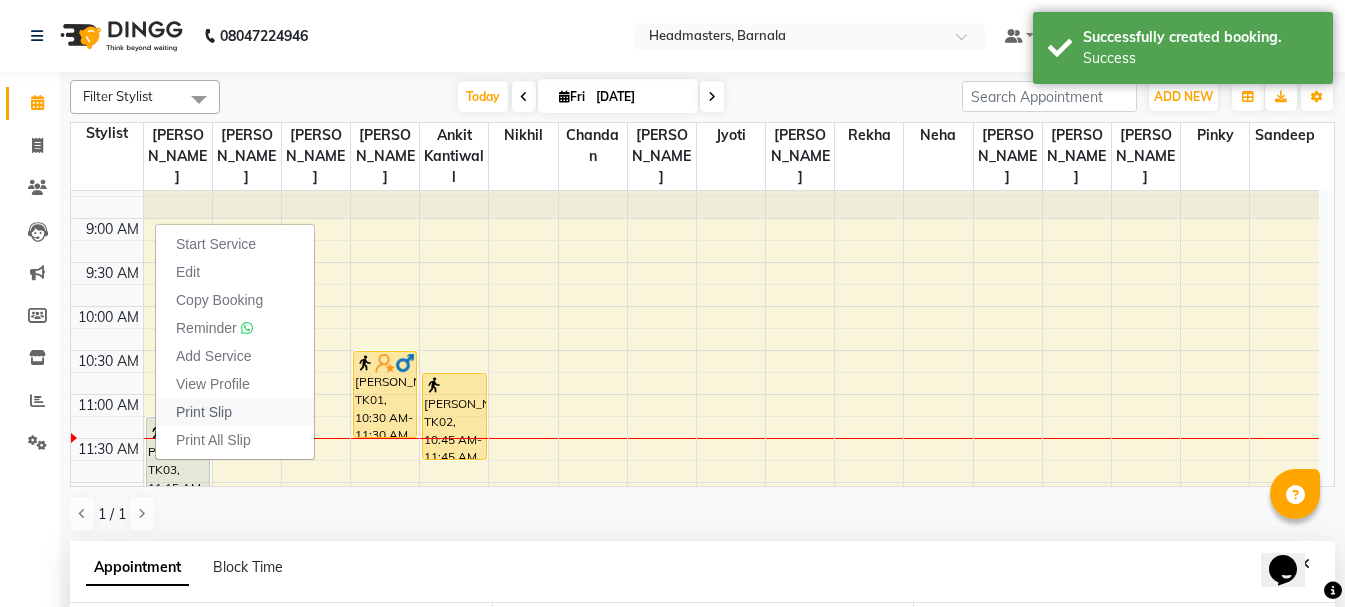 click on "Print Slip" at bounding box center (235, 412) 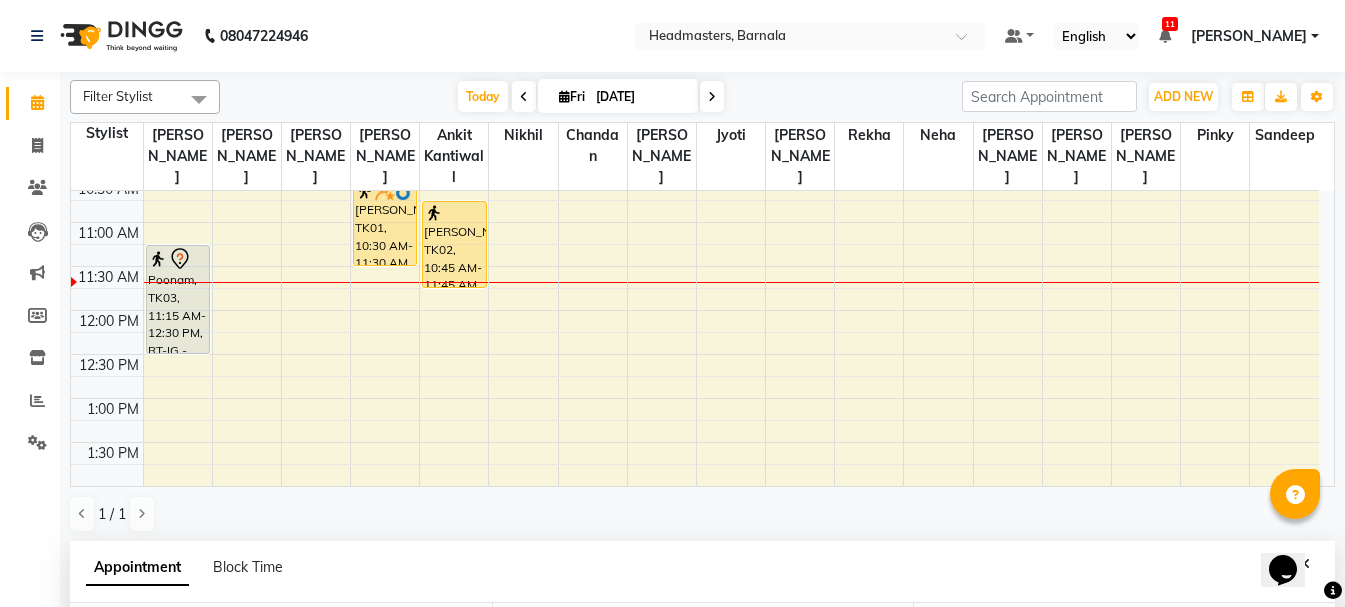 scroll, scrollTop: 245, scrollLeft: 0, axis: vertical 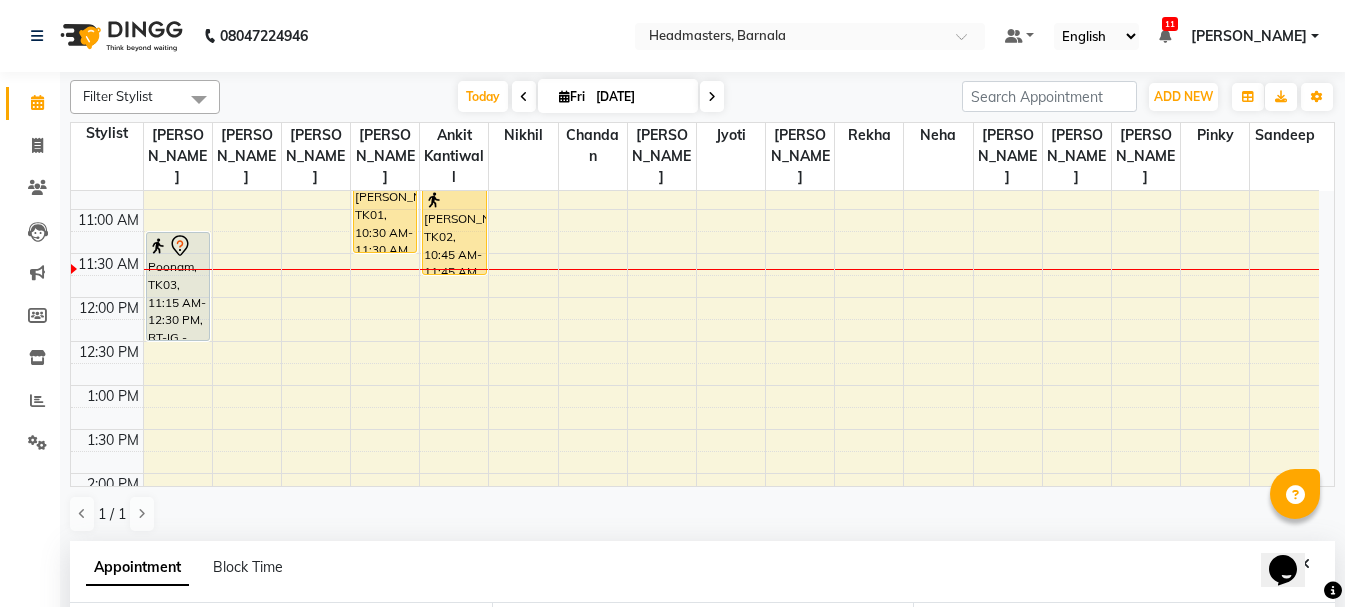 click on "8:00 AM 8:30 AM 9:00 AM 9:30 AM 10:00 AM 10:30 AM 11:00 AM 11:30 AM 12:00 PM 12:30 PM 1:00 PM 1:30 PM 2:00 PM 2:30 PM 3:00 PM 3:30 PM 4:00 PM 4:30 PM 5:00 PM 5:30 PM 6:00 PM 6:30 PM 7:00 PM 7:30 PM 8:00 PM 8:30 PM             [GEOGRAPHIC_DATA], TK03, 11:15 AM-12:30 PM, RT-IG - Igora Root Touchup(one inch only)     [PERSON_NAME], TK01, 10:30 AM-11:30 AM, HCG - Hair Cut by Senior Hair Stylist     [PERSON_NAME], TK02, 10:45 AM-11:45 AM, HCG - Hair Cut by Senior Hair Stylist" at bounding box center [695, 517] 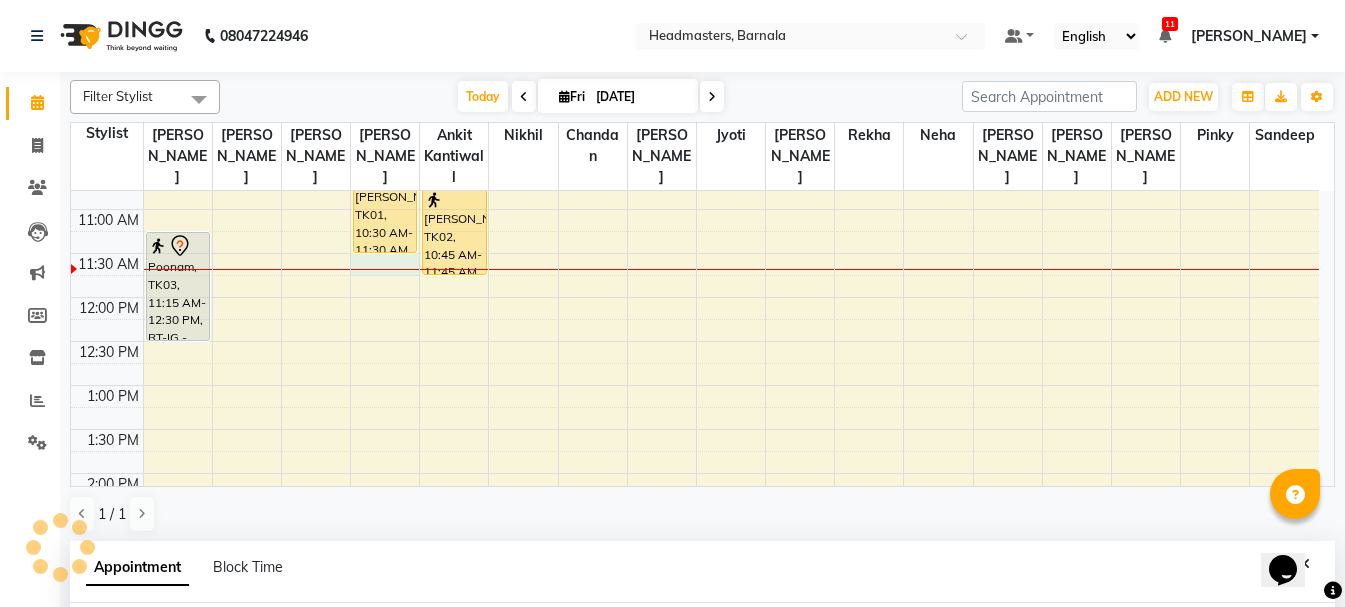 scroll, scrollTop: 389, scrollLeft: 0, axis: vertical 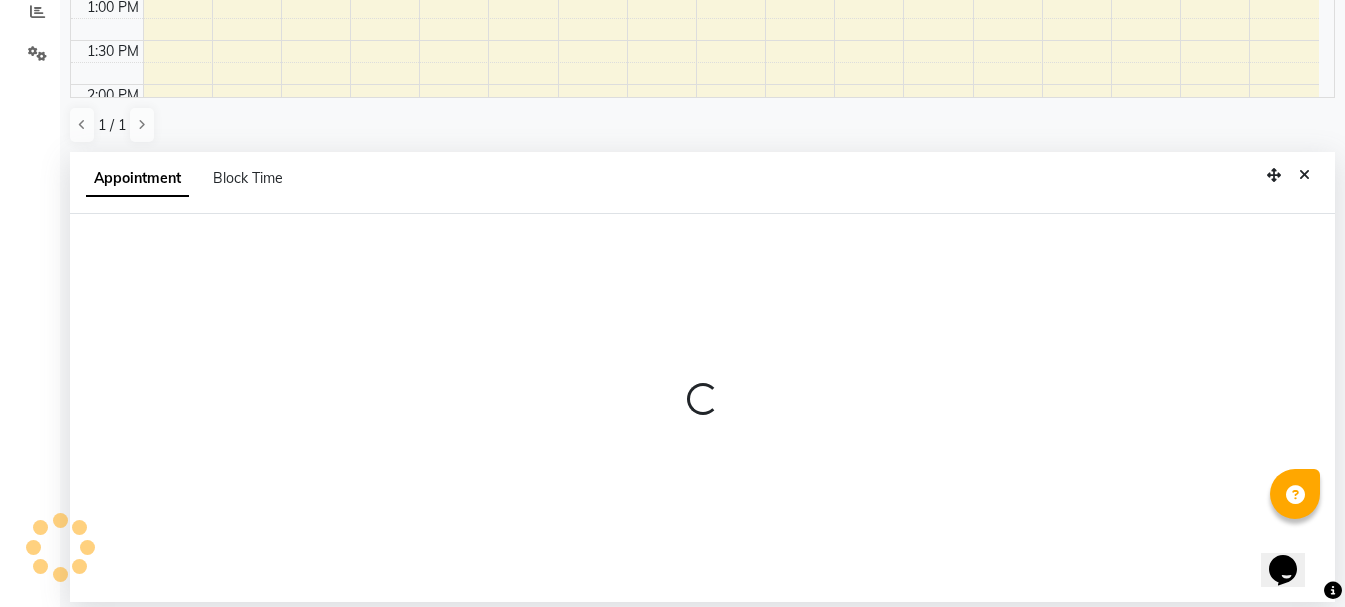 select on "67277" 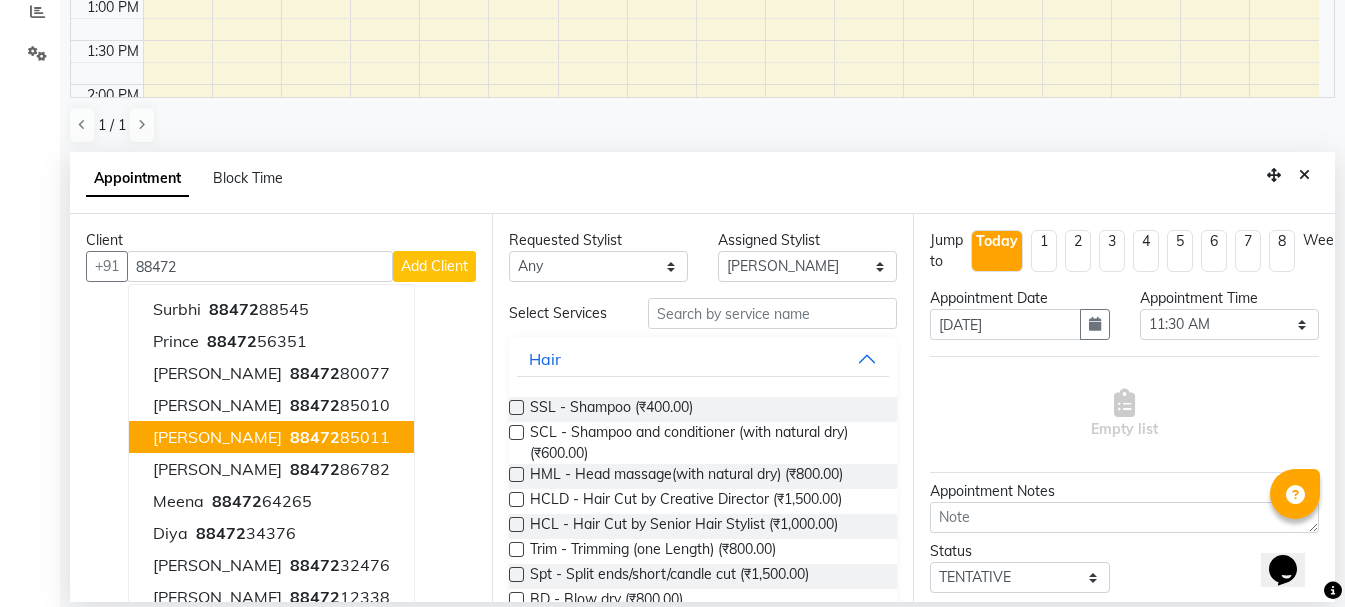 click on "88472" at bounding box center [315, 437] 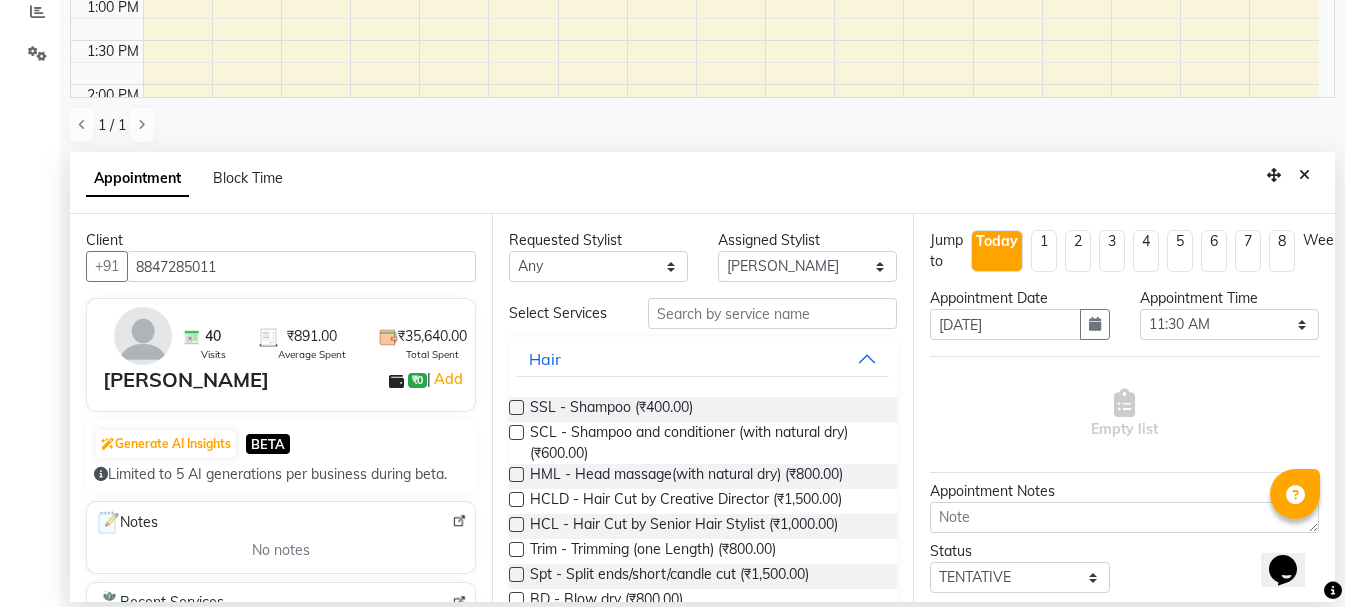 type on "8847285011" 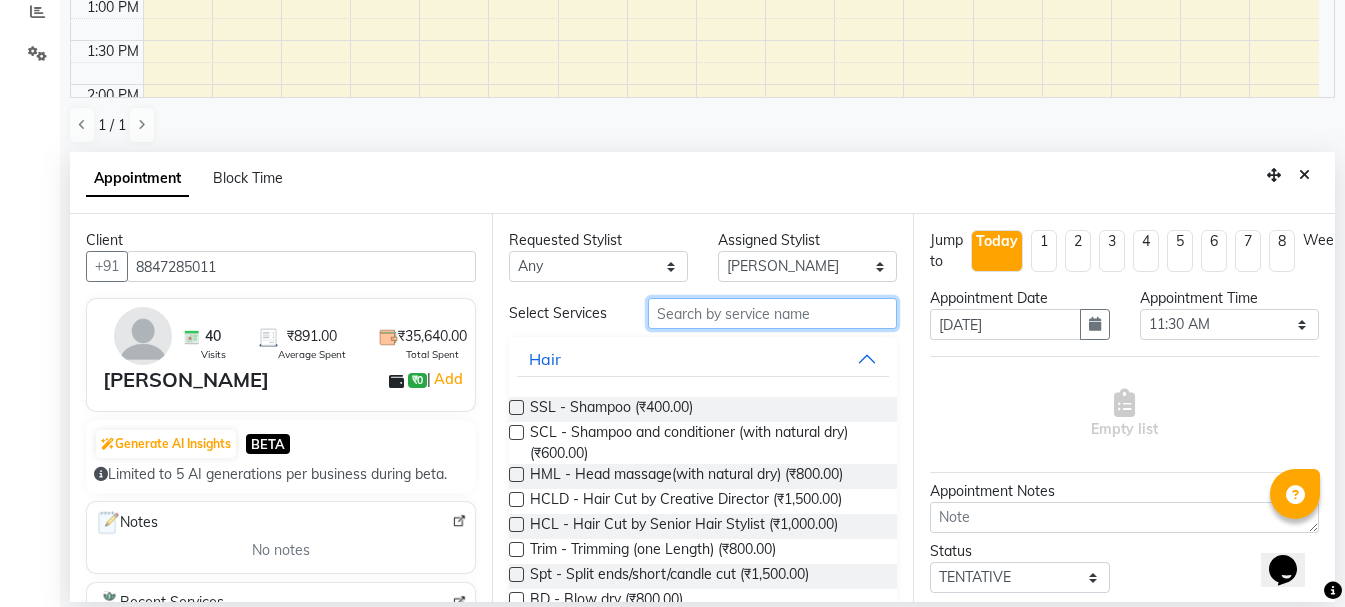 click at bounding box center (772, 313) 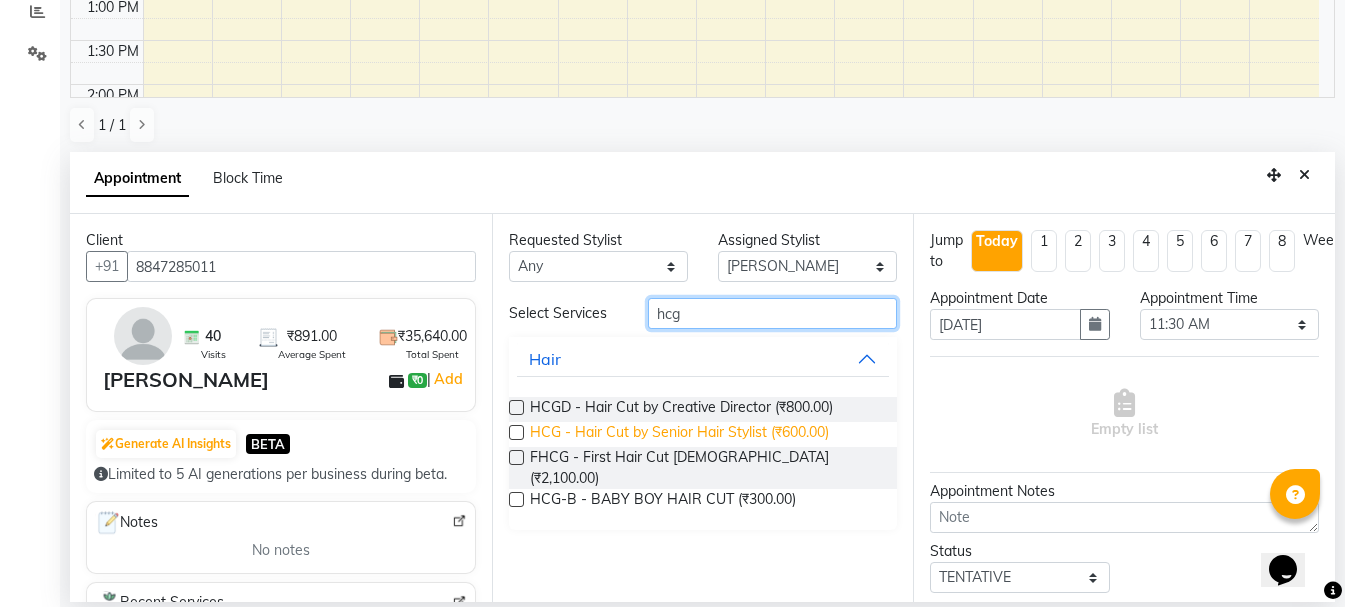 type on "hcg" 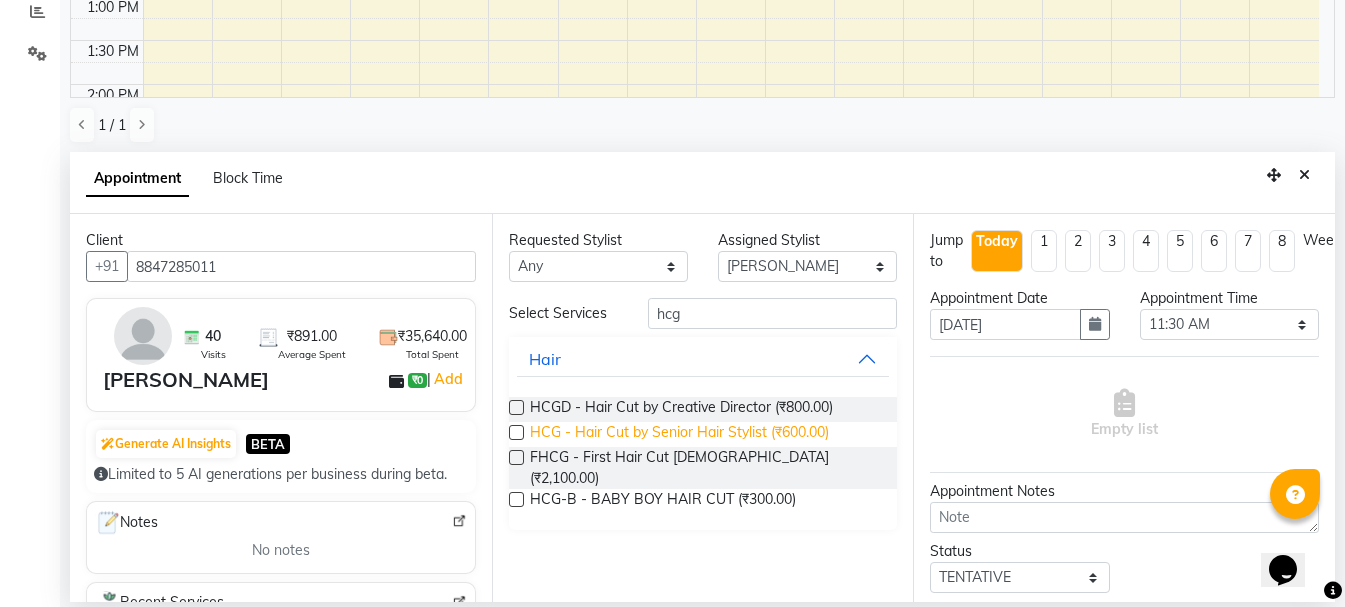 click on "HCG - Hair Cut by Senior Hair Stylist (₹600.00)" at bounding box center [679, 434] 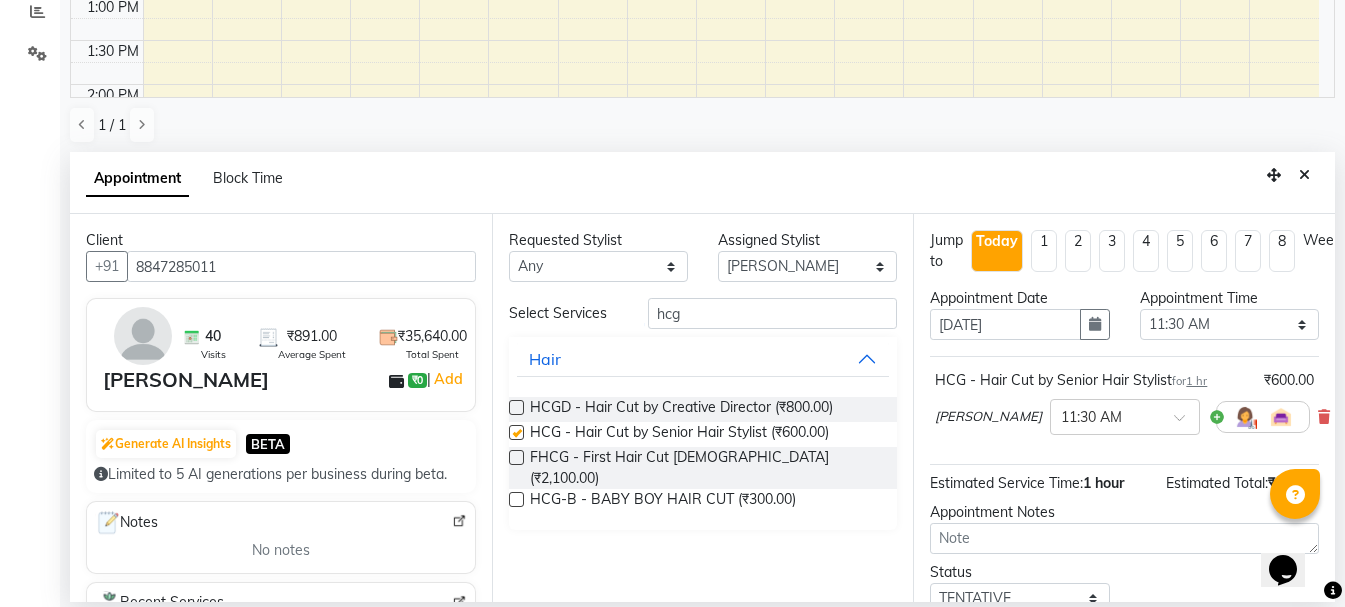 checkbox on "false" 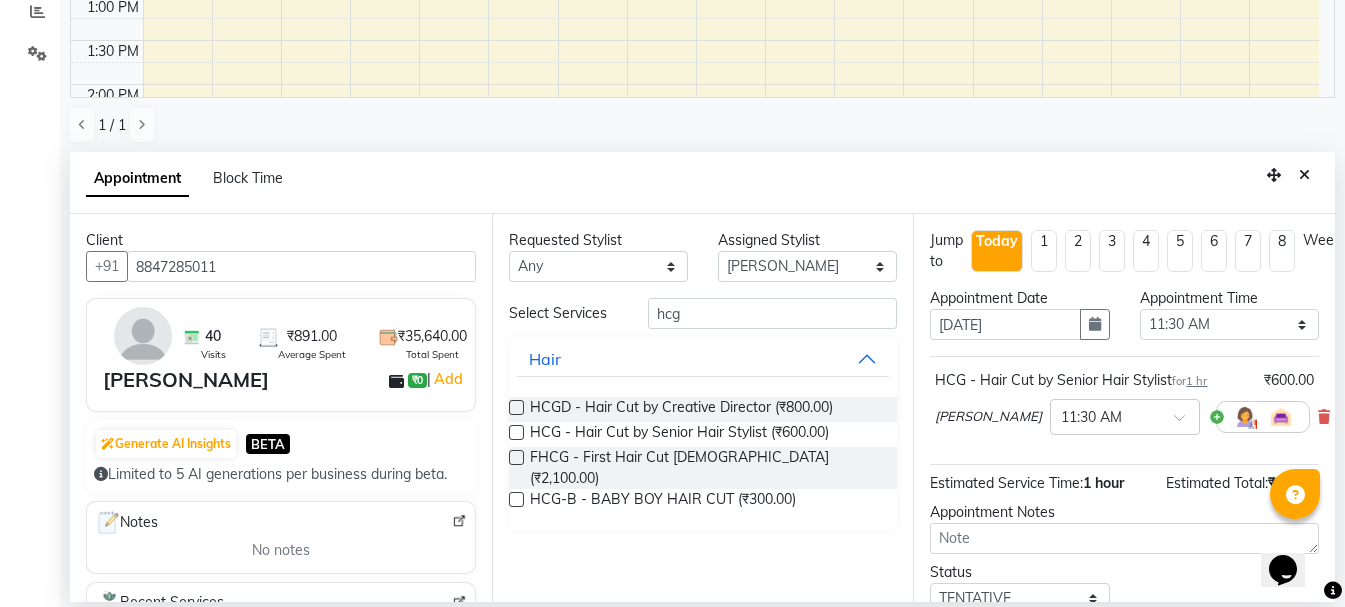 scroll, scrollTop: 156, scrollLeft: 0, axis: vertical 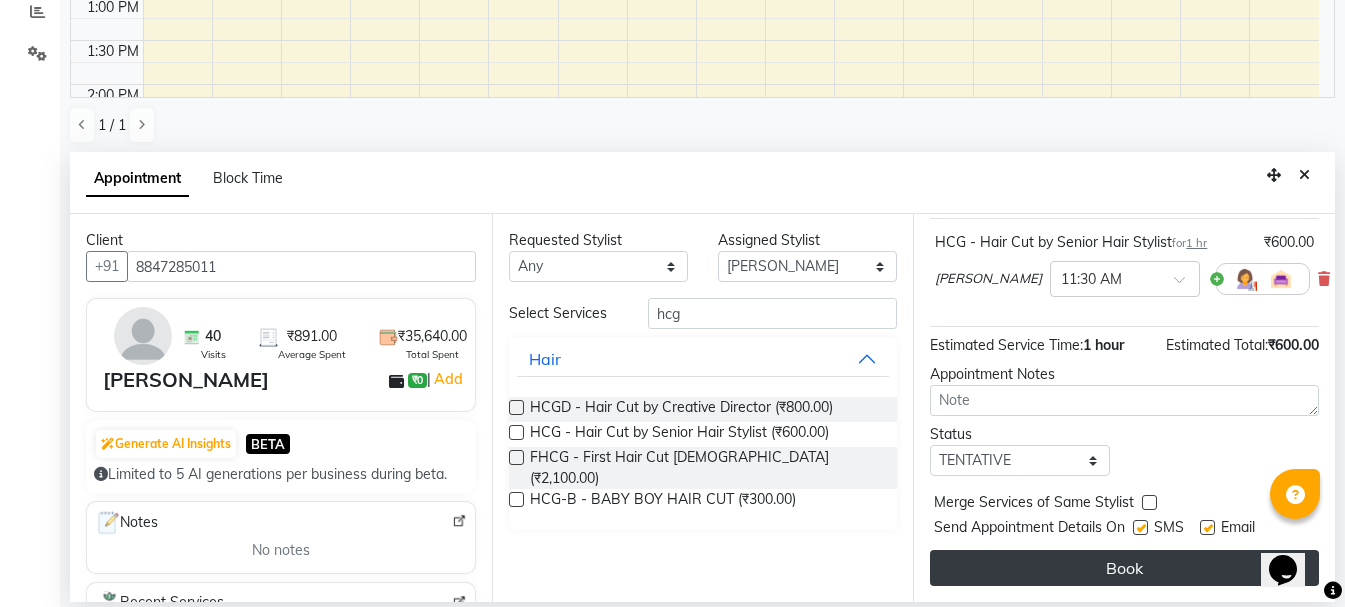 click on "Book" at bounding box center (1124, 568) 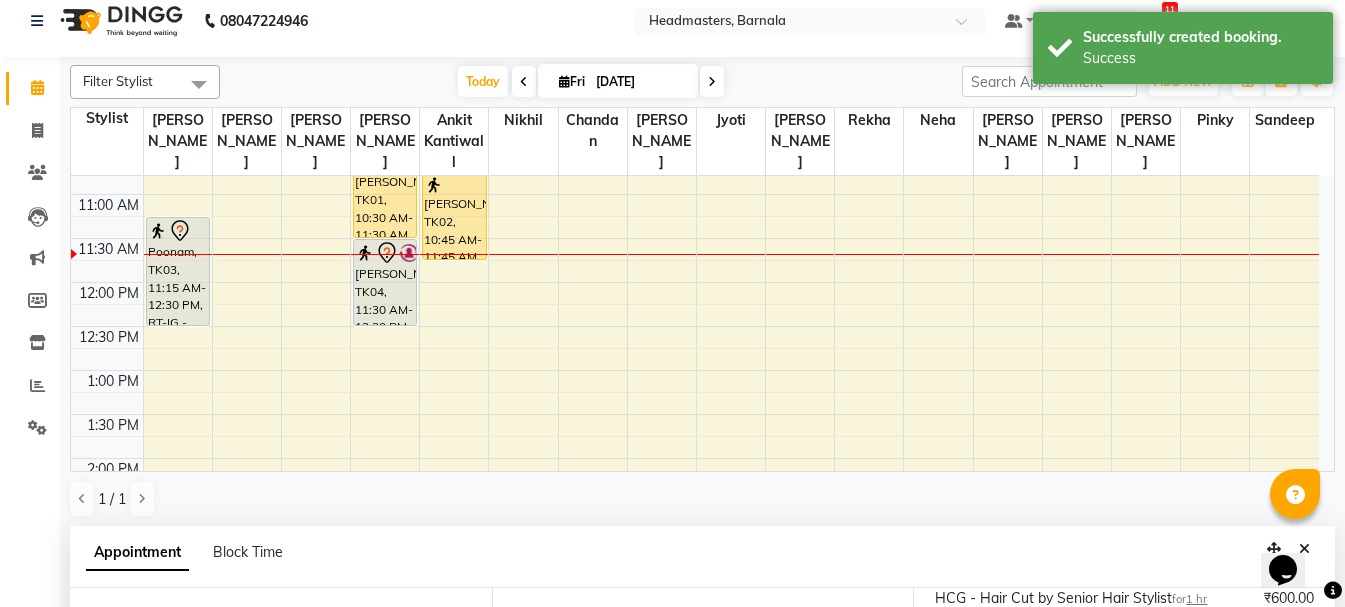 scroll, scrollTop: 0, scrollLeft: 0, axis: both 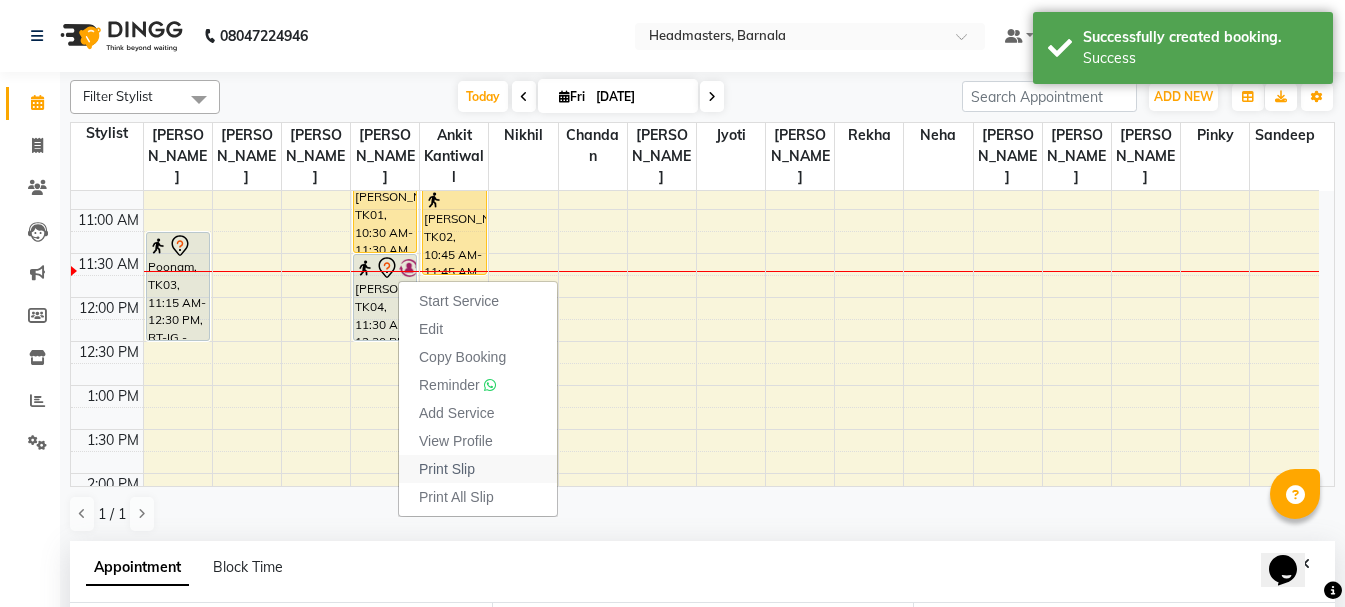 click on "Print Slip" at bounding box center [478, 469] 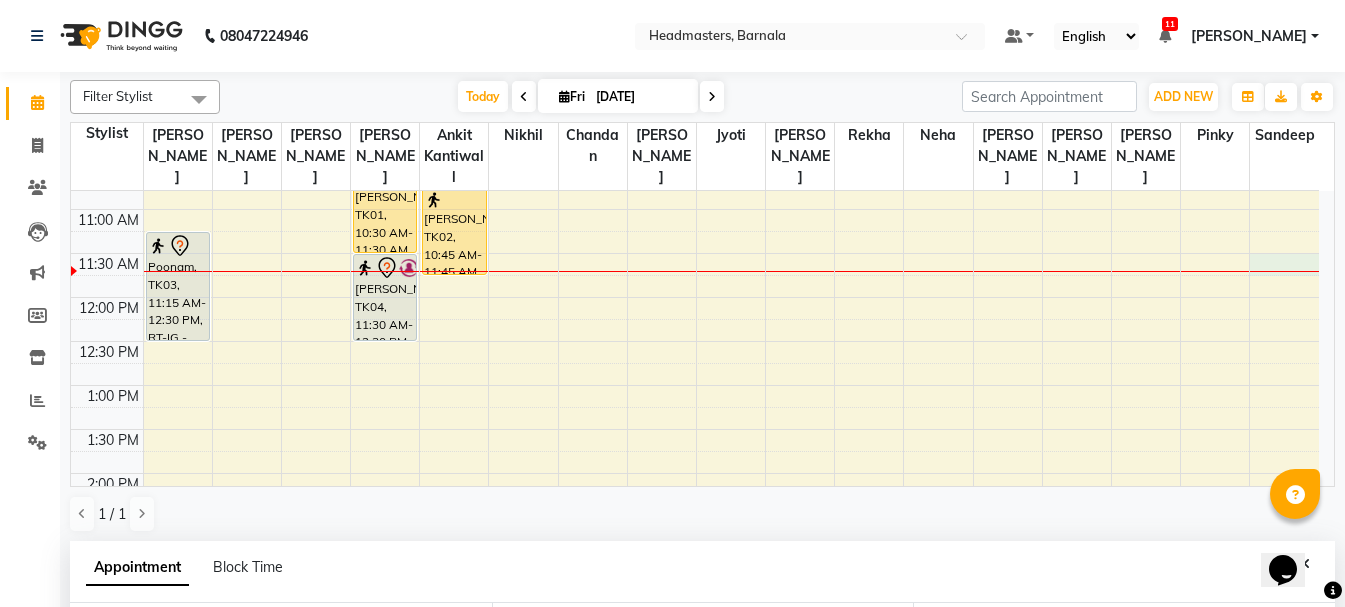 click on "8:00 AM 8:30 AM 9:00 AM 9:30 AM 10:00 AM 10:30 AM 11:00 AM 11:30 AM 12:00 PM 12:30 PM 1:00 PM 1:30 PM 2:00 PM 2:30 PM 3:00 PM 3:30 PM 4:00 PM 4:30 PM 5:00 PM 5:30 PM 6:00 PM 6:30 PM 7:00 PM 7:30 PM 8:00 PM 8:30 PM             [GEOGRAPHIC_DATA], TK03, 11:15 AM-12:30 PM, RT-IG - Igora Root Touchup(one inch only)     [PERSON_NAME], TK01, 10:30 AM-11:30 AM, HCG - Hair Cut by Senior Hair Stylist             [PERSON_NAME], TK04, 11:30 AM-12:30 PM, HCG - Hair Cut by Senior Hair Stylist     [PERSON_NAME], TK02, 10:45 AM-11:45 AM, HCG - Hair Cut by Senior Hair Stylist" at bounding box center [695, 517] 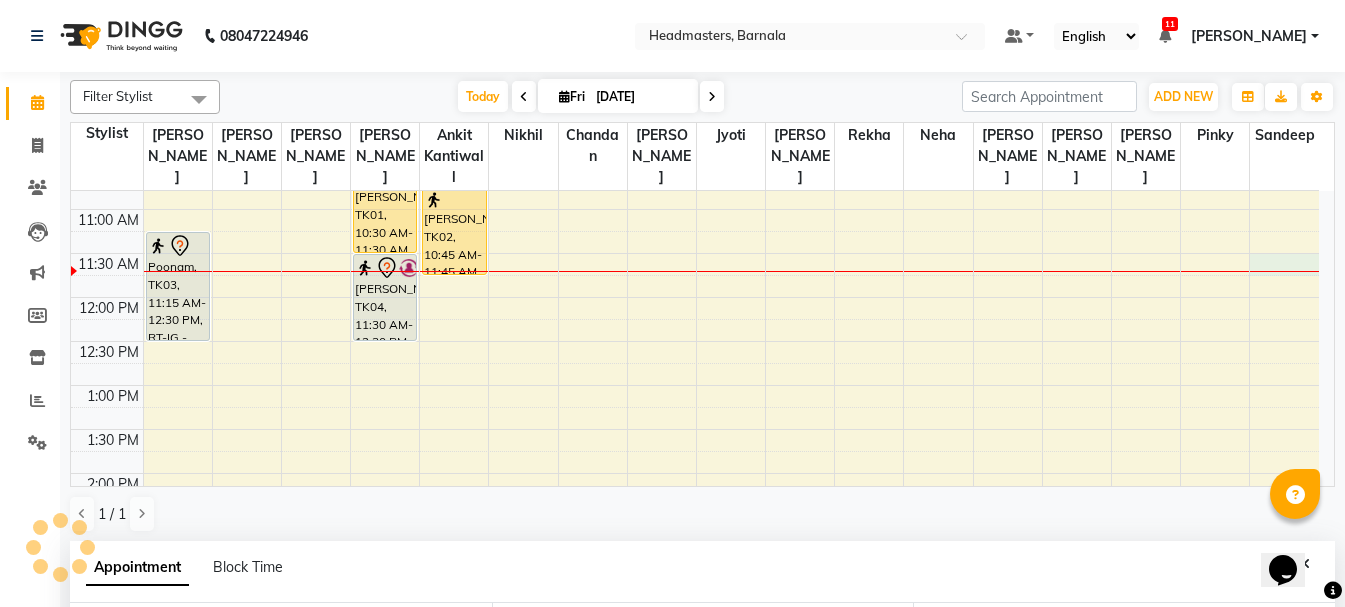 scroll, scrollTop: 389, scrollLeft: 0, axis: vertical 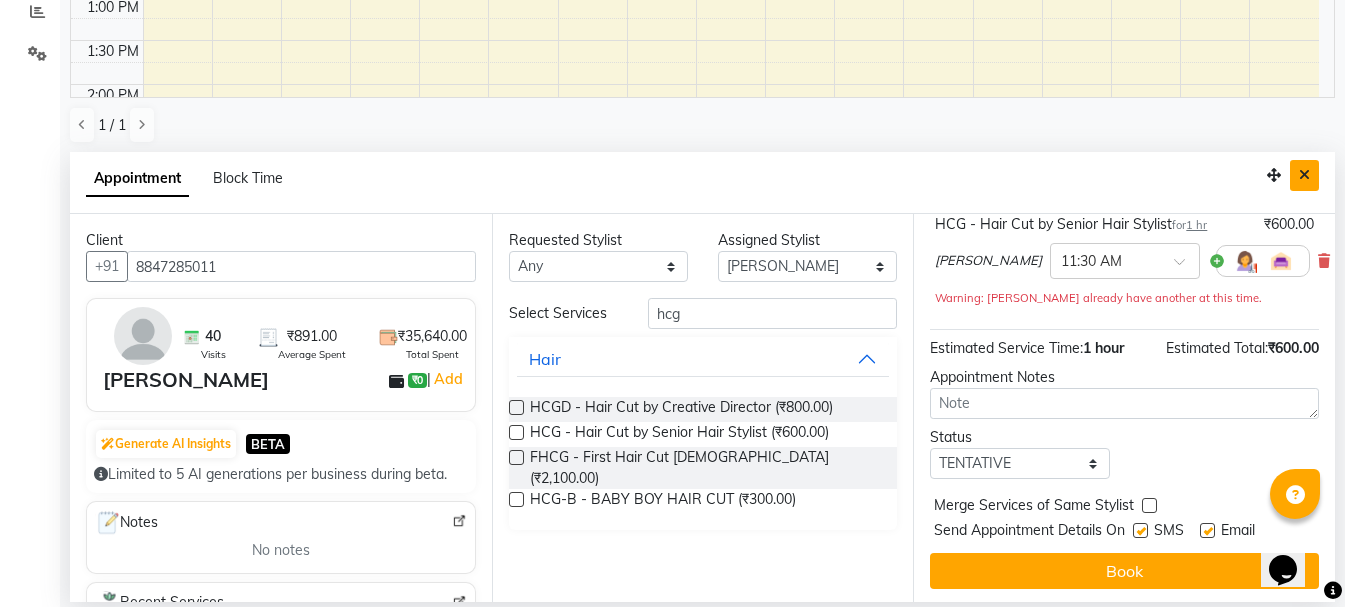 click at bounding box center [1304, 175] 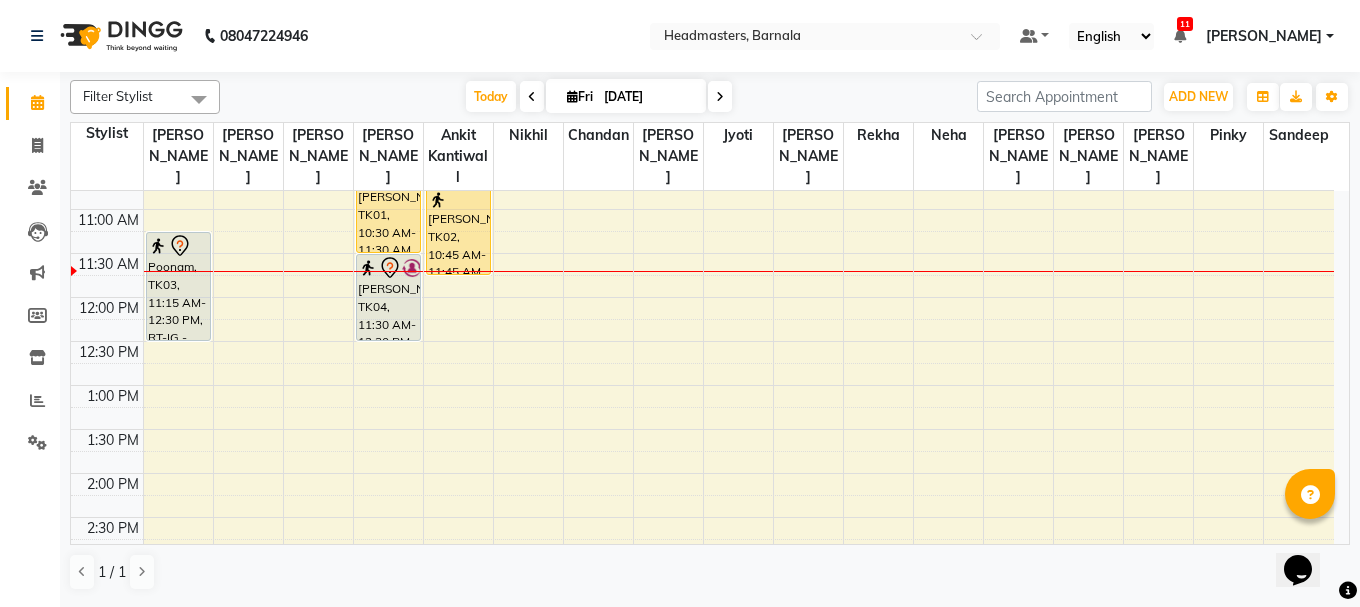 select on "71857" 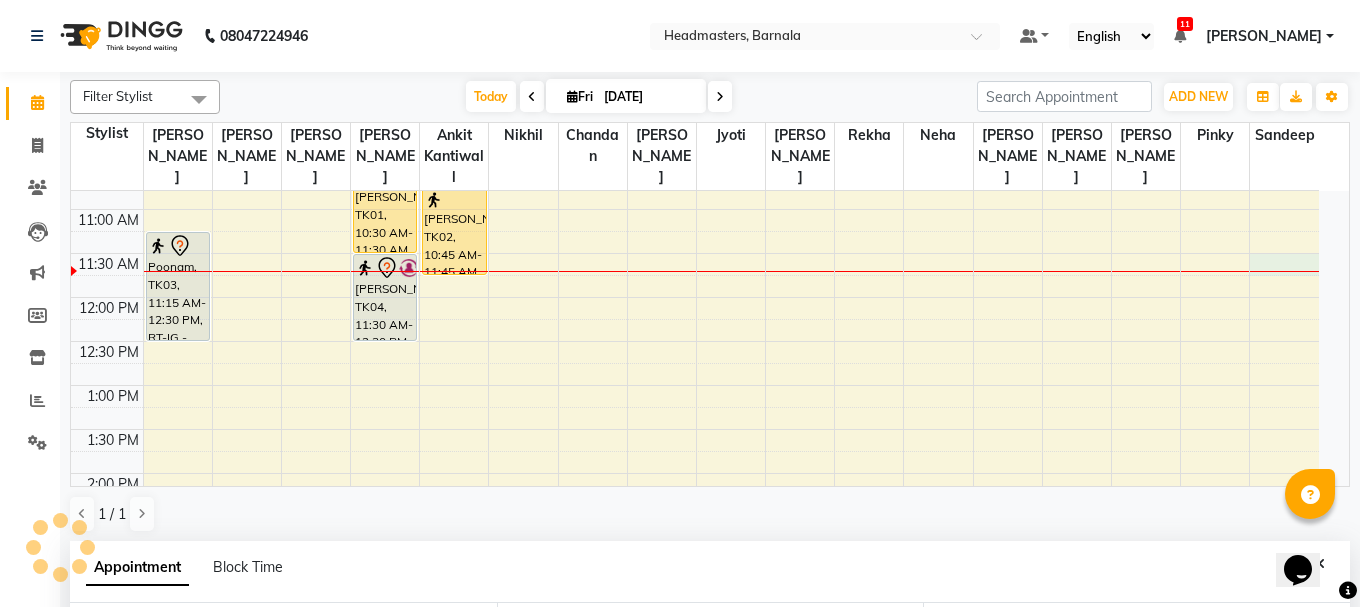 select on "690" 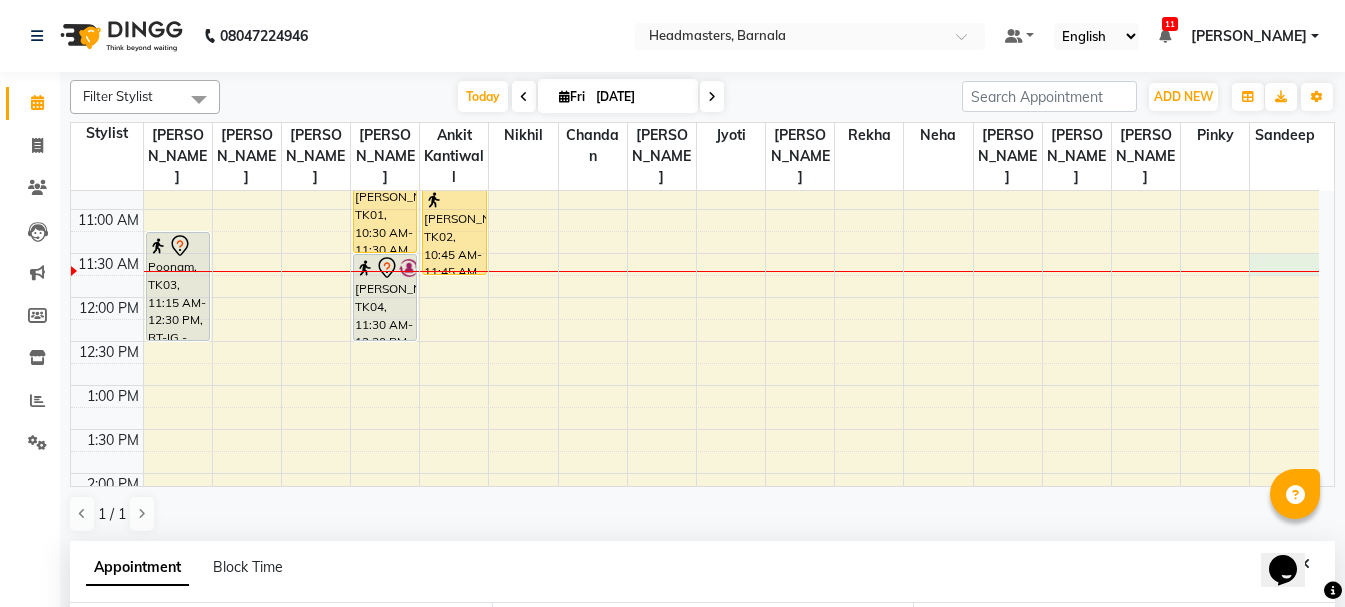 scroll, scrollTop: 352, scrollLeft: 0, axis: vertical 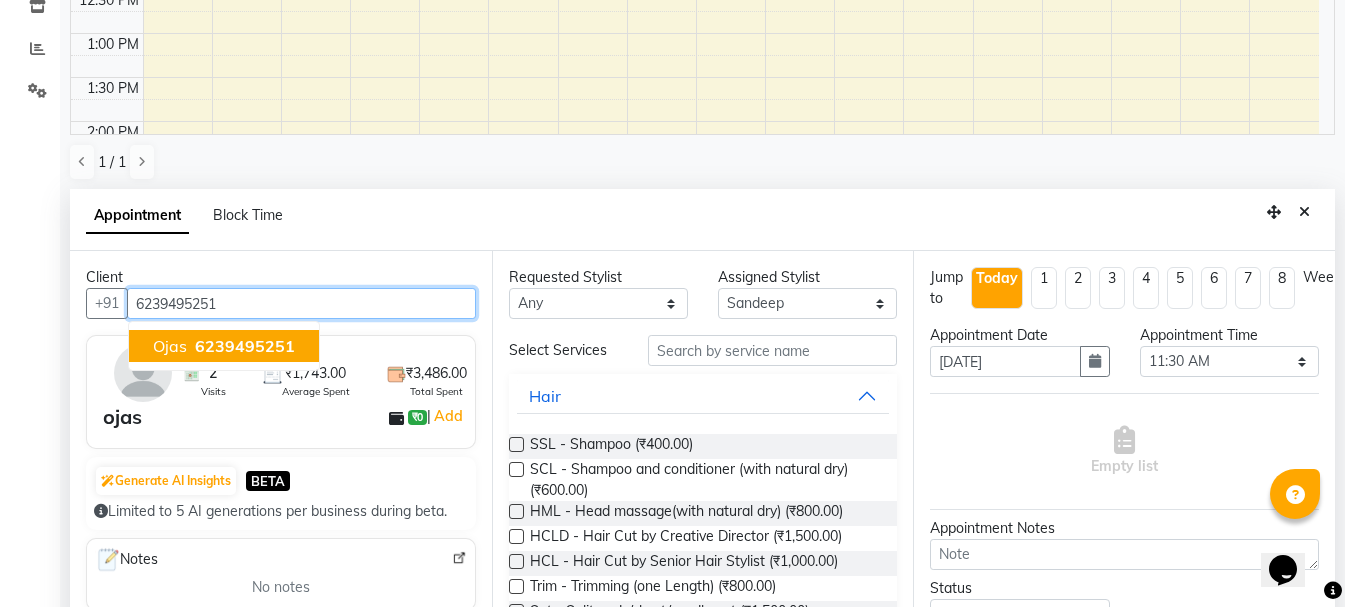 click on "6239495251" at bounding box center (245, 346) 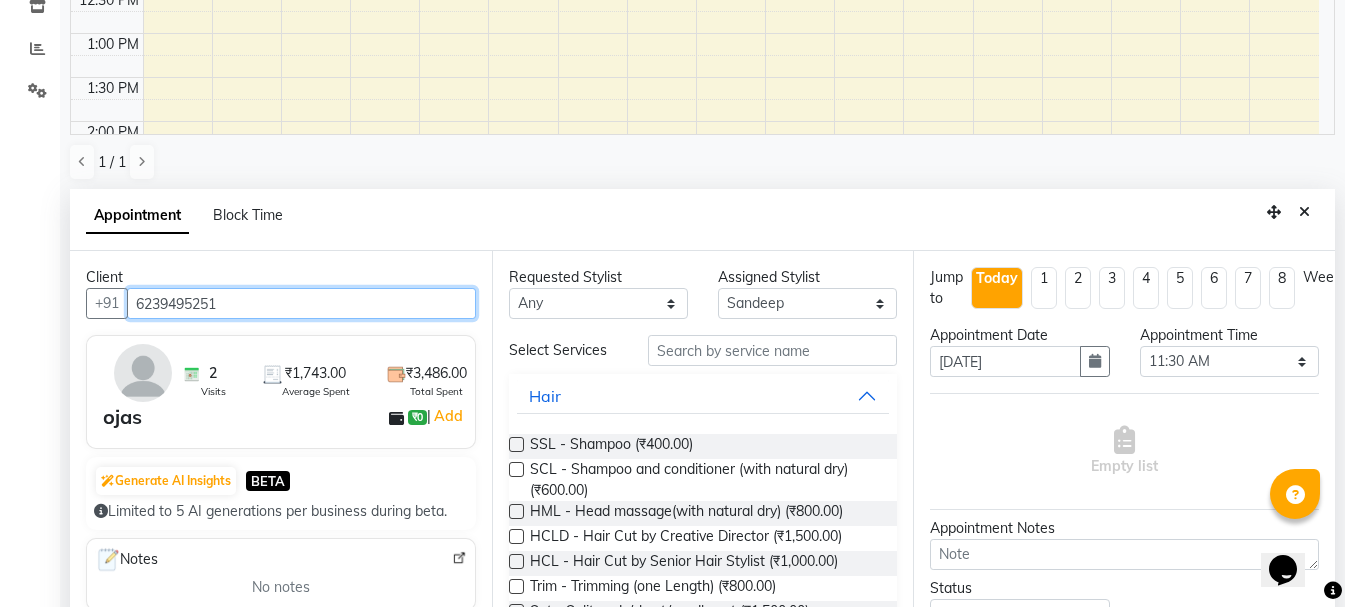 type on "6239495251" 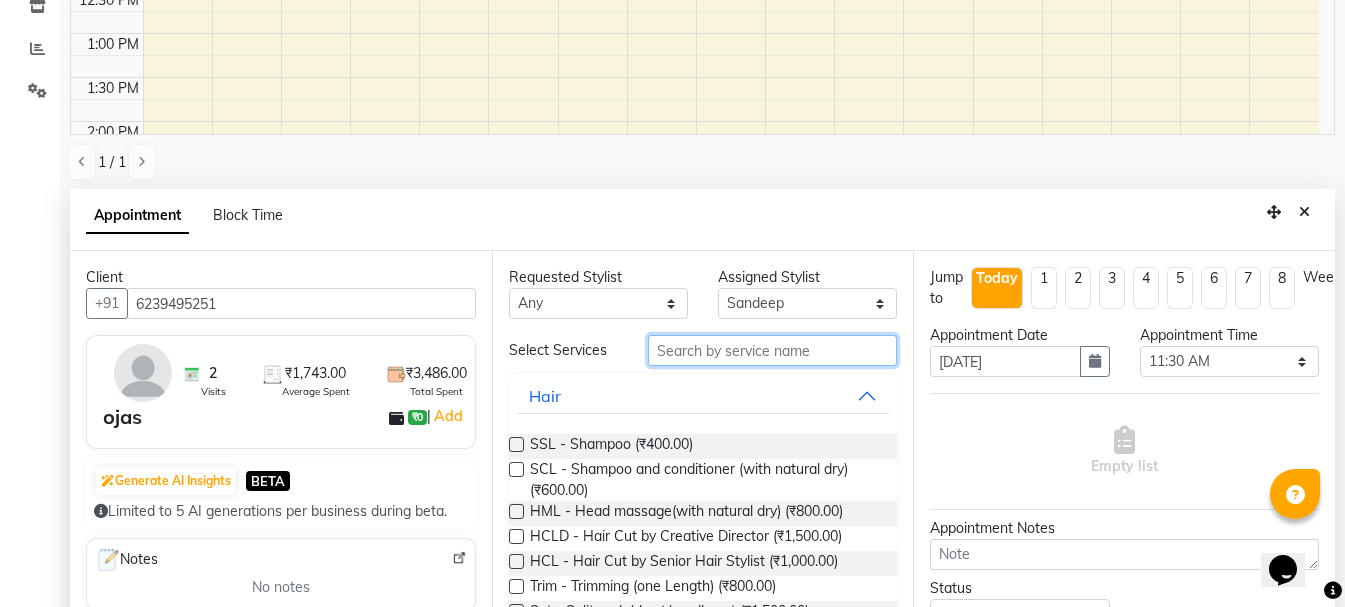 click at bounding box center (772, 350) 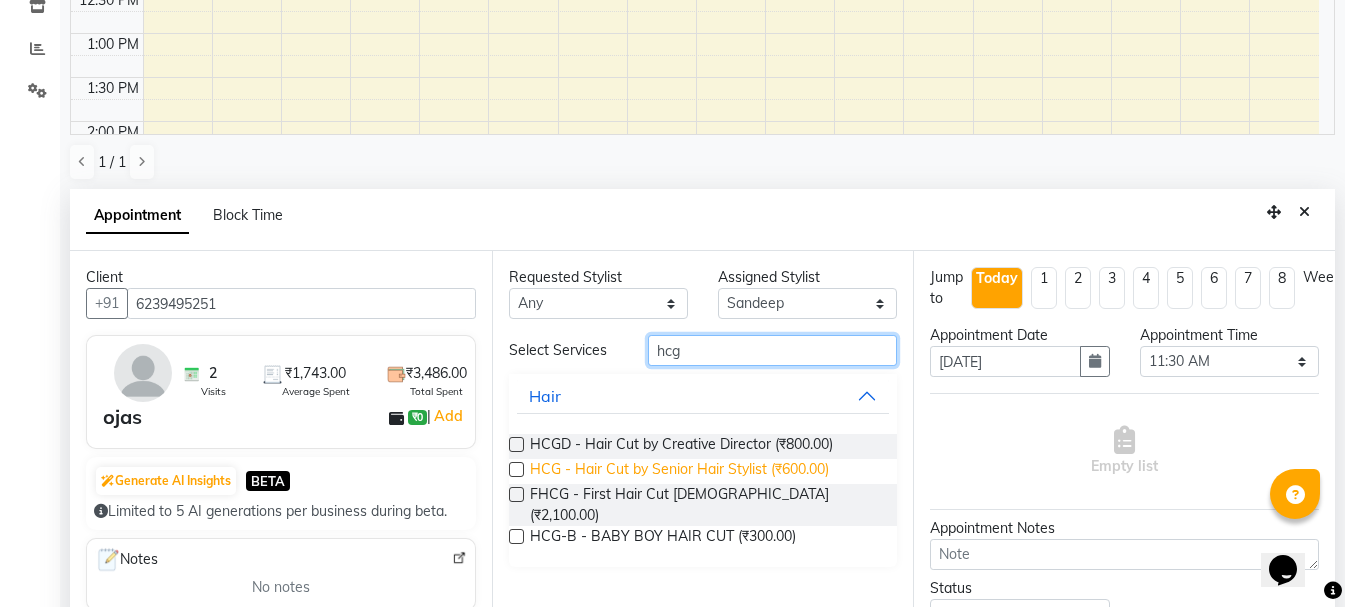 type on "hcg" 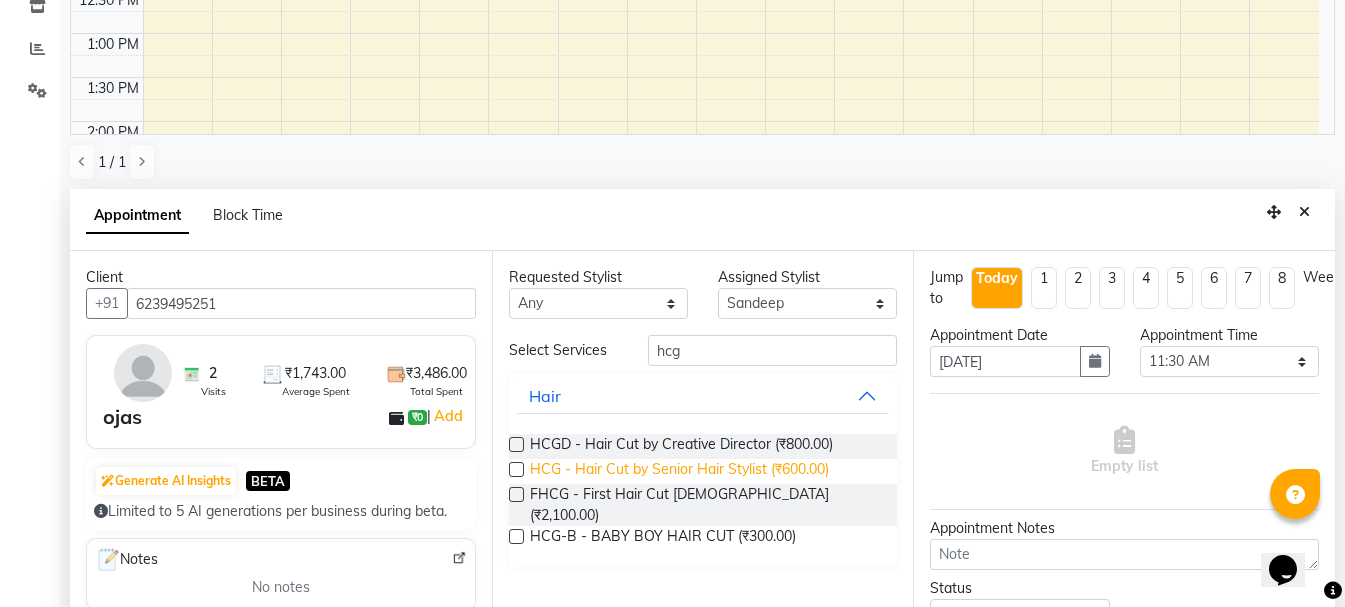 click on "HCG - Hair Cut by Senior Hair Stylist (₹600.00)" at bounding box center (679, 471) 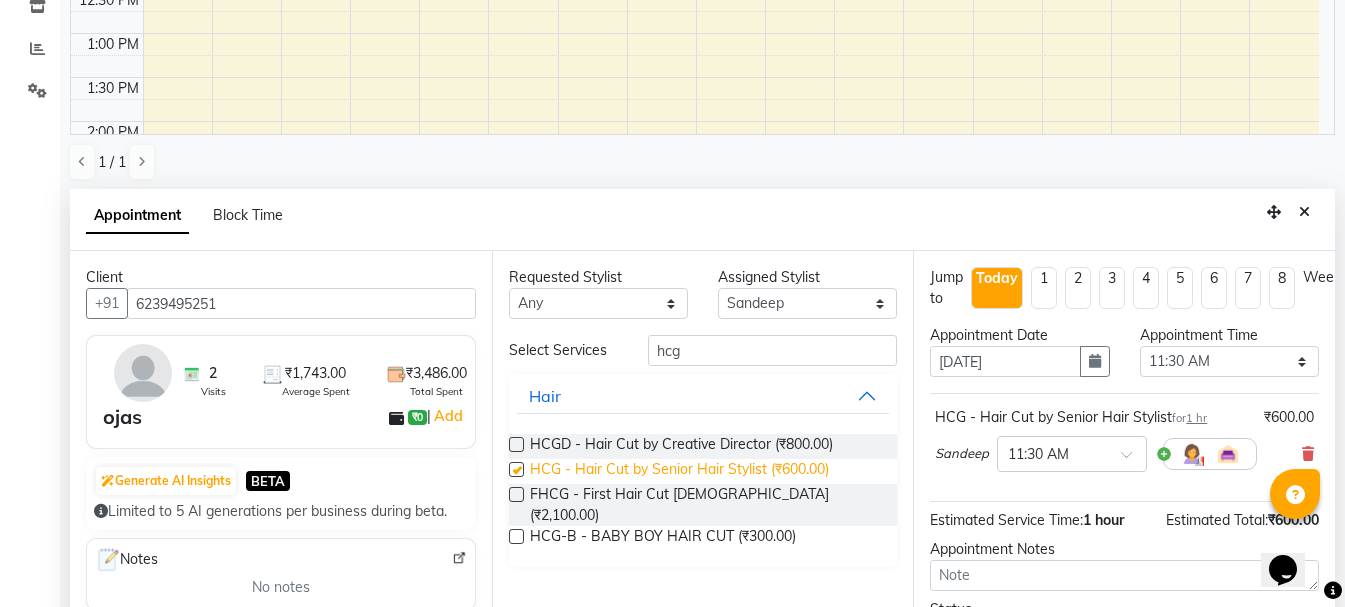 checkbox on "false" 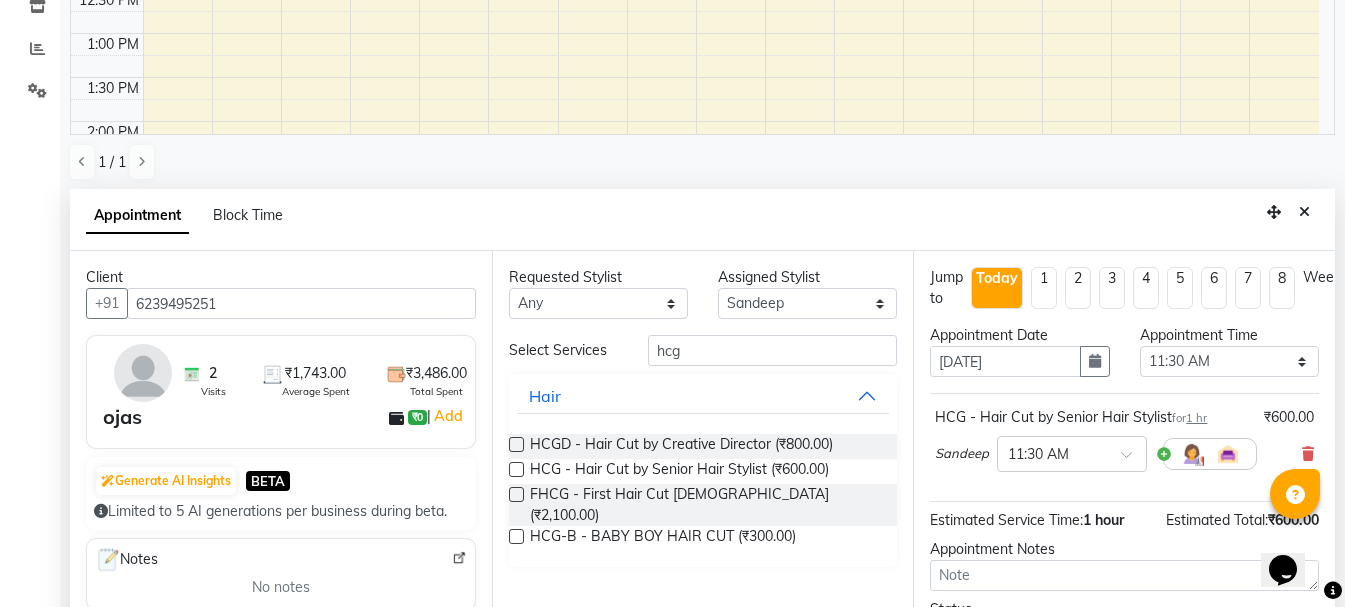 scroll, scrollTop: 153, scrollLeft: 0, axis: vertical 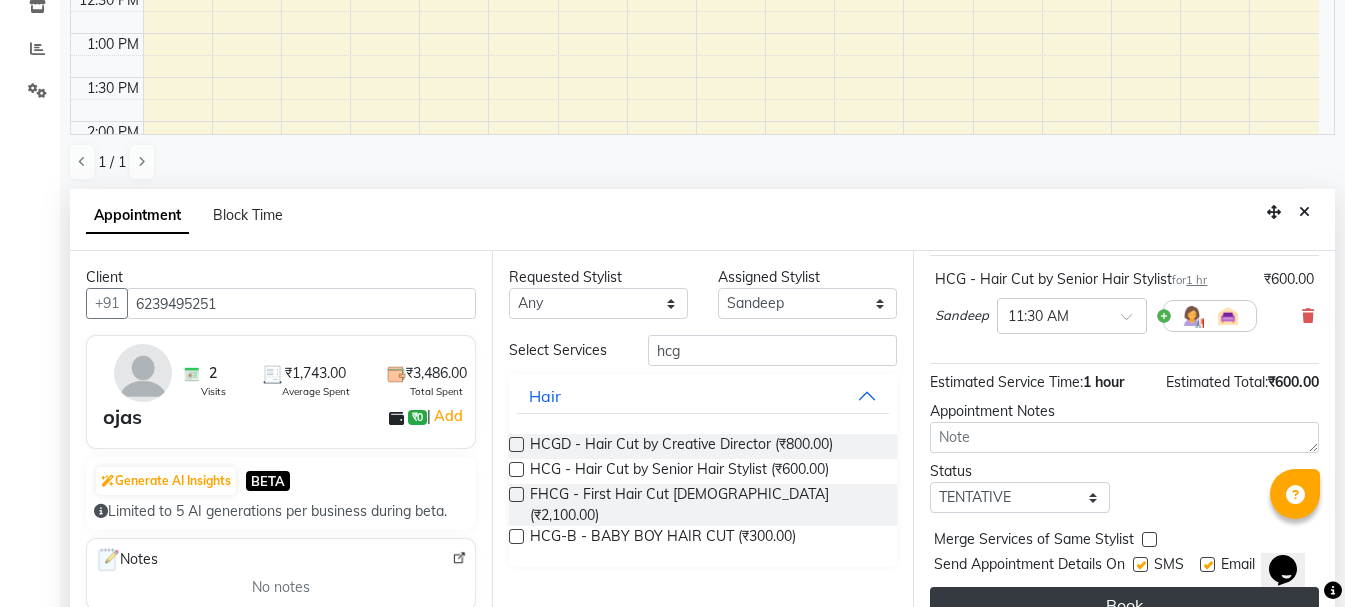 click on "Book" at bounding box center [1124, 605] 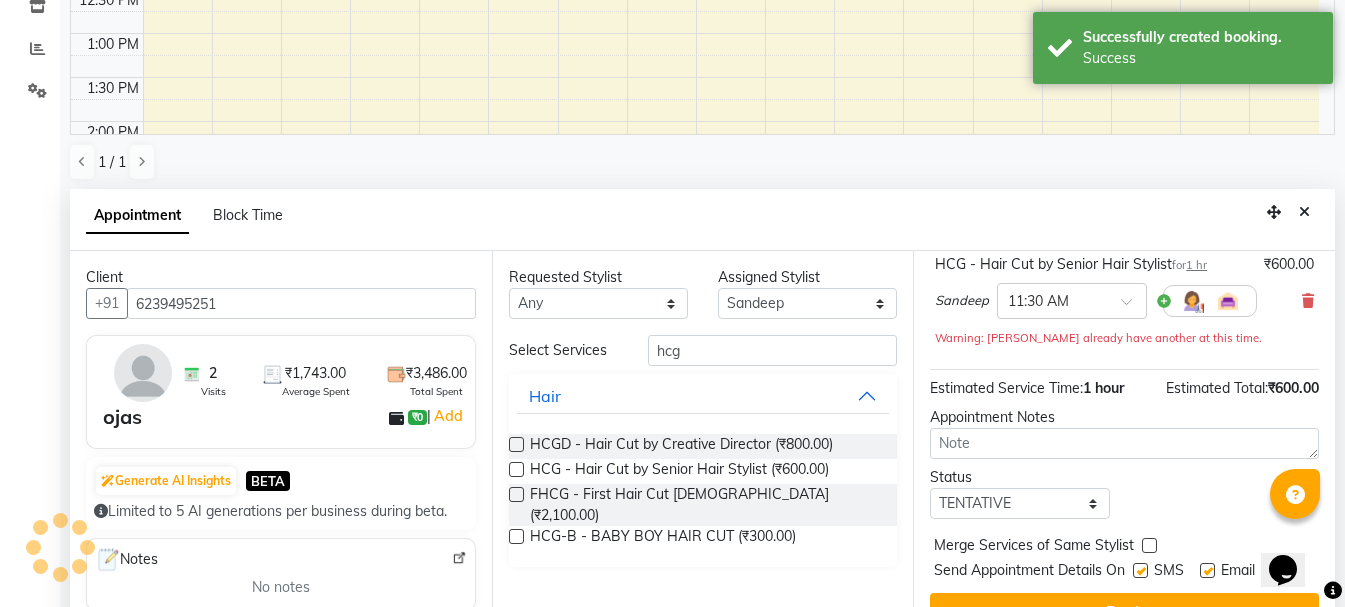 scroll, scrollTop: 0, scrollLeft: 0, axis: both 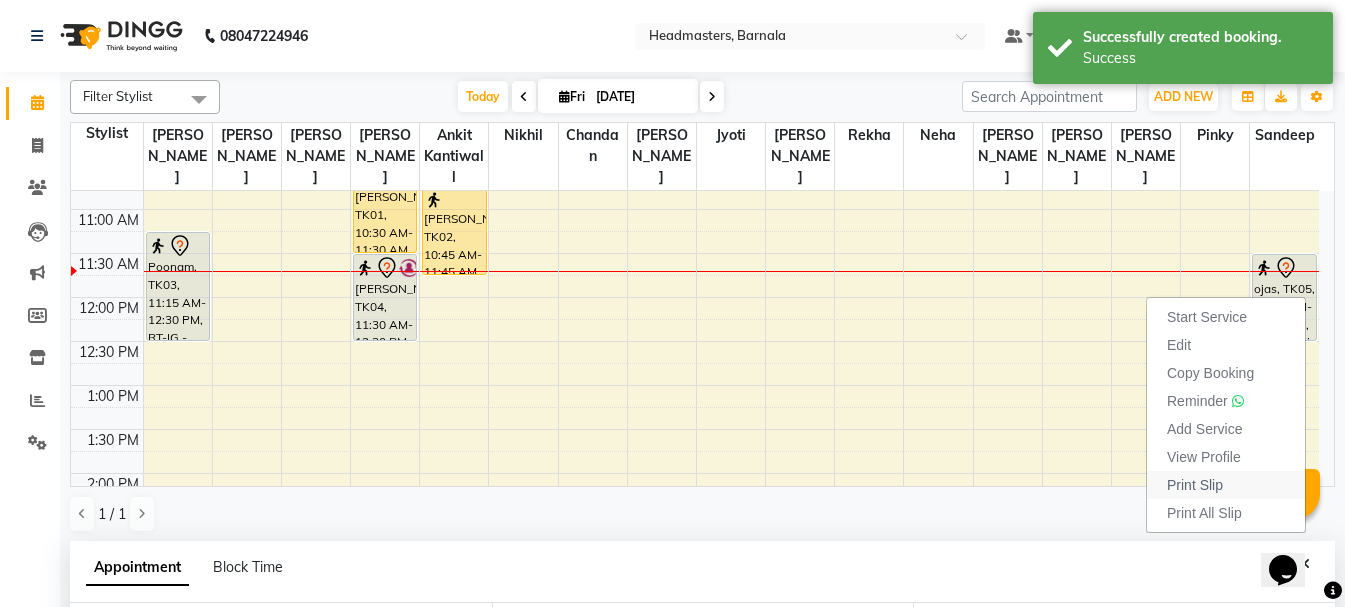 click on "Print Slip" at bounding box center (1226, 485) 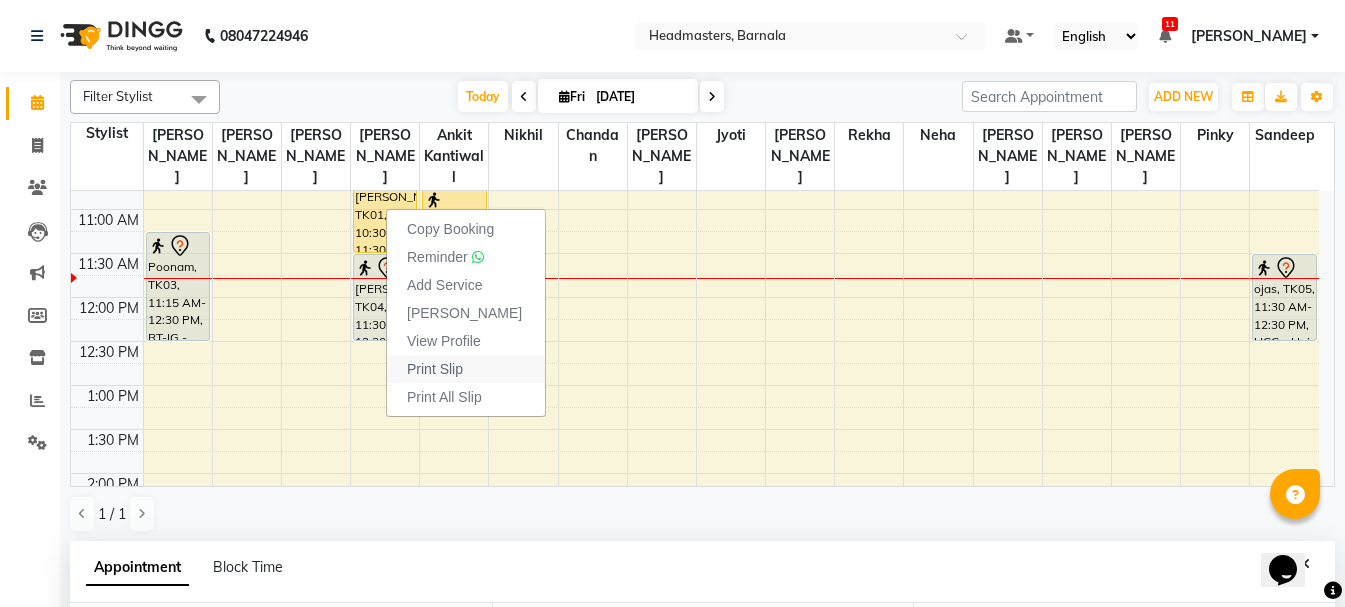 click on "Print Slip" at bounding box center (435, 369) 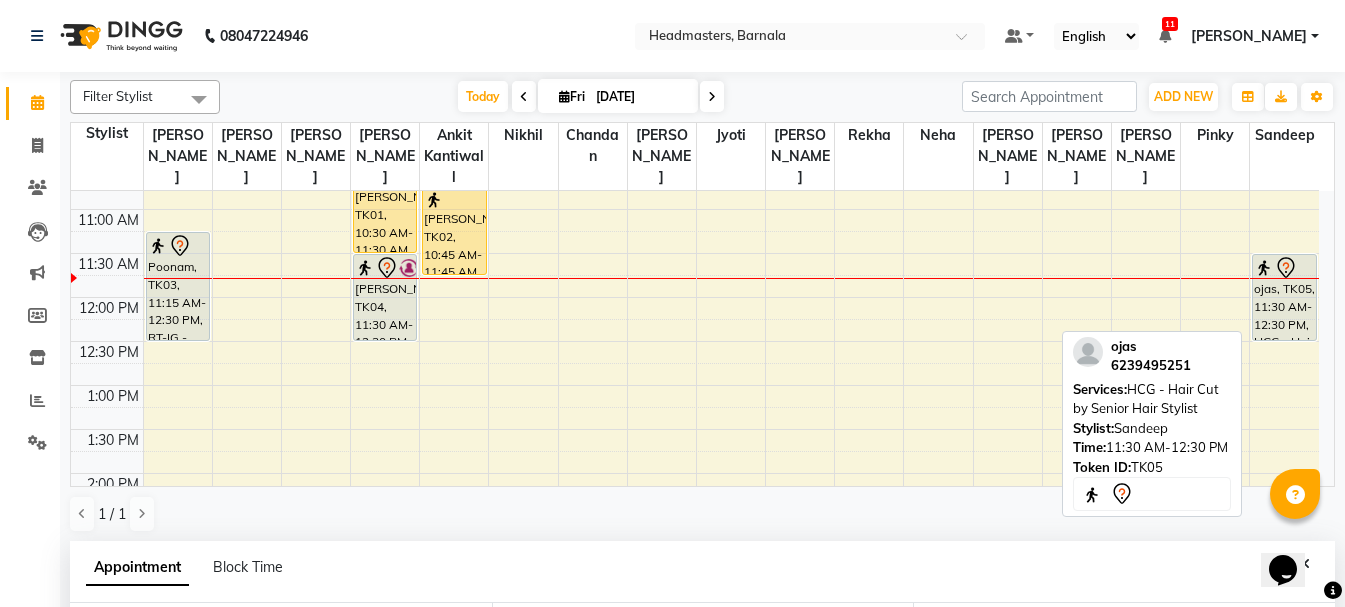 click on "ojas, TK05, 11:30 AM-12:30 PM, HCG - Hair Cut by Senior Hair Stylist" at bounding box center [1284, 297] 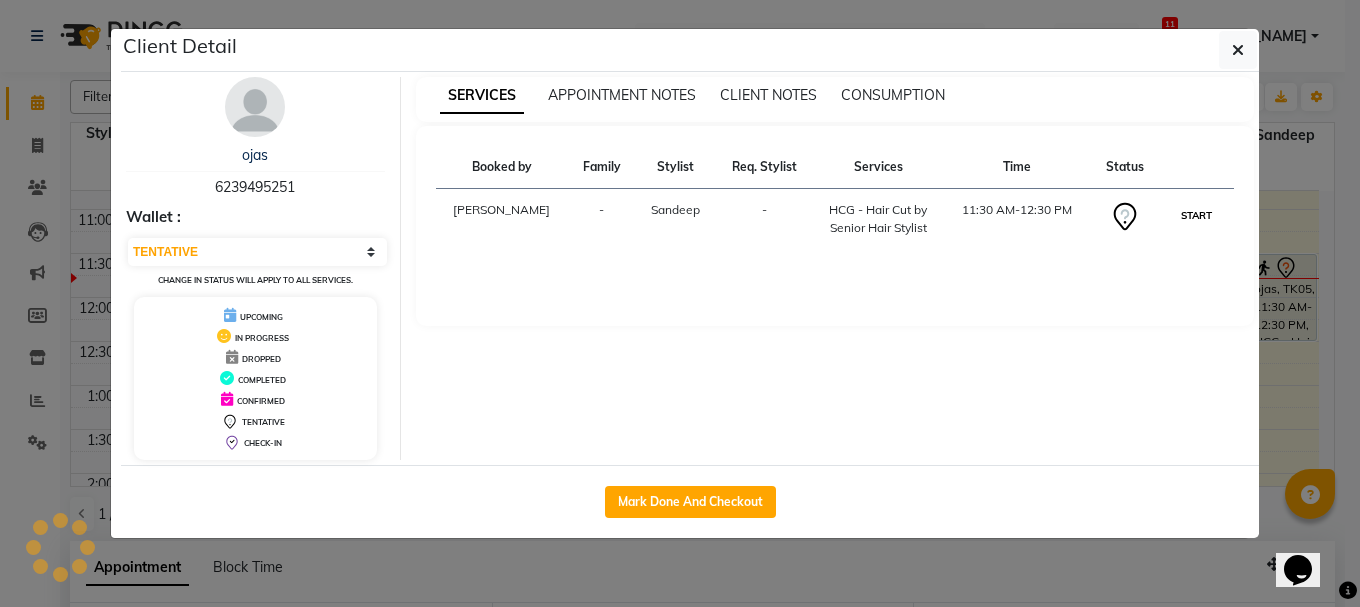 click on "START" at bounding box center [1196, 215] 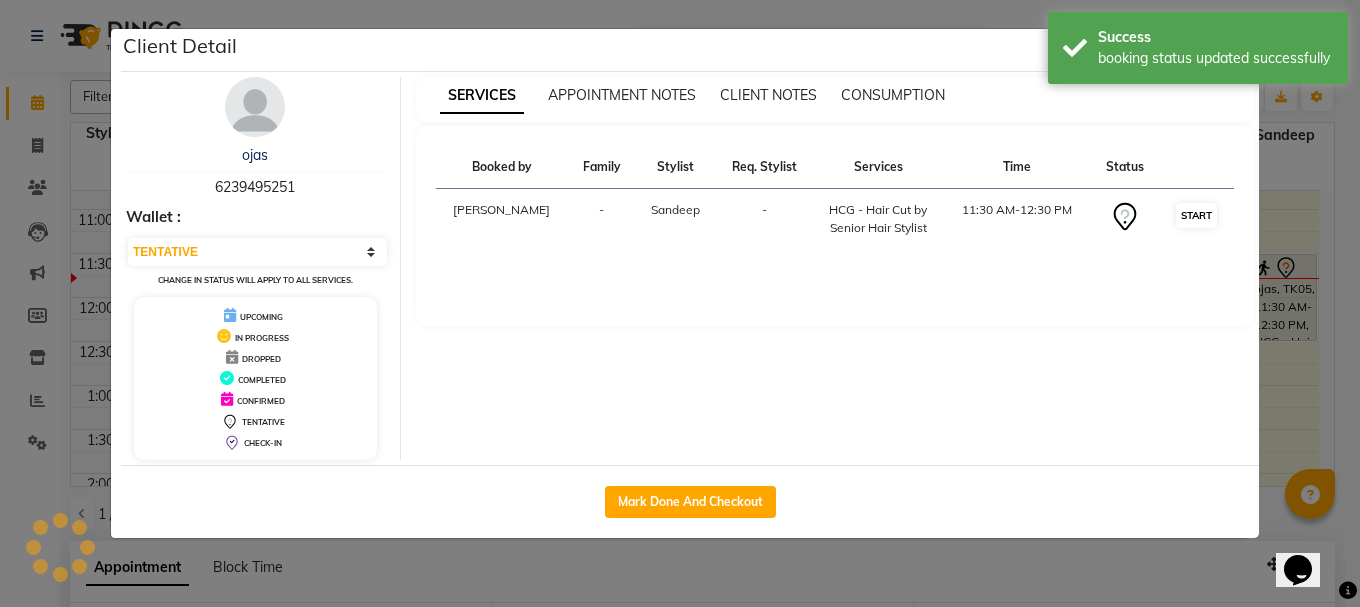 select on "1" 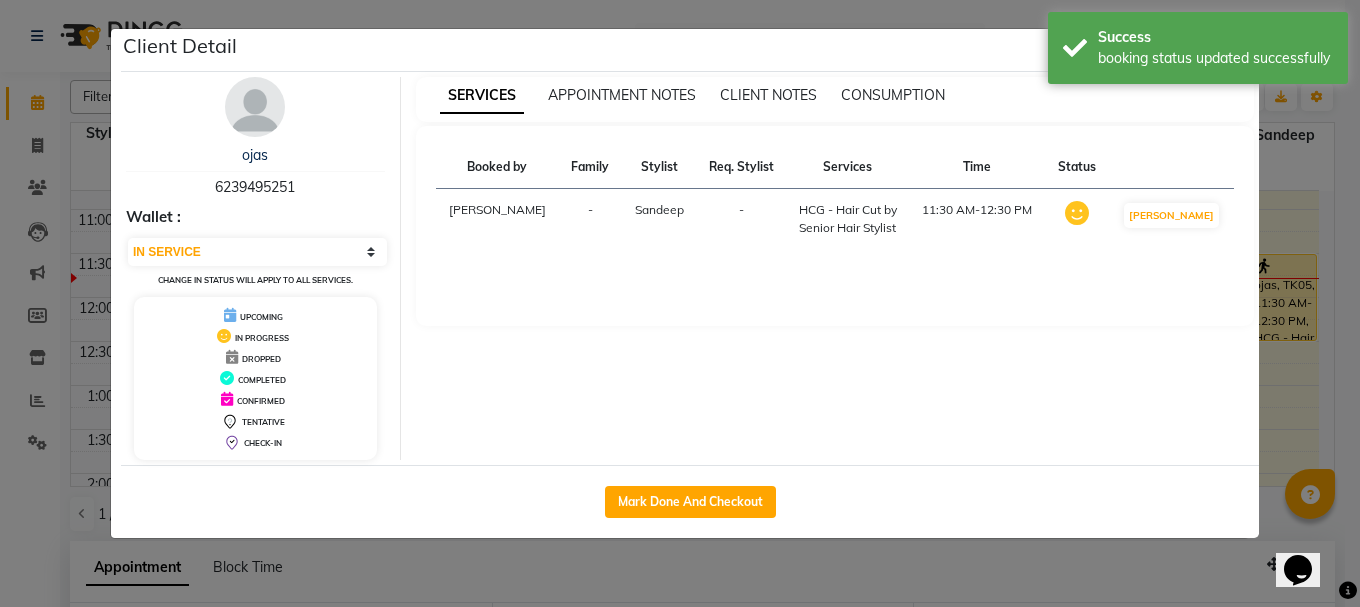 click on "SERVICES APPOINTMENT NOTES CLIENT NOTES CONSUMPTION Booked by Family Stylist Req. Stylist Services Time Status  [PERSON_NAME] -  HCG - Hair Cut by Senior Hair Stylist   11:30 AM-12:30 PM   MARK DONE" at bounding box center (835, 268) 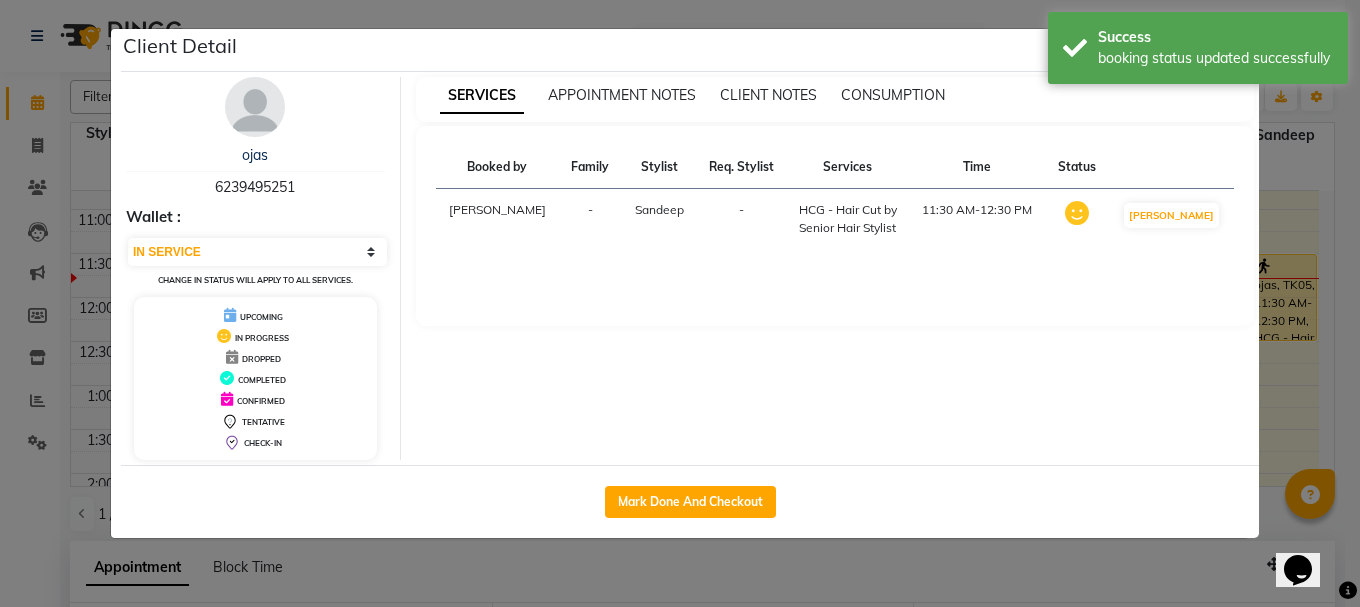 click on "Client Detail  ojas    6239495251 Wallet : Select IN SERVICE CONFIRMED TENTATIVE CHECK IN MARK DONE UPCOMING Change in status will apply to all services. UPCOMING IN PROGRESS DROPPED COMPLETED CONFIRMED TENTATIVE CHECK-IN SERVICES APPOINTMENT NOTES CLIENT NOTES CONSUMPTION Booked by Family Stylist Req. Stylist Services Time Status  [PERSON_NAME] -  HCG - Hair Cut by Senior Hair Stylist   11:30 AM-12:30 PM   MARK DONE   Mark Done And Checkout" 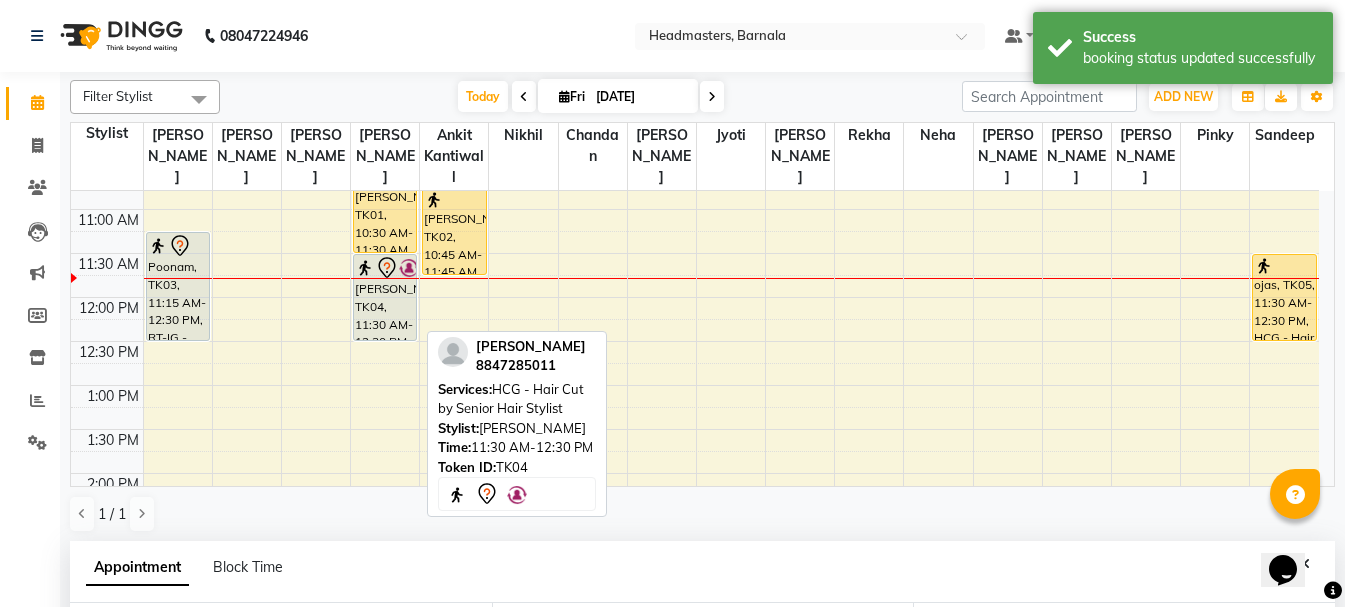 click on "[PERSON_NAME], TK04, 11:30 AM-12:30 PM, HCG - Hair Cut by Senior Hair Stylist" at bounding box center [385, 297] 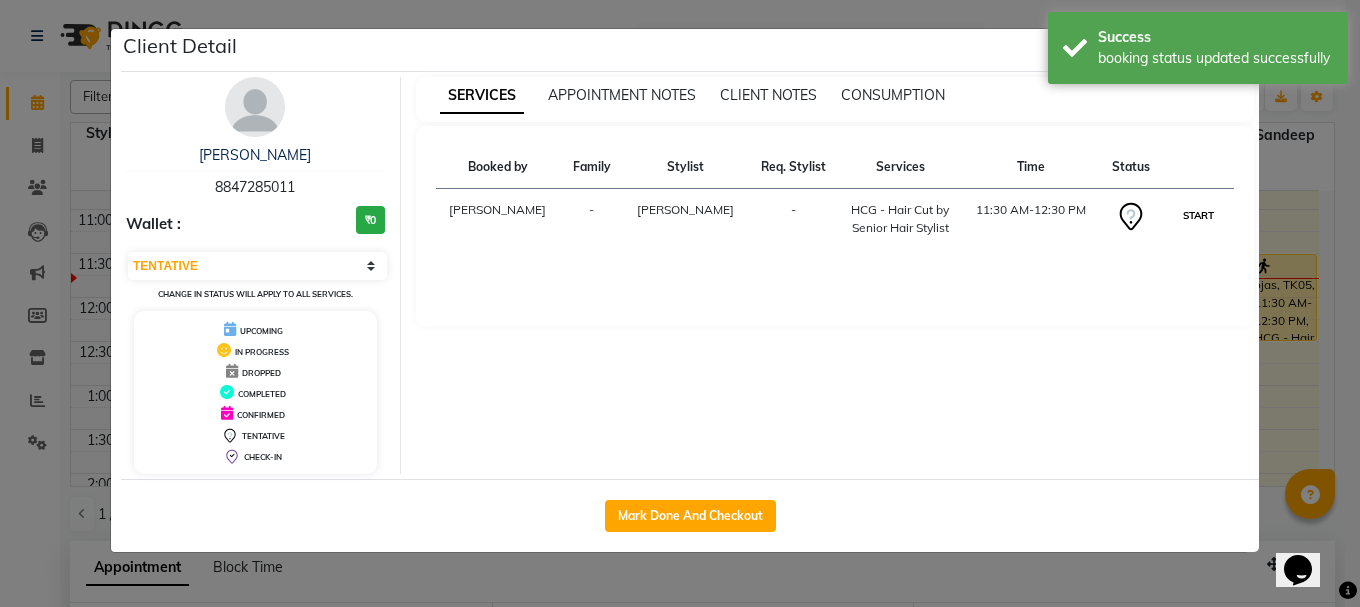 click on "START" at bounding box center (1198, 215) 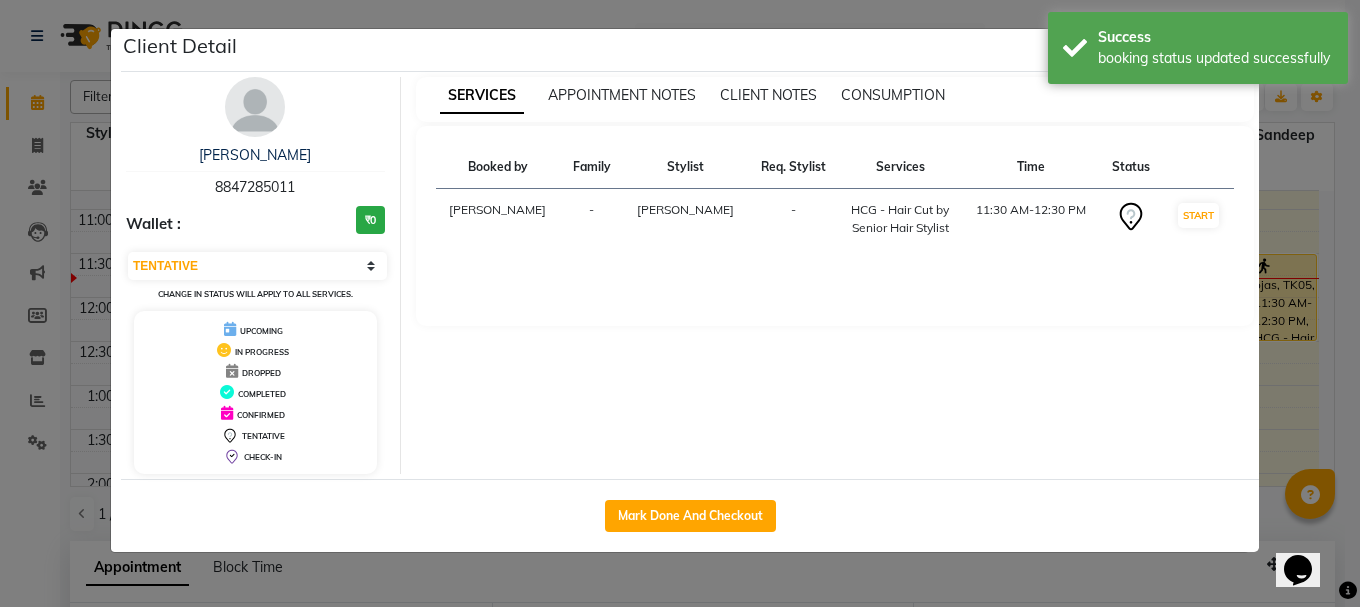 select on "1" 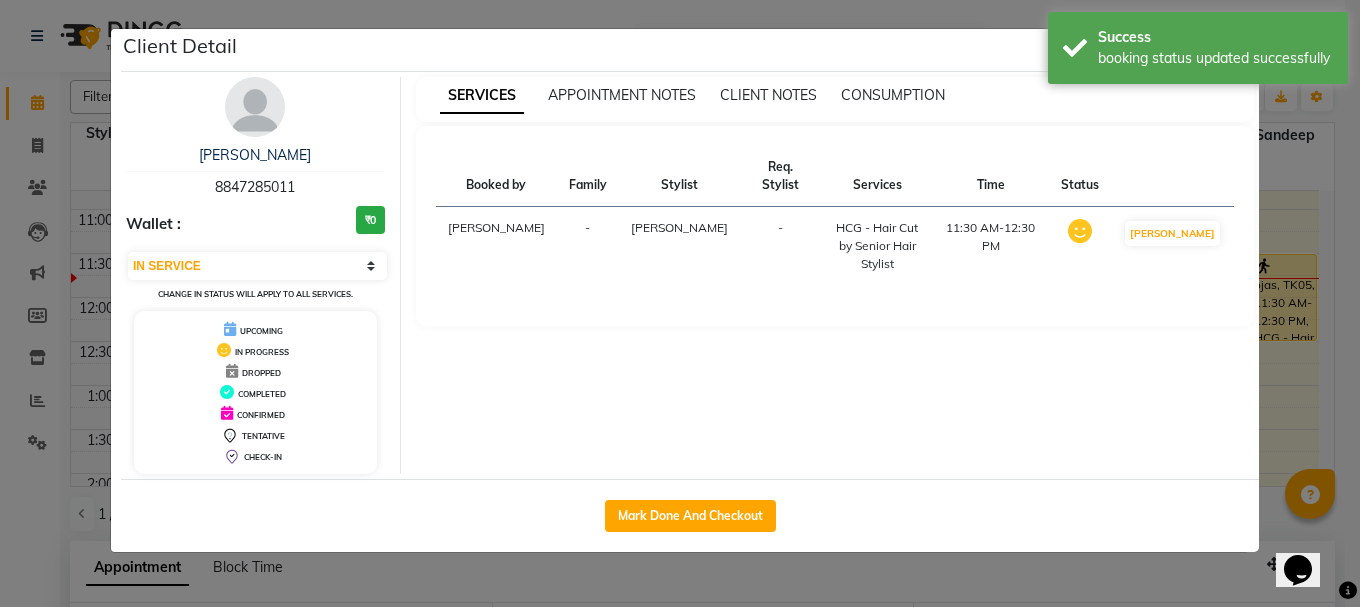 click on "Client Detail  [PERSON_NAME]    8847285011 Wallet : ₹0 Select IN SERVICE CONFIRMED TENTATIVE CHECK IN MARK DONE UPCOMING Change in status will apply to all services. UPCOMING IN PROGRESS DROPPED COMPLETED CONFIRMED TENTATIVE CHECK-IN SERVICES APPOINTMENT NOTES CLIENT NOTES CONSUMPTION Booked by Family Stylist Req. Stylist Services Time Status  [PERSON_NAME]  -  [PERSON_NAME] -  HCG - Hair Cut by Senior Hair Stylist   11:30 AM-12:30 PM   MARK DONE   Mark Done And Checkout" 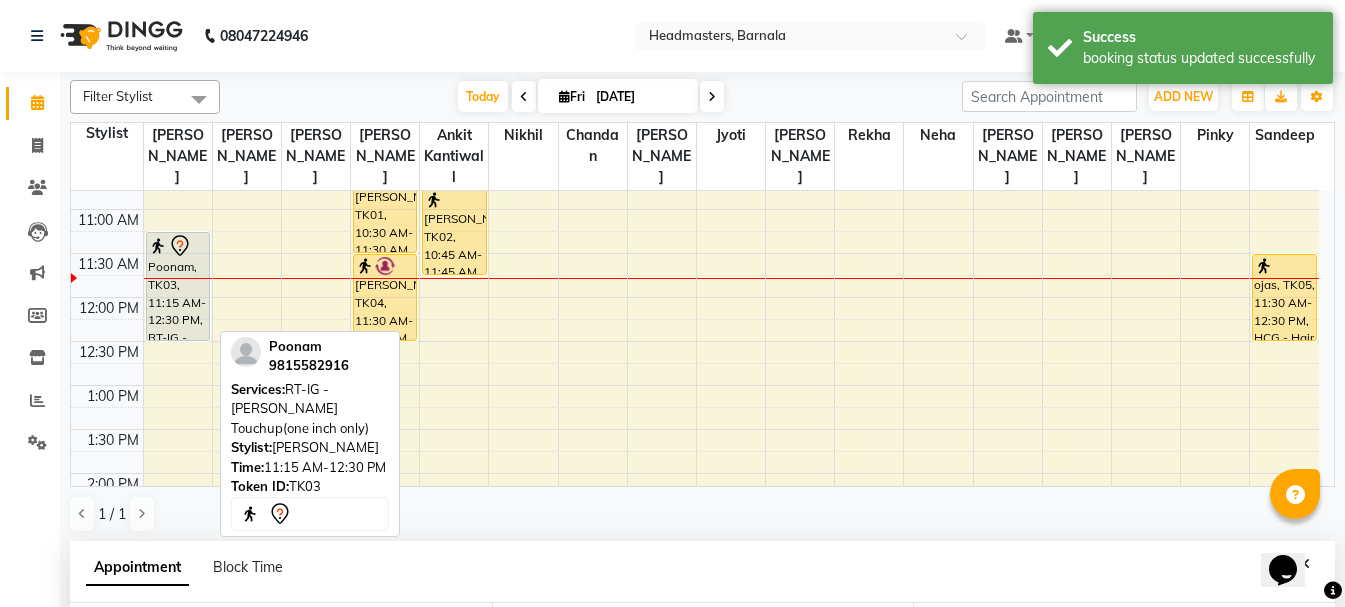 click on "Poonam, TK03, 11:15 AM-12:30 PM, RT-IG - [PERSON_NAME] Touchup(one inch only)" at bounding box center (178, 286) 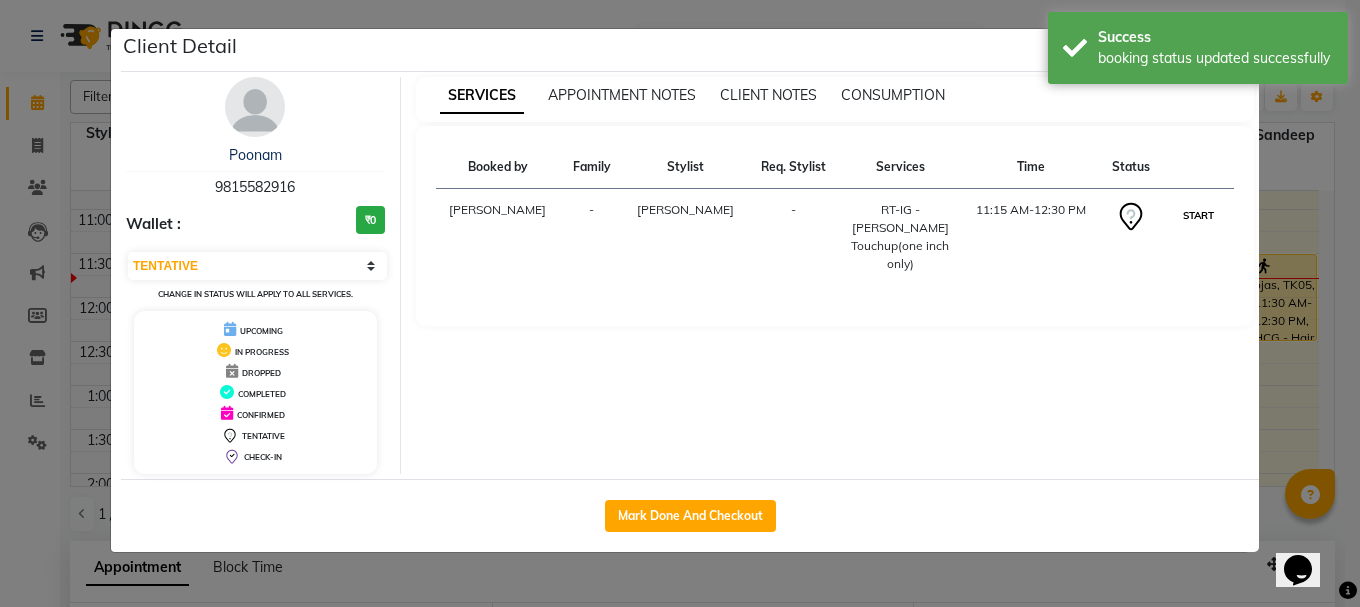 click on "START" at bounding box center [1198, 215] 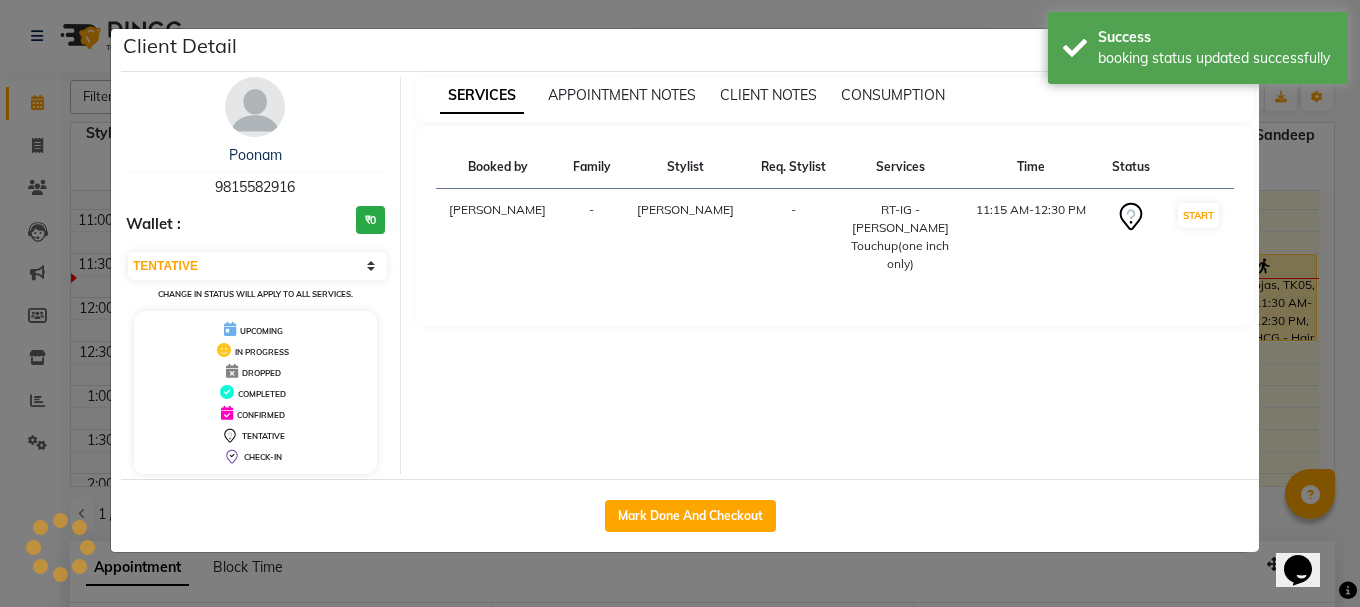 select on "1" 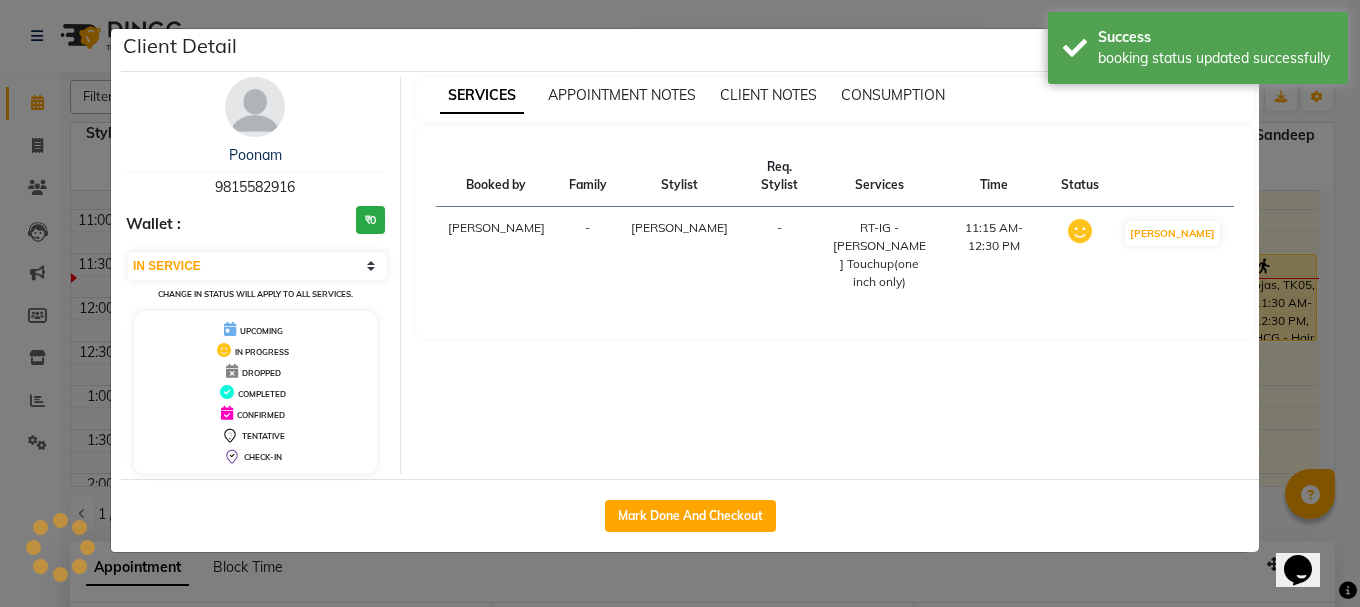 click on "Client Detail  Poonam    9815582916 Wallet : ₹0 Select IN SERVICE CONFIRMED TENTATIVE CHECK IN MARK DONE UPCOMING Change in status will apply to all services. UPCOMING IN PROGRESS DROPPED COMPLETED CONFIRMED TENTATIVE CHECK-IN SERVICES APPOINTMENT NOTES CLIENT NOTES CONSUMPTION Booked by Family Stylist Req. Stylist Services Time Status  [PERSON_NAME] -  RT-IG - [PERSON_NAME] Touchup(one inch only)   11:15 AM-12:30 PM   MARK DONE   Mark Done And Checkout" 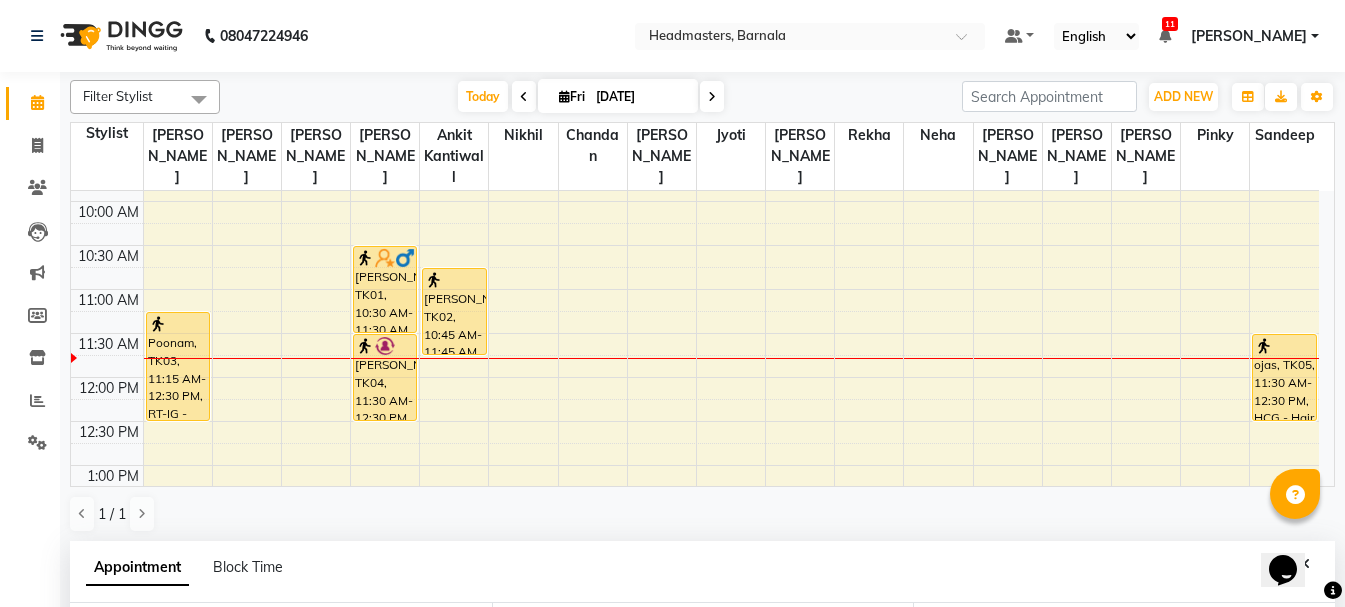 scroll, scrollTop: 0, scrollLeft: 0, axis: both 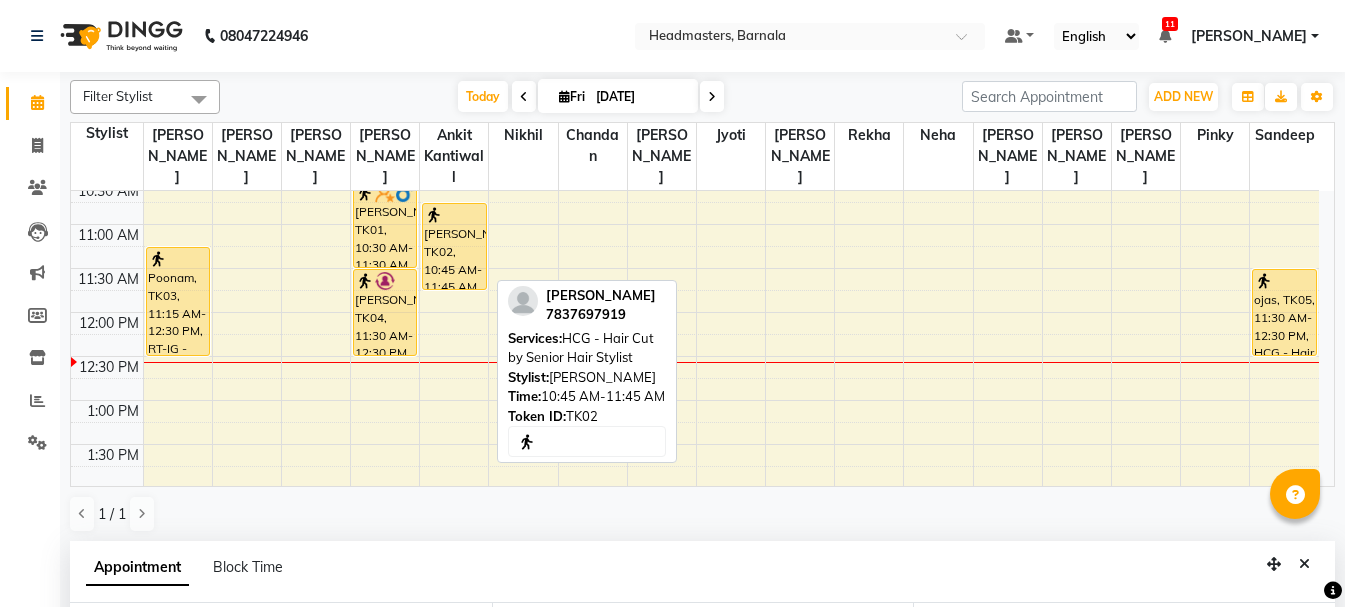 click on "[PERSON_NAME], TK02, 10:45 AM-11:45 AM, HCG - Hair Cut by Senior Hair Stylist" at bounding box center (454, 246) 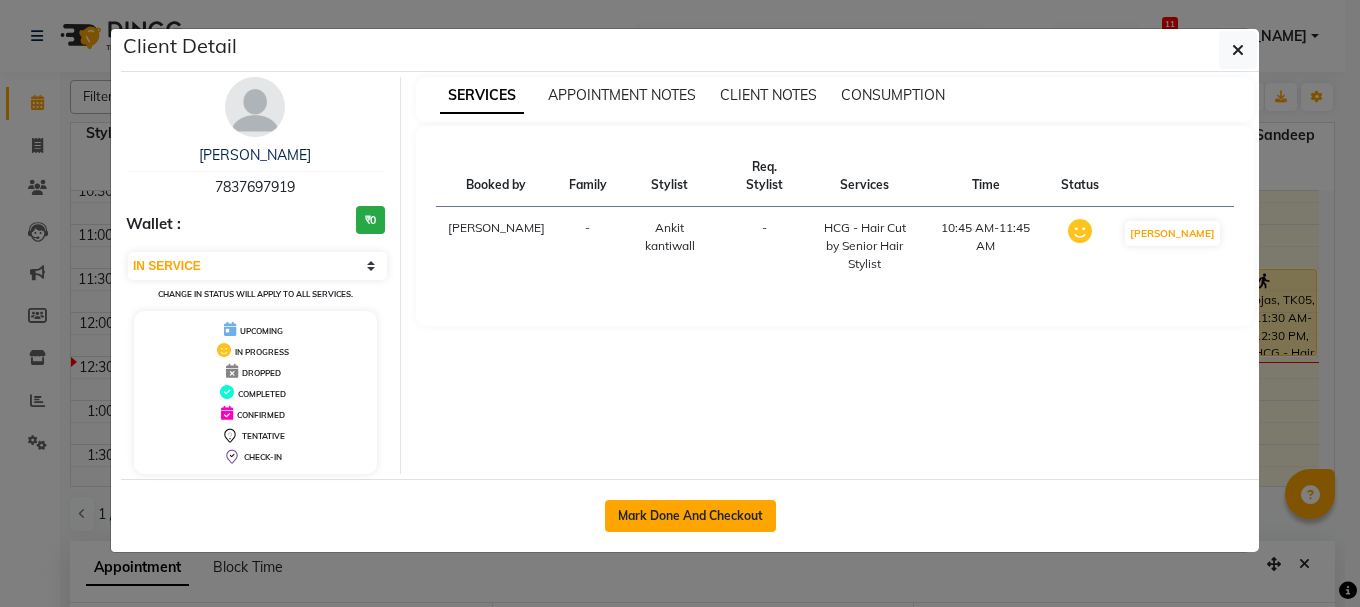 click on "Mark Done And Checkout" 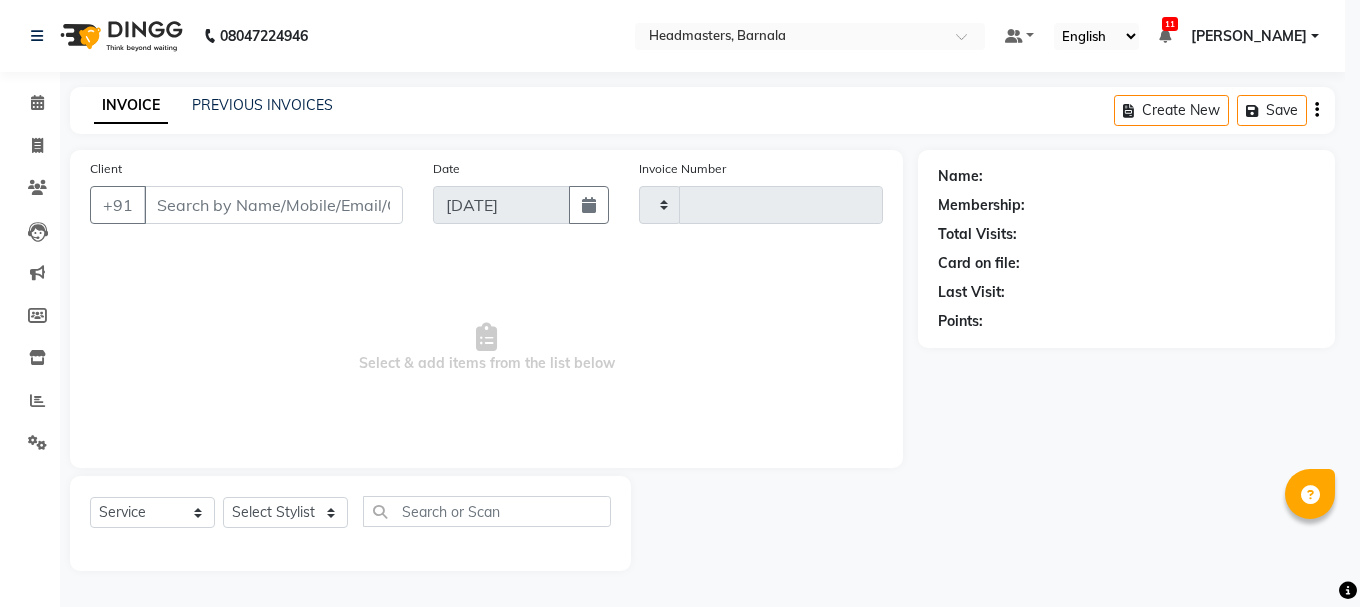 type on "2737" 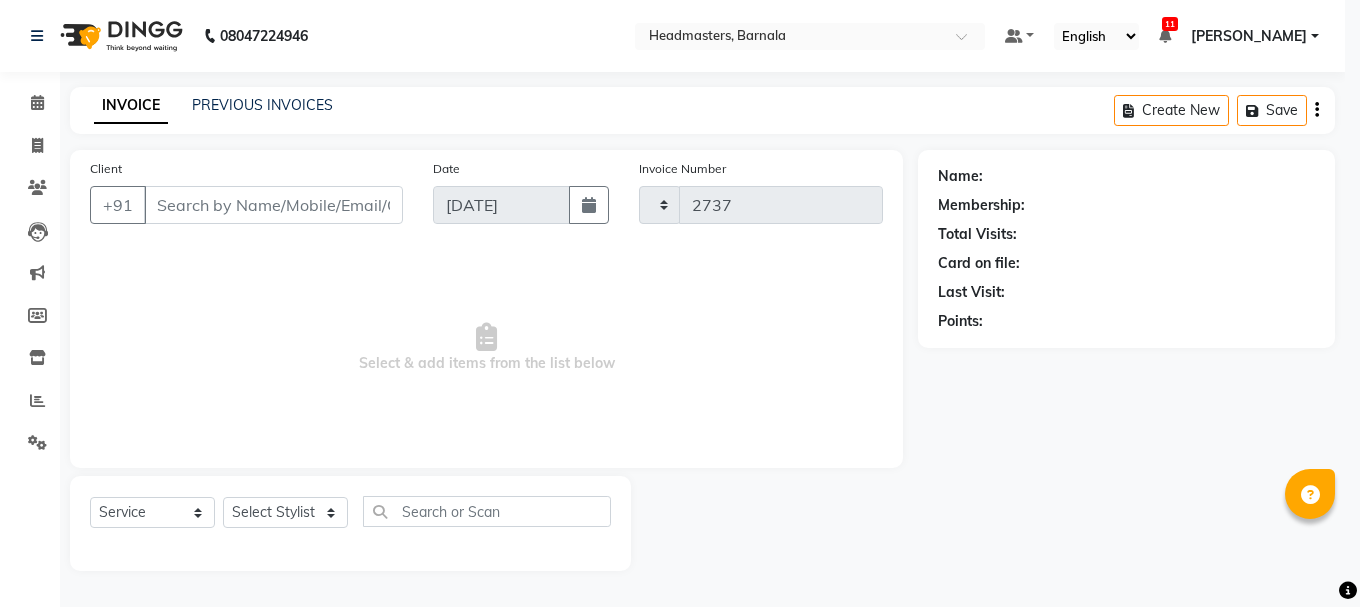select on "7526" 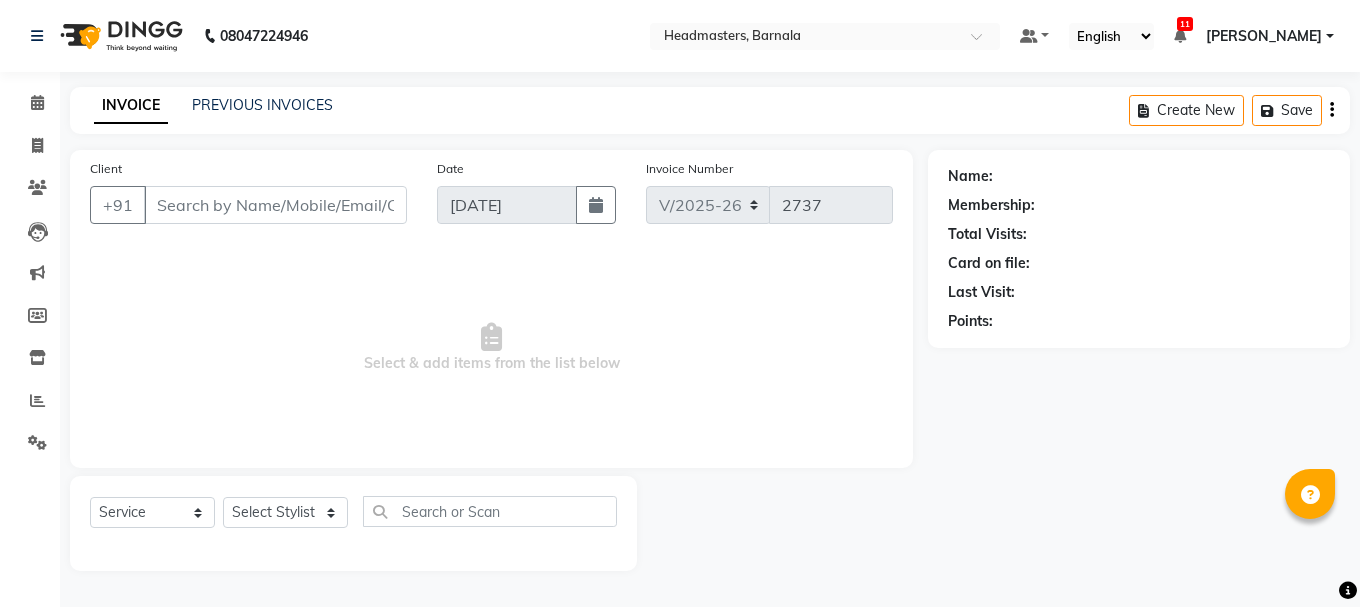 type on "7837697919" 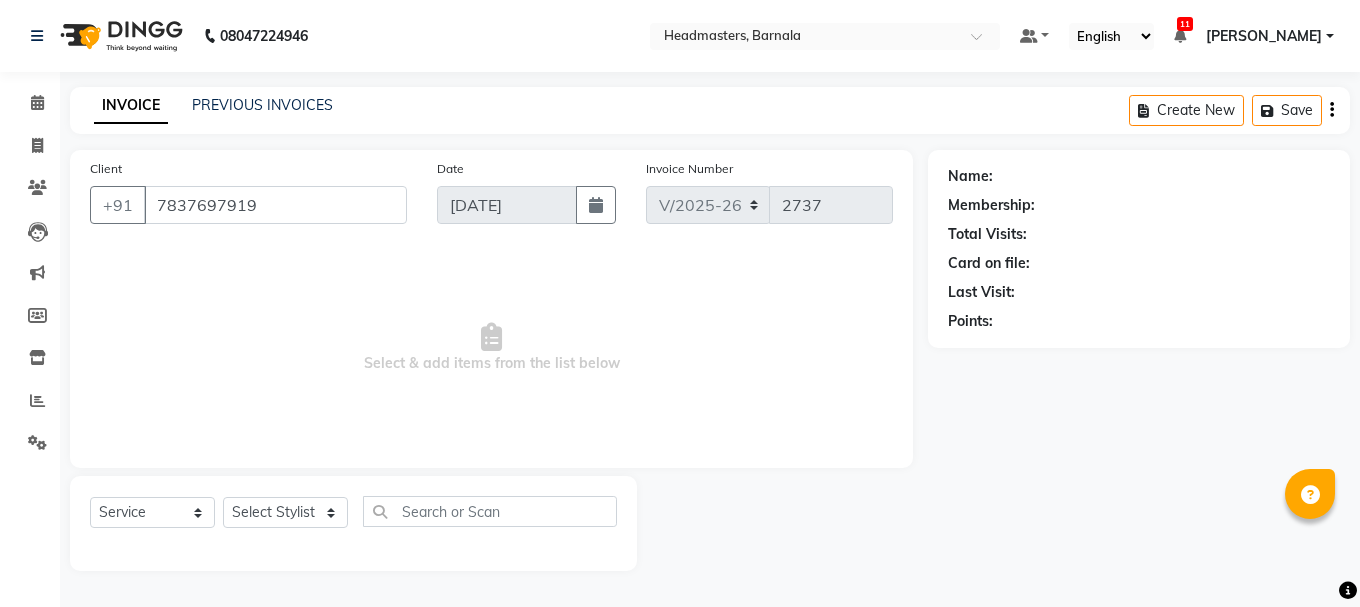 select on "67278" 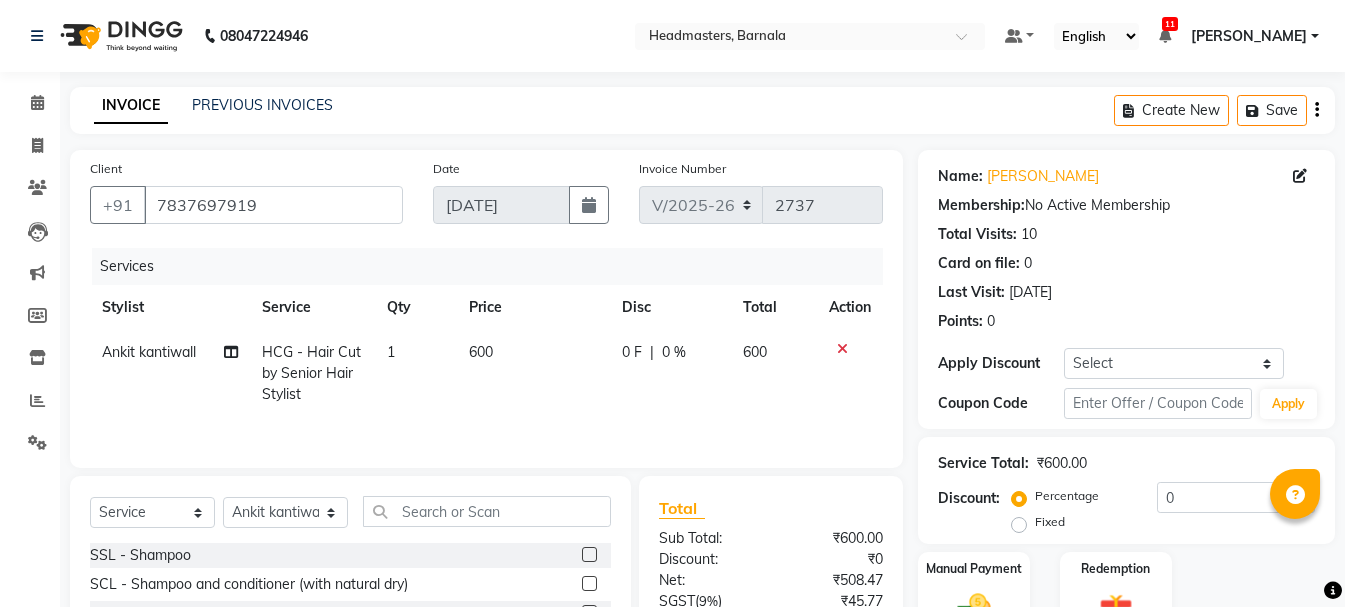 scroll, scrollTop: 194, scrollLeft: 0, axis: vertical 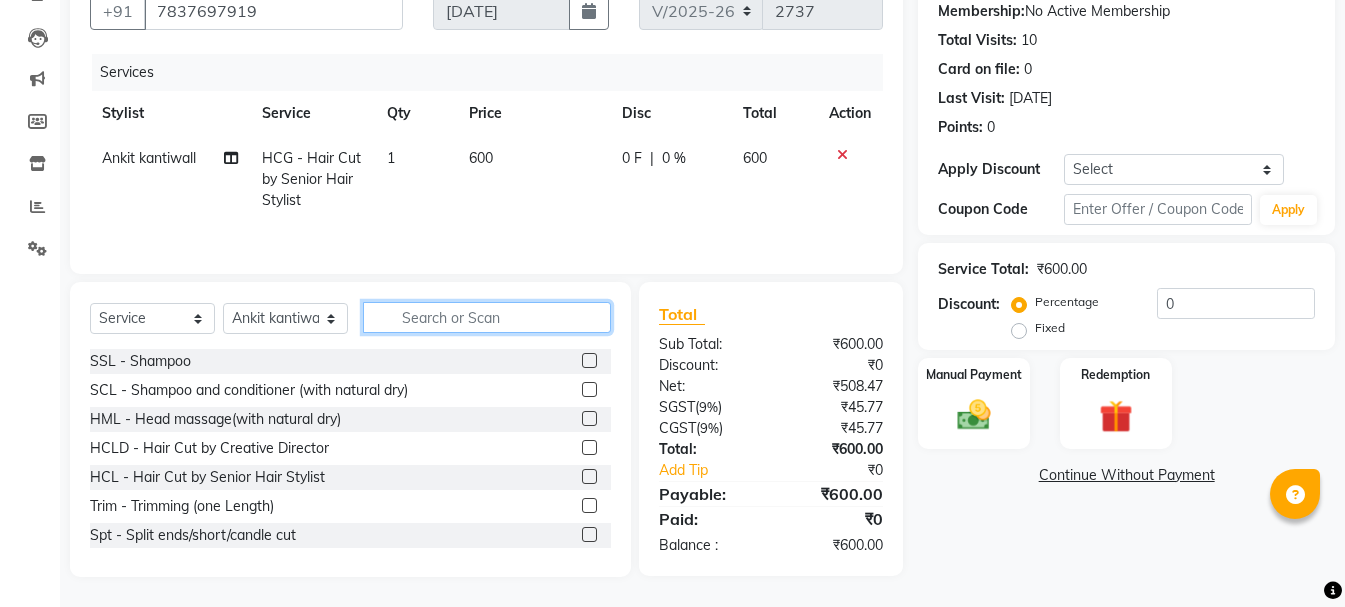 click 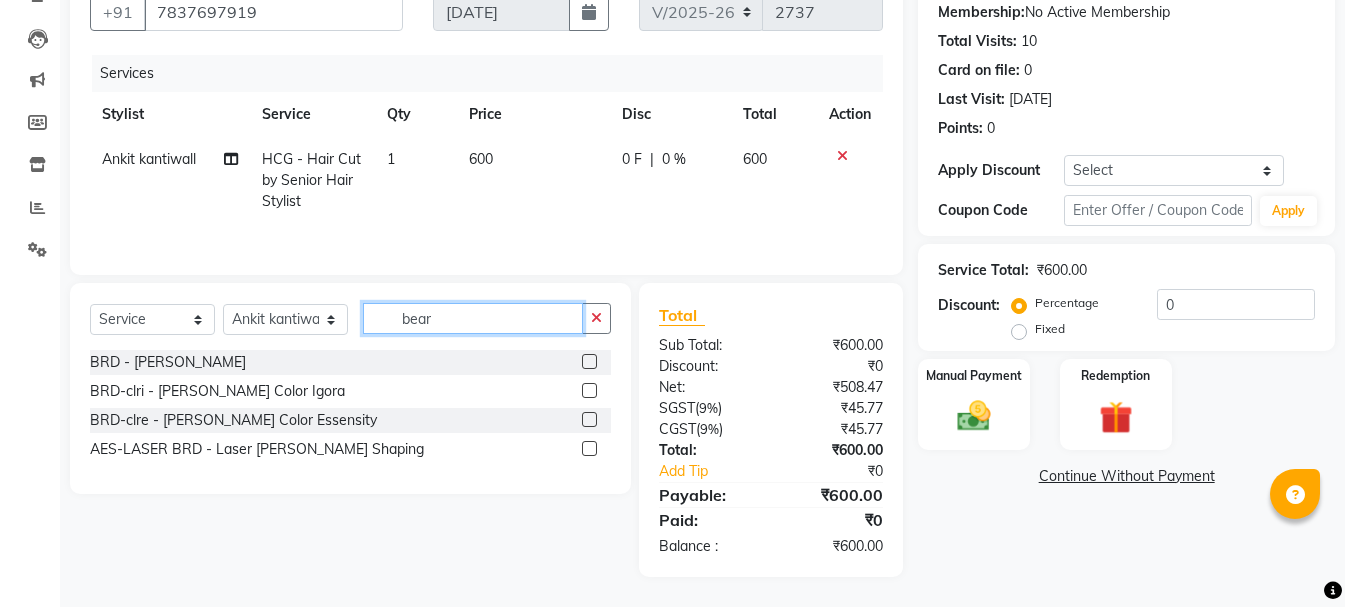 scroll, scrollTop: 193, scrollLeft: 0, axis: vertical 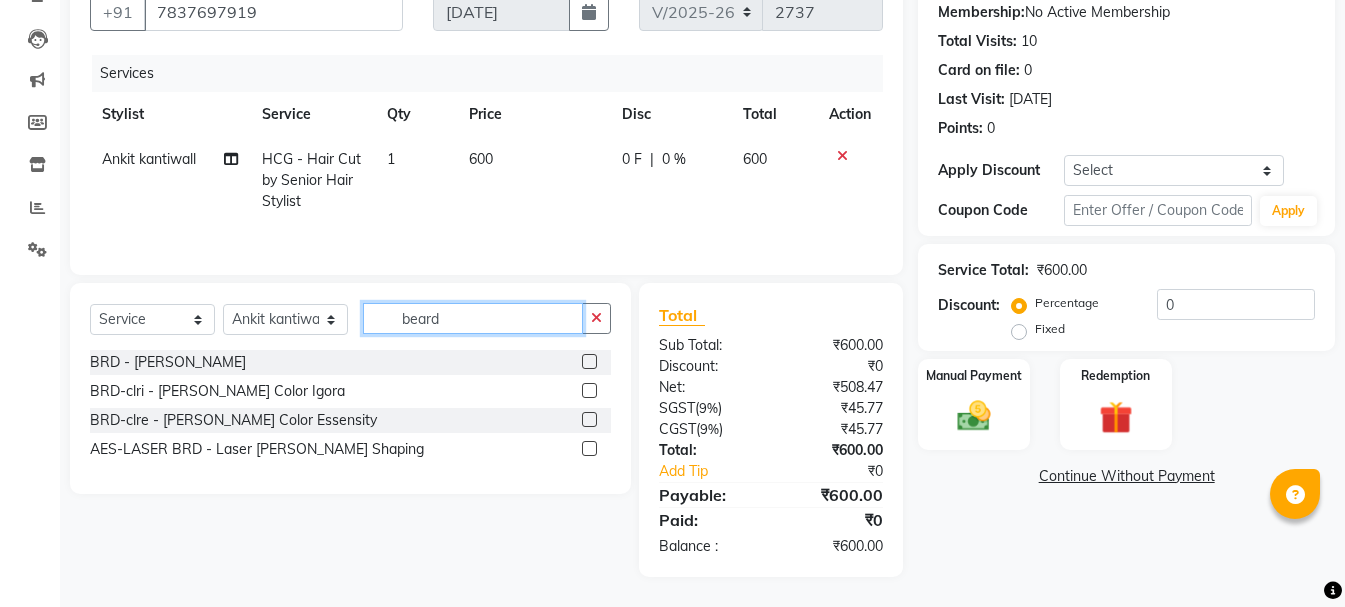 type on "beard" 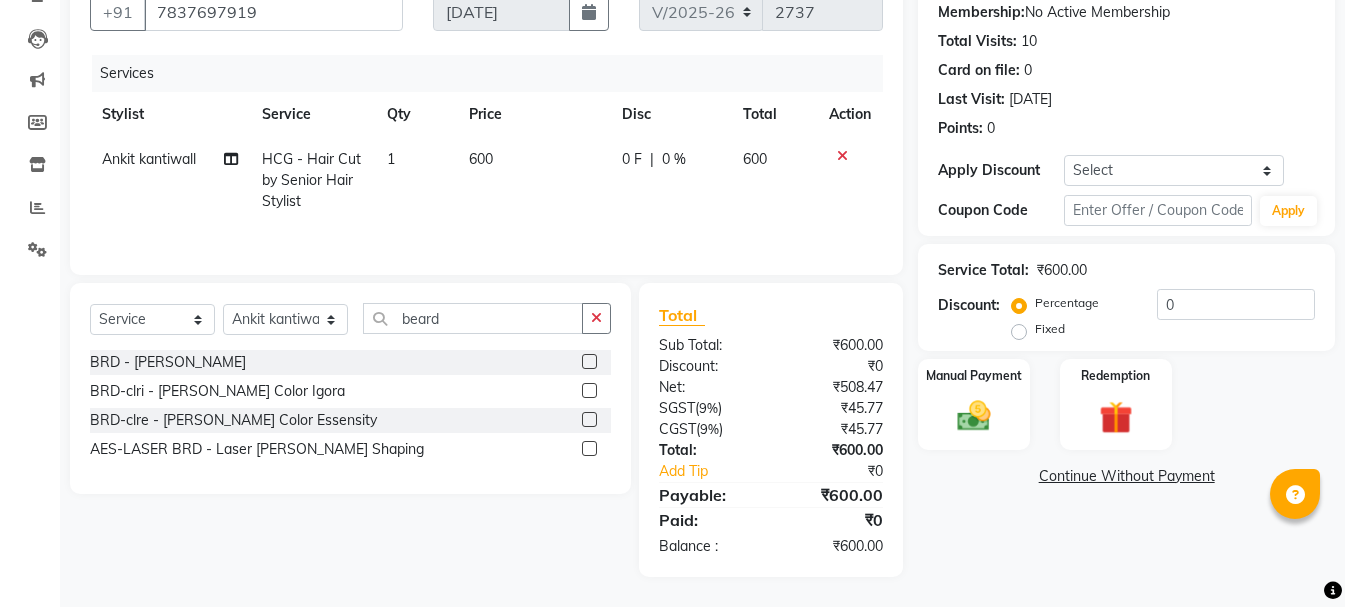 click 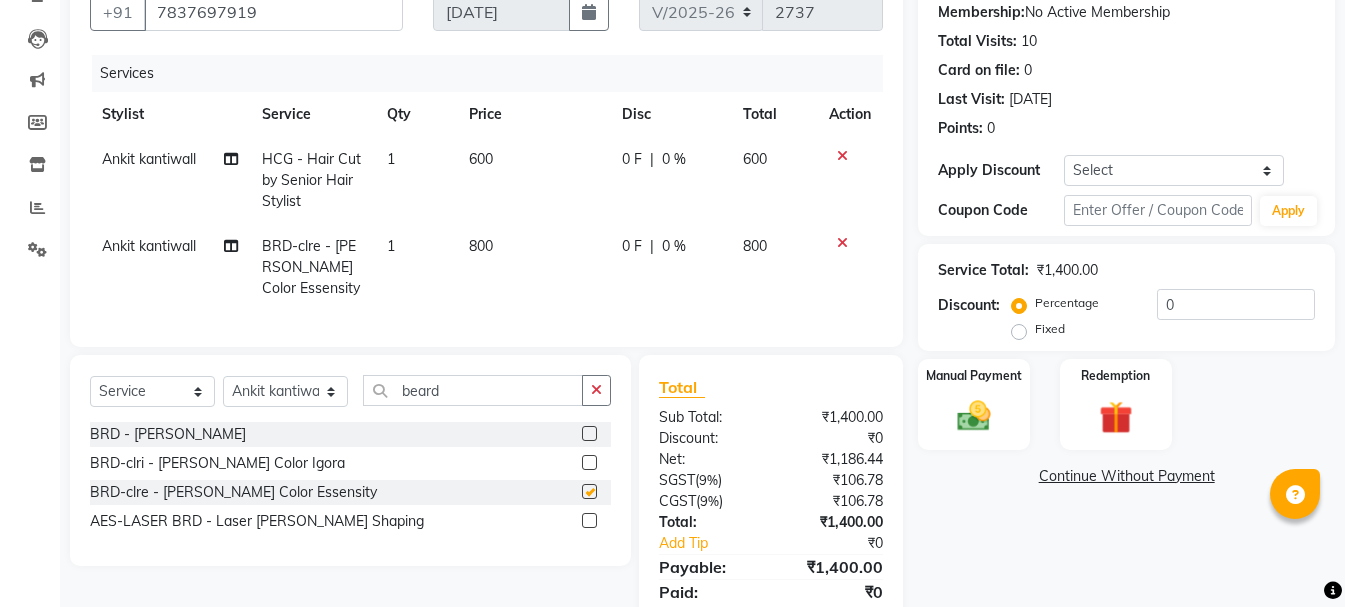 checkbox on "false" 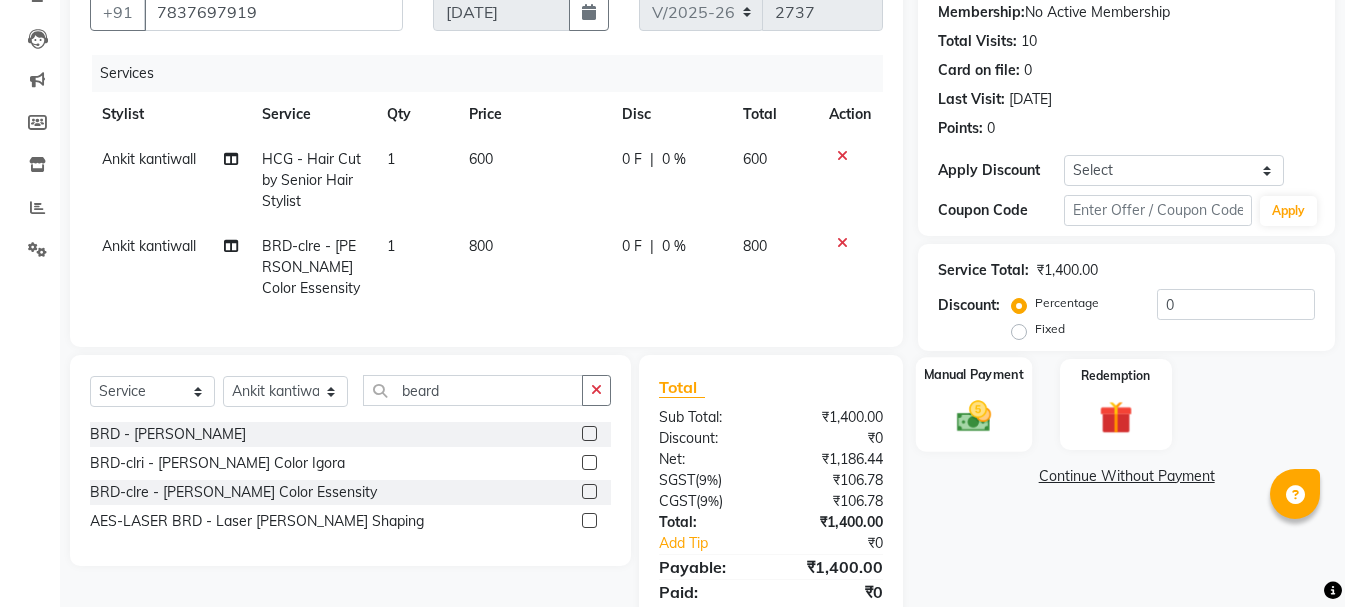 click on "Manual Payment" 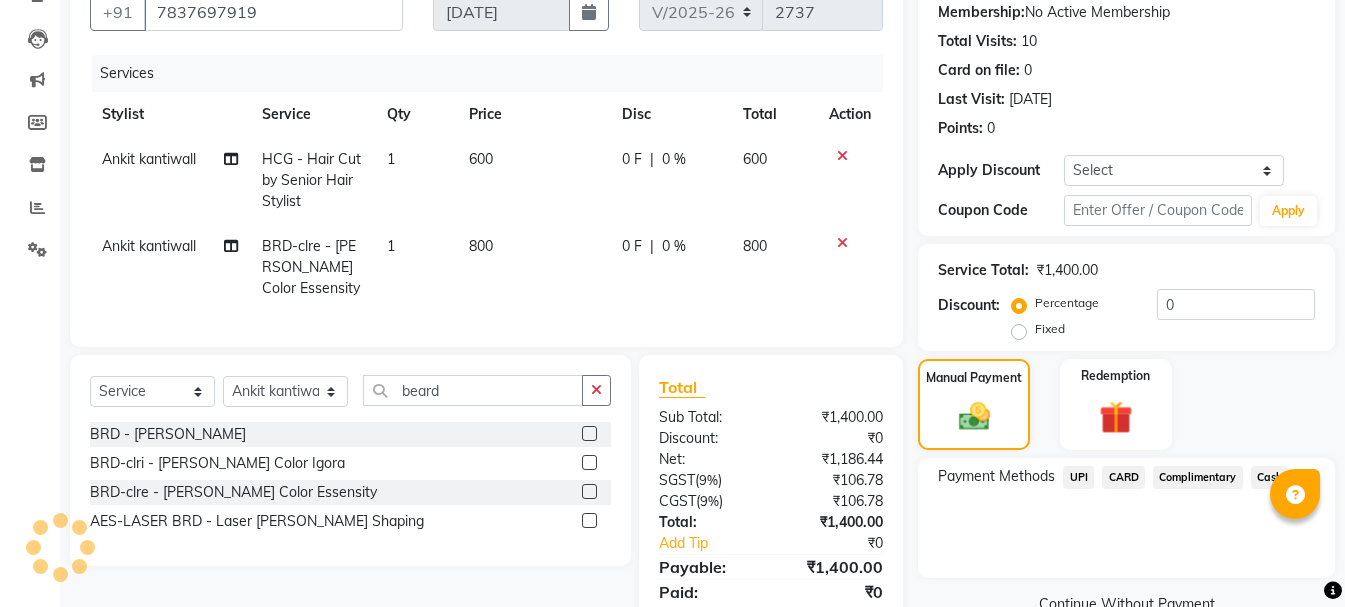 click on "UPI" 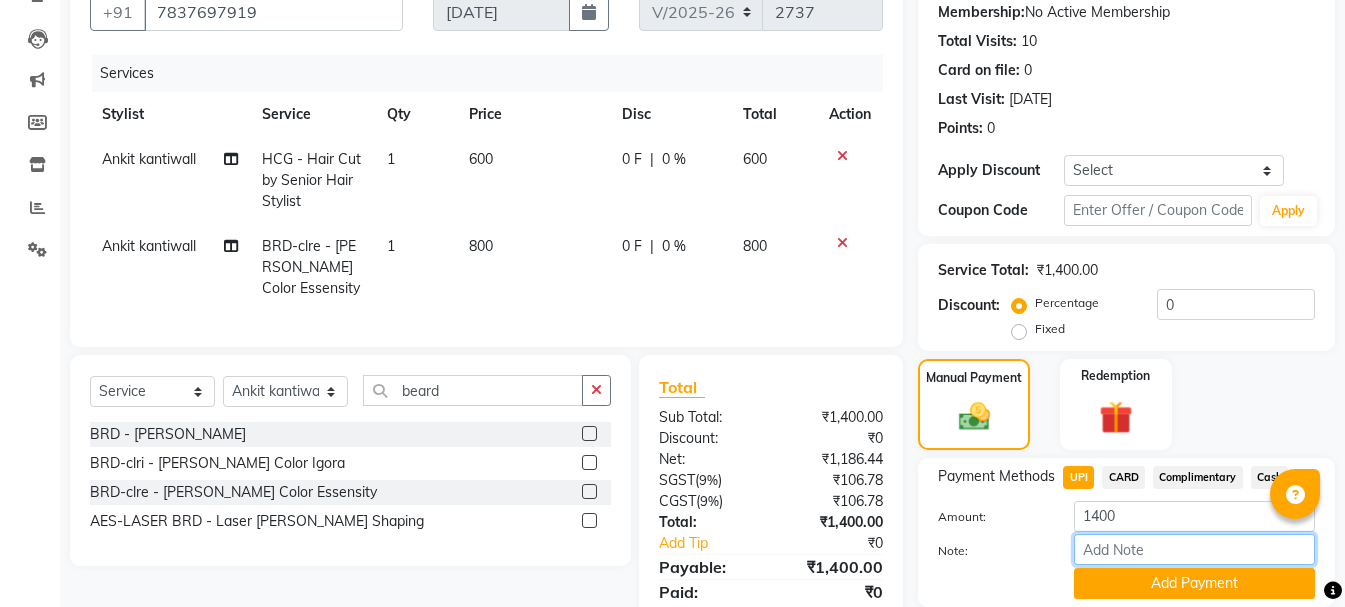 click on "Note:" at bounding box center [1194, 549] 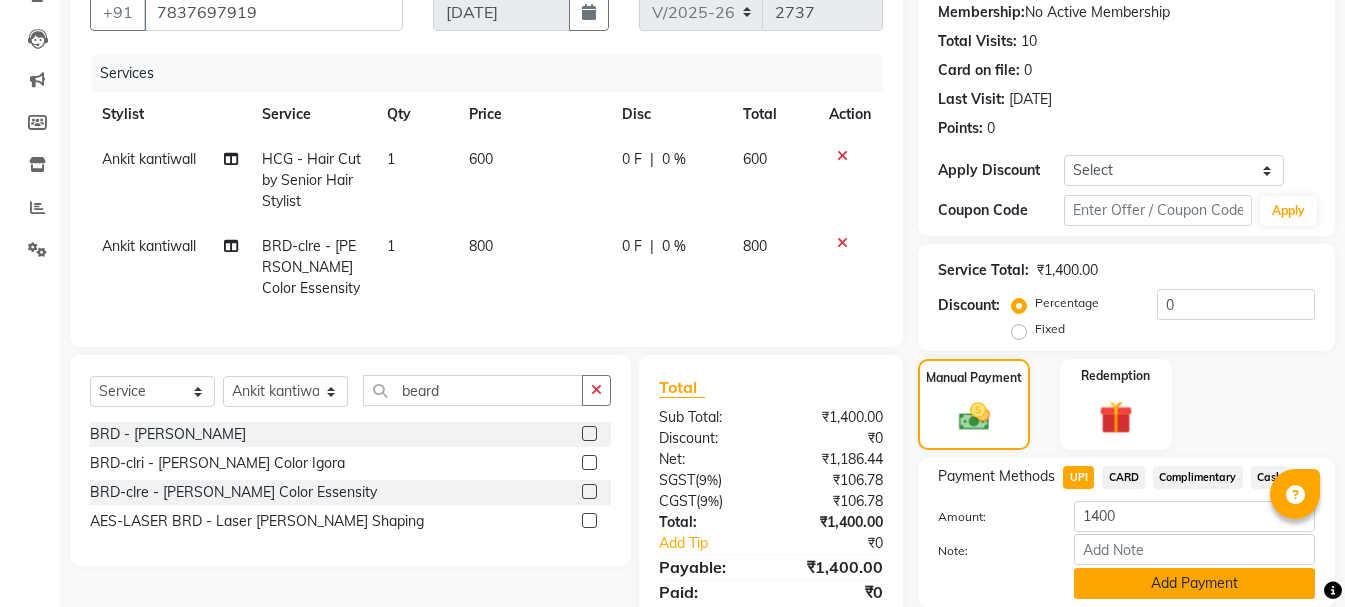 click on "Add Payment" 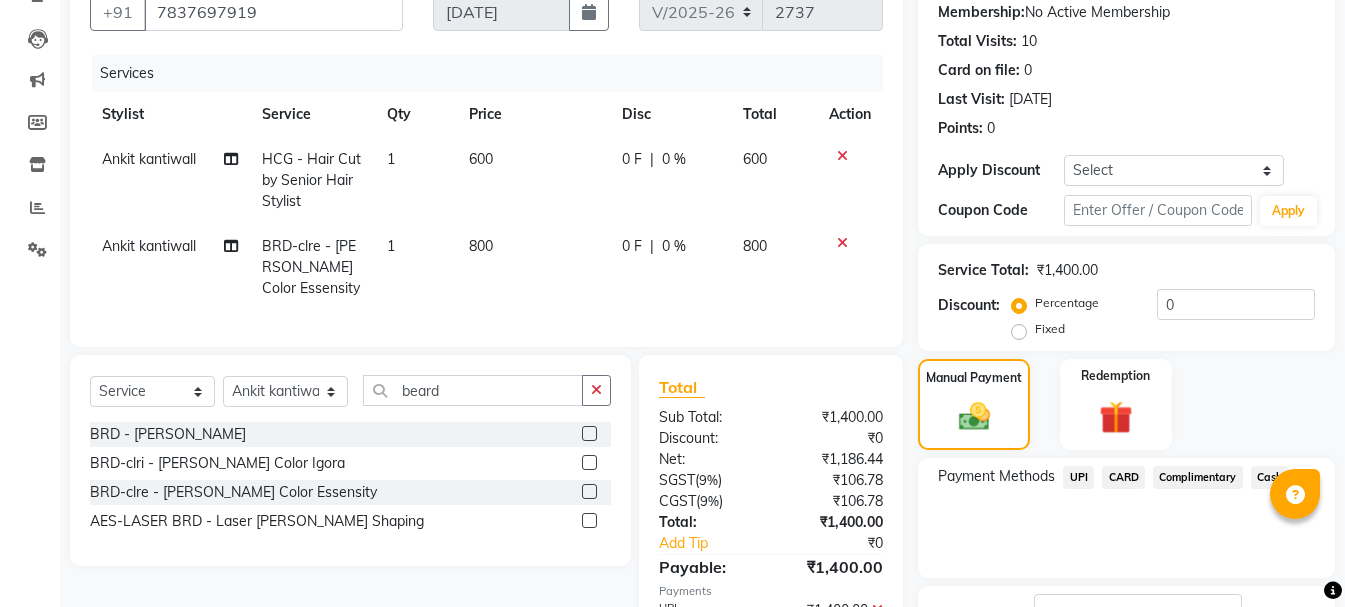 scroll, scrollTop: 348, scrollLeft: 0, axis: vertical 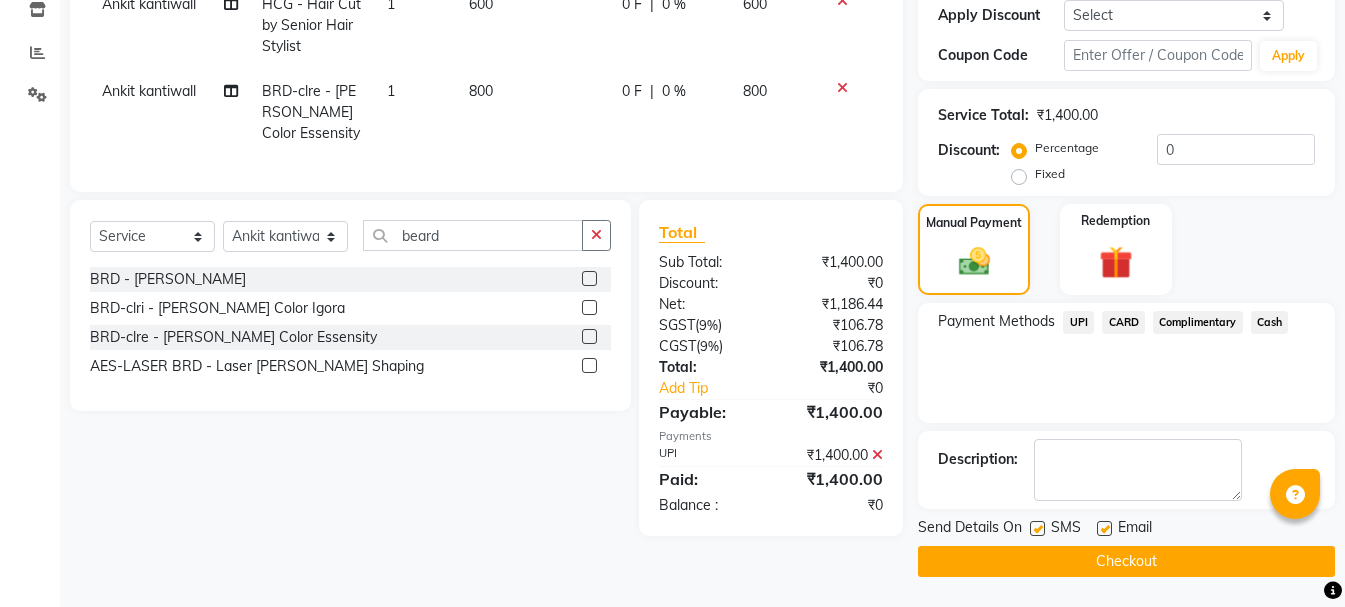 click on "Checkout" 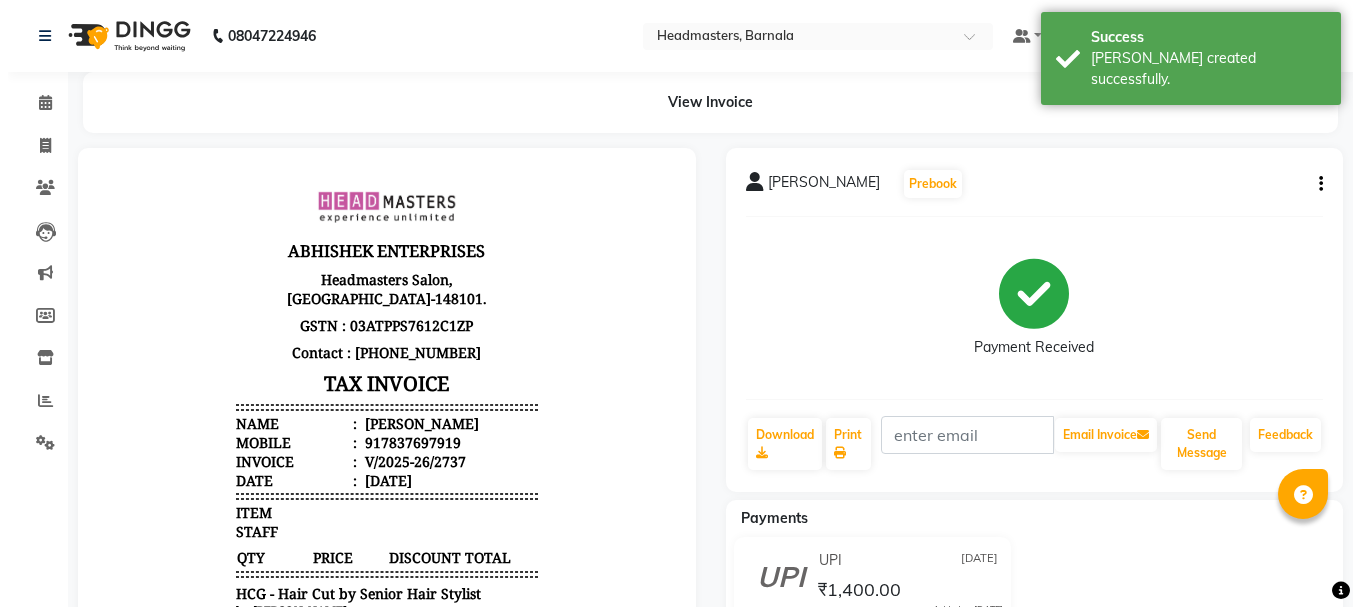 scroll, scrollTop: 0, scrollLeft: 0, axis: both 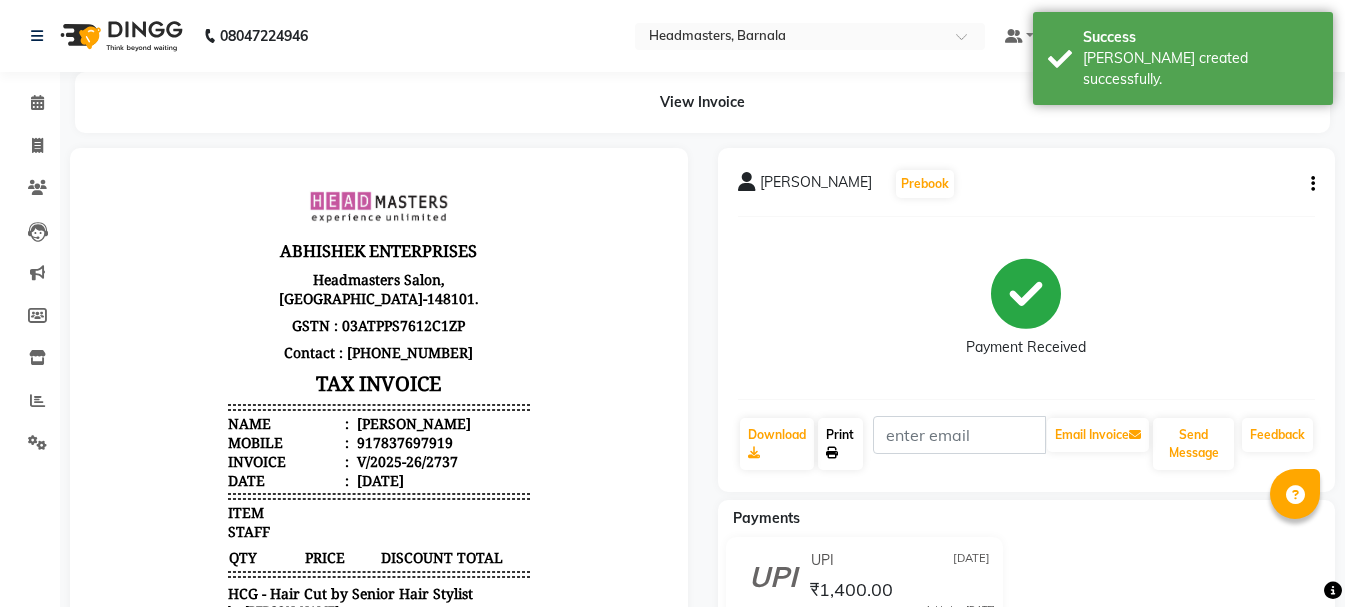 click on "Print" 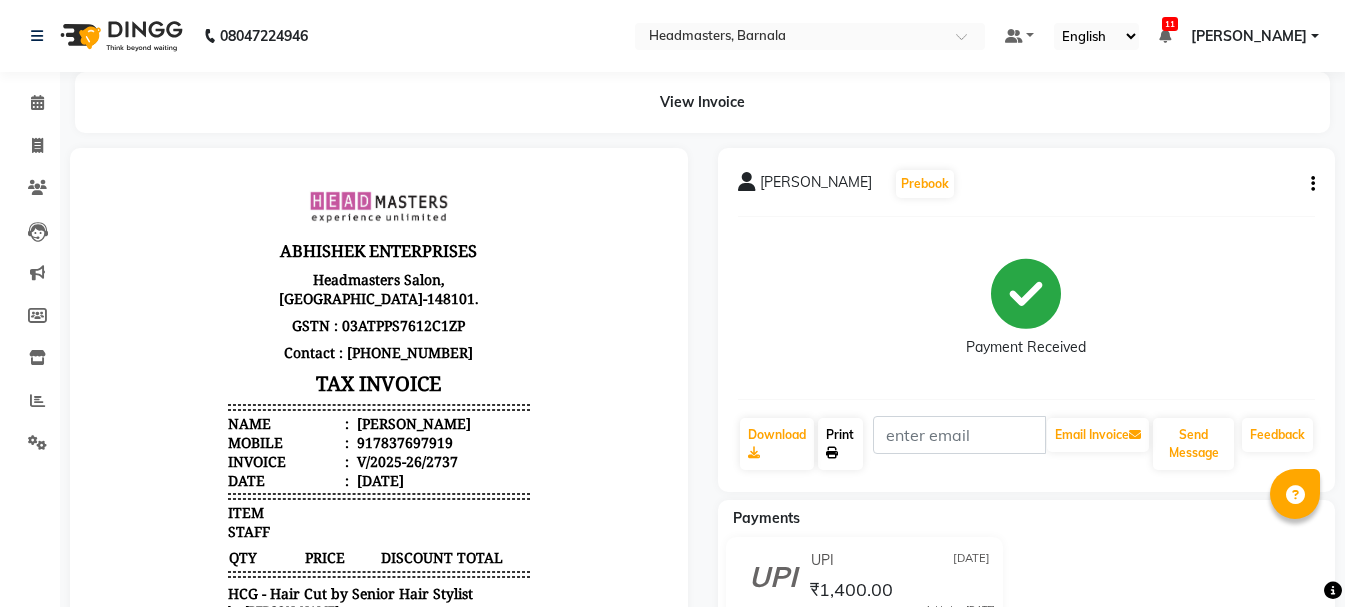 select on "service" 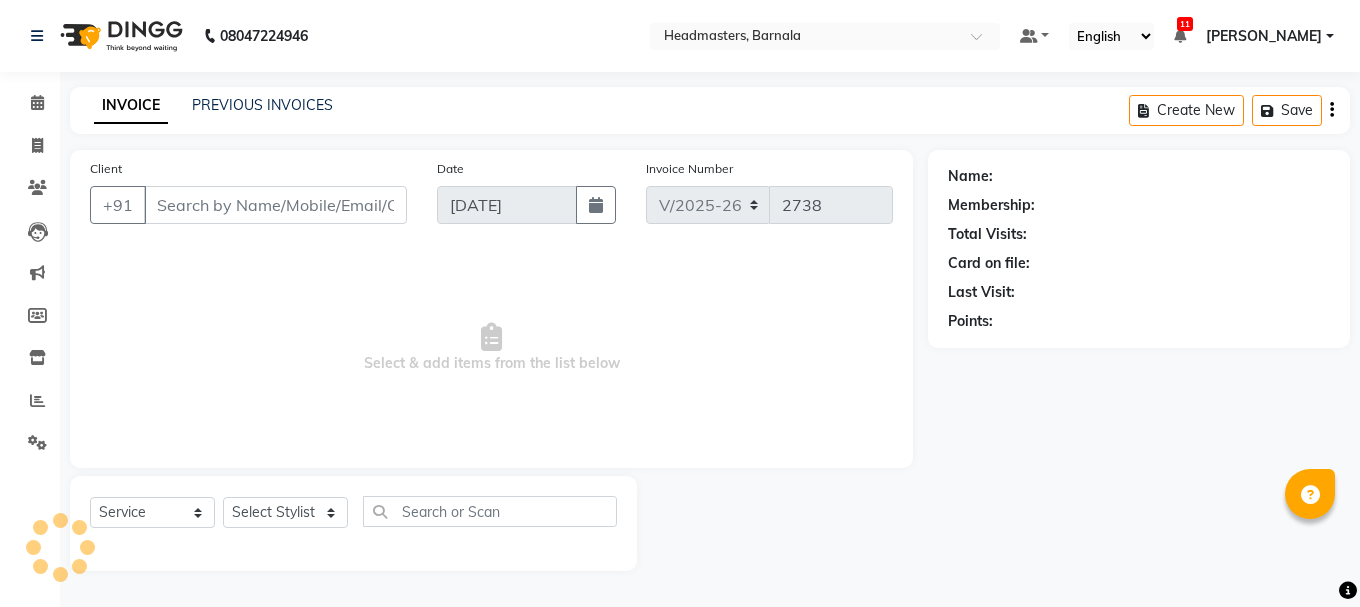 type on "7837697919" 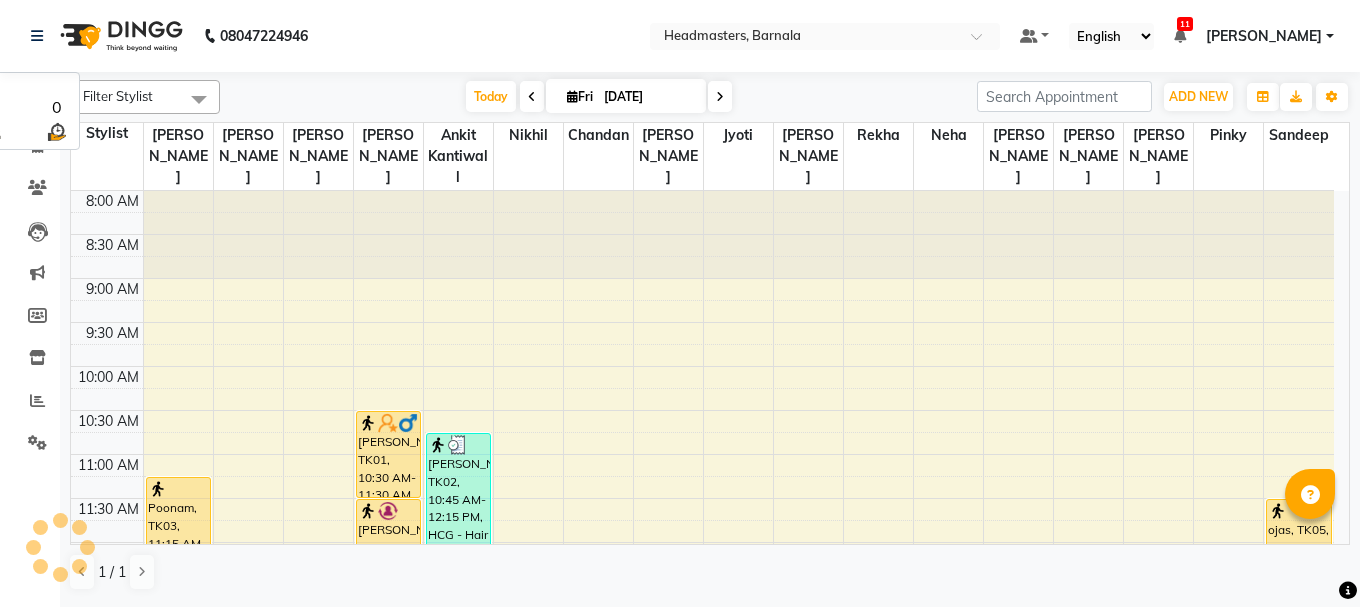 scroll, scrollTop: 0, scrollLeft: 0, axis: both 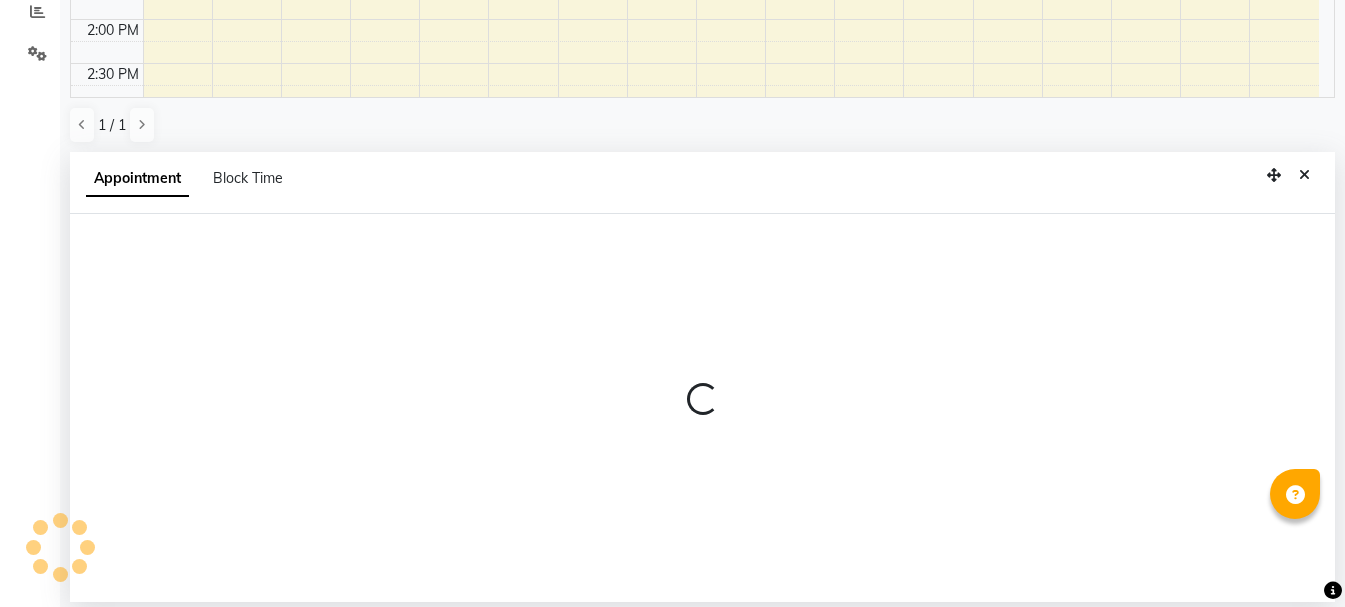 select on "67277" 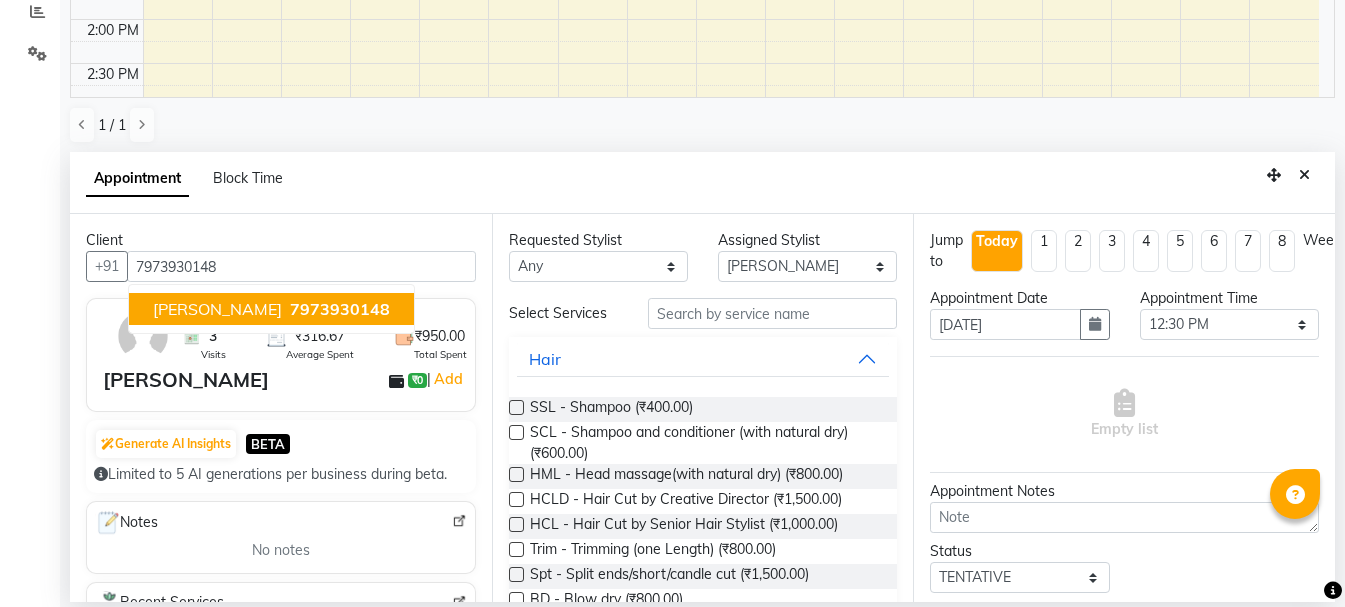 click on "7973930148" at bounding box center [340, 309] 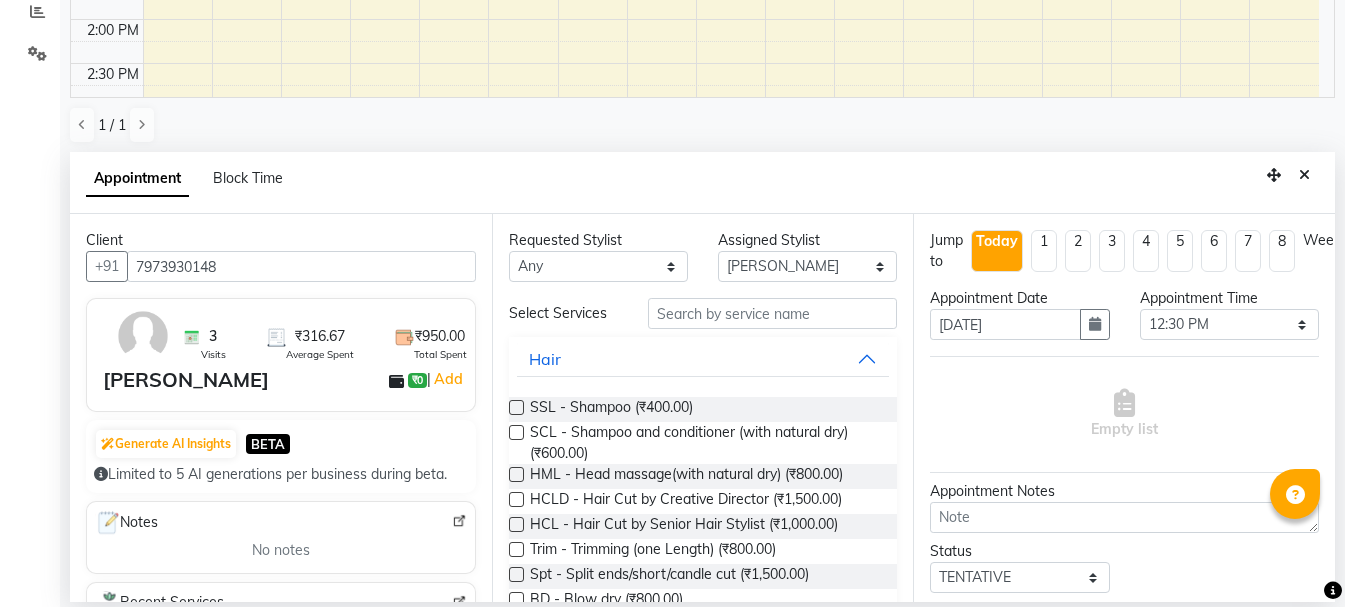 type on "7973930148" 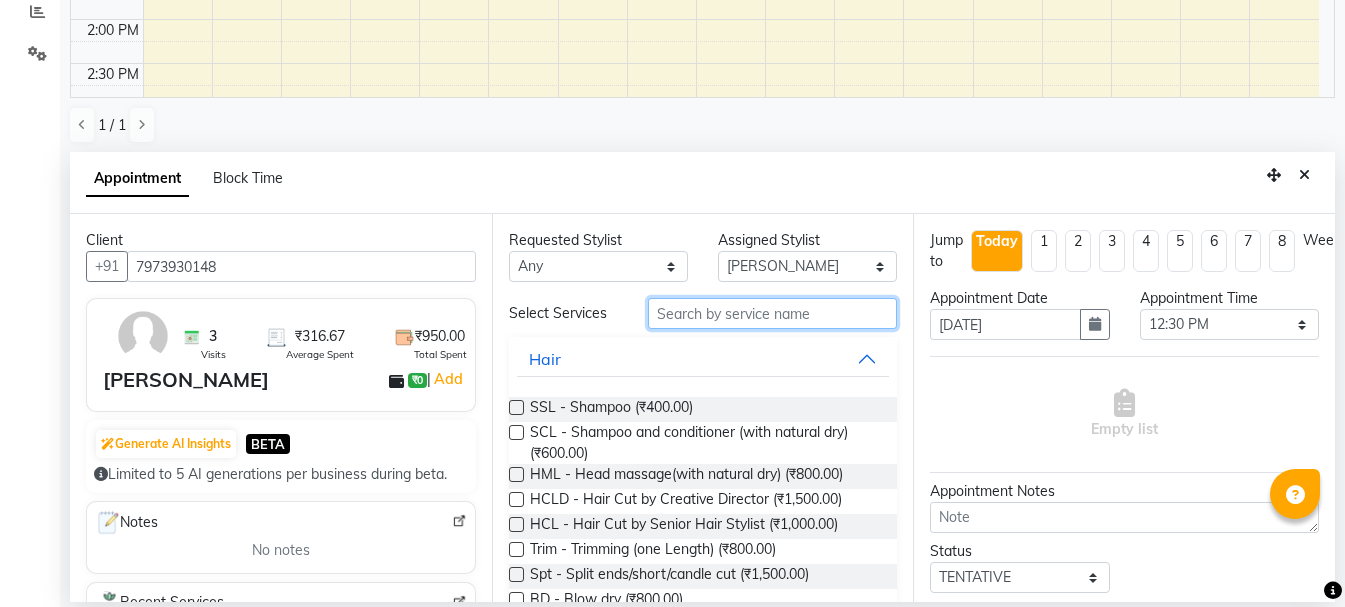 click at bounding box center (772, 313) 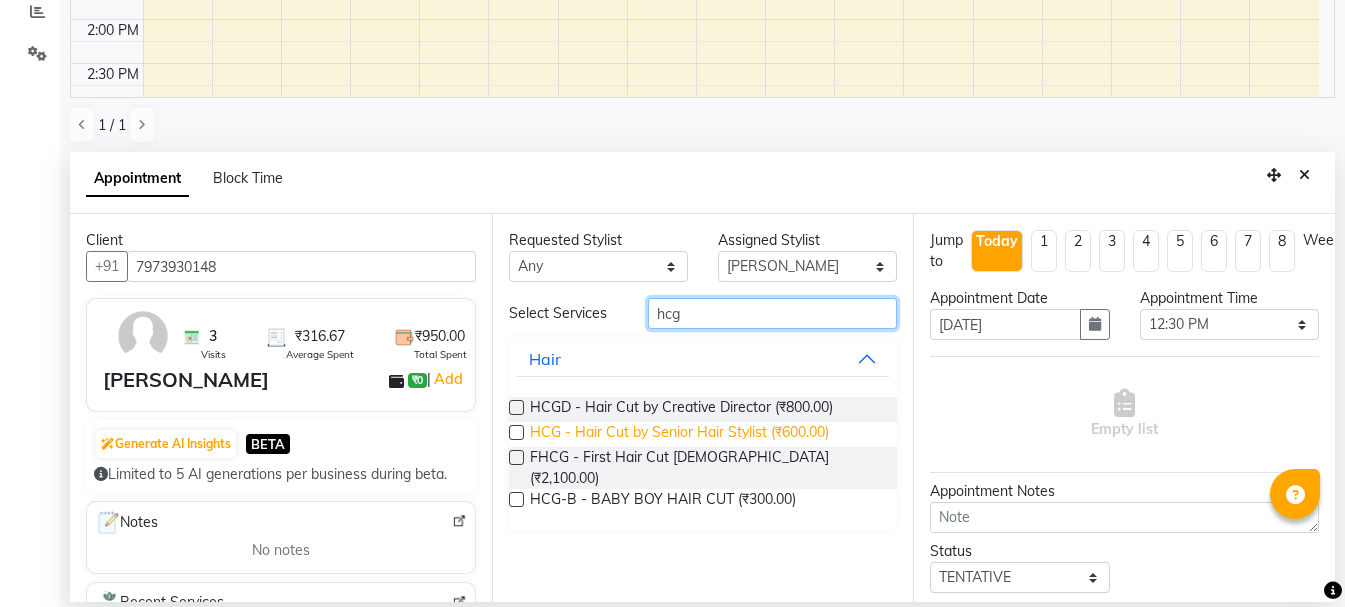 type on "hcg" 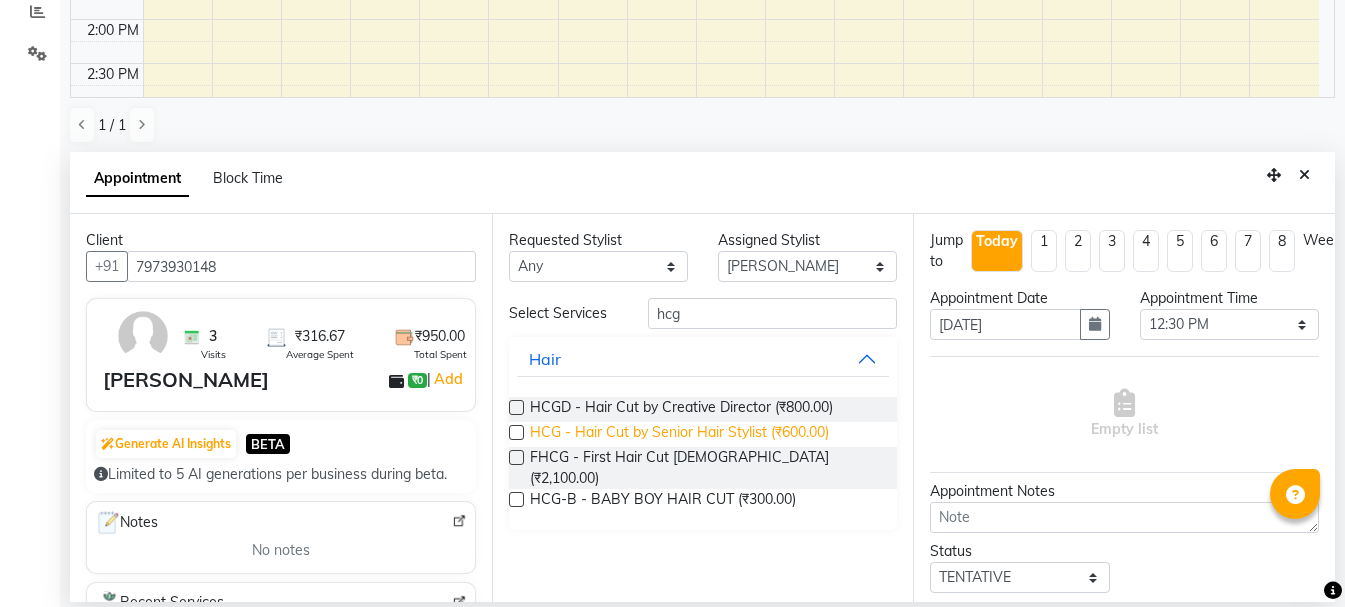 click on "HCG - Hair Cut by Senior Hair Stylist (₹600.00)" at bounding box center (679, 434) 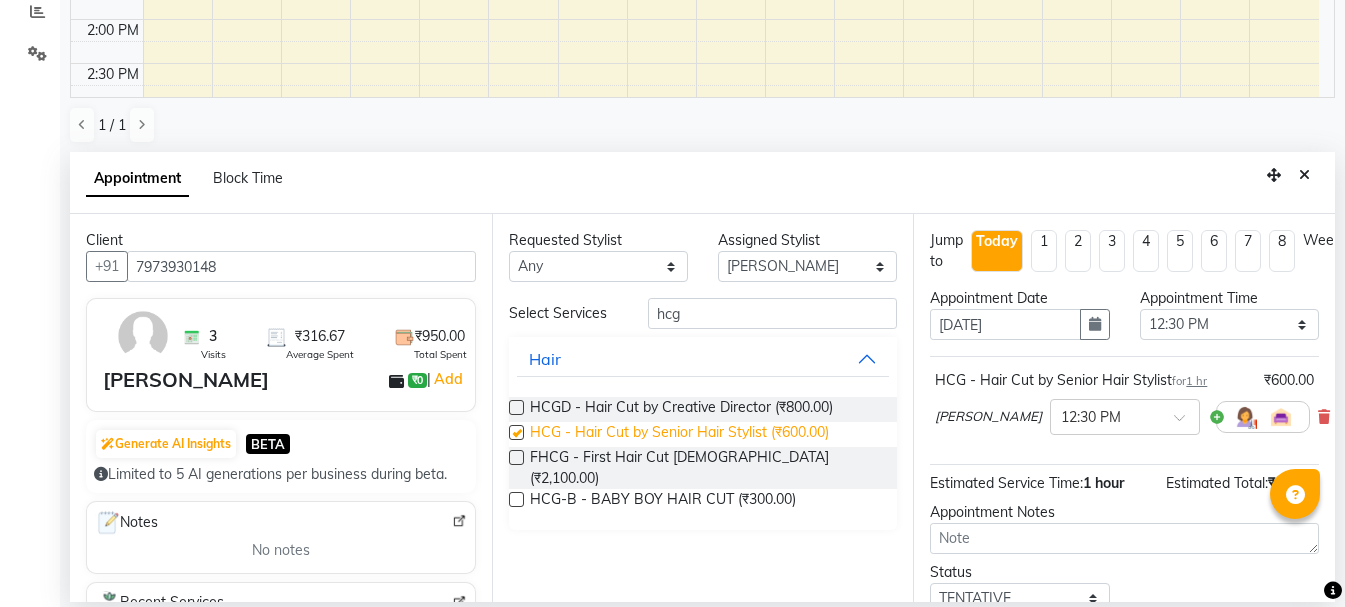 checkbox on "false" 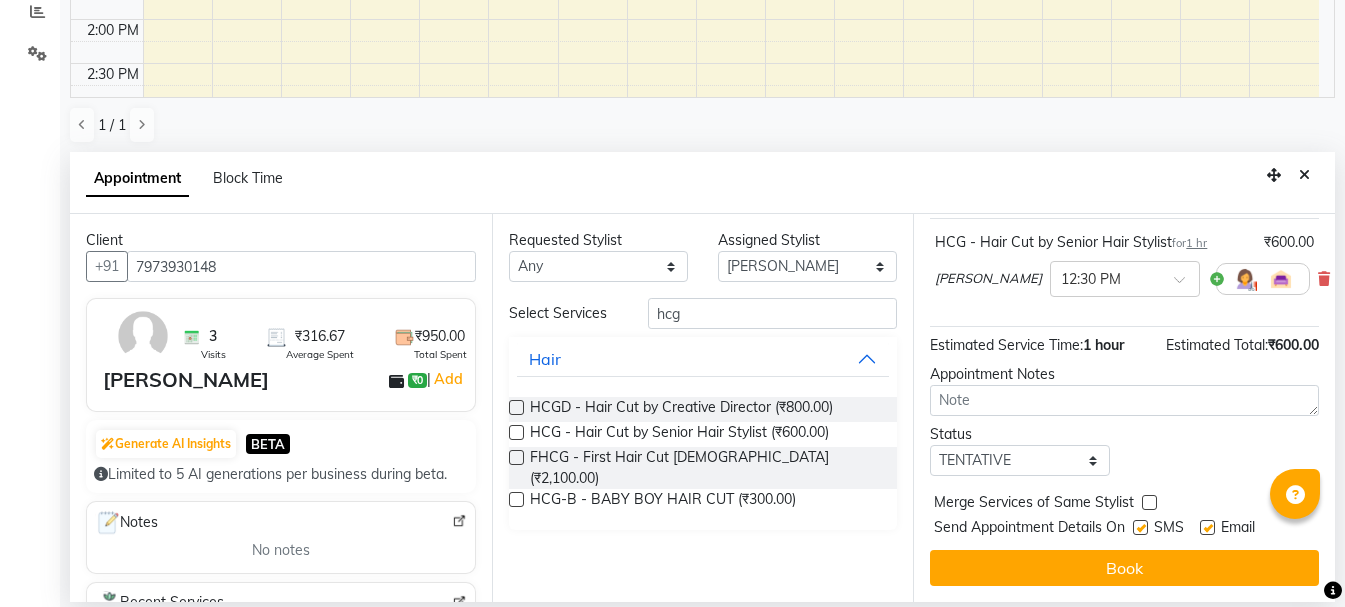 scroll, scrollTop: 156, scrollLeft: 0, axis: vertical 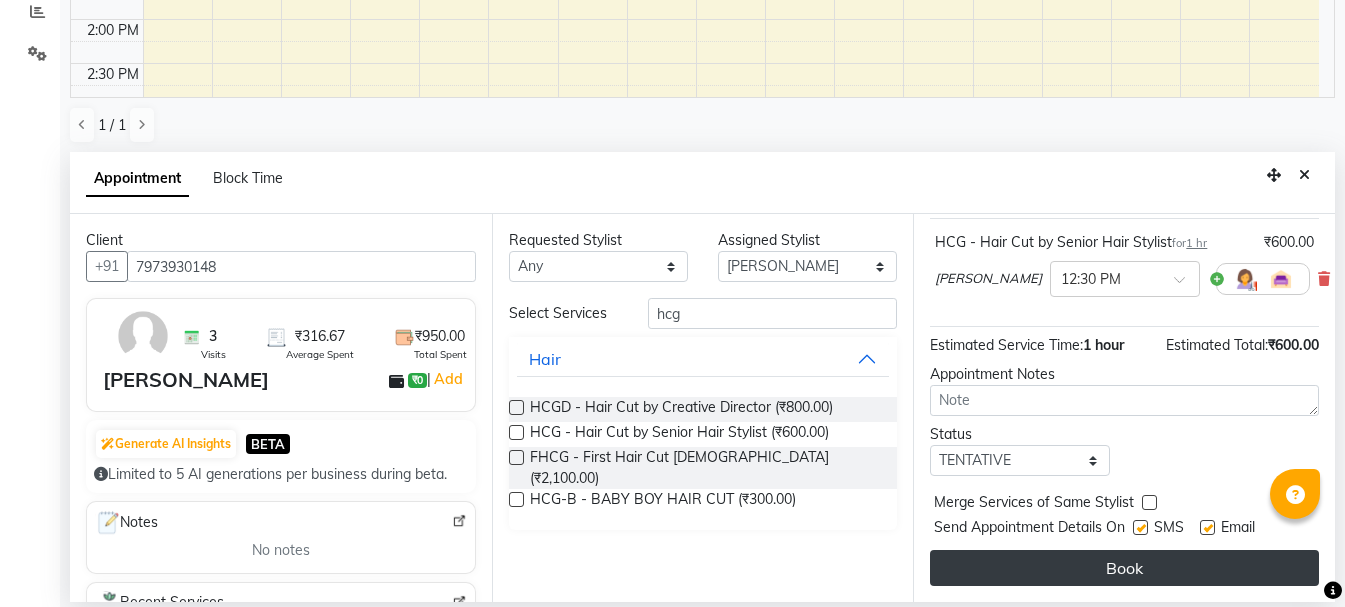 click on "Book" at bounding box center (1124, 568) 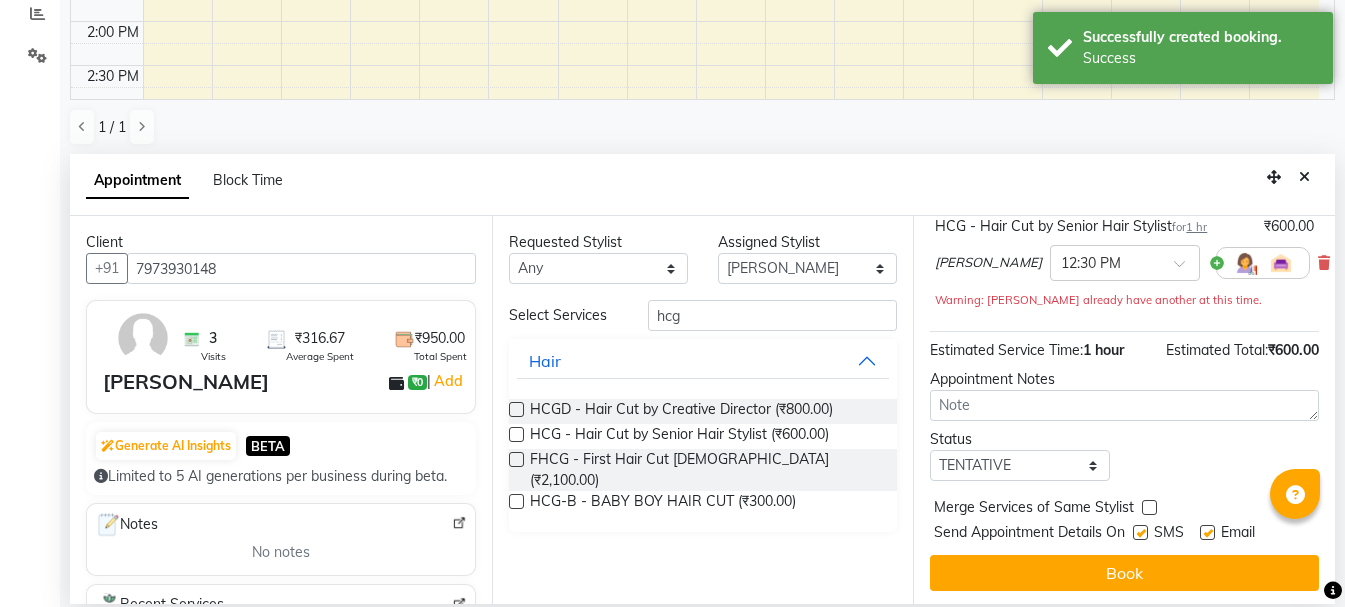 scroll, scrollTop: 0, scrollLeft: 0, axis: both 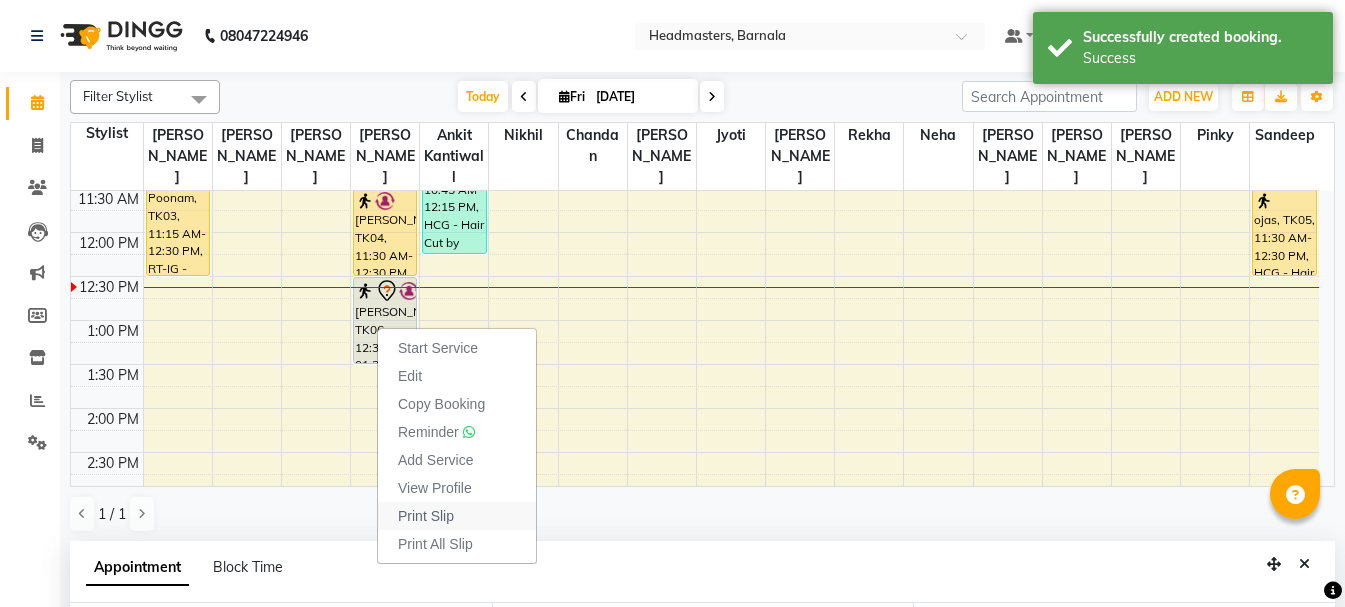 click on "Print Slip" at bounding box center (457, 516) 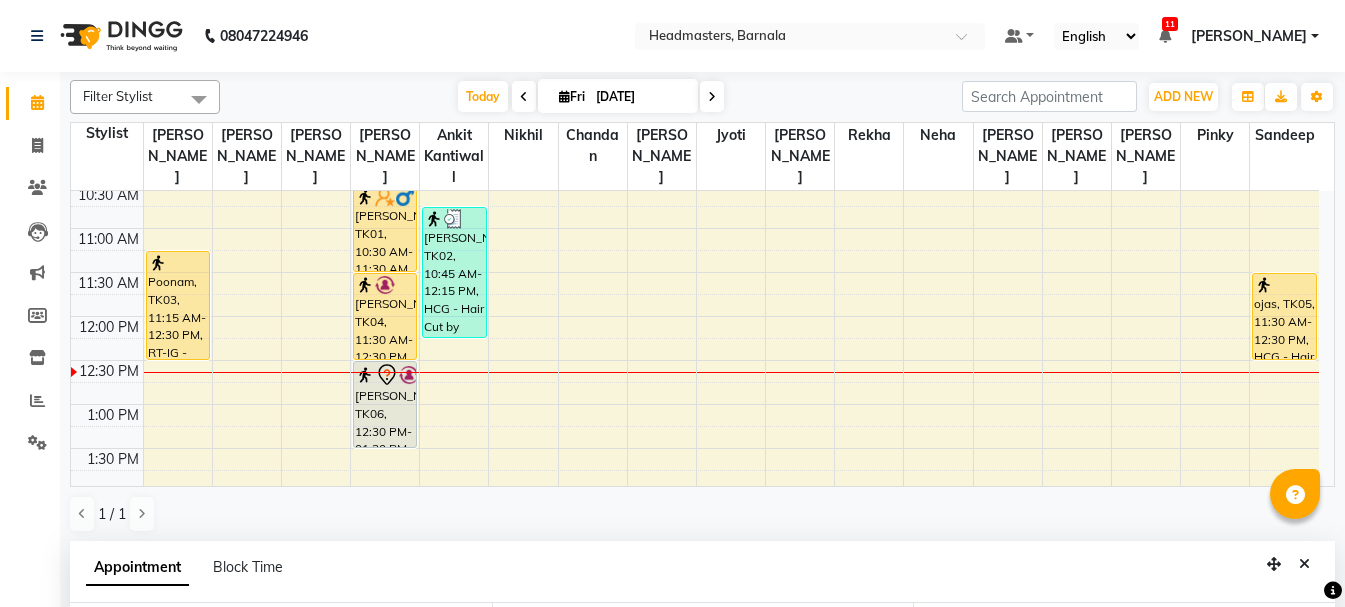 scroll, scrollTop: 217, scrollLeft: 0, axis: vertical 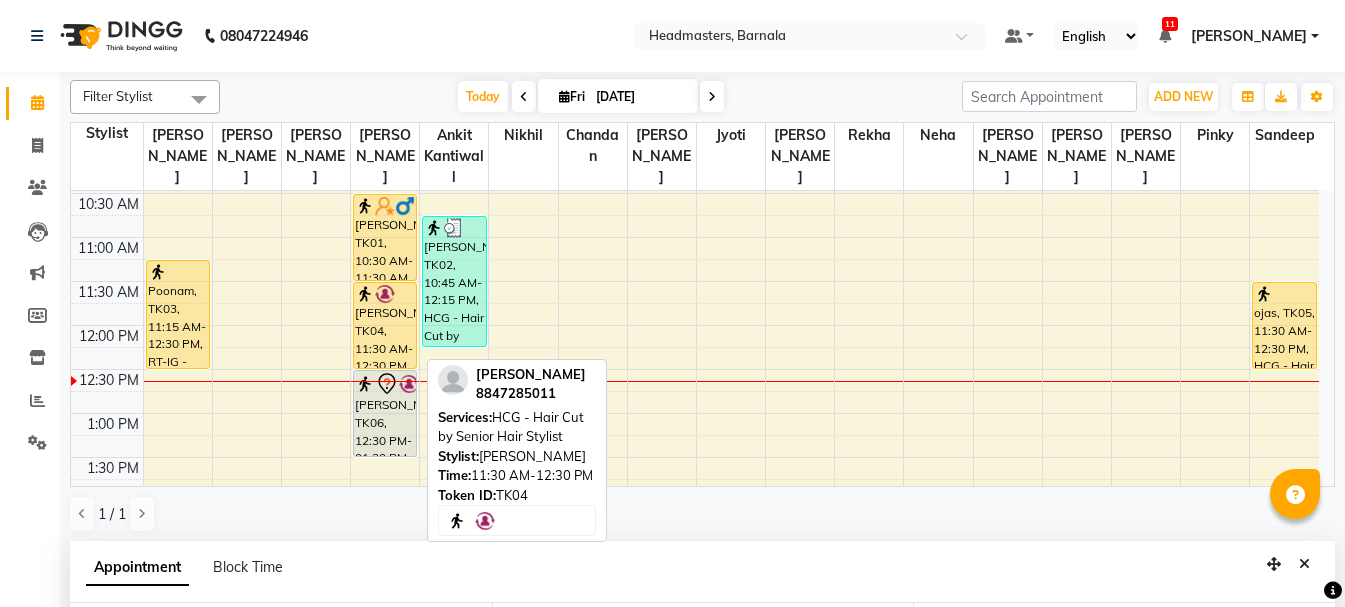 click on "[PERSON_NAME], TK04, 11:30 AM-12:30 PM, HCG - Hair Cut by Senior Hair Stylist" at bounding box center (385, 325) 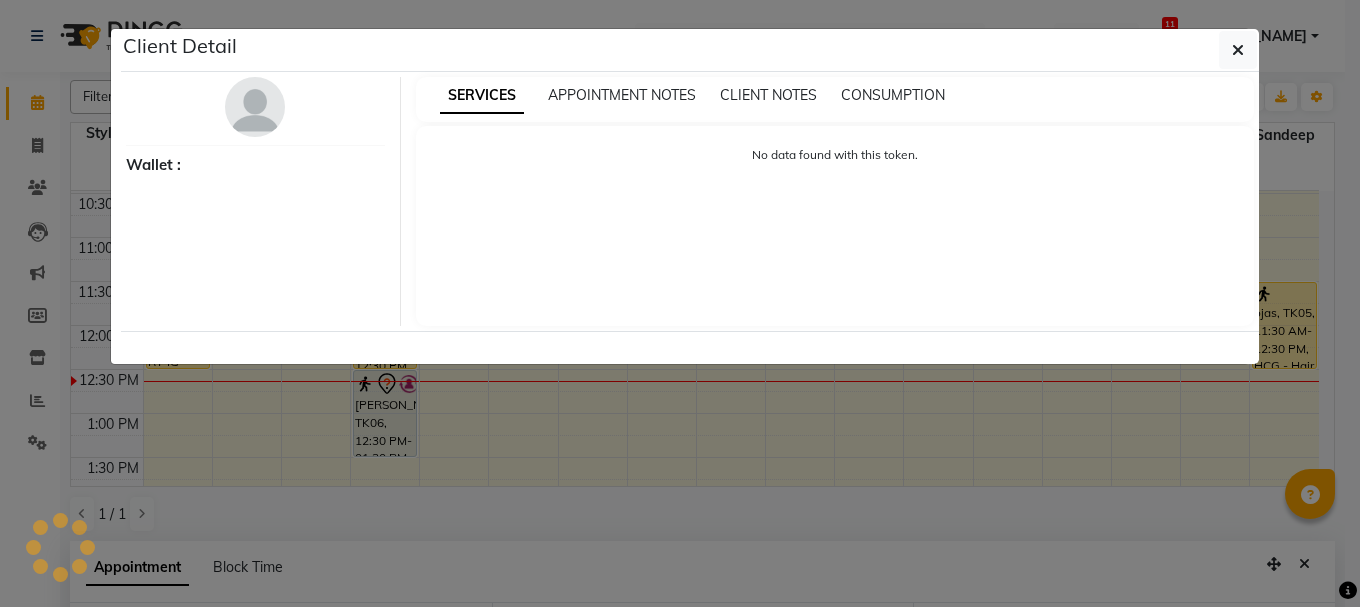 select on "1" 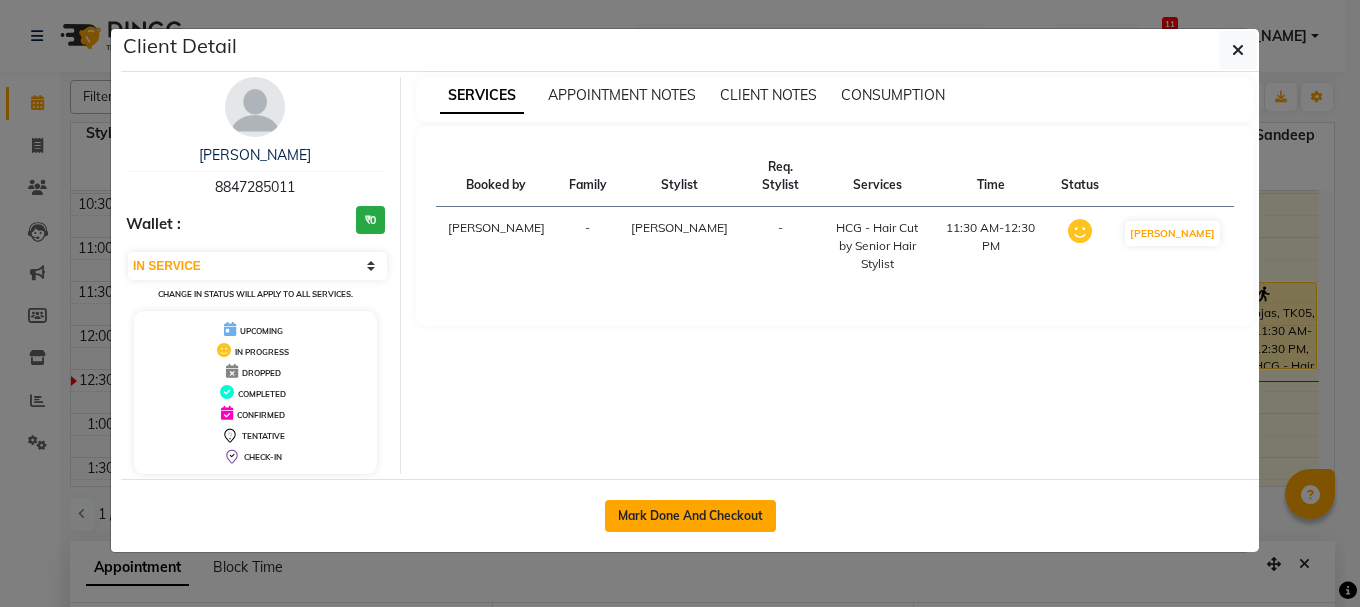 click on "Mark Done And Checkout" 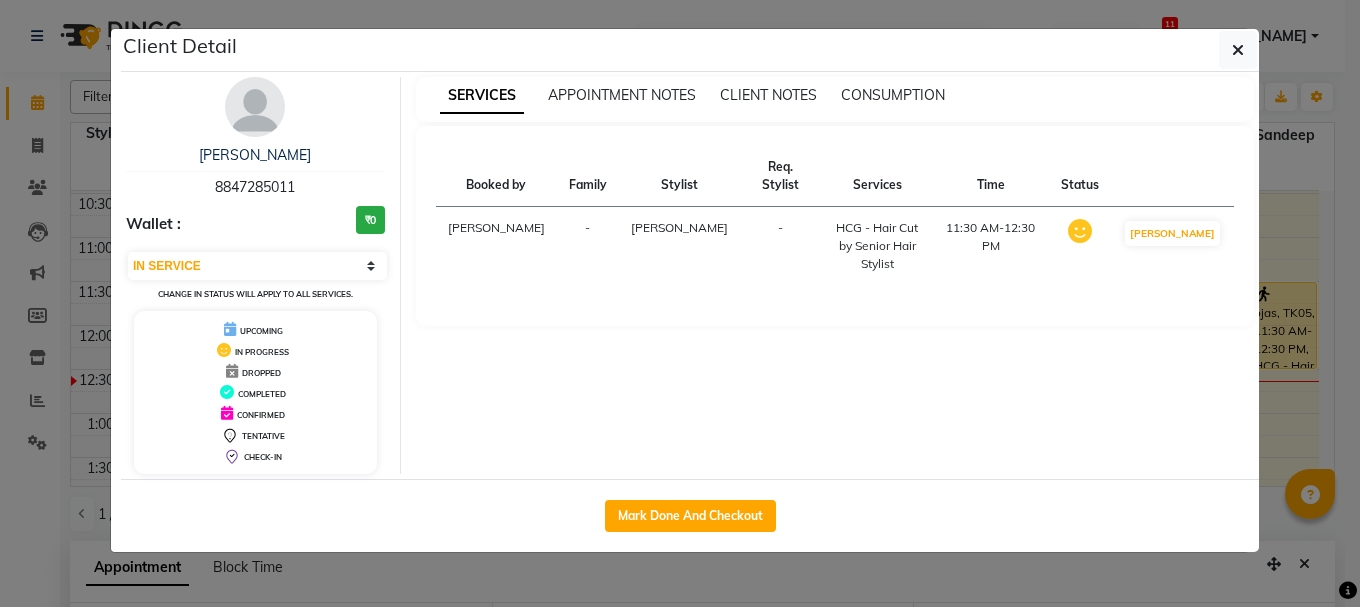 select on "service" 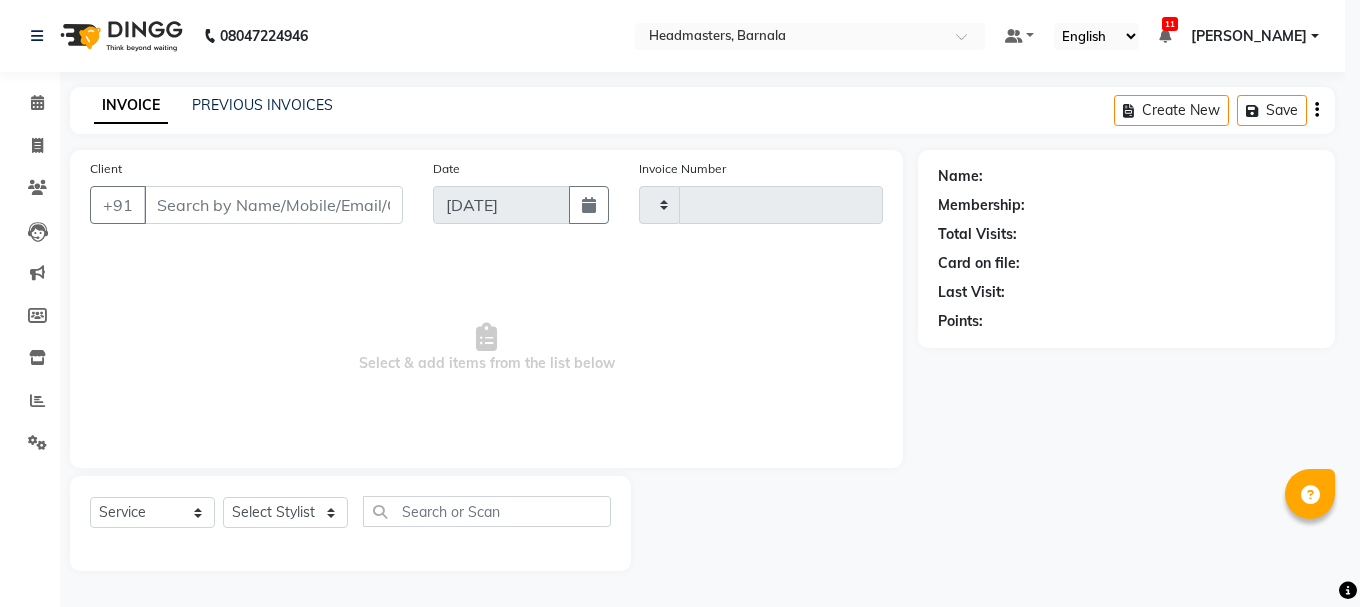 type on "2738" 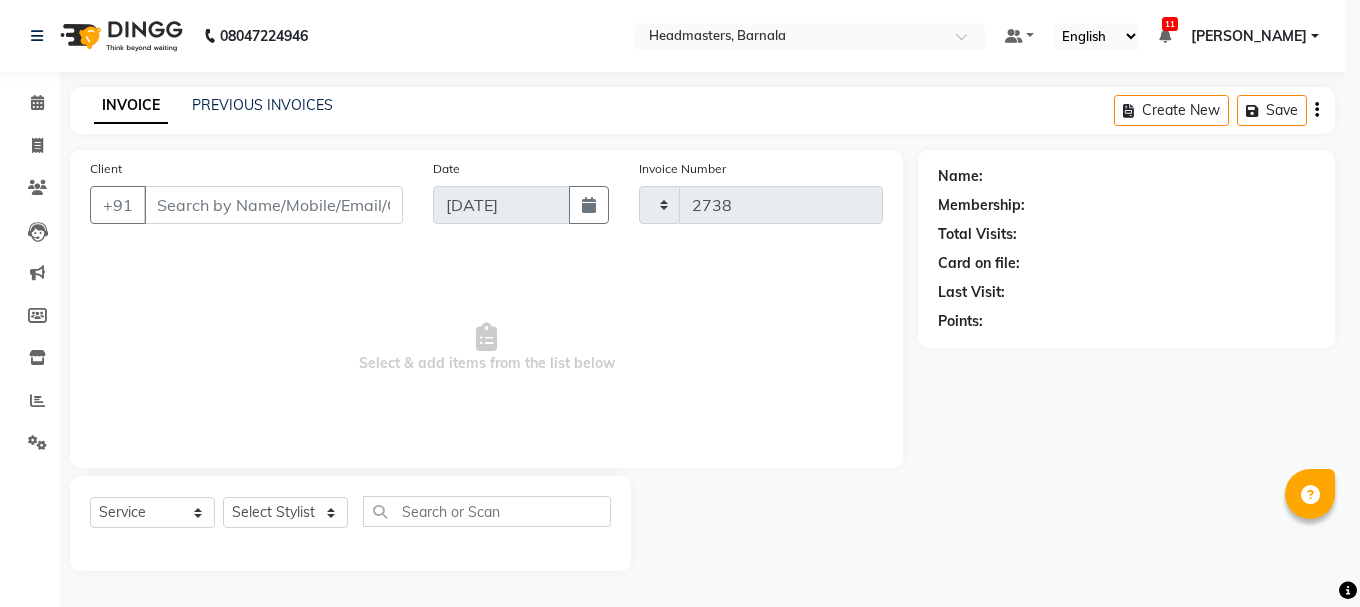 select on "7526" 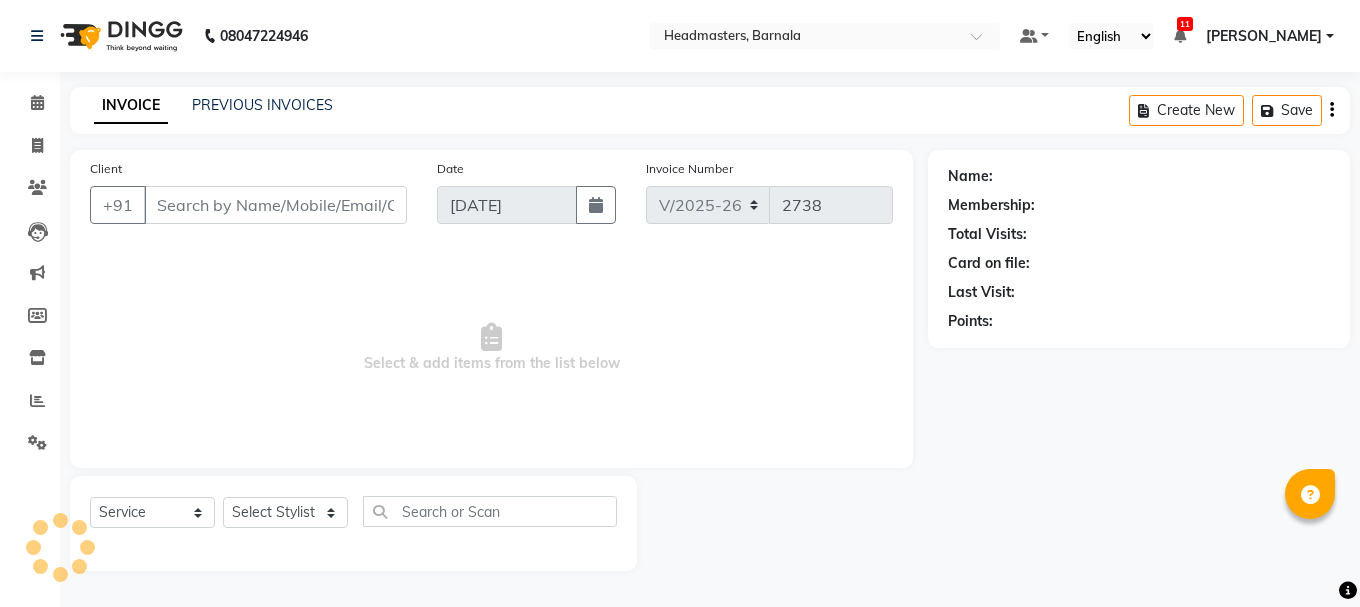 type on "8847285011" 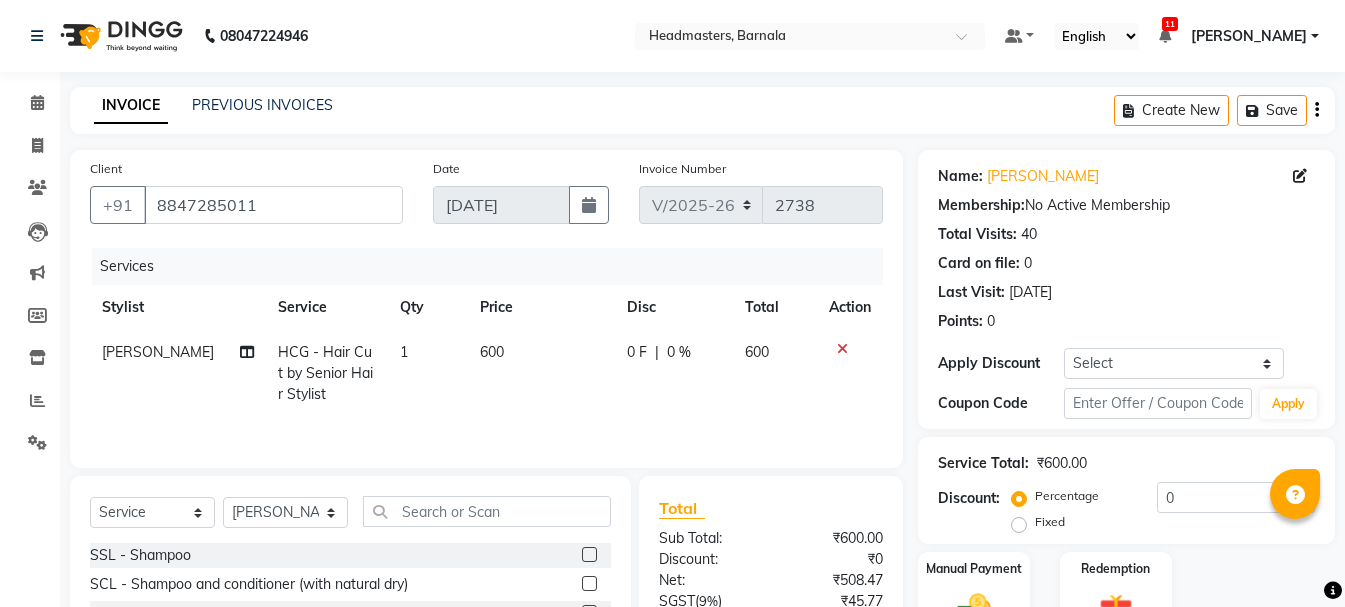 scroll, scrollTop: 194, scrollLeft: 0, axis: vertical 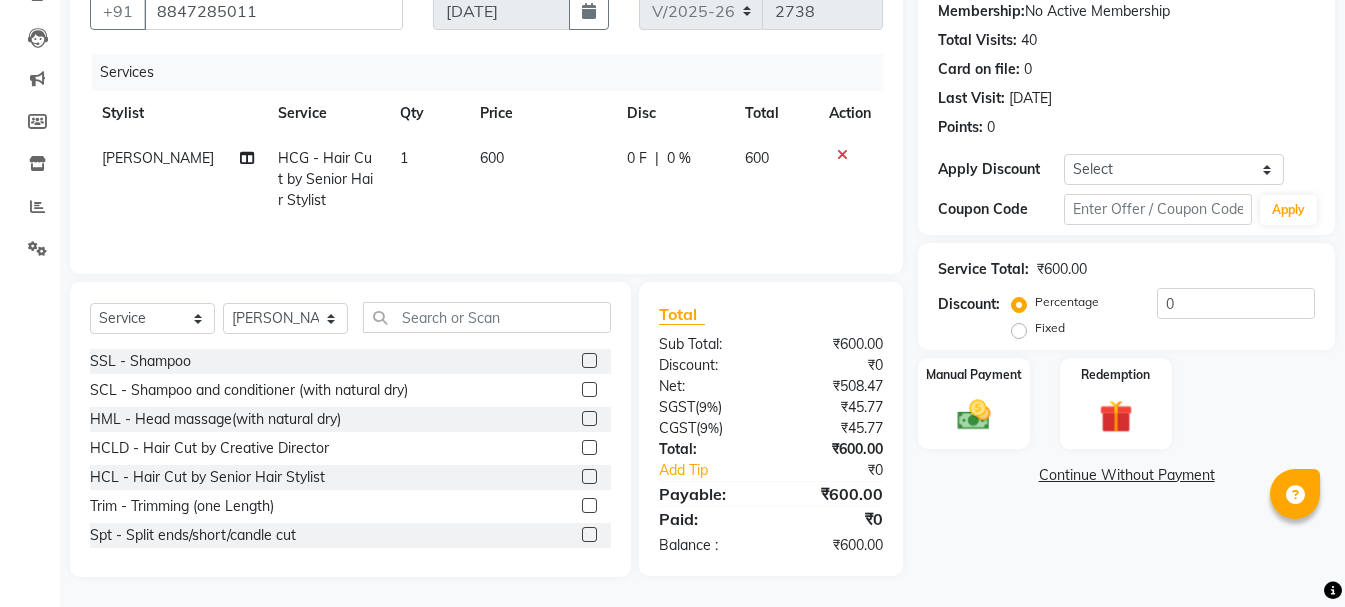 click on "Fixed" 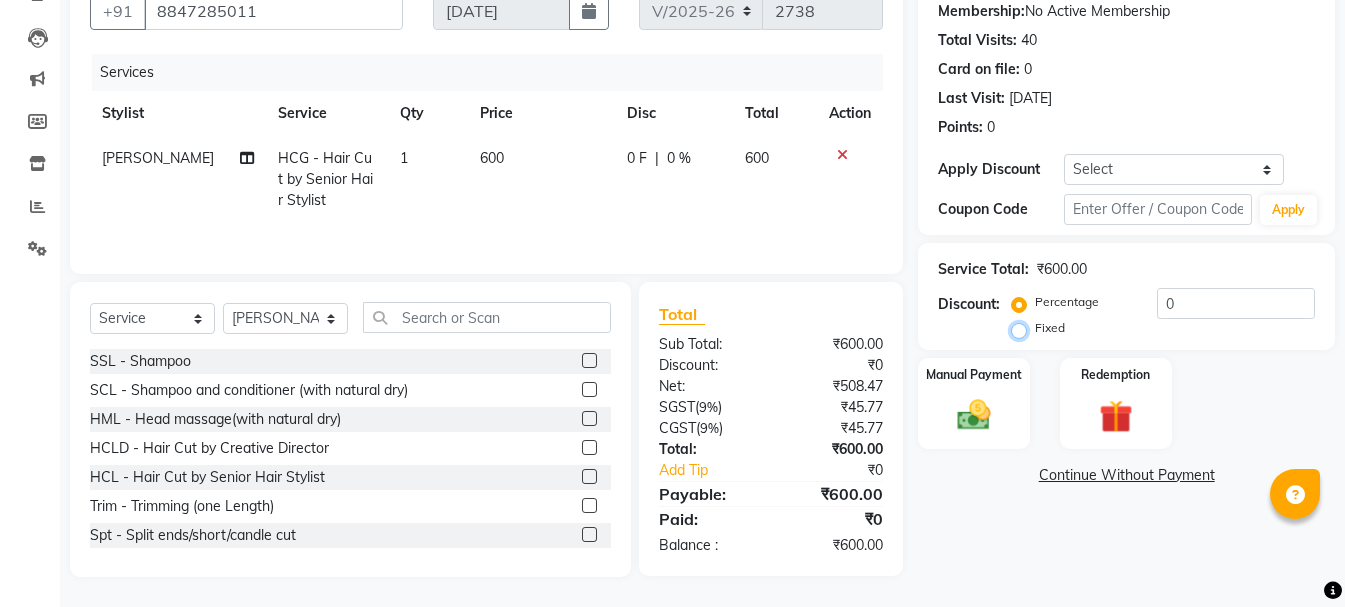 click on "Fixed" at bounding box center [1023, 328] 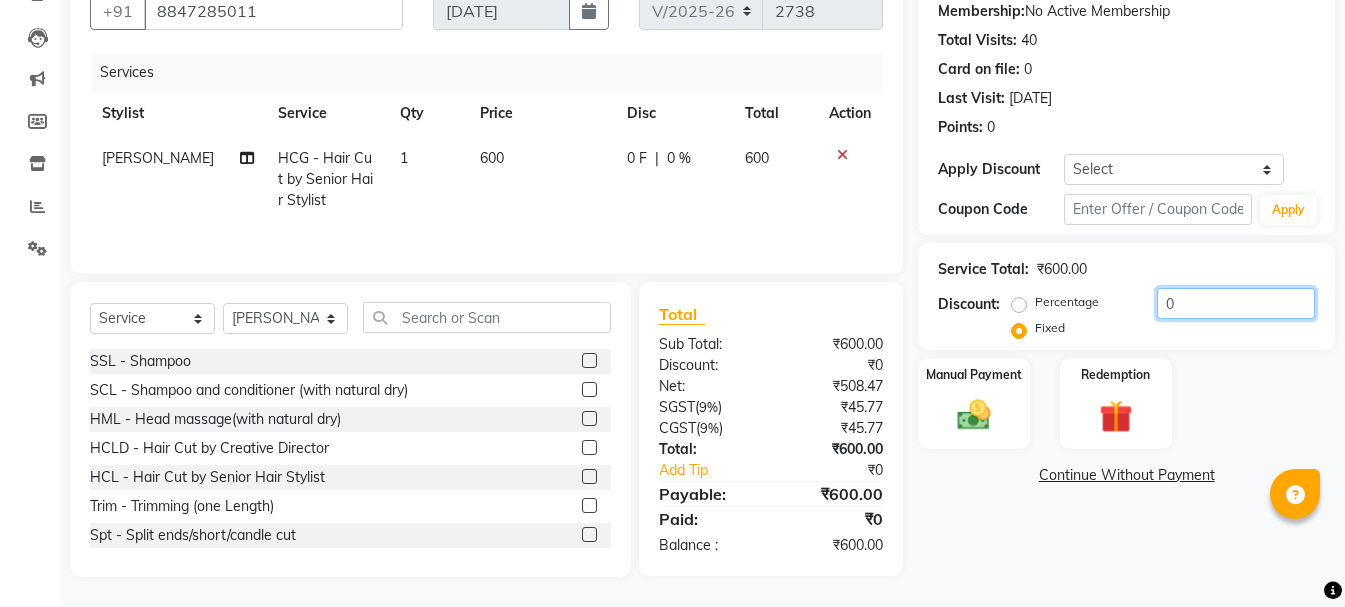 click on "0" 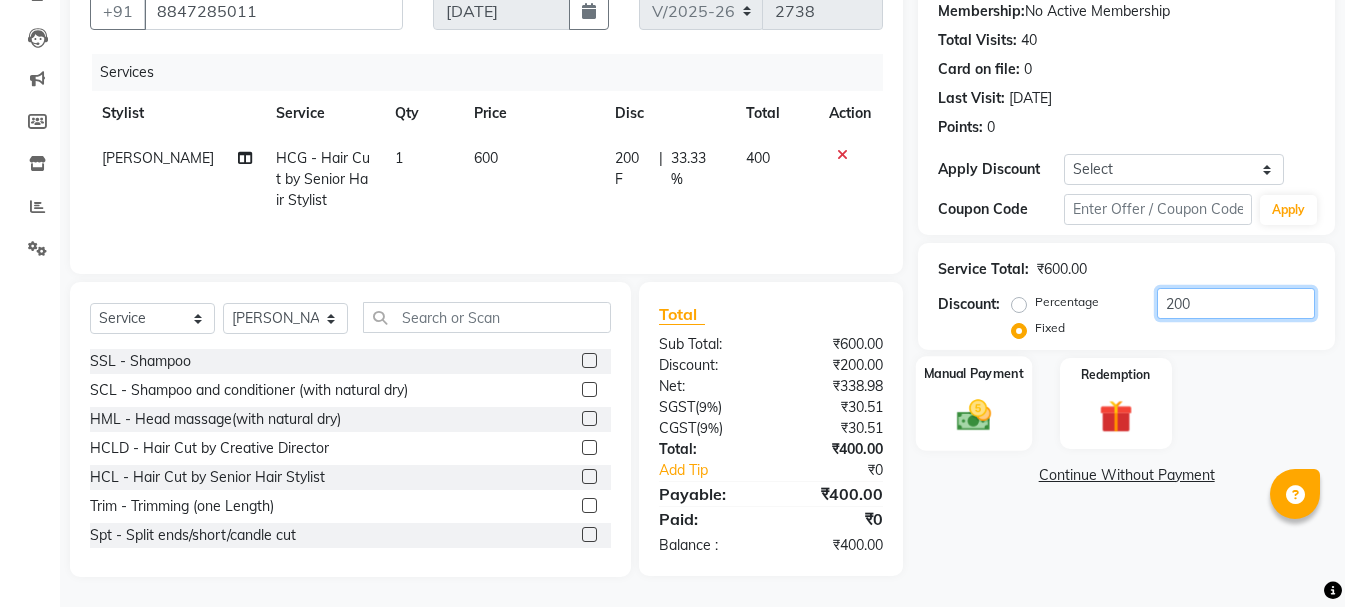 type on "200" 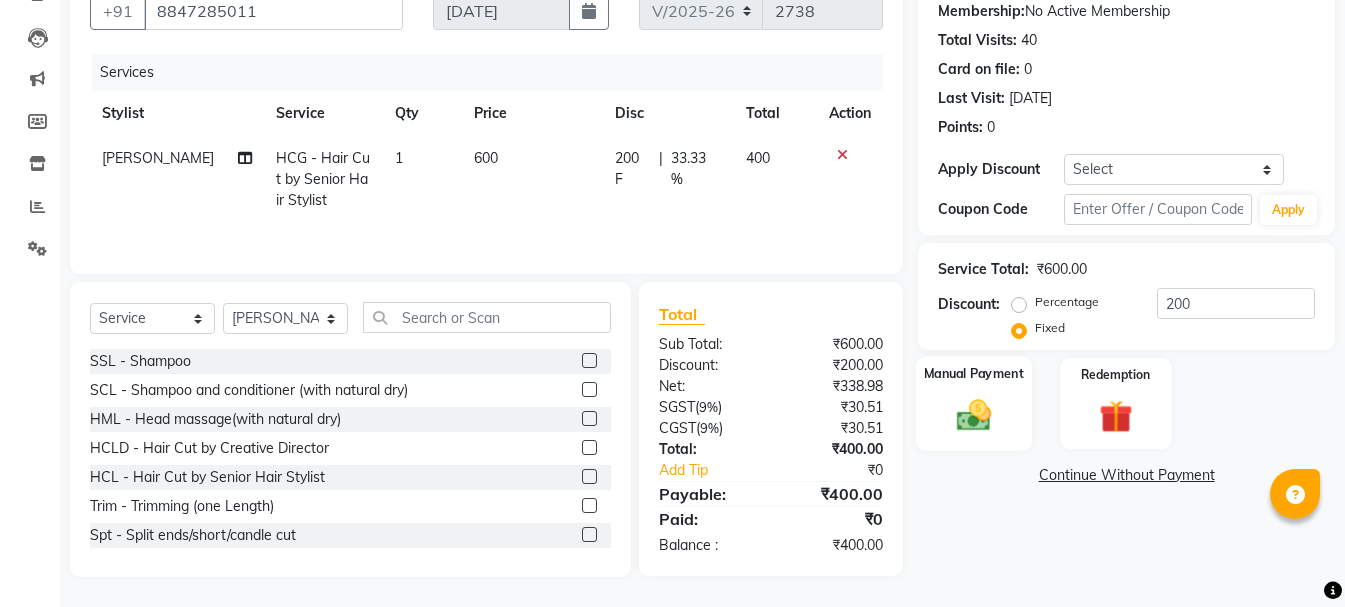 click 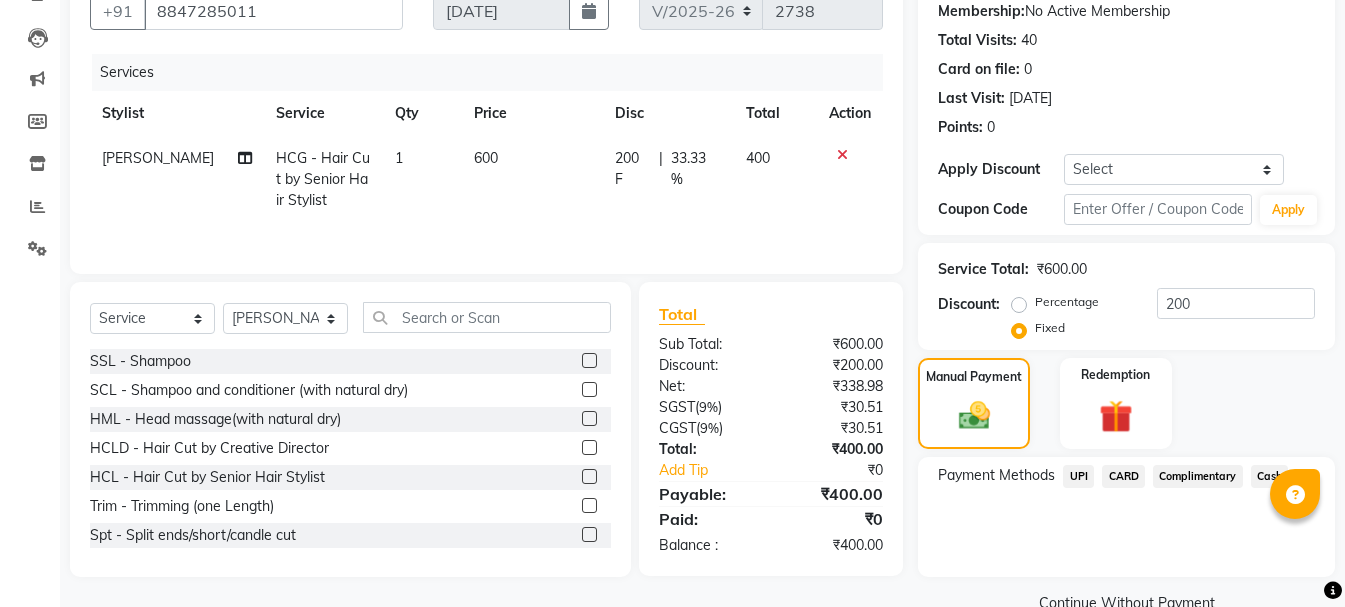 click on "CARD" 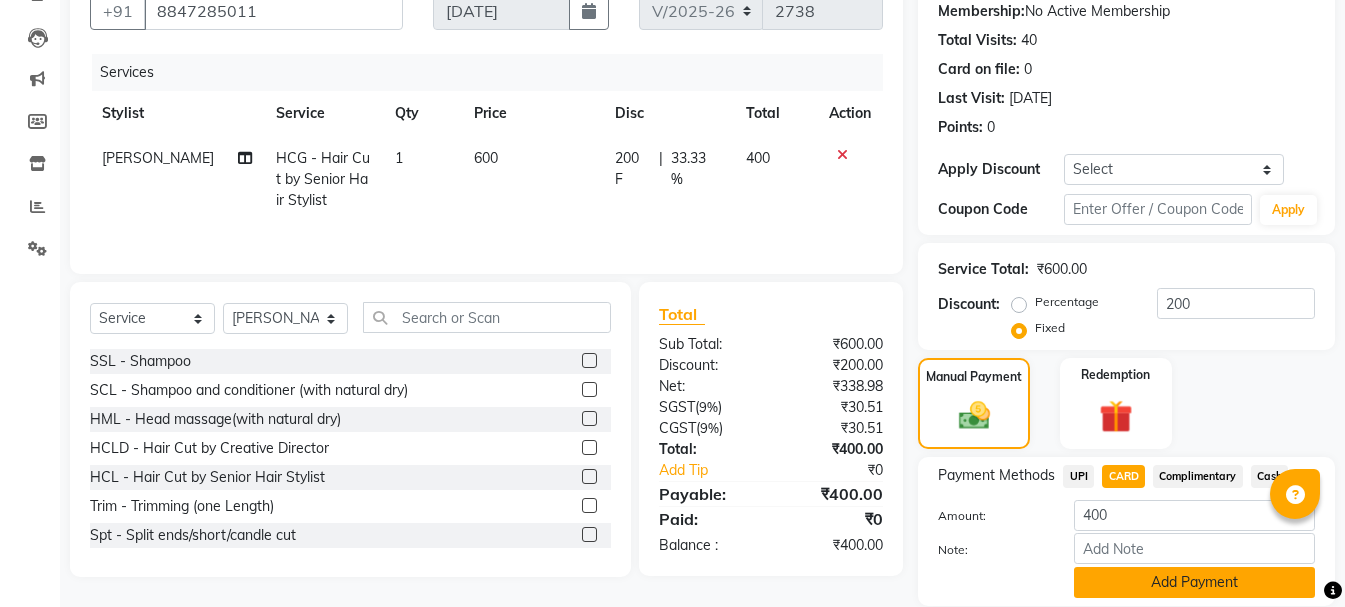 click on "Add Payment" 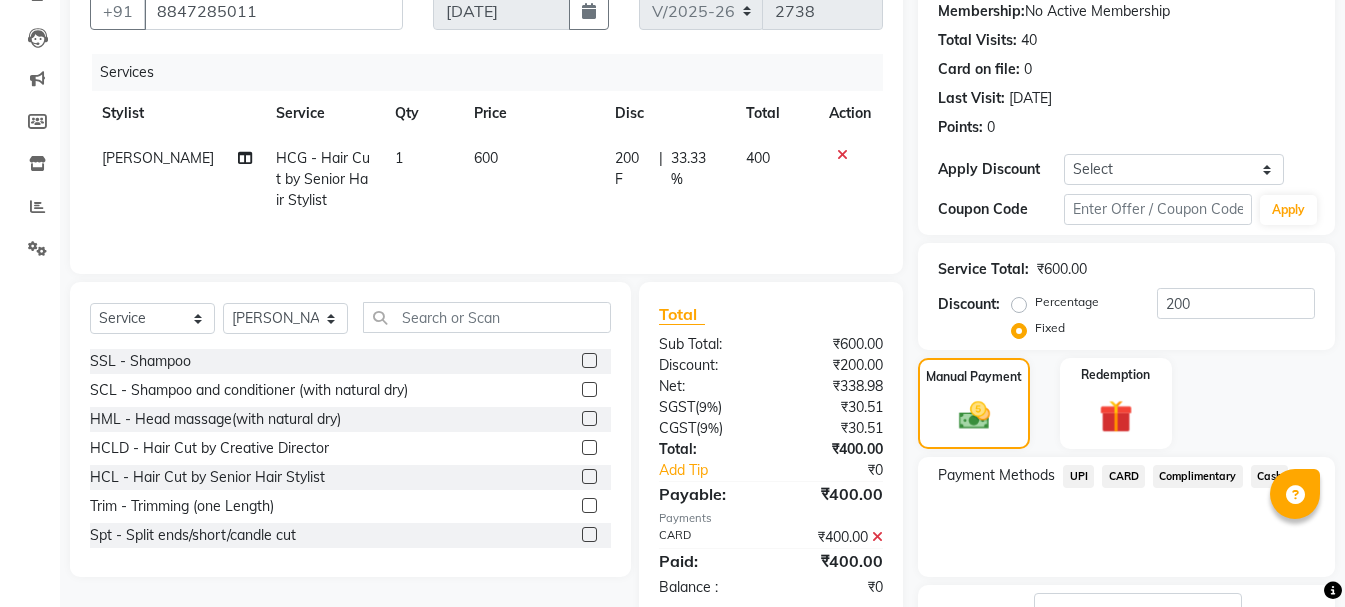 scroll, scrollTop: 348, scrollLeft: 0, axis: vertical 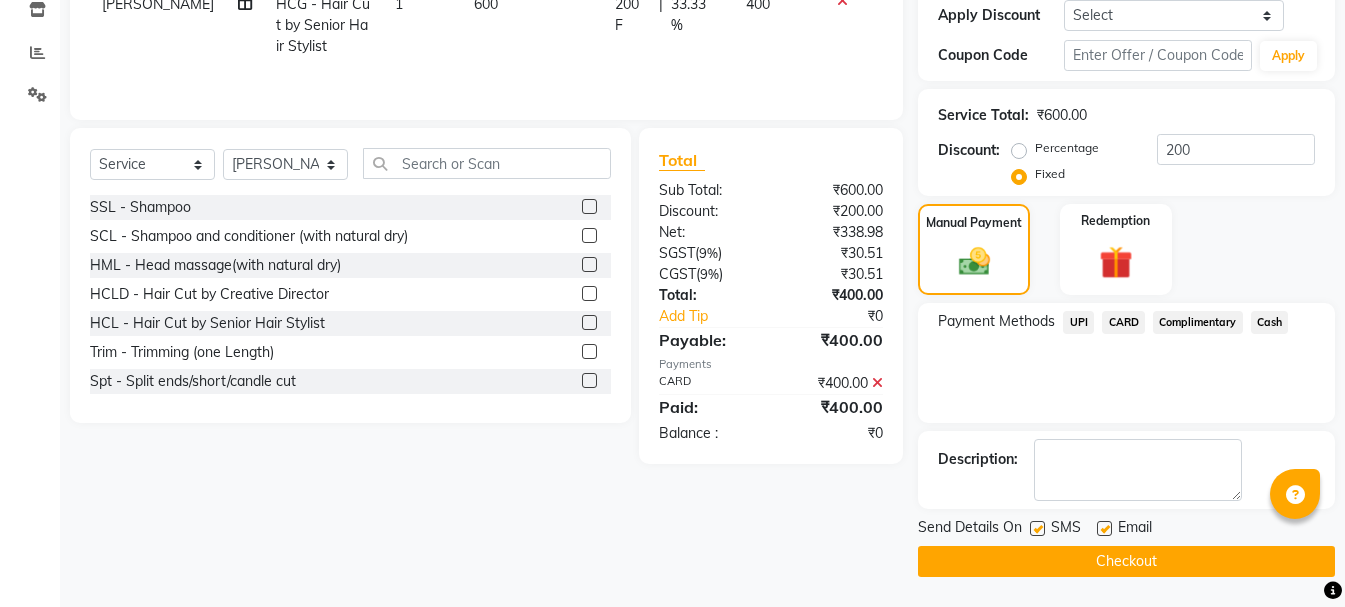 click on "Checkout" 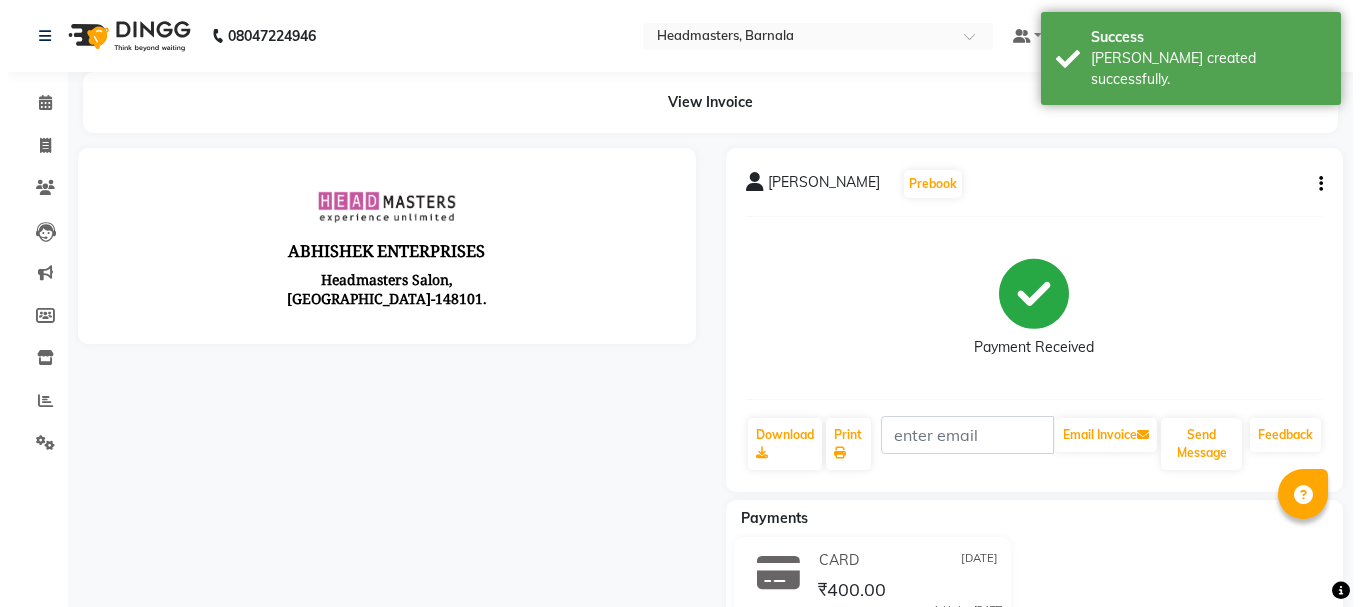 scroll, scrollTop: 0, scrollLeft: 0, axis: both 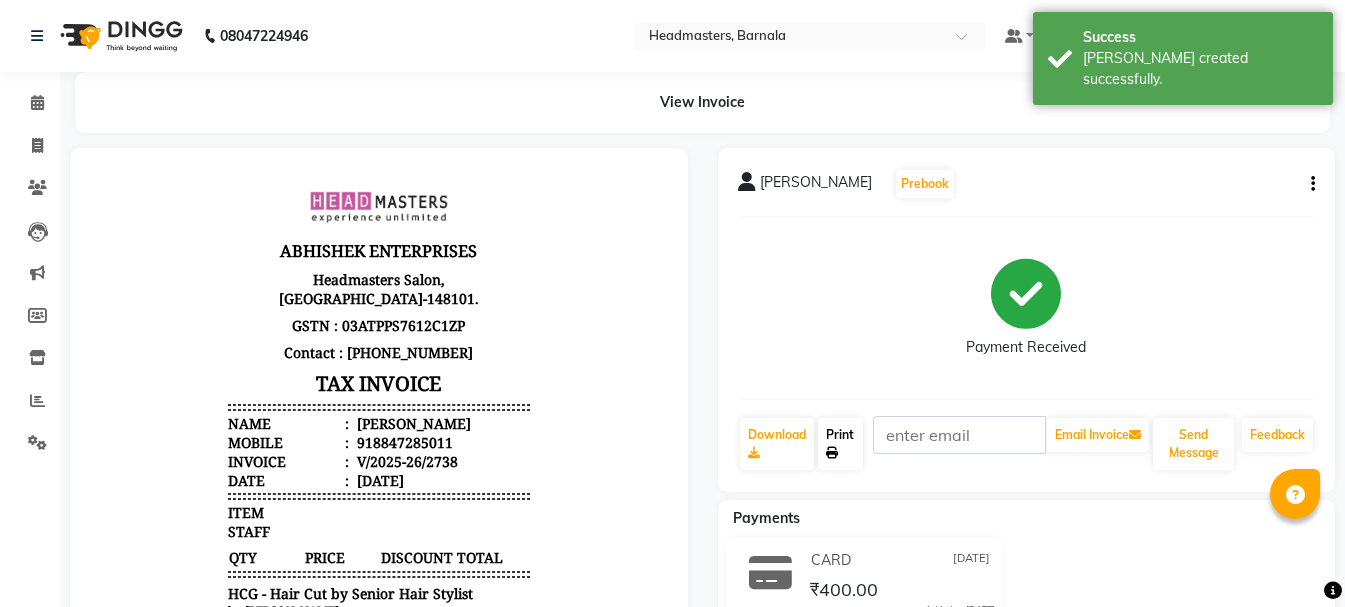 click on "Print" 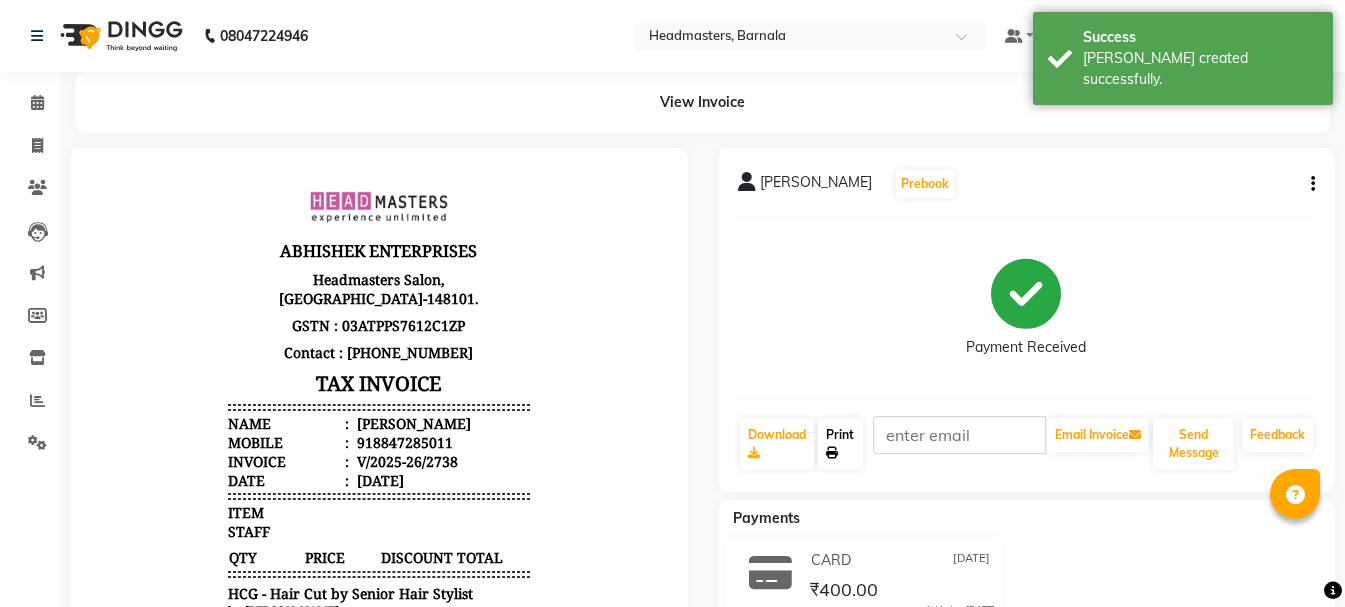 click on "Print" 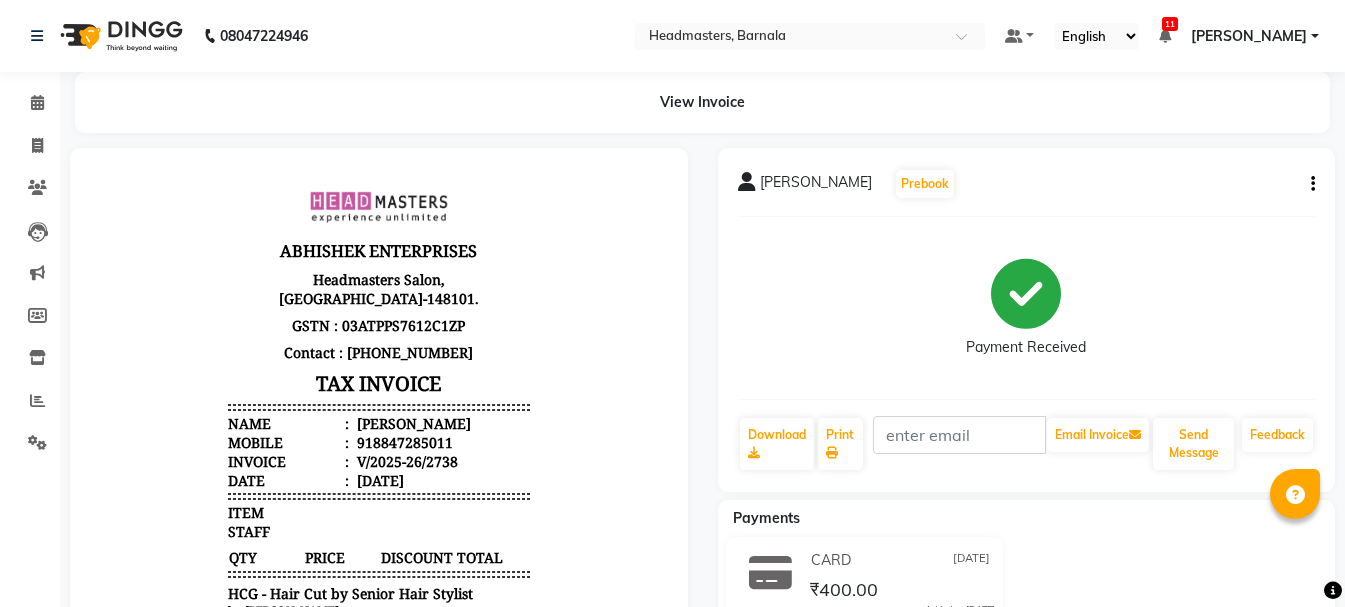 select on "service" 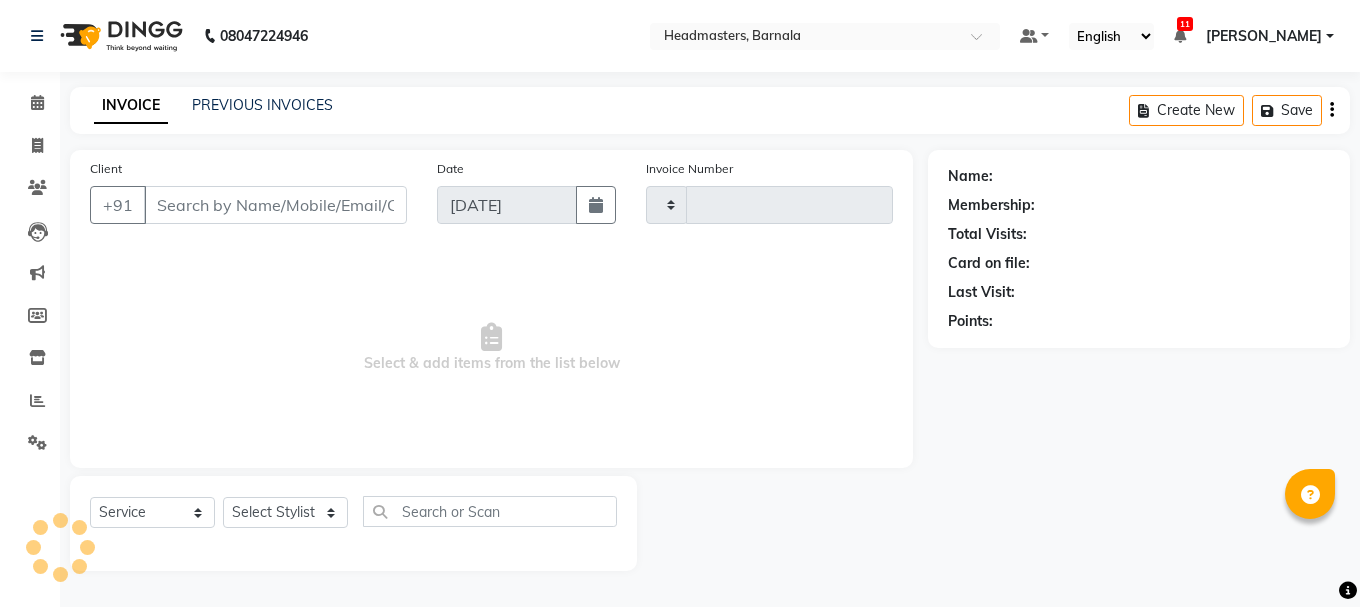 type on "2739" 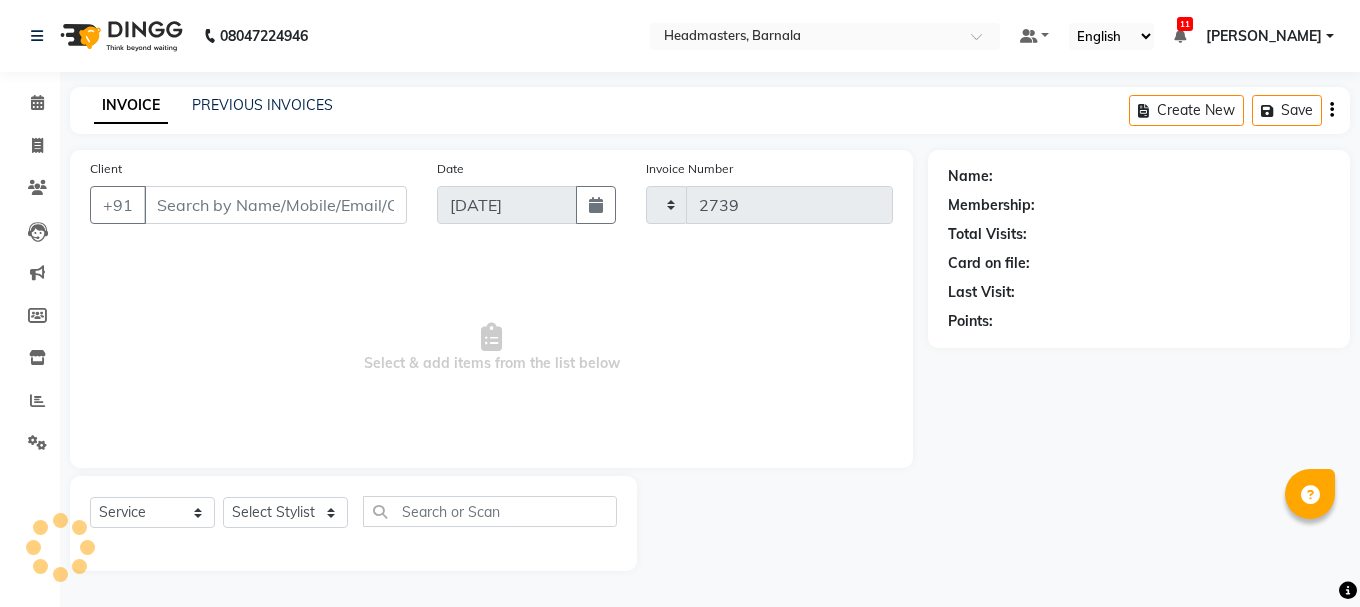 select on "7526" 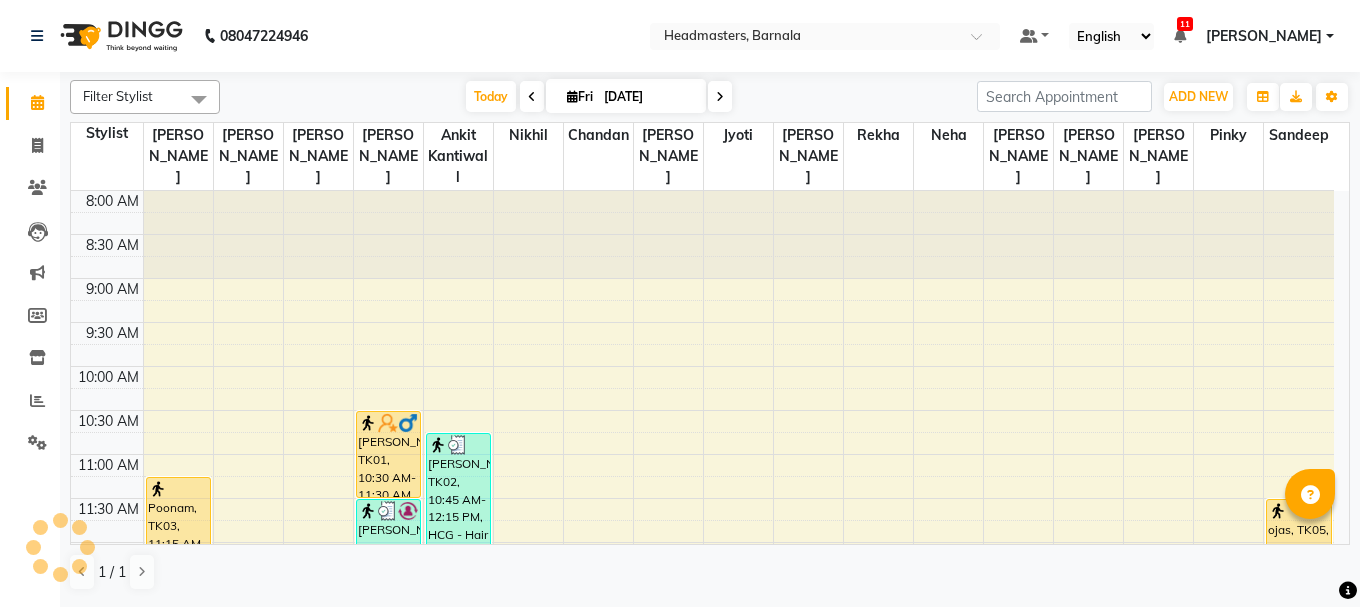 scroll, scrollTop: 0, scrollLeft: 0, axis: both 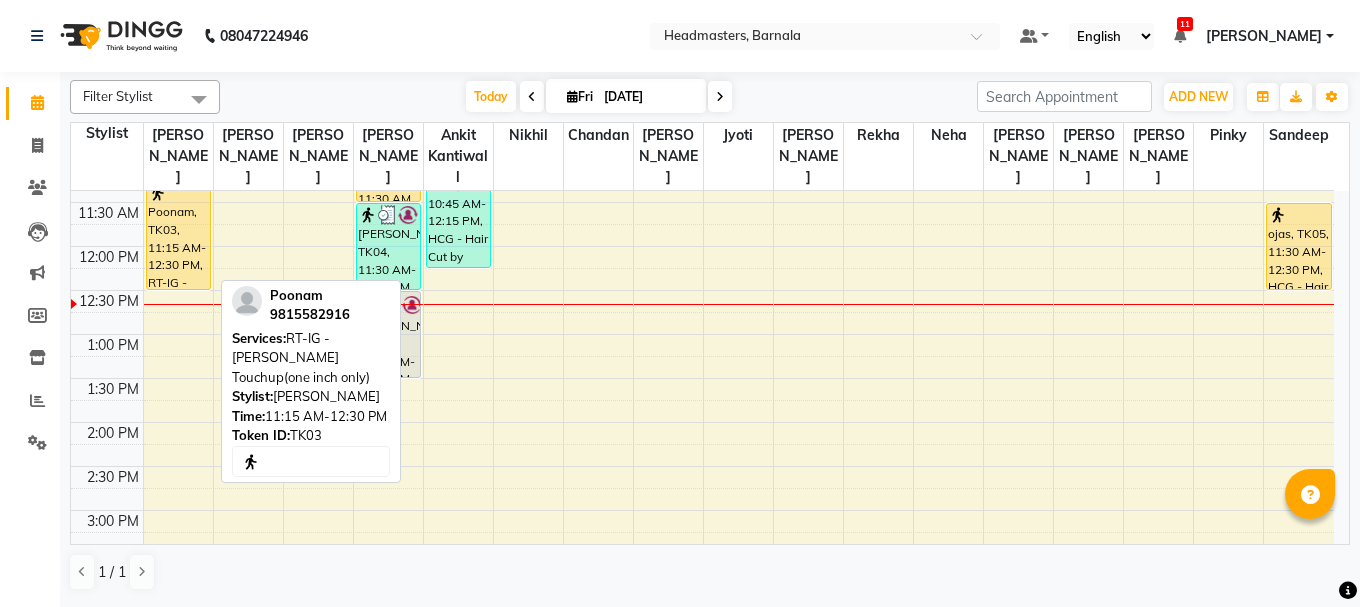 click on "Poonam, TK03, 11:15 AM-12:30 PM, RT-IG - [PERSON_NAME] Touchup(one inch only)" at bounding box center (178, 235) 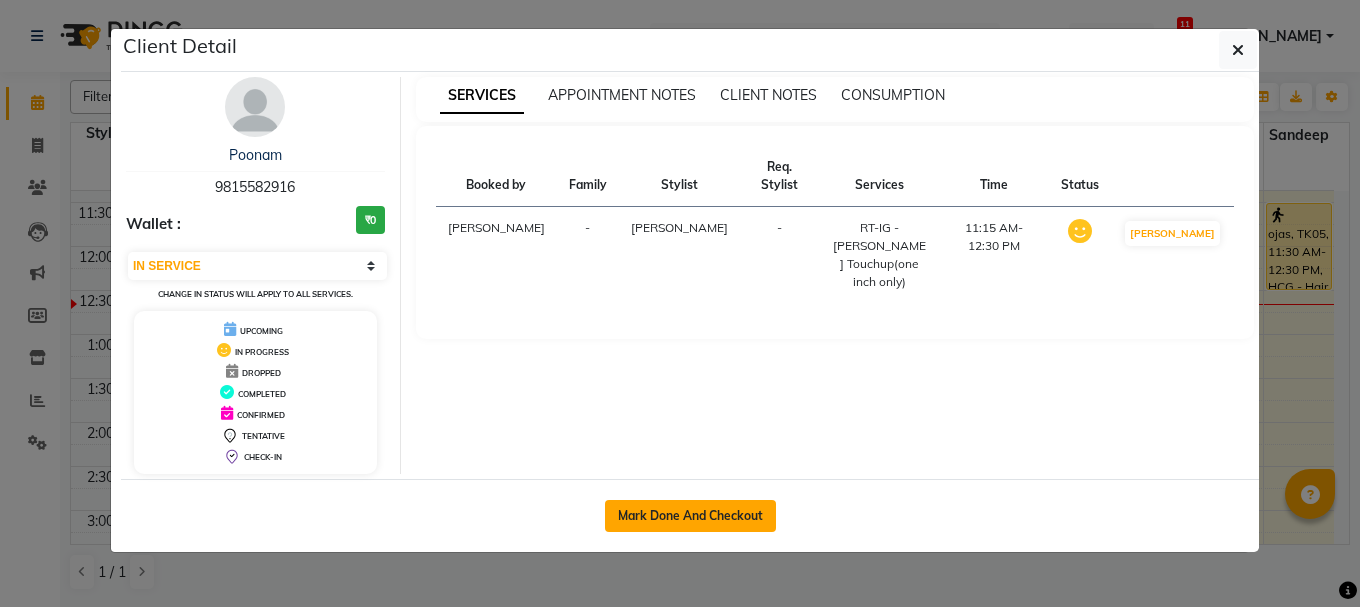 click on "Mark Done And Checkout" 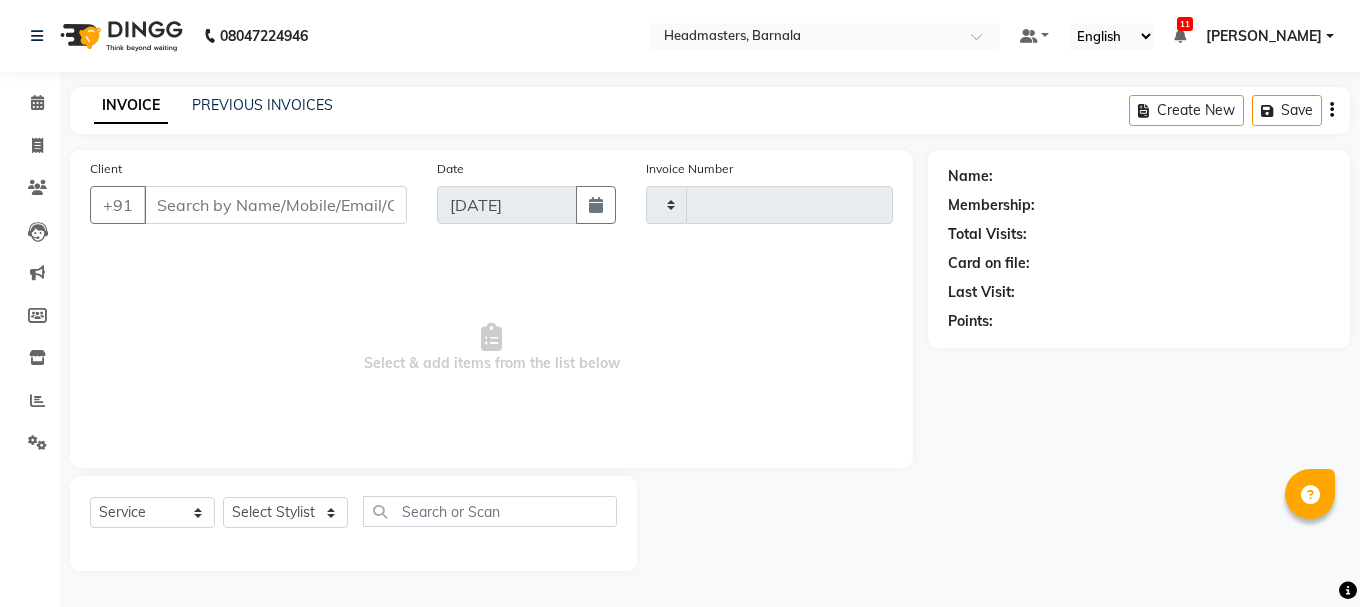 type on "2739" 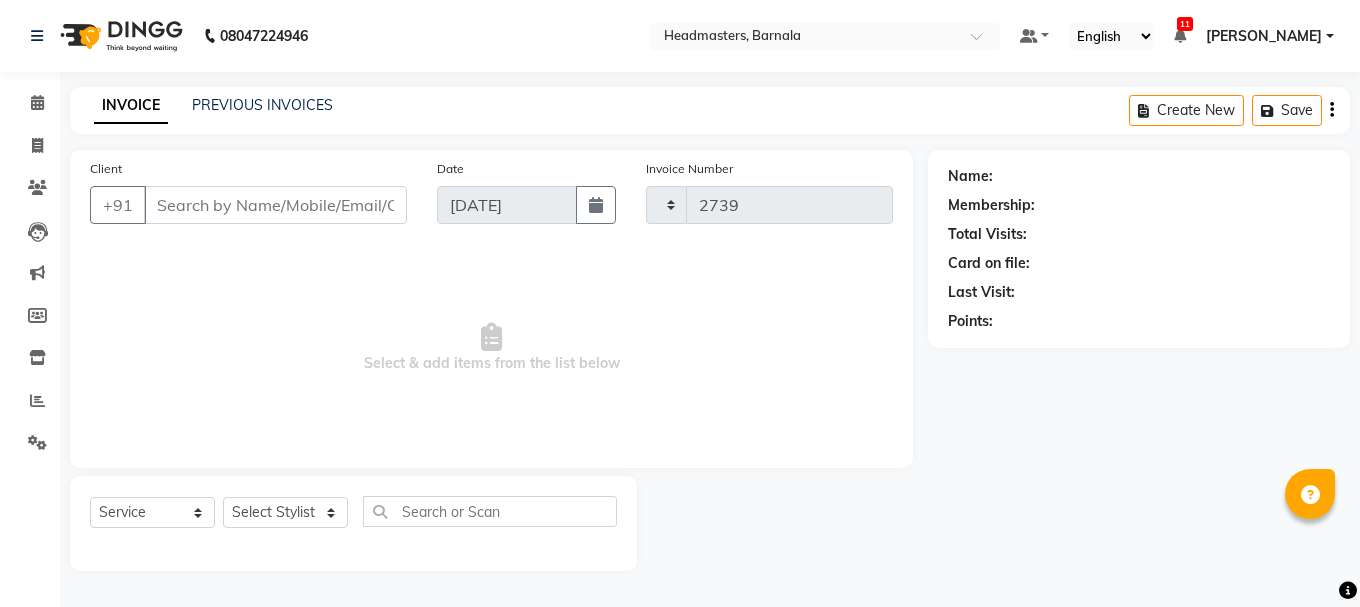 select on "7526" 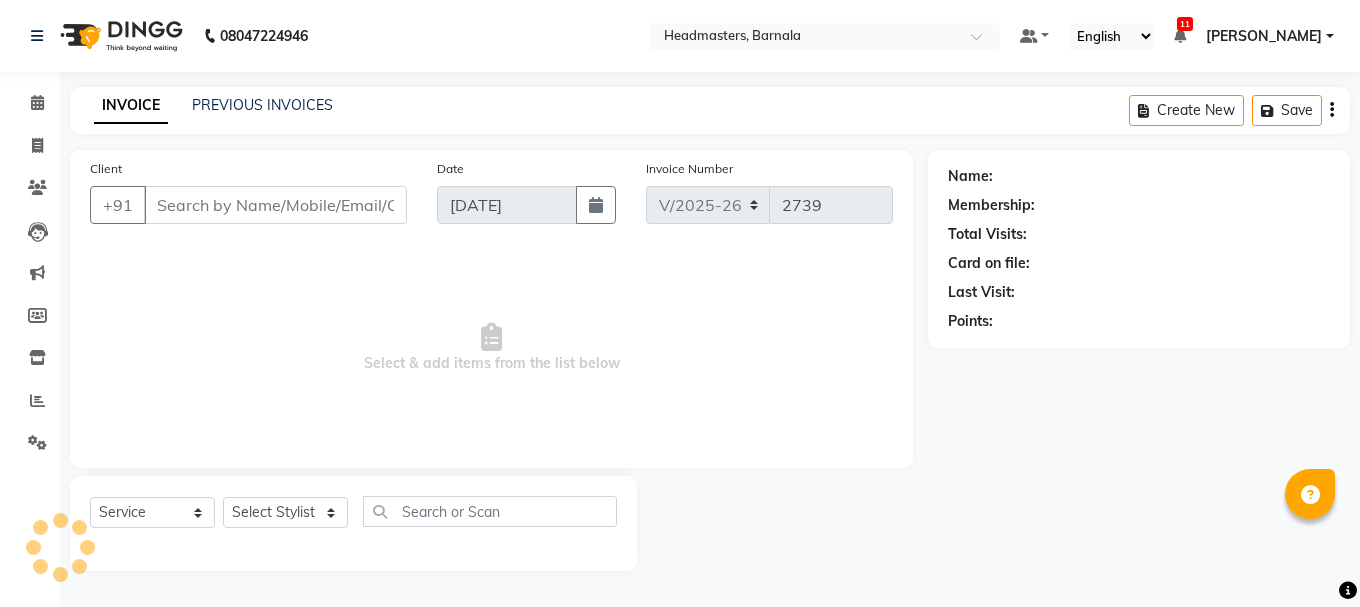 type on "9815582916" 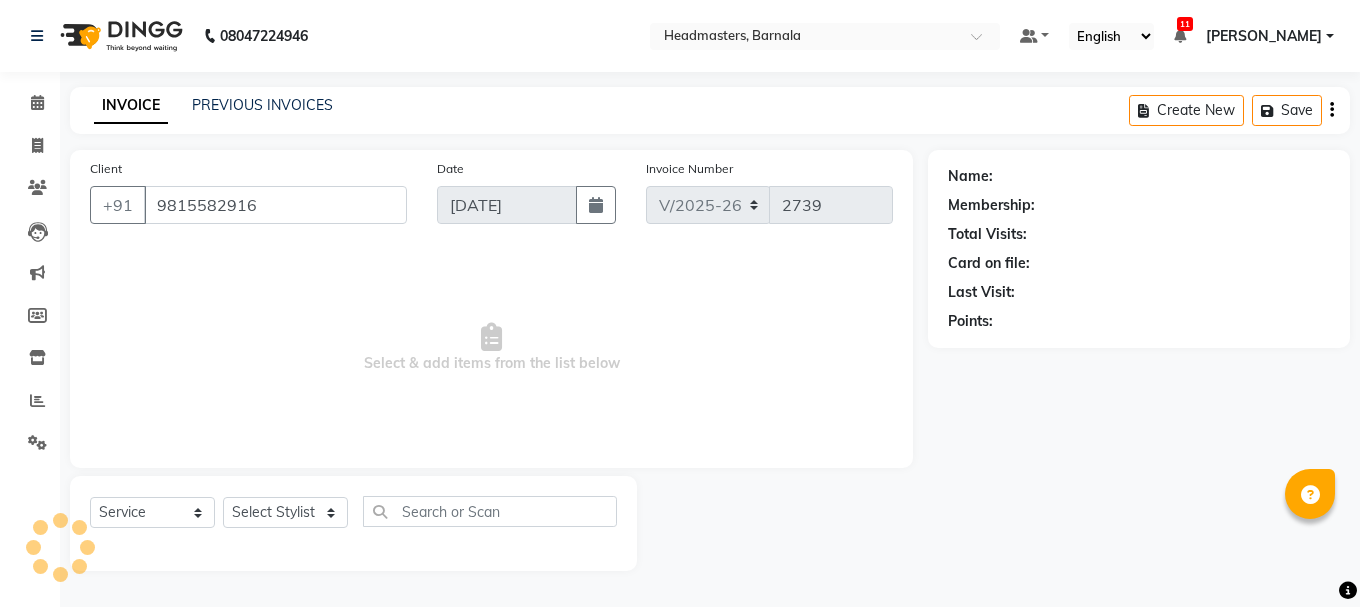 select on "67274" 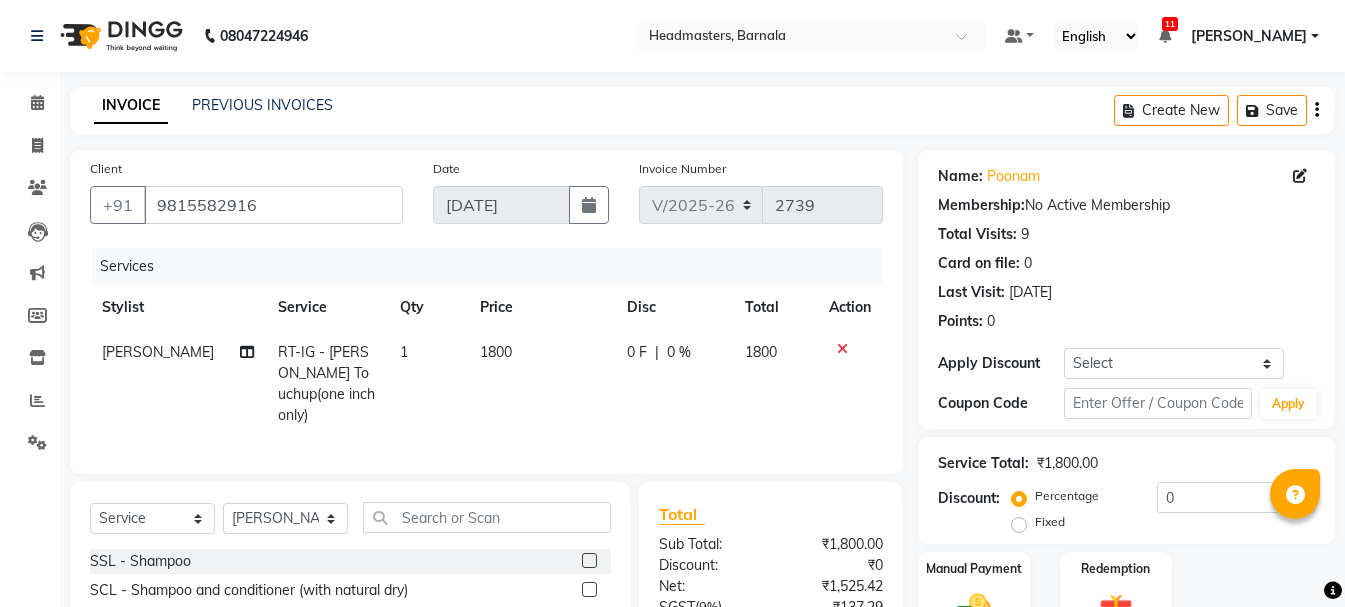 scroll, scrollTop: 194, scrollLeft: 0, axis: vertical 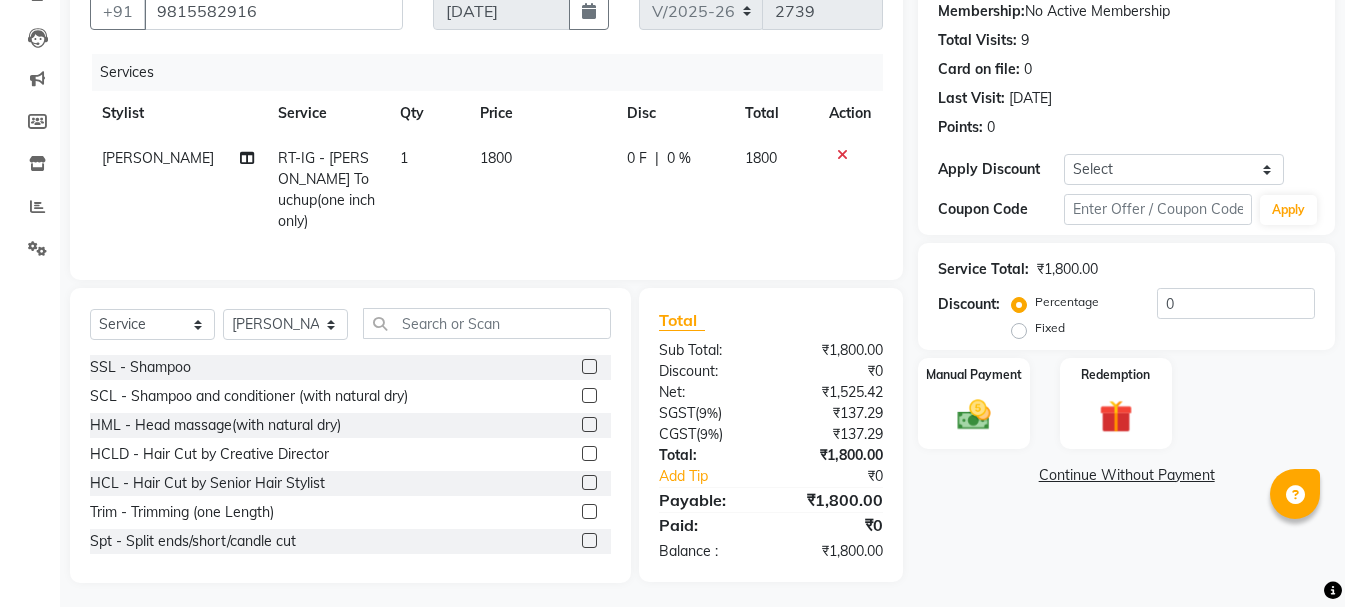 click on "Fixed" 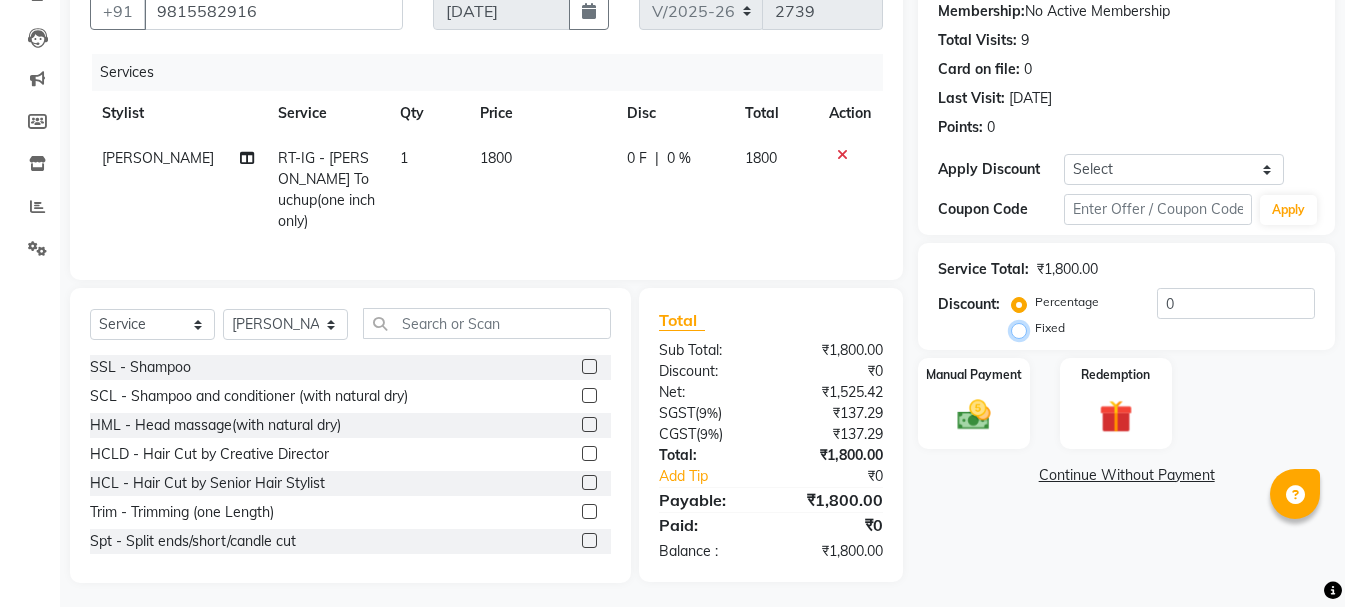 click on "Fixed" at bounding box center [1023, 328] 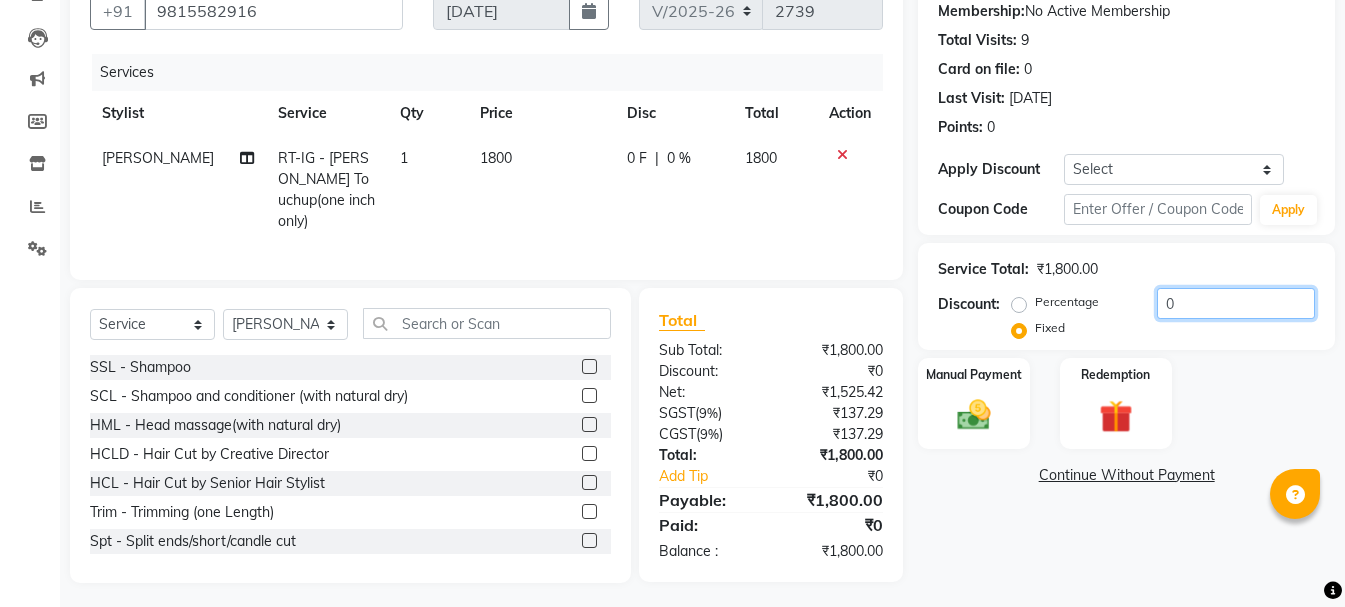 drag, startPoint x: 1186, startPoint y: 292, endPoint x: 1153, endPoint y: 309, distance: 37.12142 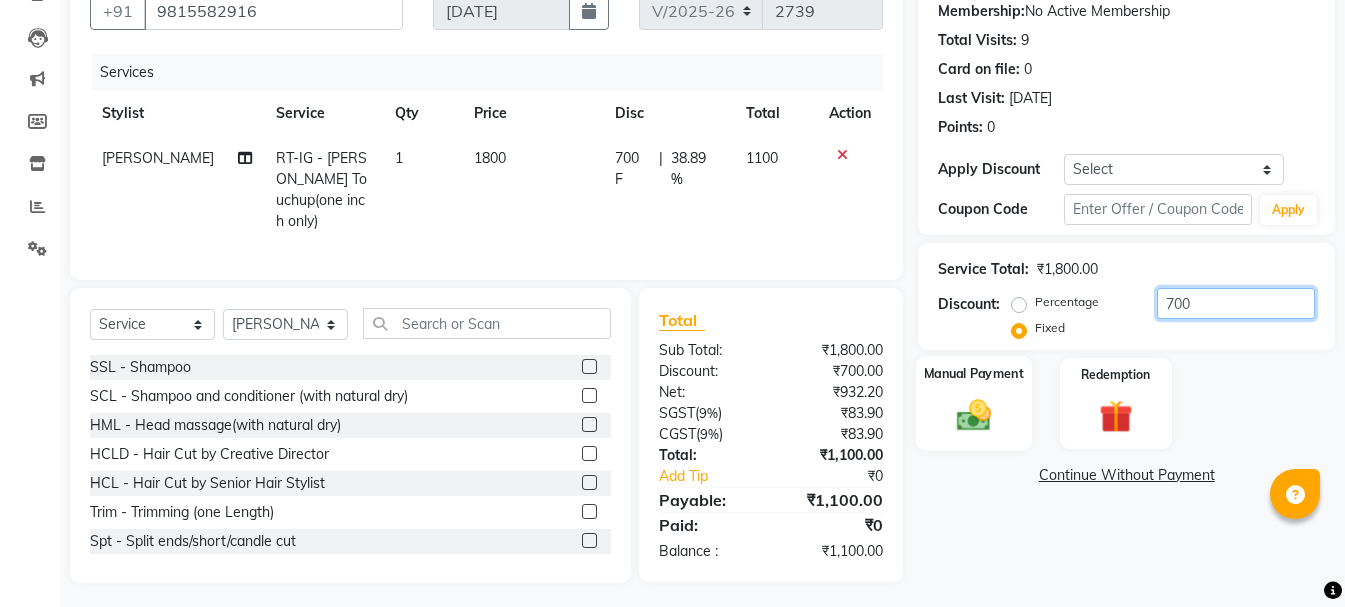 type on "700" 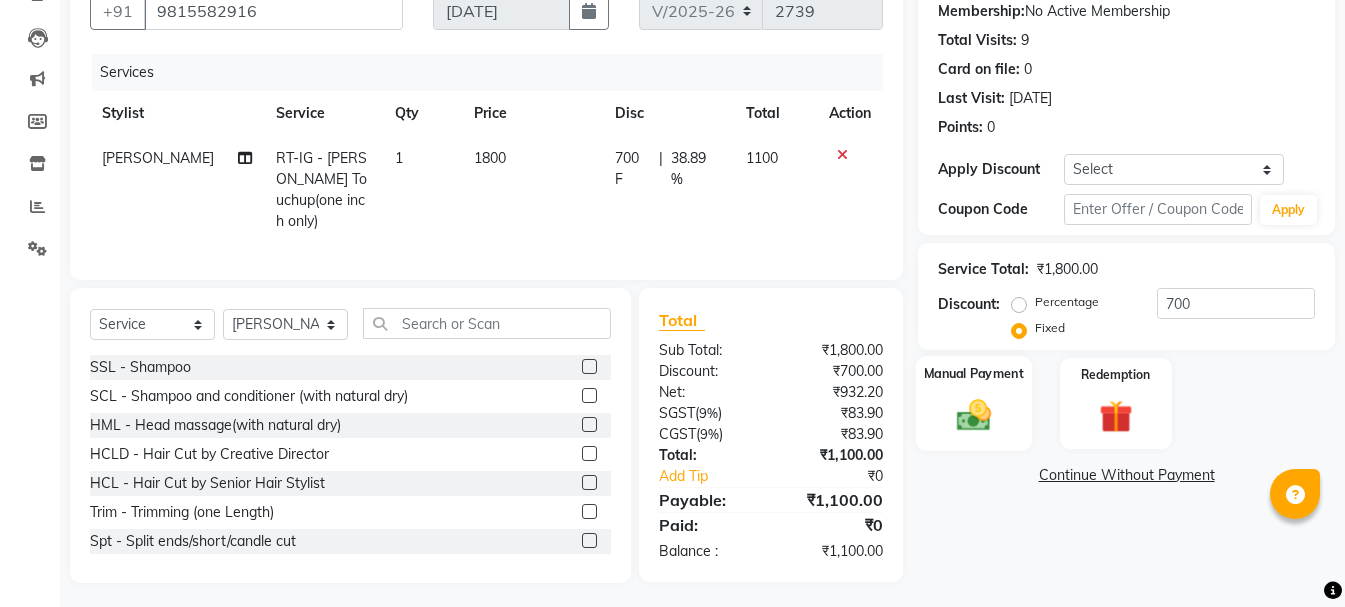 click on "Manual Payment" 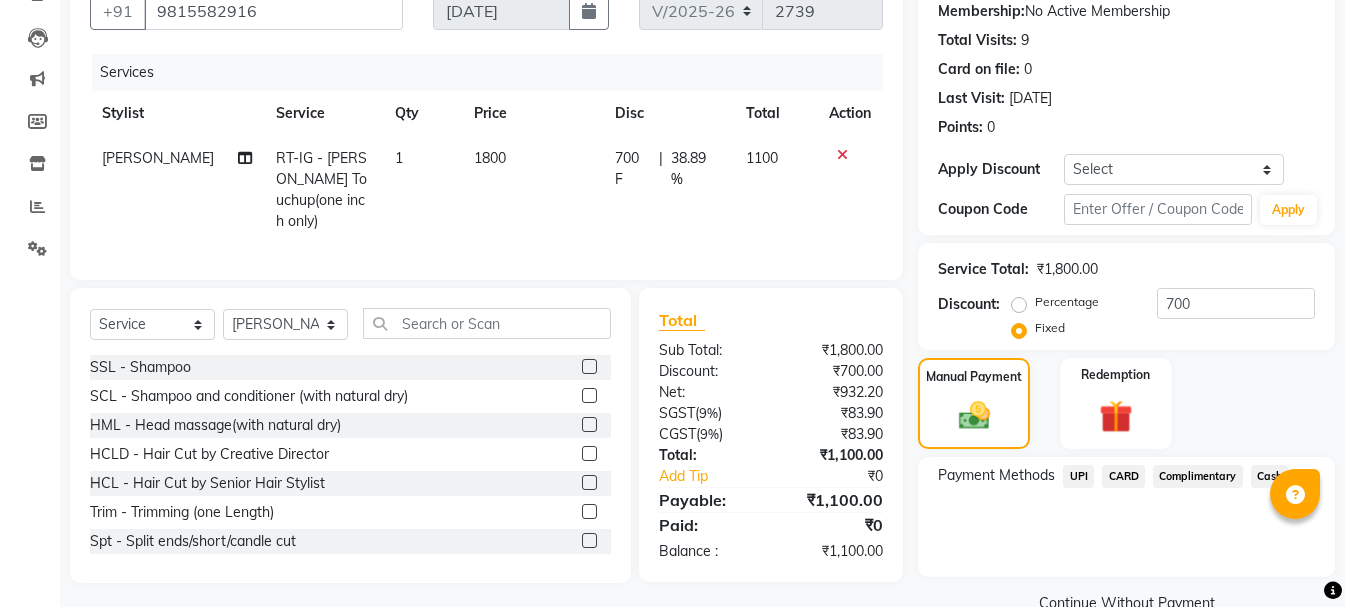 click on "Cash" 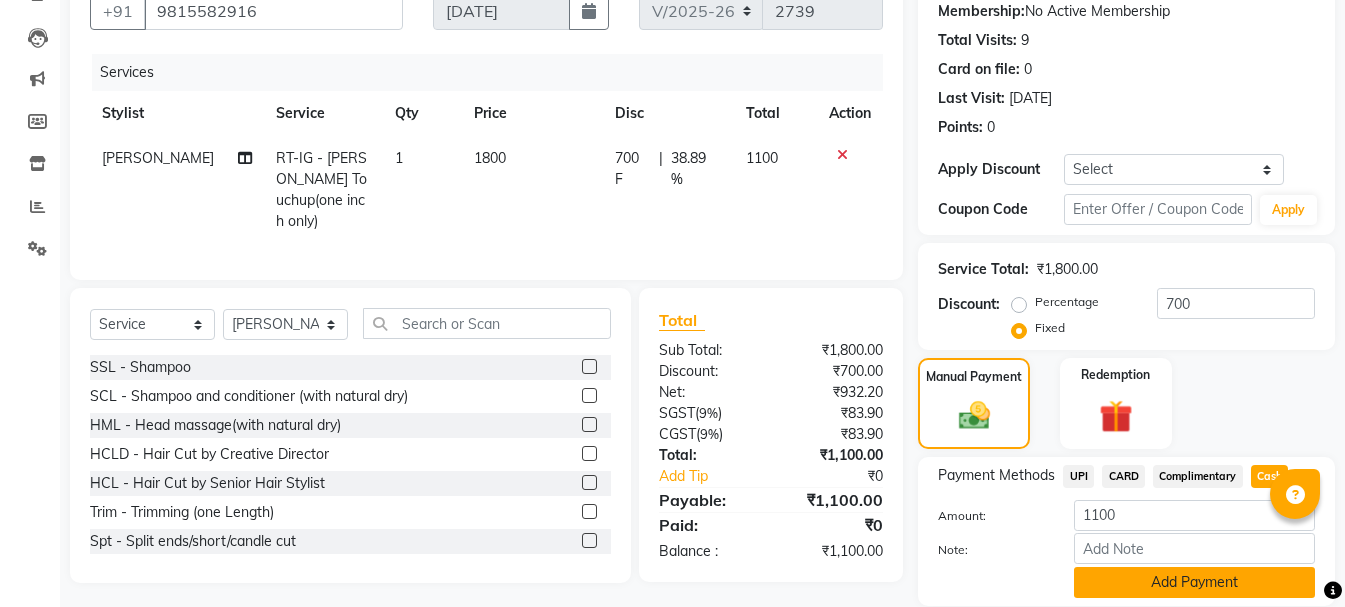 click on "Add Payment" 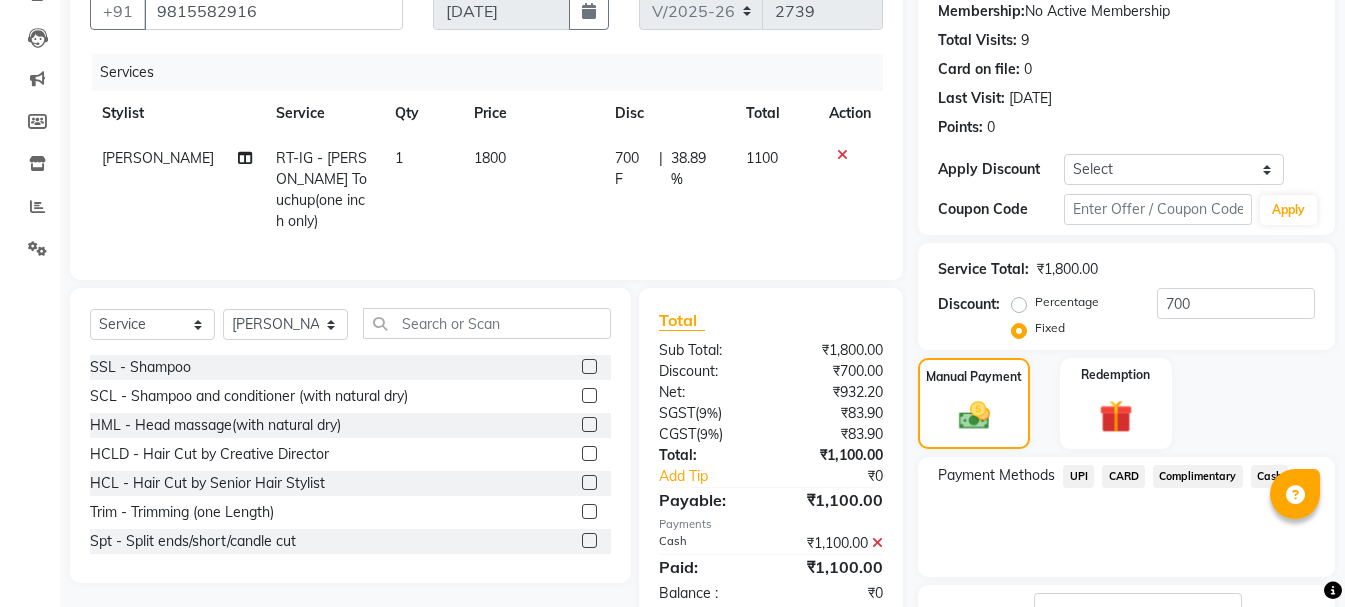 scroll, scrollTop: 348, scrollLeft: 0, axis: vertical 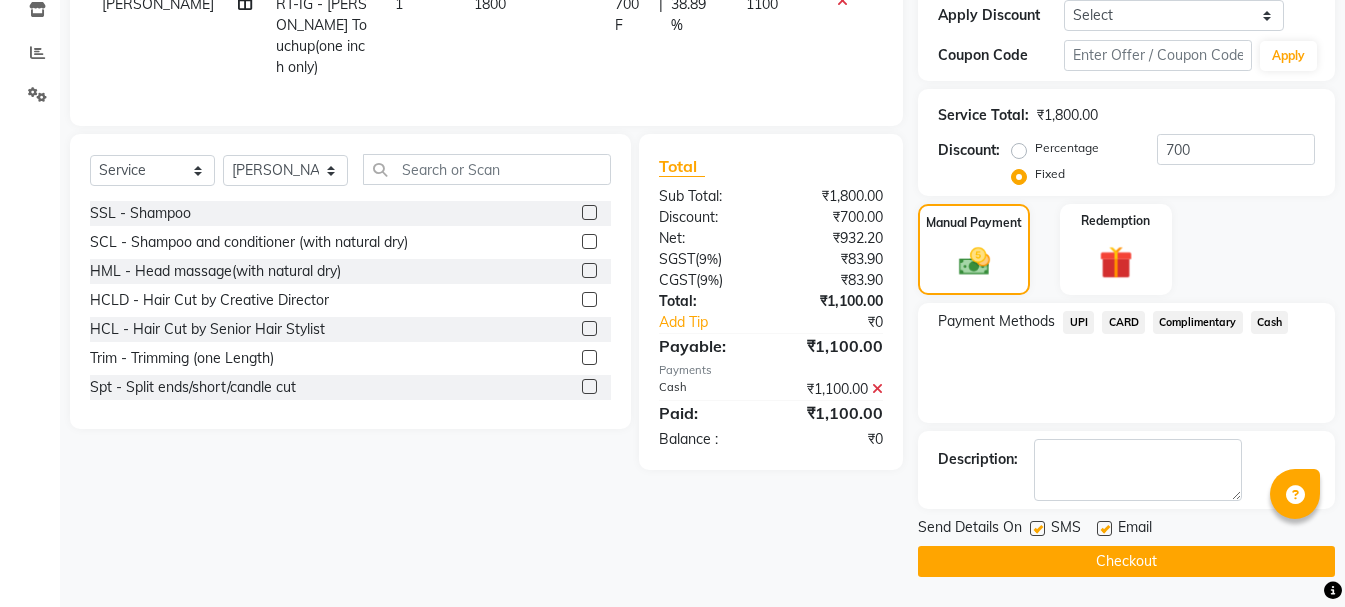 click on "Checkout" 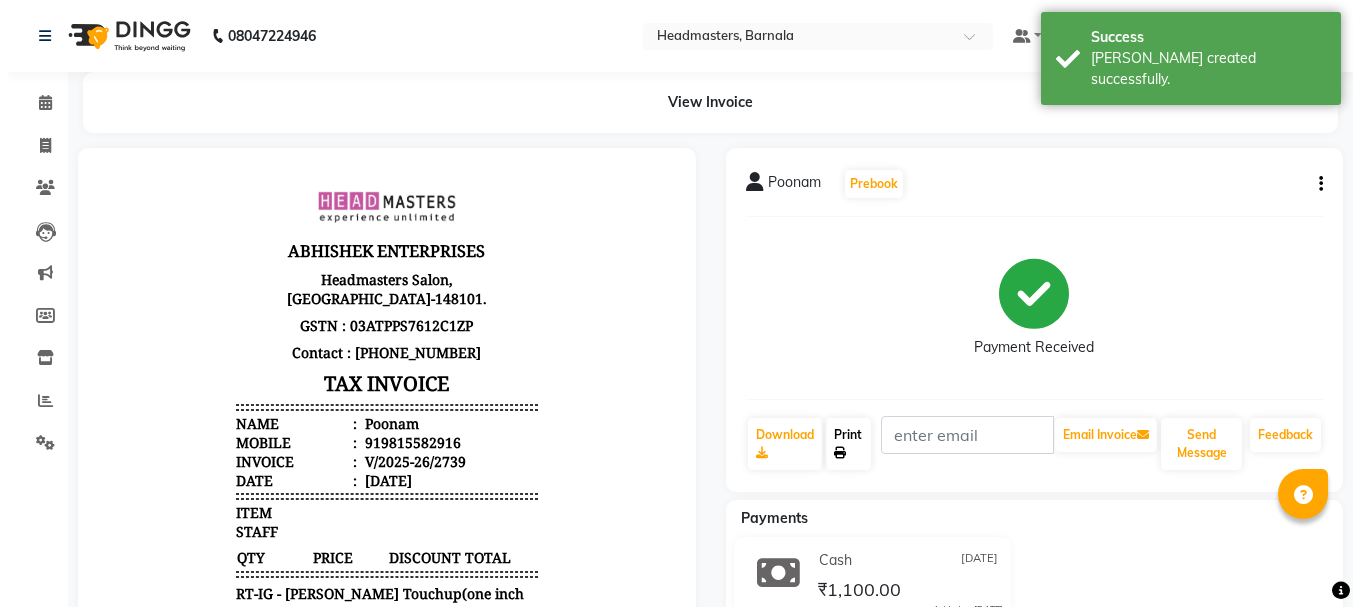 scroll, scrollTop: 0, scrollLeft: 0, axis: both 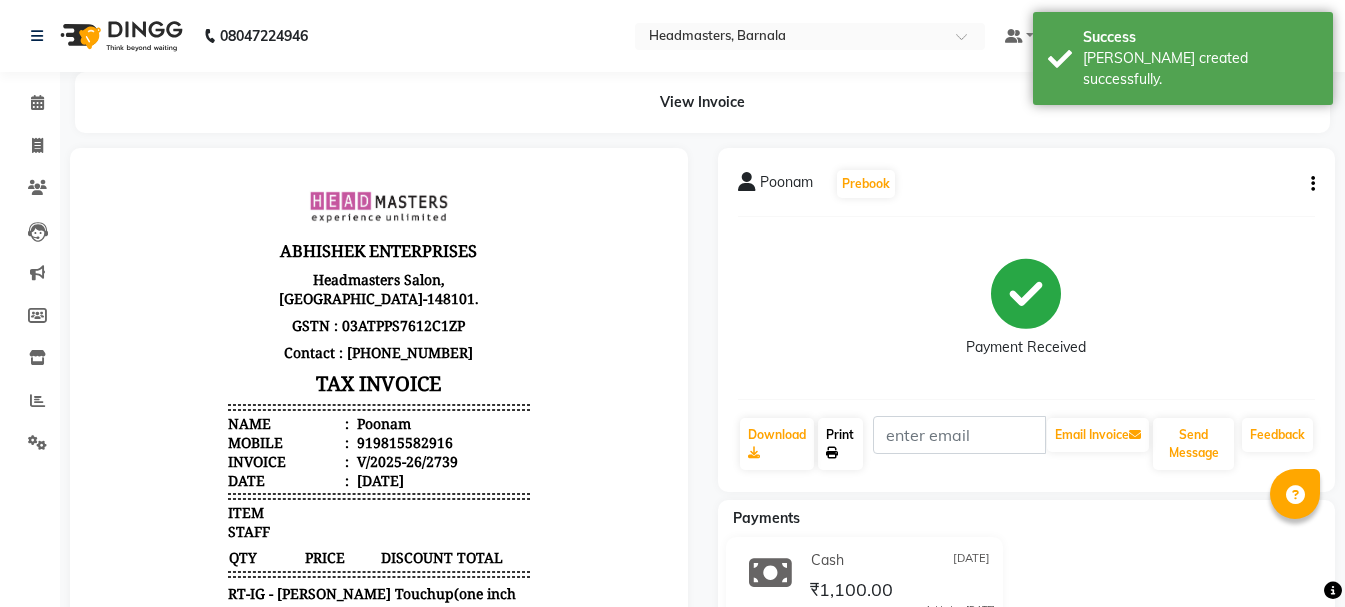 click on "Print" 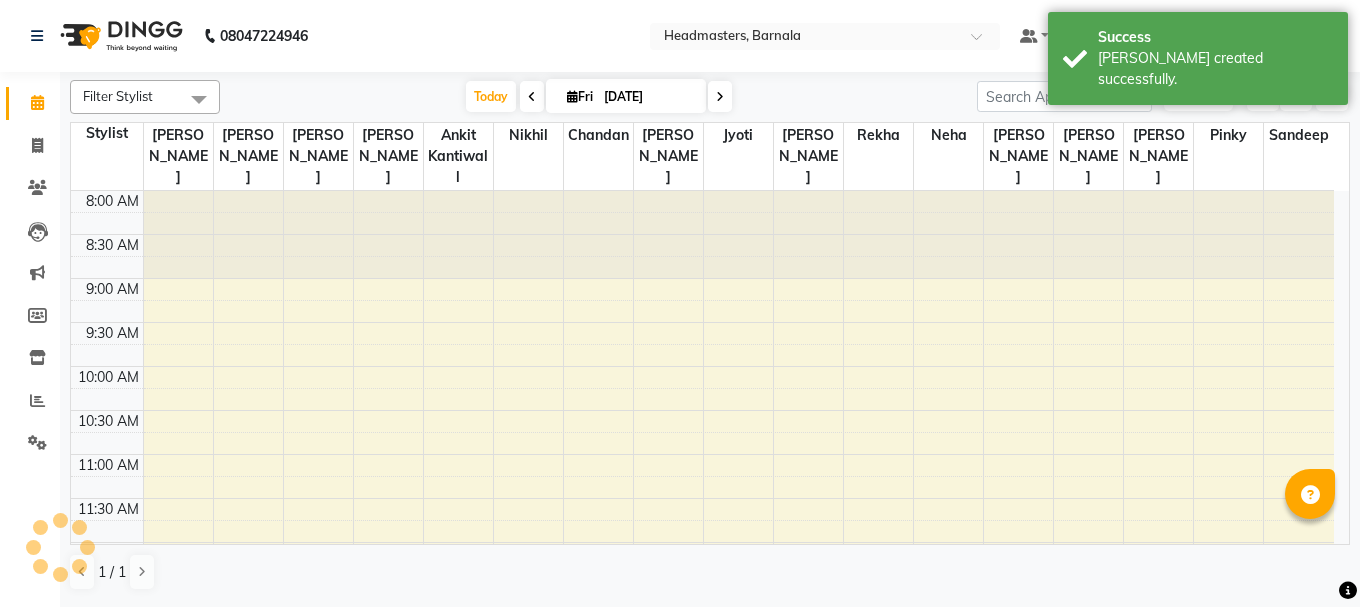 scroll, scrollTop: 0, scrollLeft: 0, axis: both 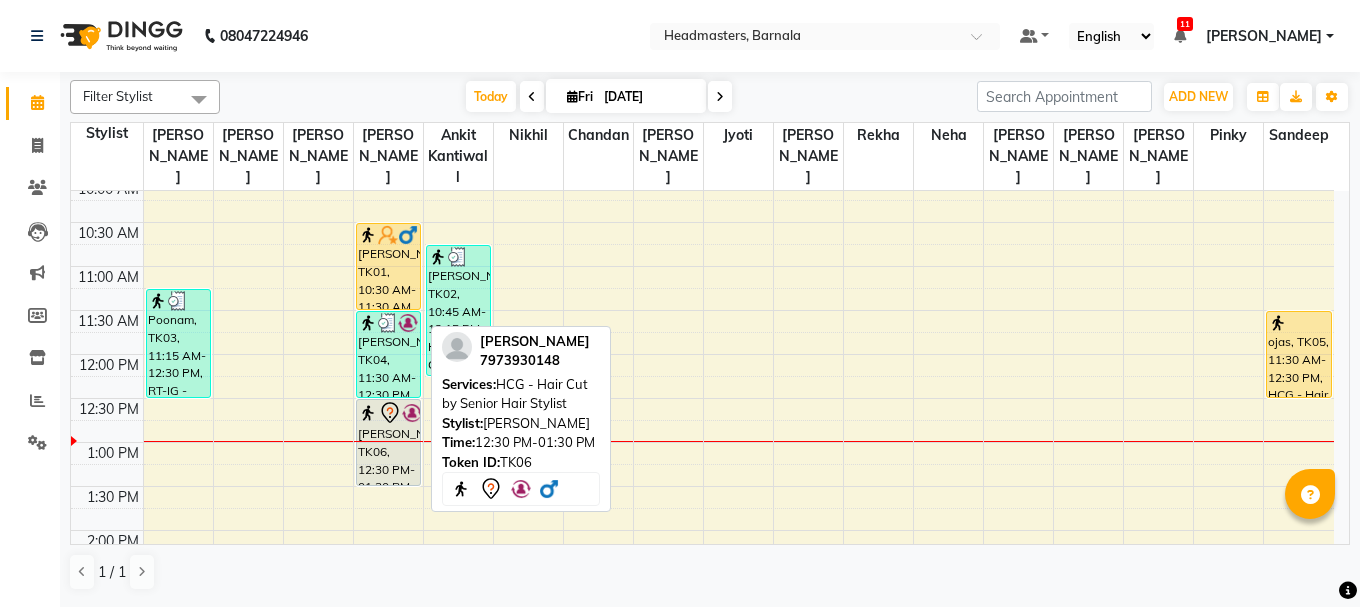 click on "[PERSON_NAME], TK06, 12:30 PM-01:30 PM, HCG - Hair Cut by Senior Hair Stylist" at bounding box center [388, 442] 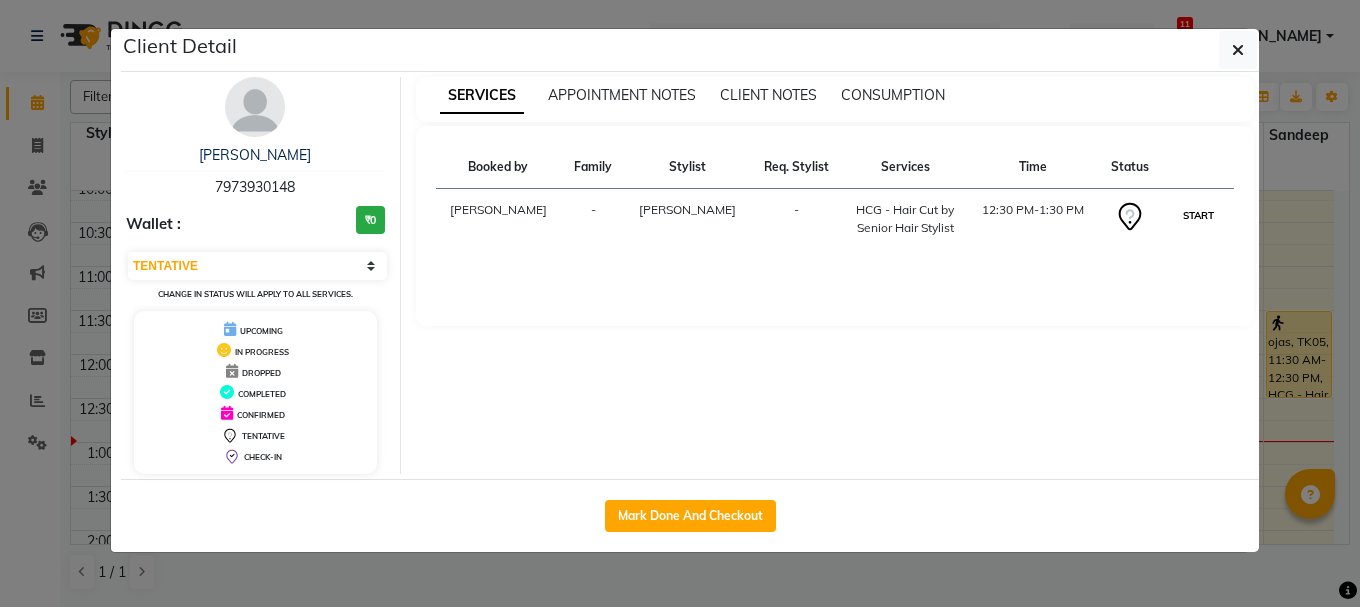 click on "START" at bounding box center [1198, 215] 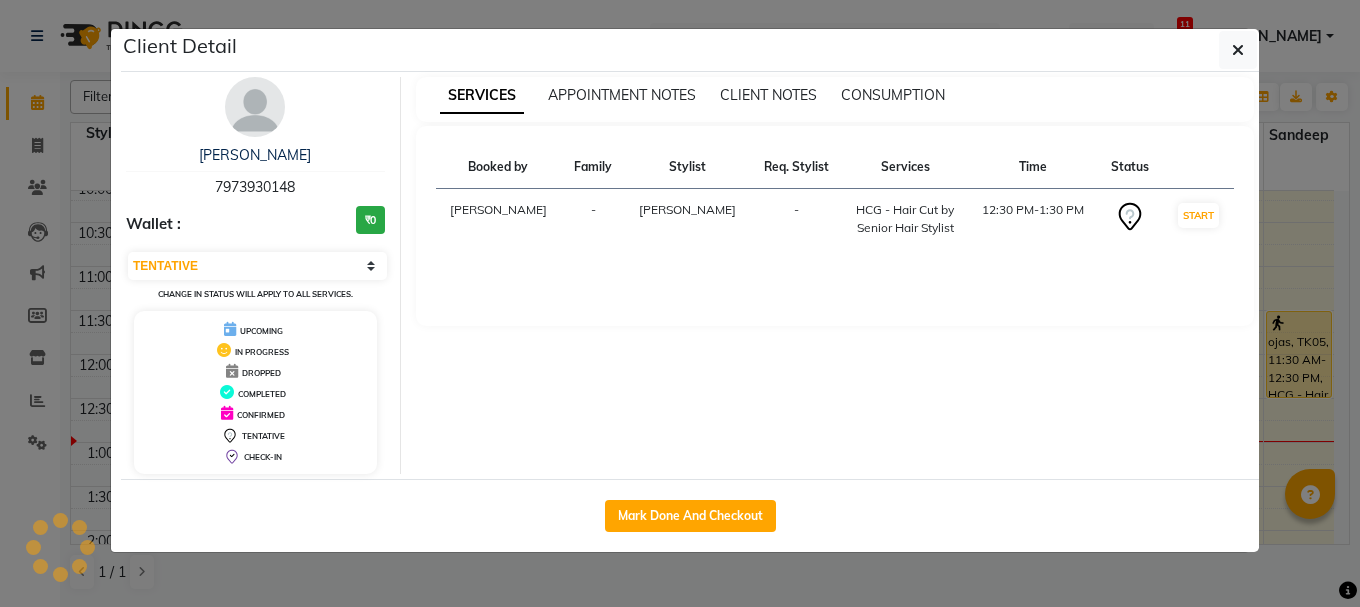 select on "1" 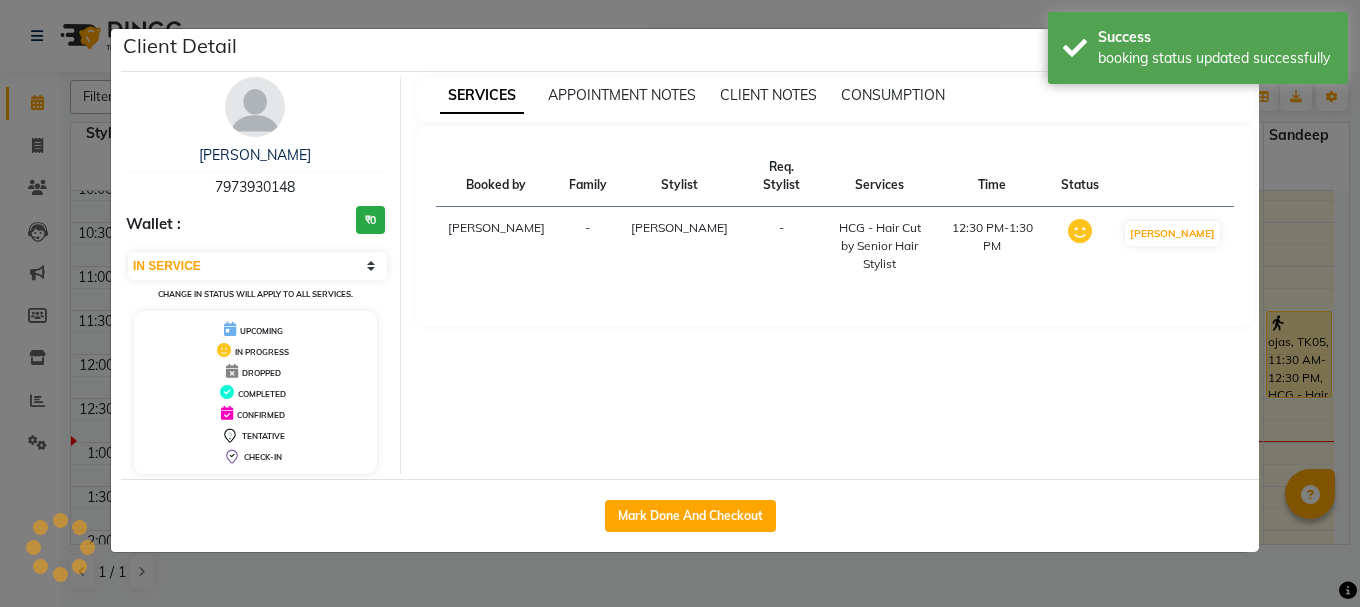 click on "Client Detail  [PERSON_NAME]    7973930148 Wallet : ₹0 Select IN SERVICE CONFIRMED TENTATIVE CHECK IN MARK DONE UPCOMING Change in status will apply to all services. UPCOMING IN PROGRESS DROPPED COMPLETED CONFIRMED TENTATIVE CHECK-IN SERVICES APPOINTMENT NOTES CLIENT NOTES CONSUMPTION Booked by Family Stylist Req. Stylist Services Time Status  [PERSON_NAME]  -  [PERSON_NAME] -  HCG - Hair Cut by Senior Hair Stylist   12:30 PM-1:30 PM   MARK DONE   Mark Done And Checkout" 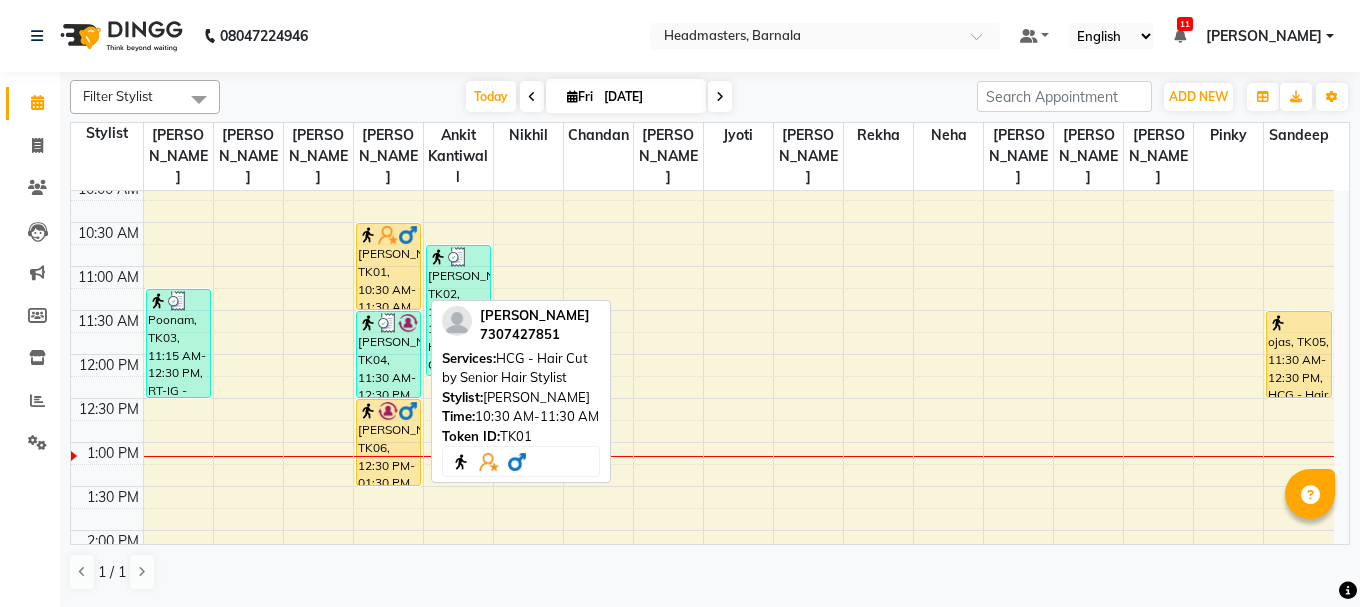 click on "[PERSON_NAME], TK01, 10:30 AM-11:30 AM, HCG - Hair Cut by Senior Hair Stylist" at bounding box center [388, 266] 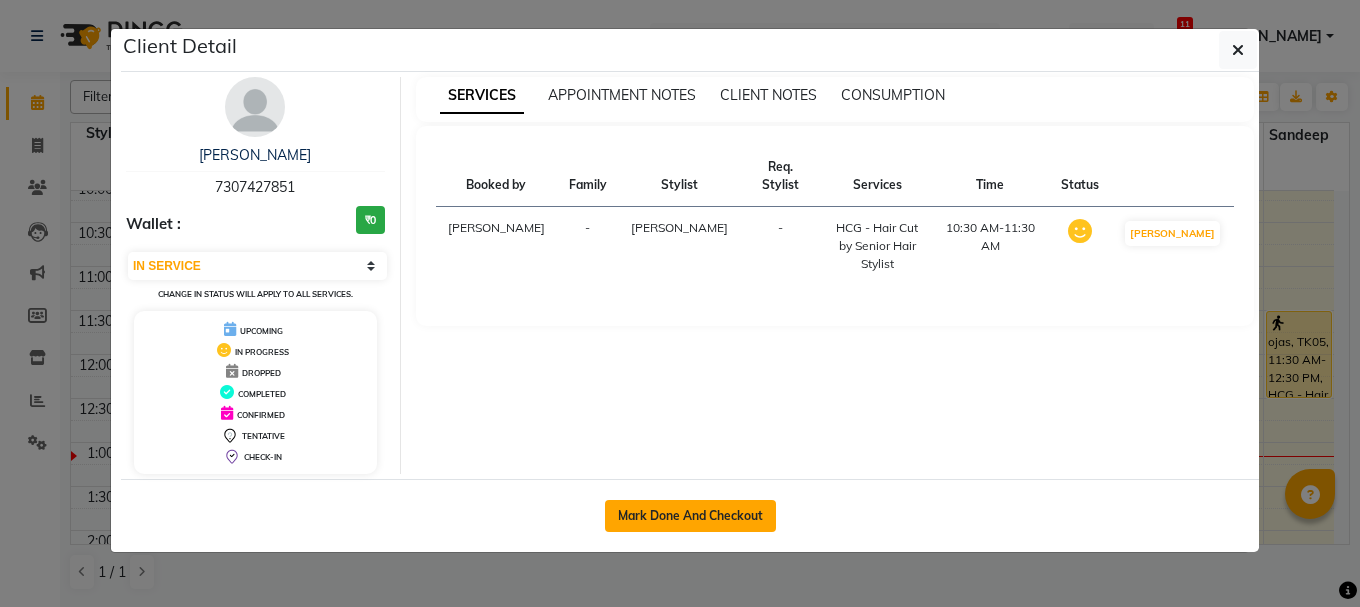 click on "Mark Done And Checkout" 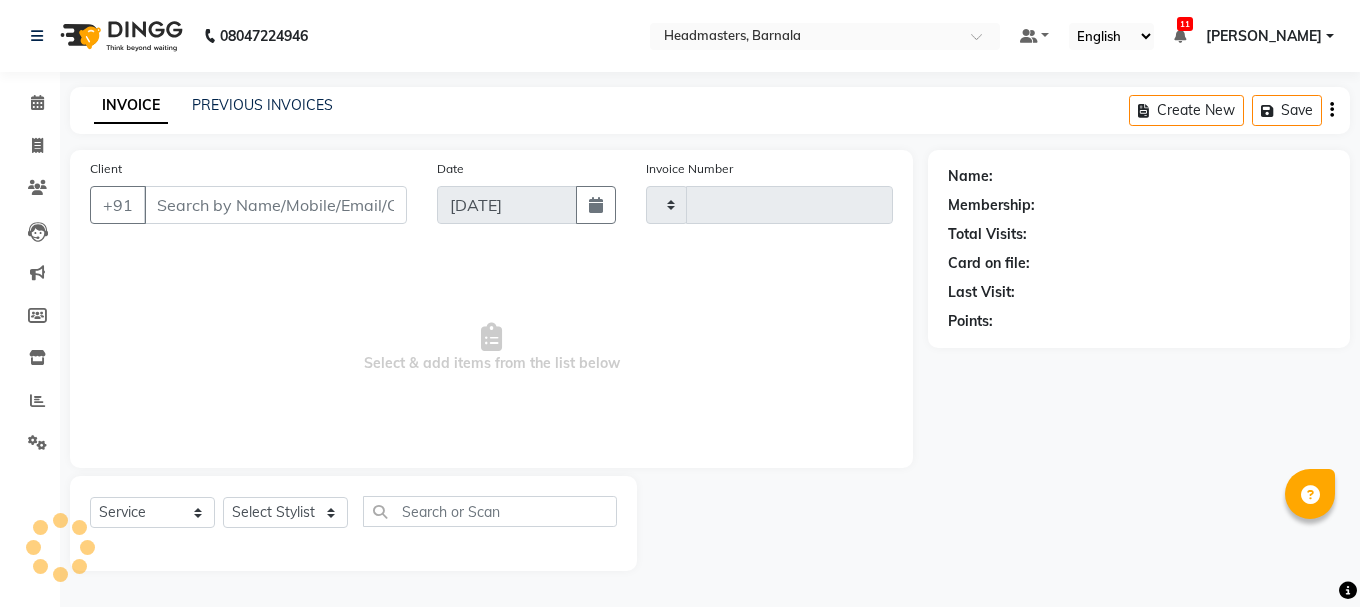 type on "2740" 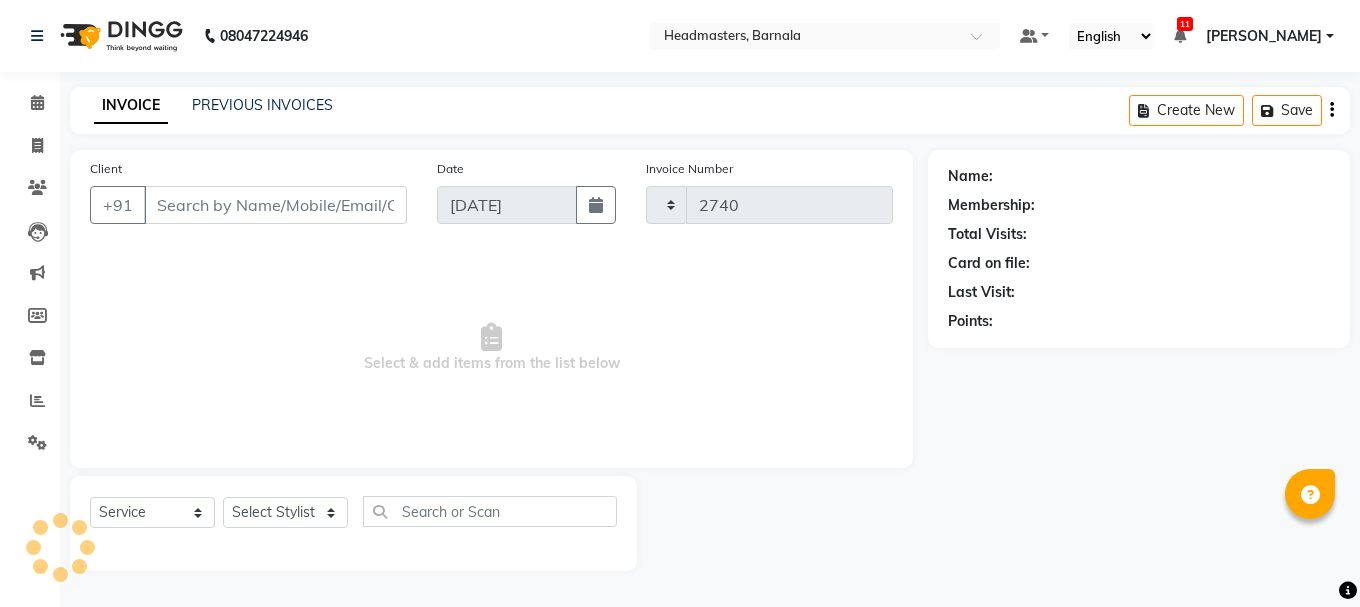 select on "7526" 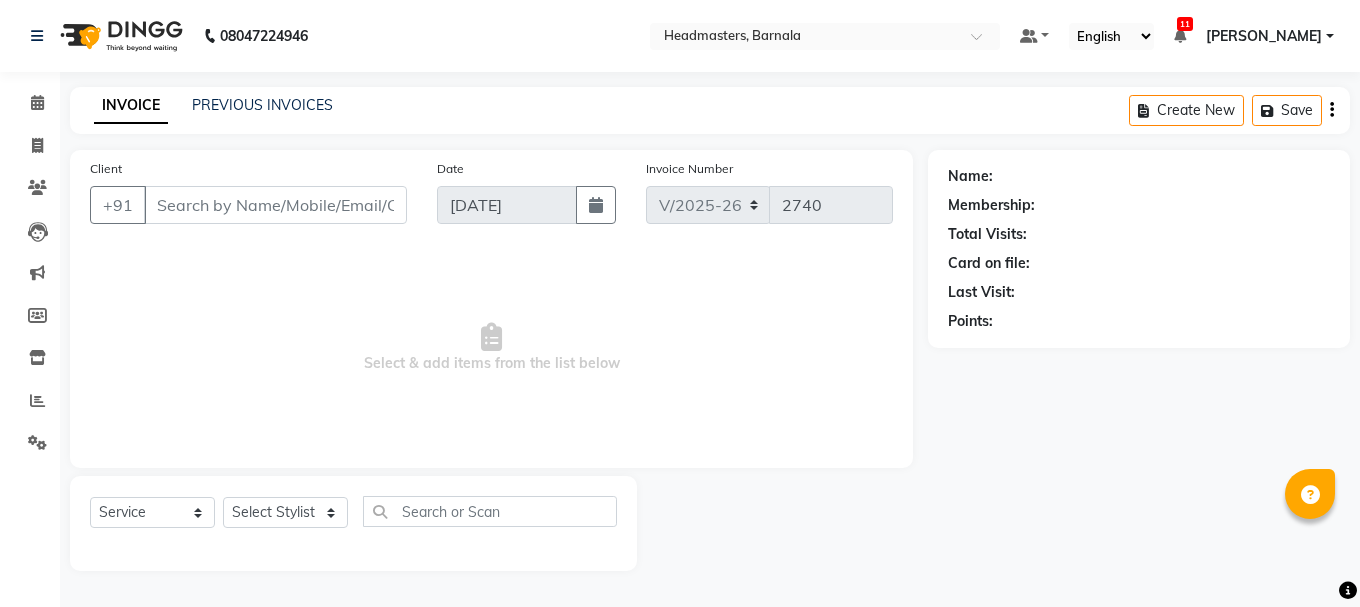 type on "7307427851" 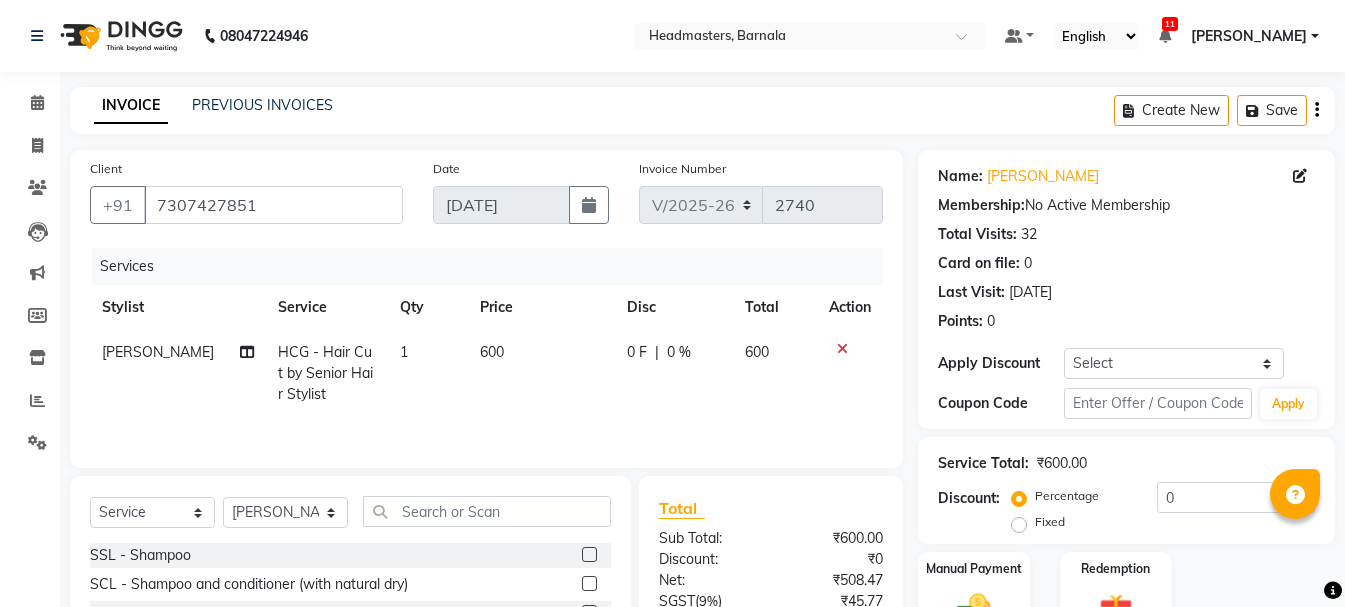 scroll, scrollTop: 194, scrollLeft: 0, axis: vertical 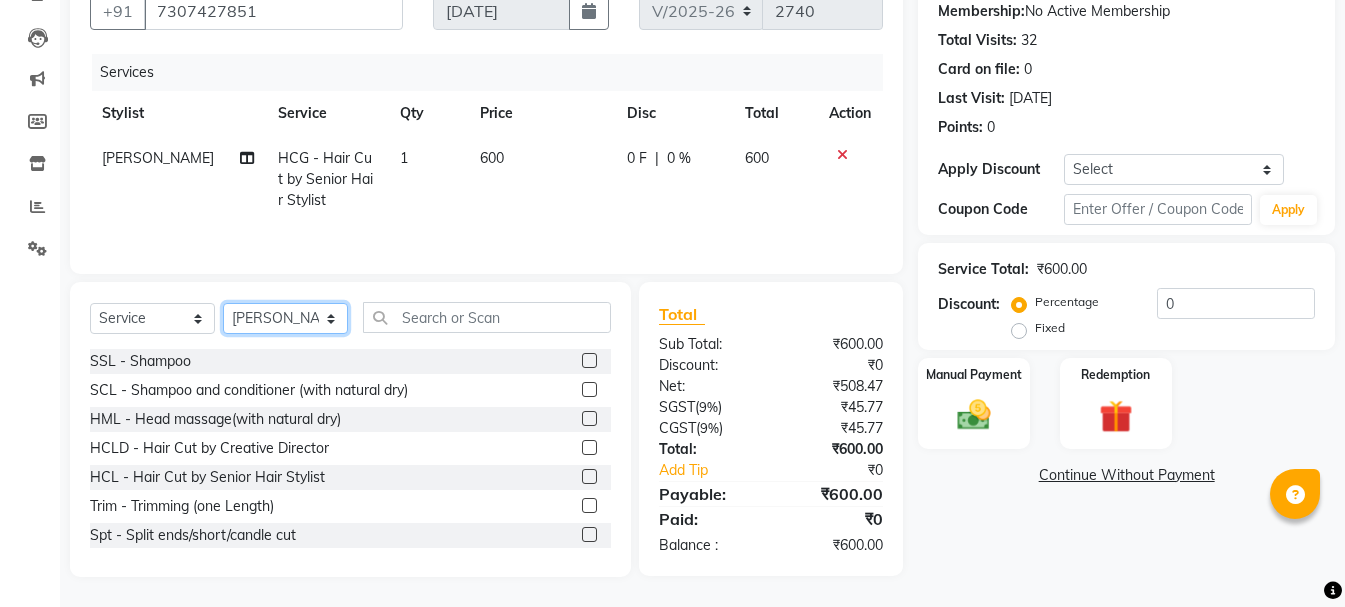click on "Select Stylist  Ankit kantiwall Chandan [PERSON_NAME] [PERSON_NAME] [PERSON_NAME] [PERSON_NAME] [PERSON_NAME] [PERSON_NAME] [PERSON_NAME] [PERSON_NAME]" 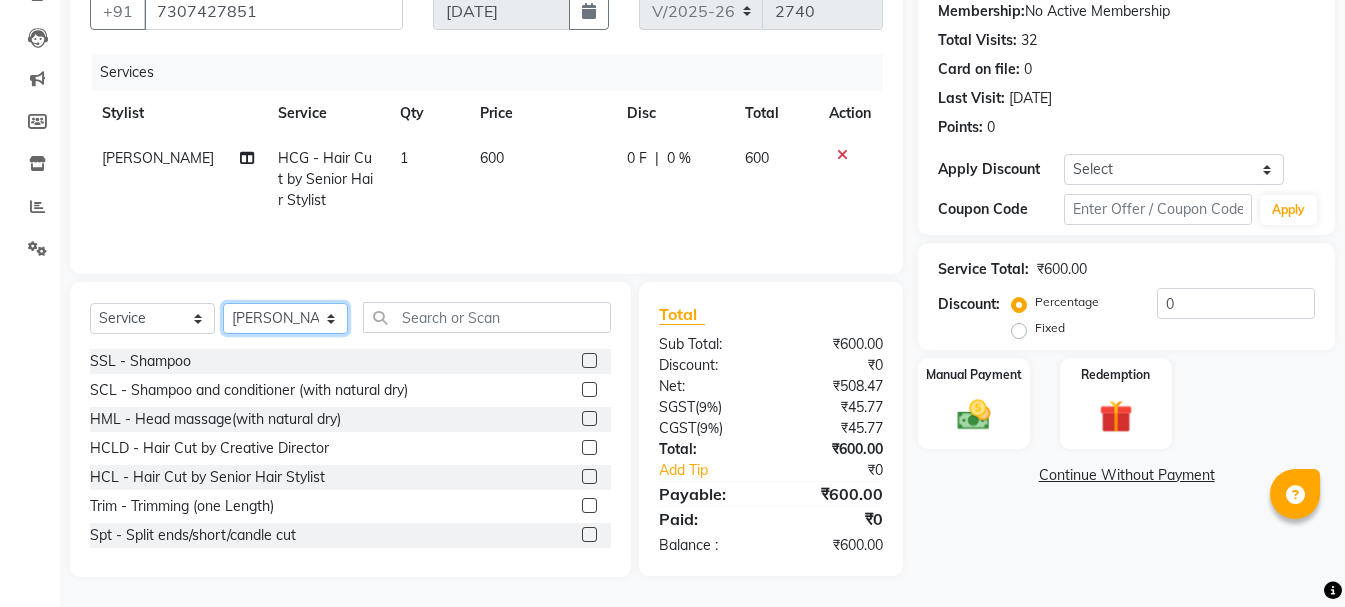 select on "67285" 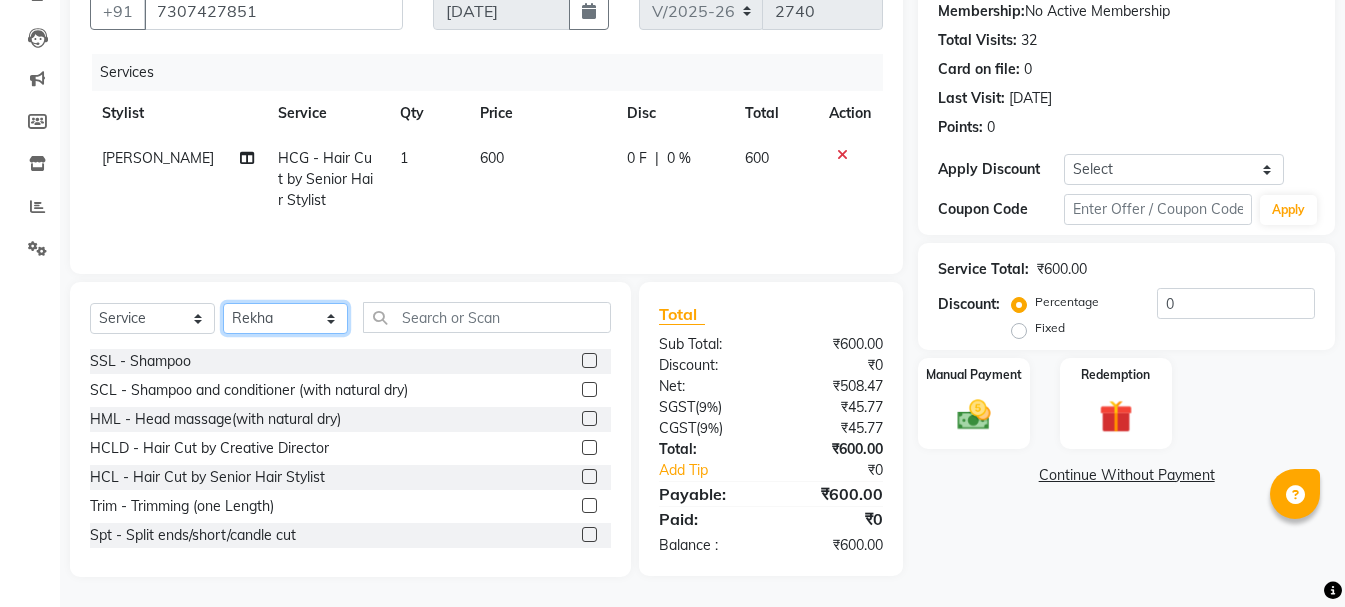 click on "Select Stylist  Ankit kantiwall Chandan [PERSON_NAME] [PERSON_NAME] [PERSON_NAME] [PERSON_NAME] [PERSON_NAME] [PERSON_NAME] [PERSON_NAME] [PERSON_NAME]" 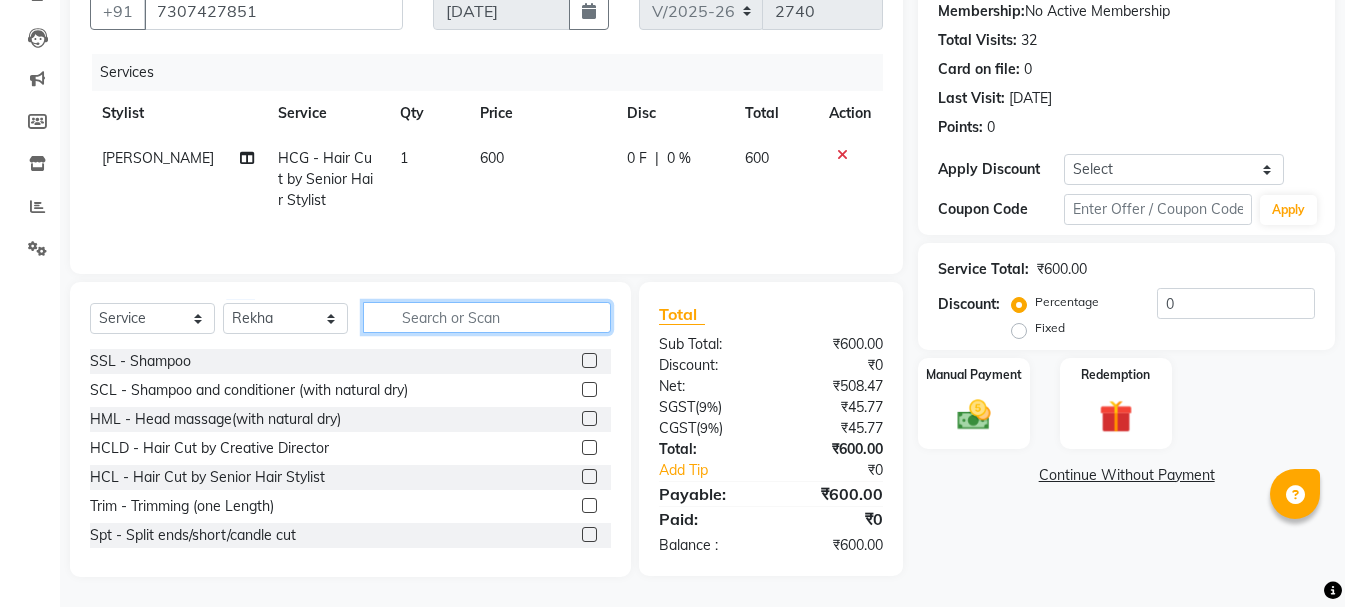 click 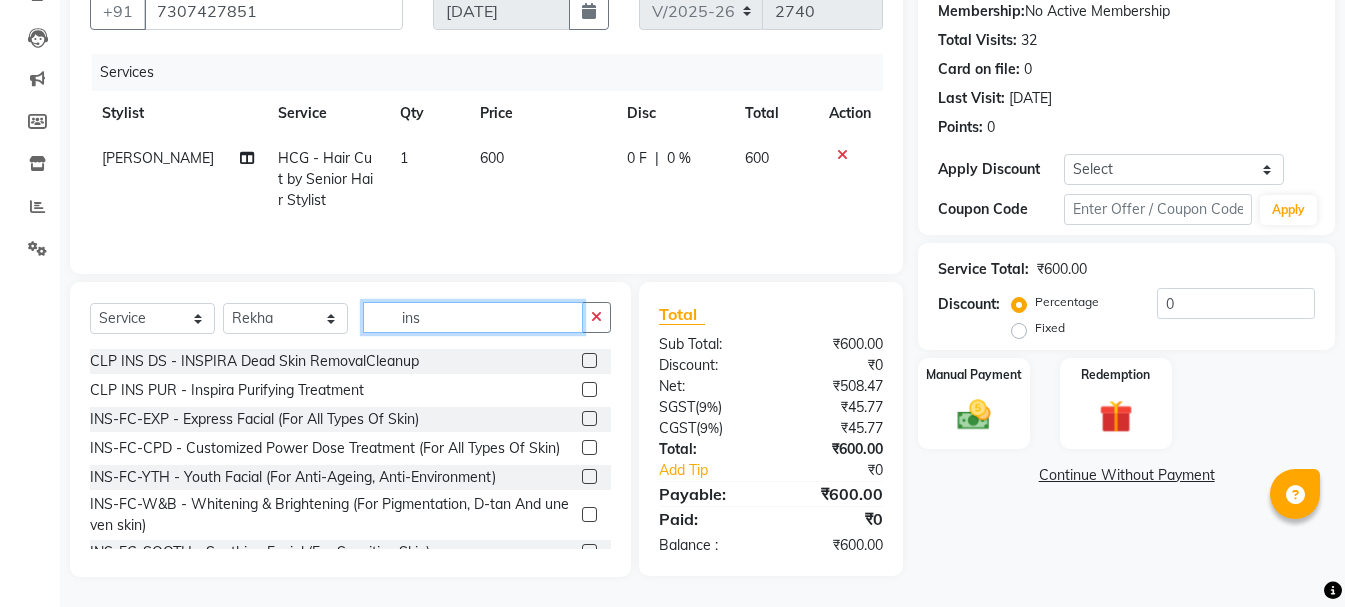 type on "ins" 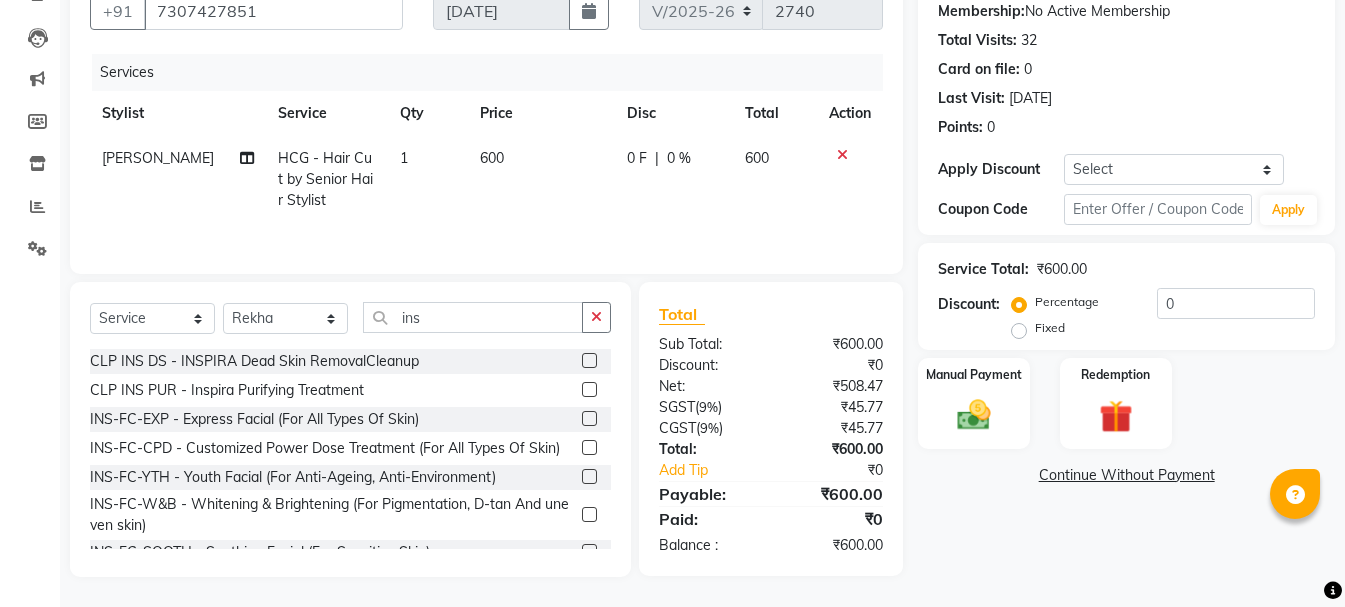 click on "Select  Service  Product  Membership  Package Voucher Prepaid Gift Card  Select Stylist  Ankit kantiwall Chandan [PERSON_NAME] [PERSON_NAME] [PERSON_NAME] [PERSON_NAME] [PERSON_NAME] [PERSON_NAME] [PERSON_NAME] [PERSON_NAME] ins" 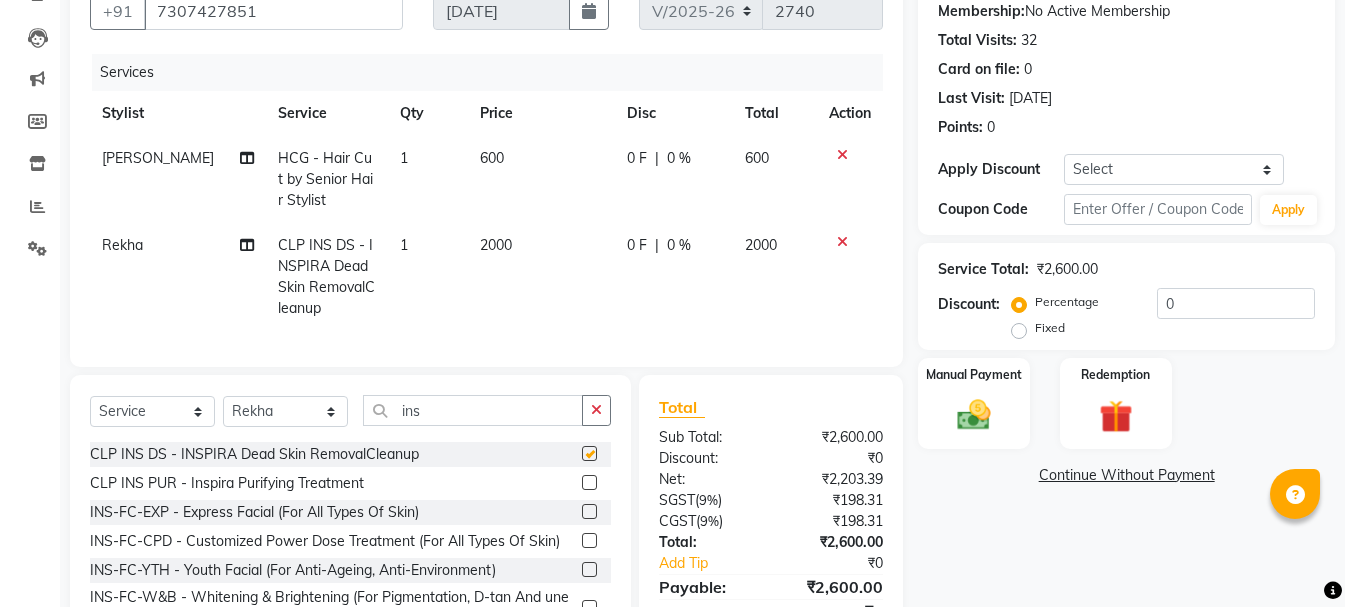 checkbox on "false" 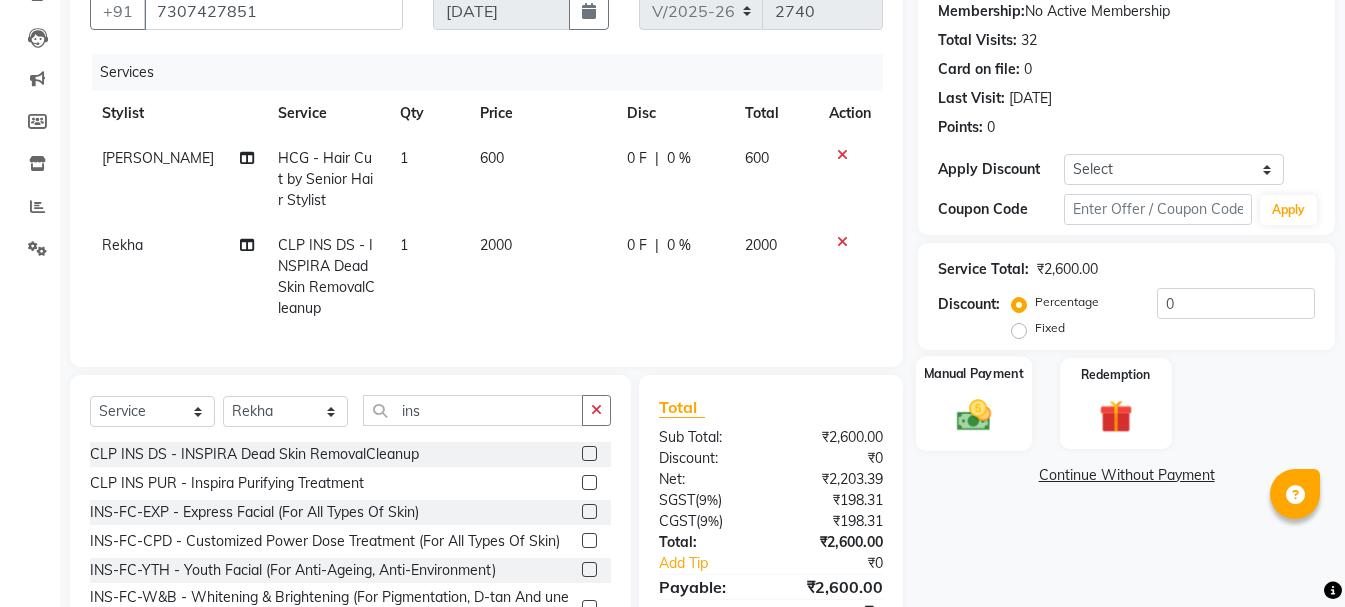 click on "Manual Payment" 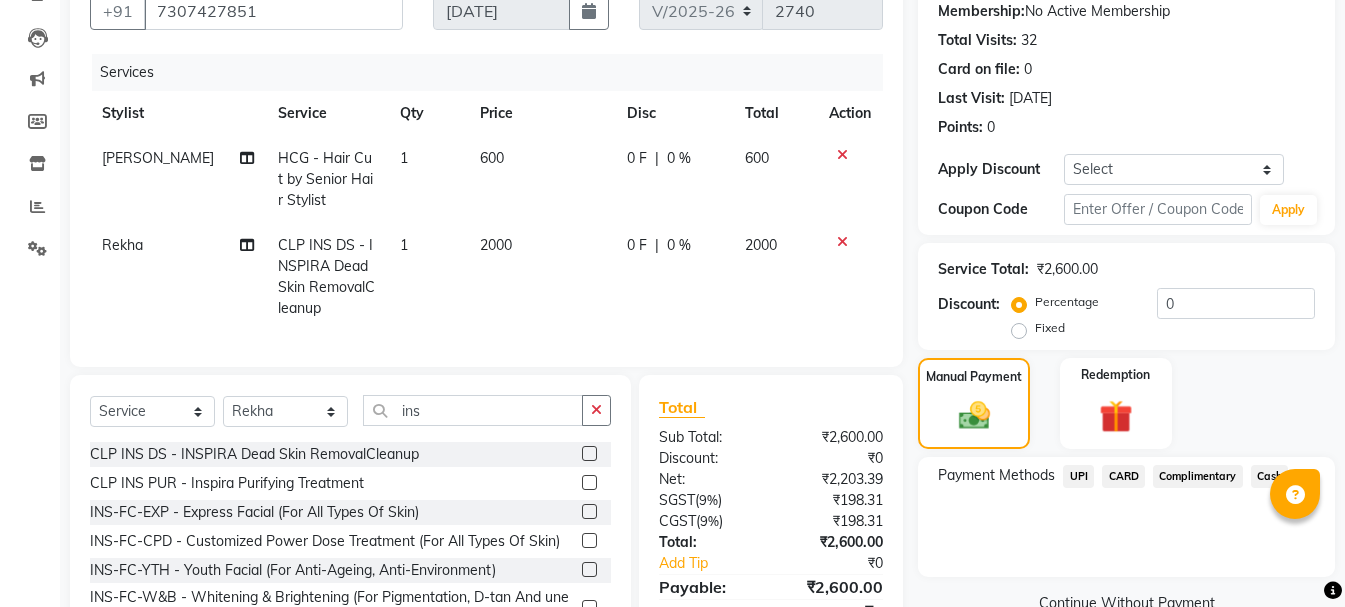 scroll, scrollTop: 302, scrollLeft: 0, axis: vertical 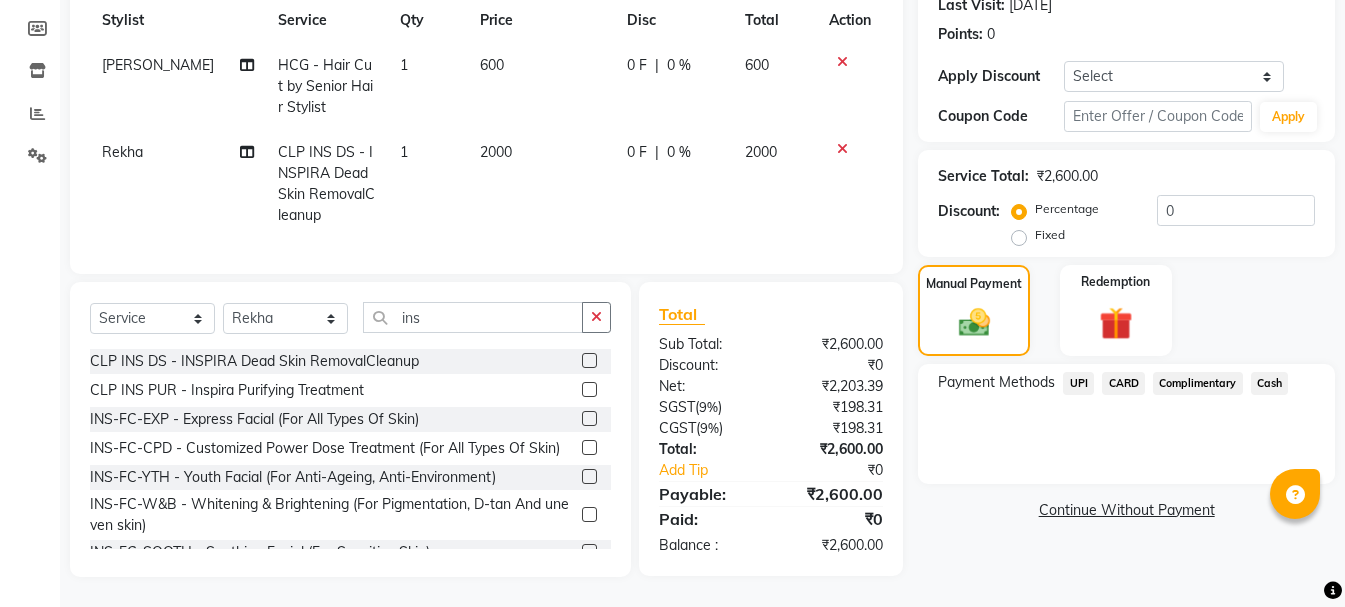click on "Payment Methods  UPI   CARD   Complimentary   Cash" 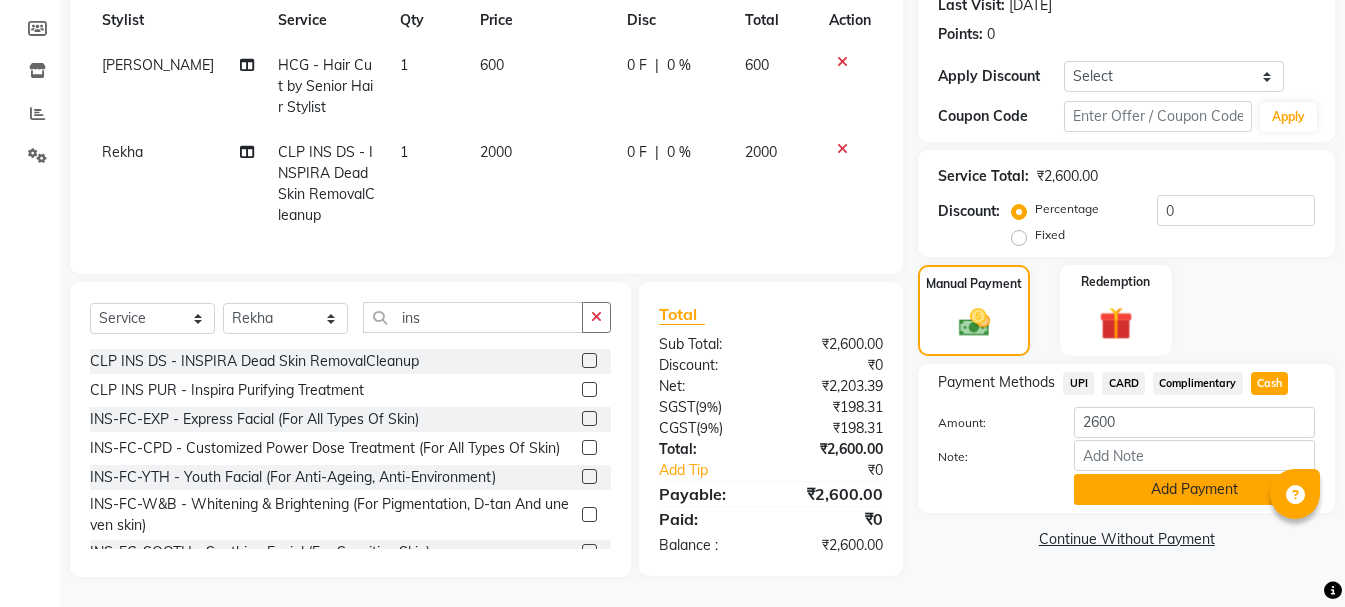 click on "Add Payment" 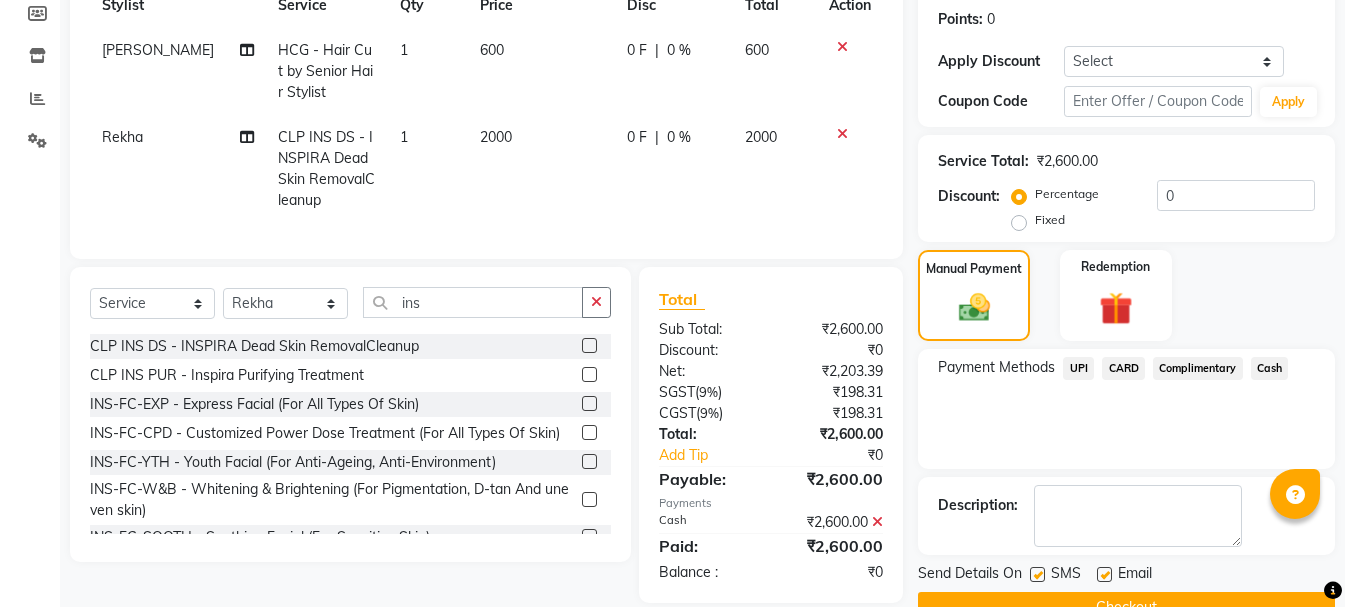 scroll, scrollTop: 348, scrollLeft: 0, axis: vertical 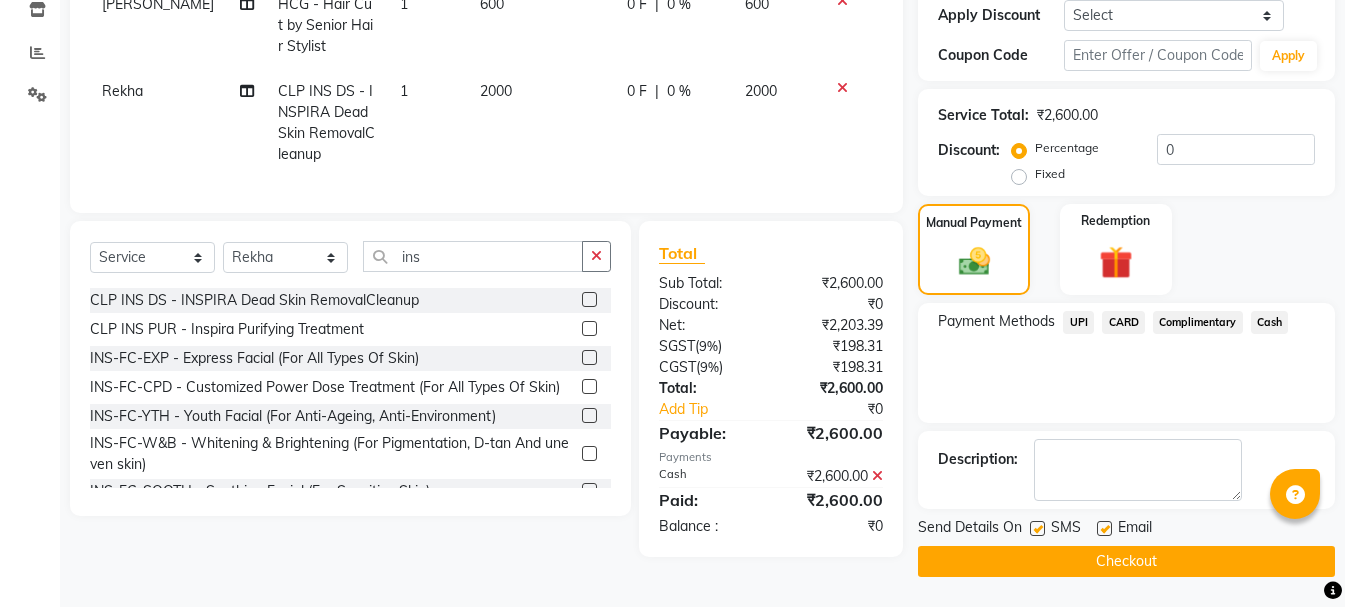 click on "Checkout" 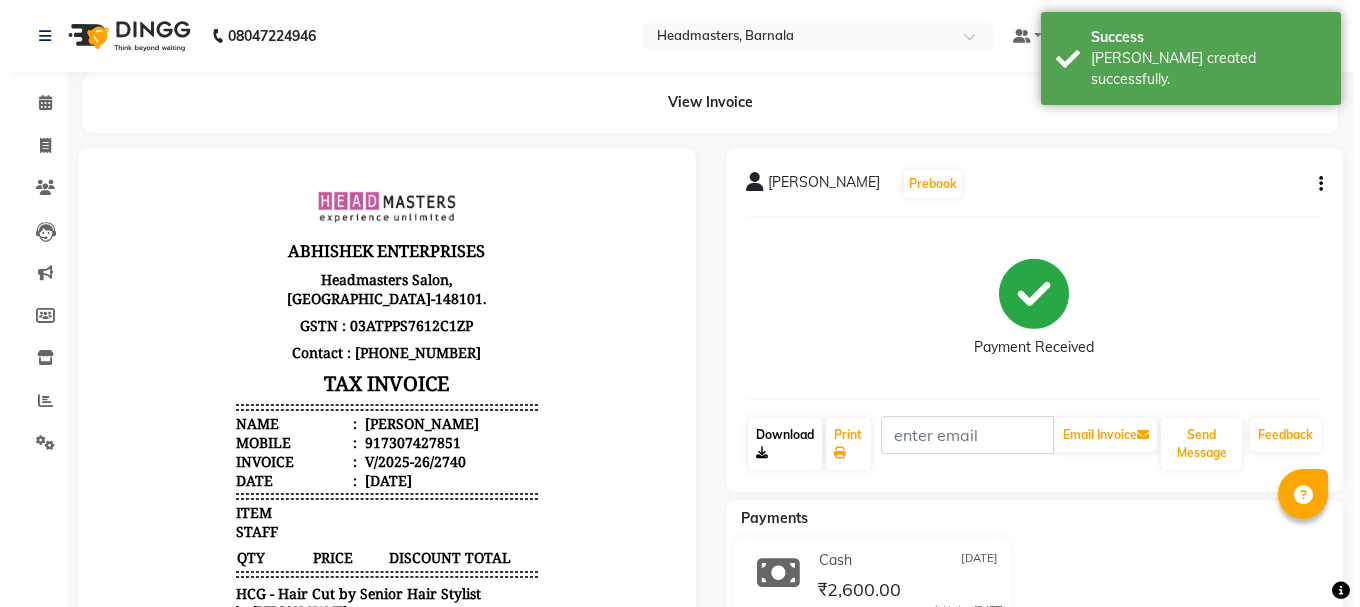 scroll, scrollTop: 0, scrollLeft: 0, axis: both 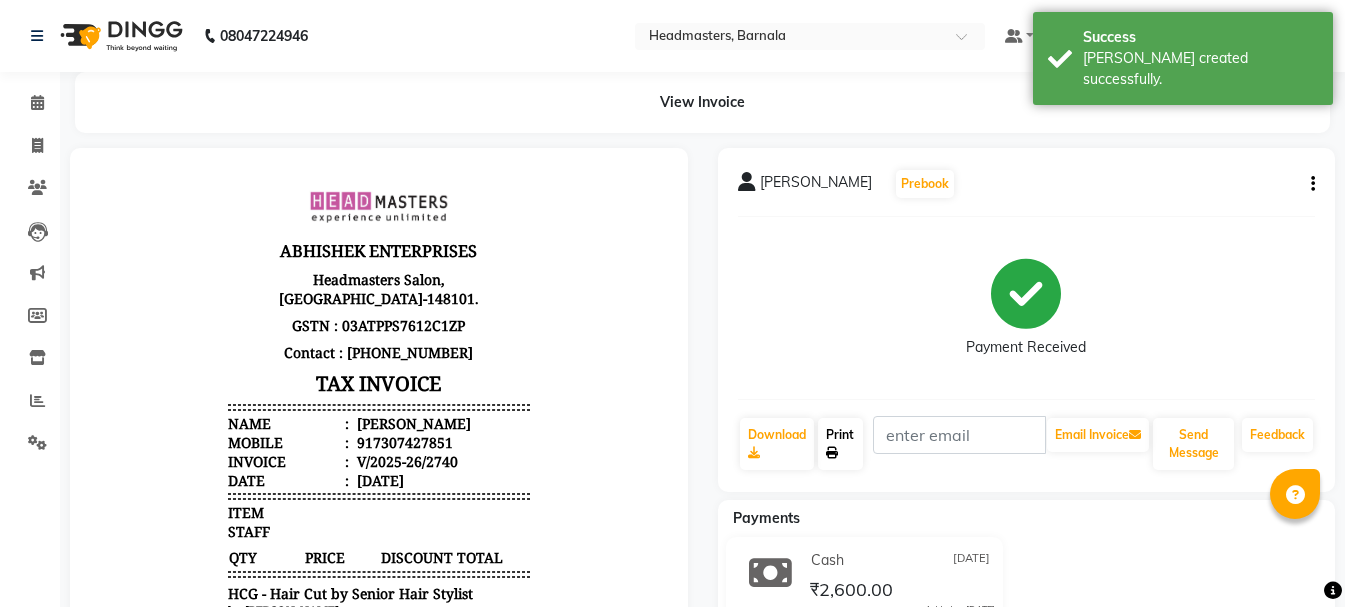 click on "Print" 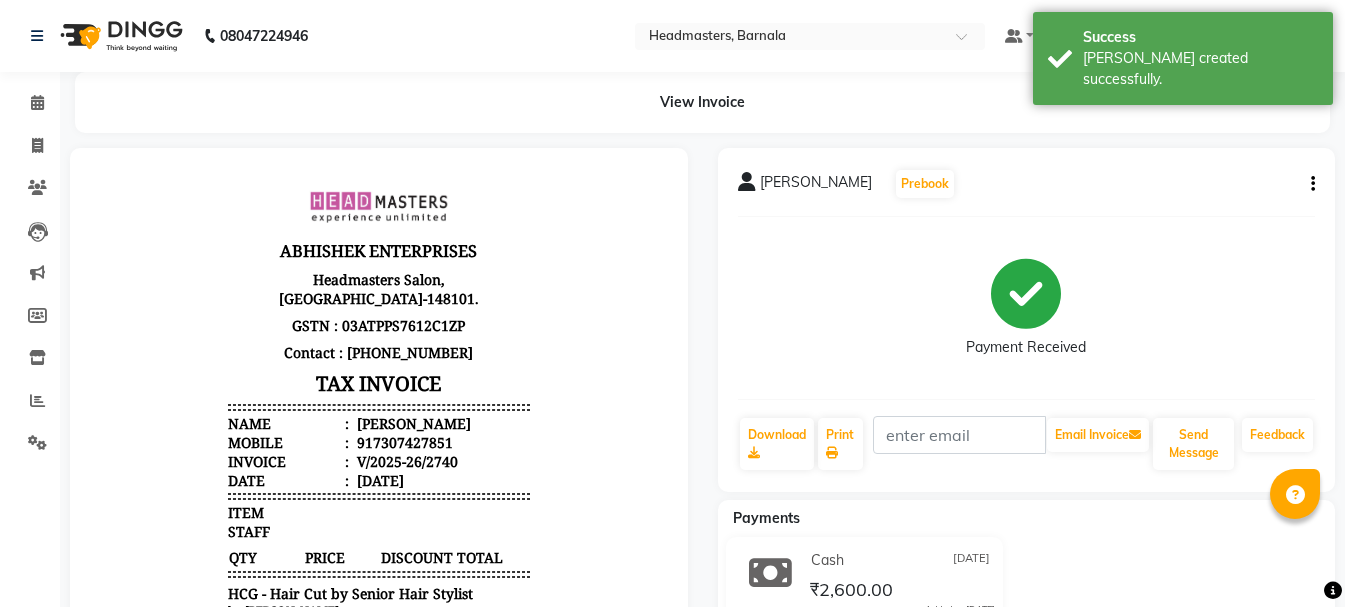 select on "service" 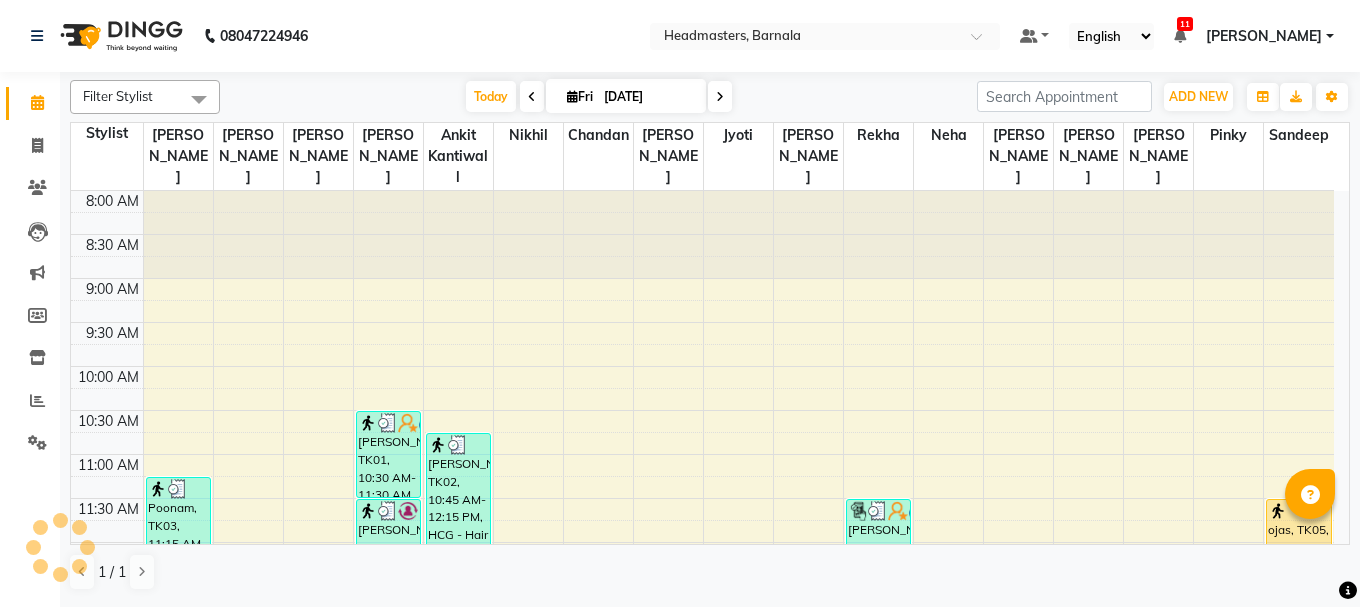 scroll, scrollTop: 441, scrollLeft: 0, axis: vertical 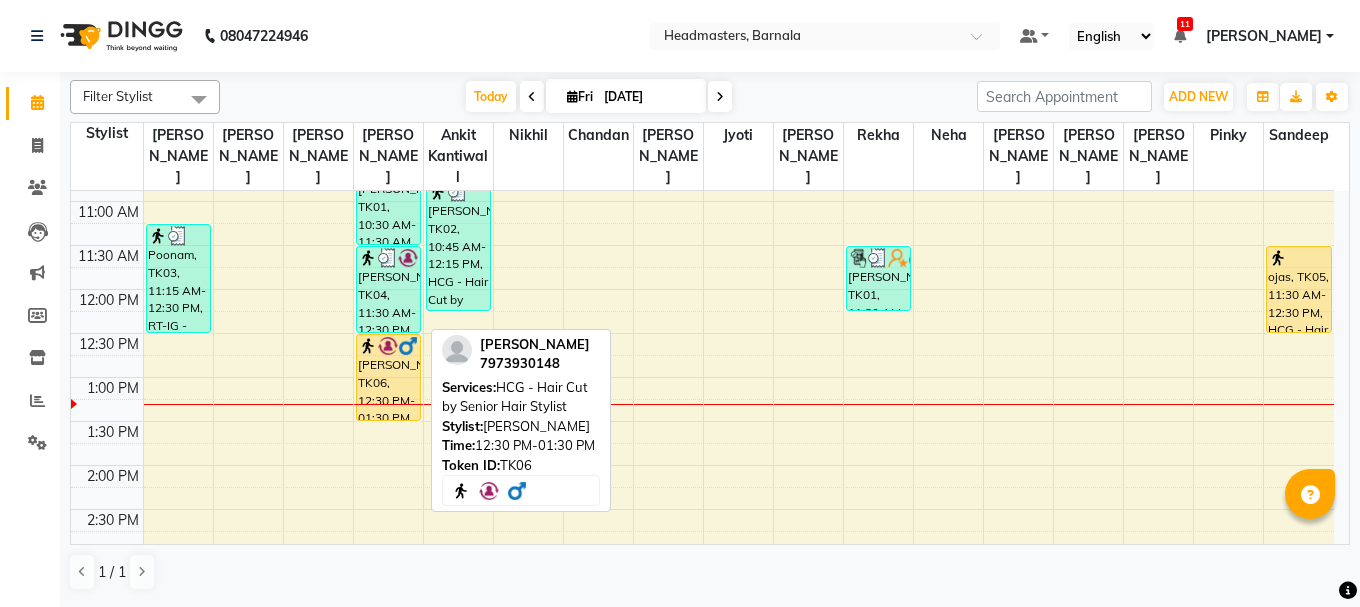click on "[PERSON_NAME], TK06, 12:30 PM-01:30 PM, HCG - Hair Cut by Senior Hair Stylist" at bounding box center (388, 377) 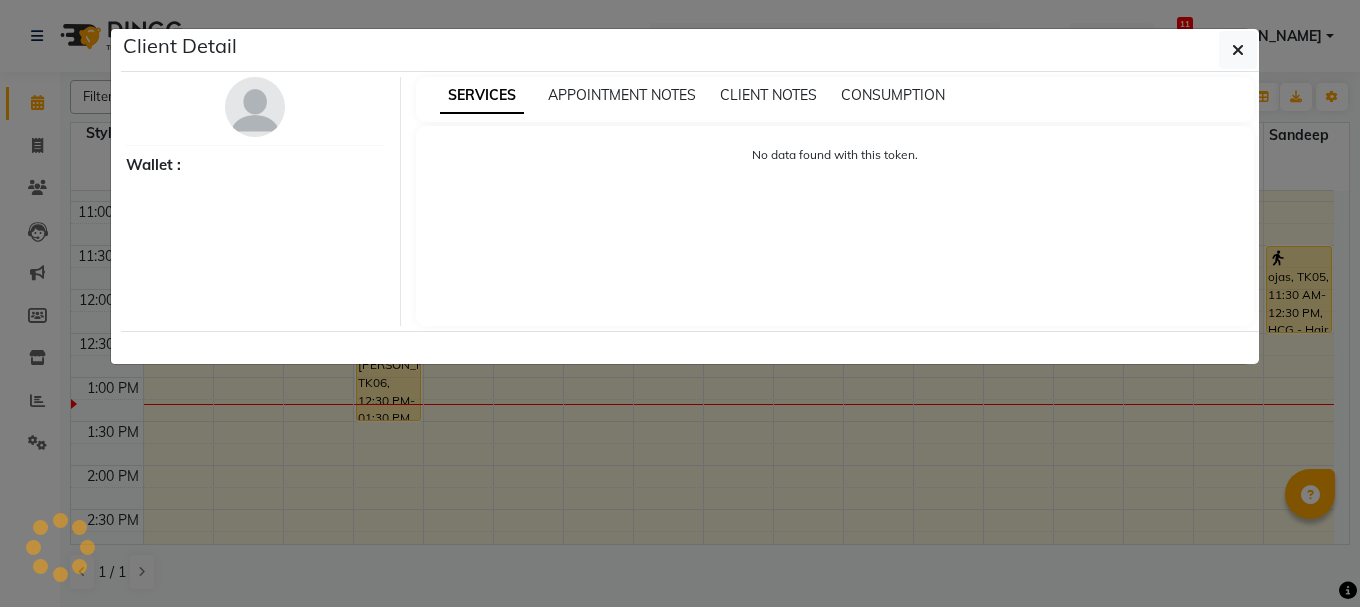 select on "1" 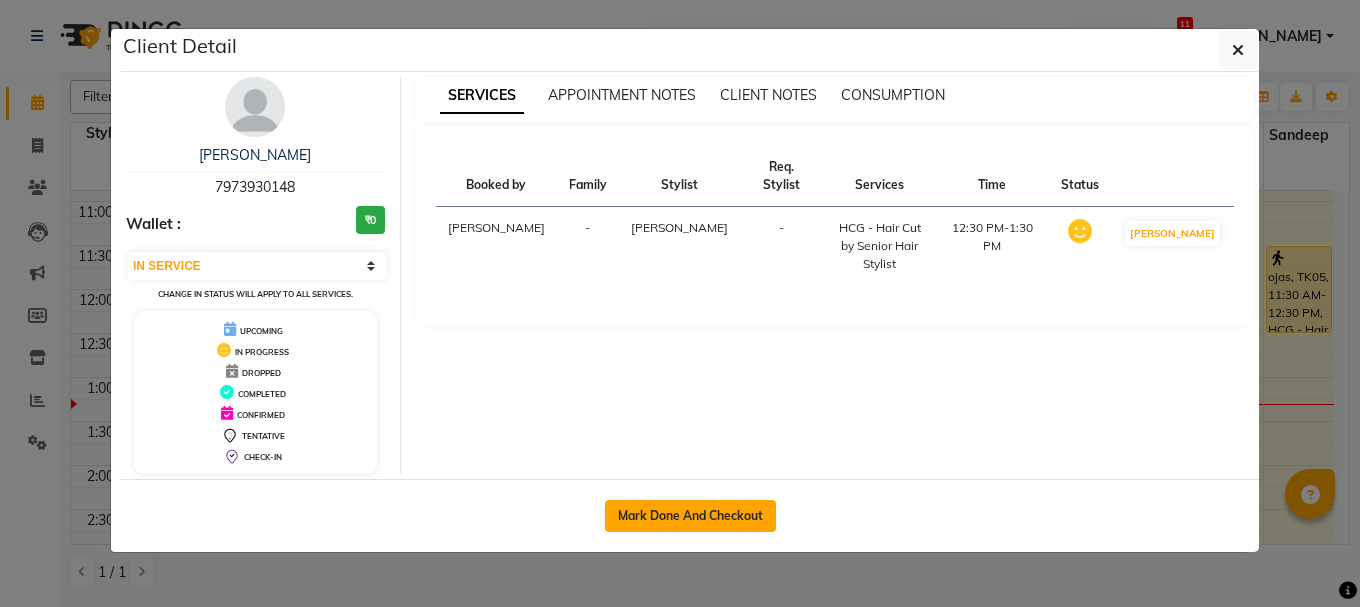 click on "Mark Done And Checkout" 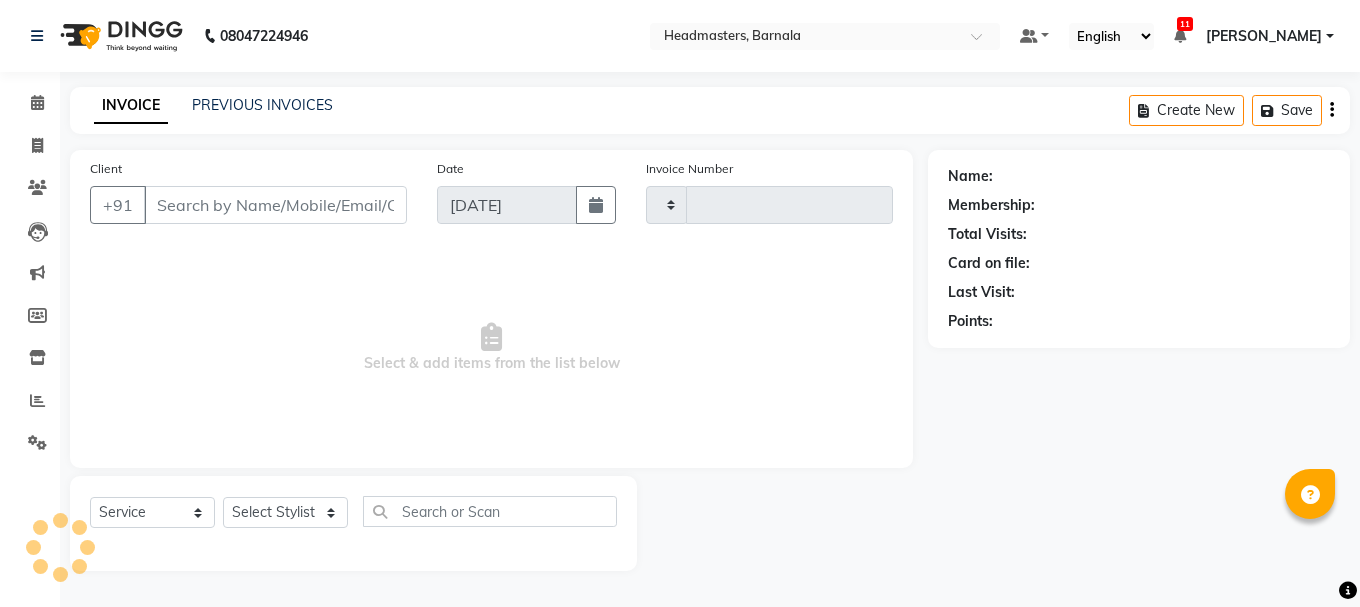 type on "2741" 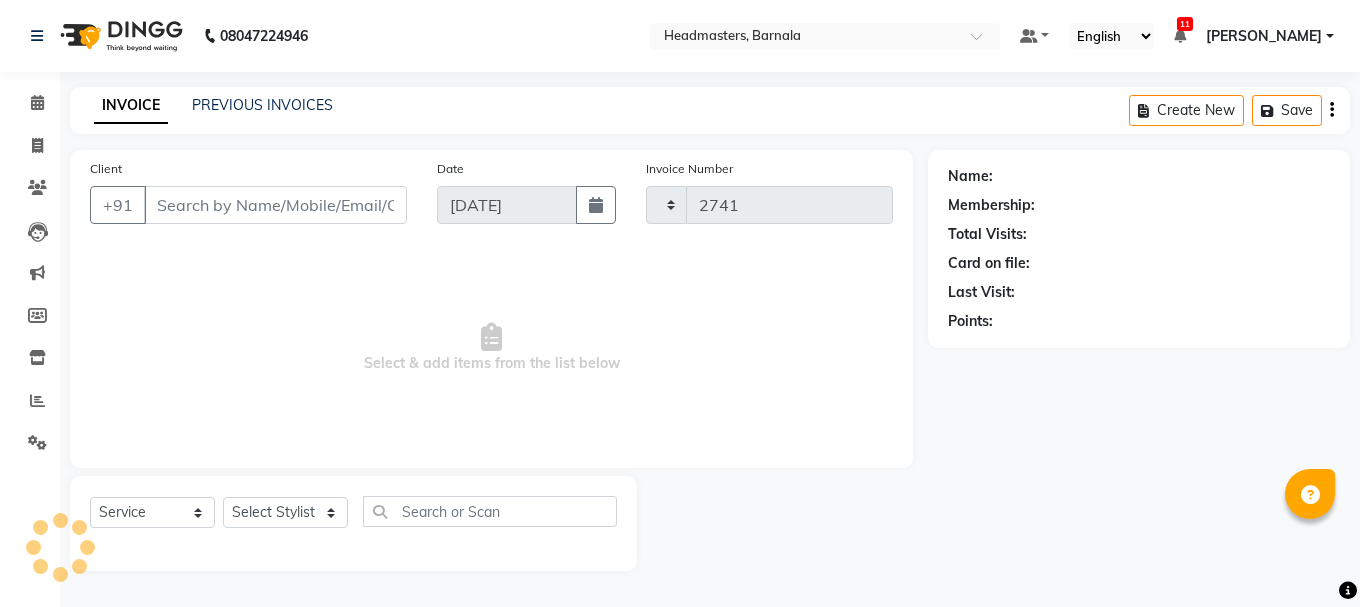 select on "7526" 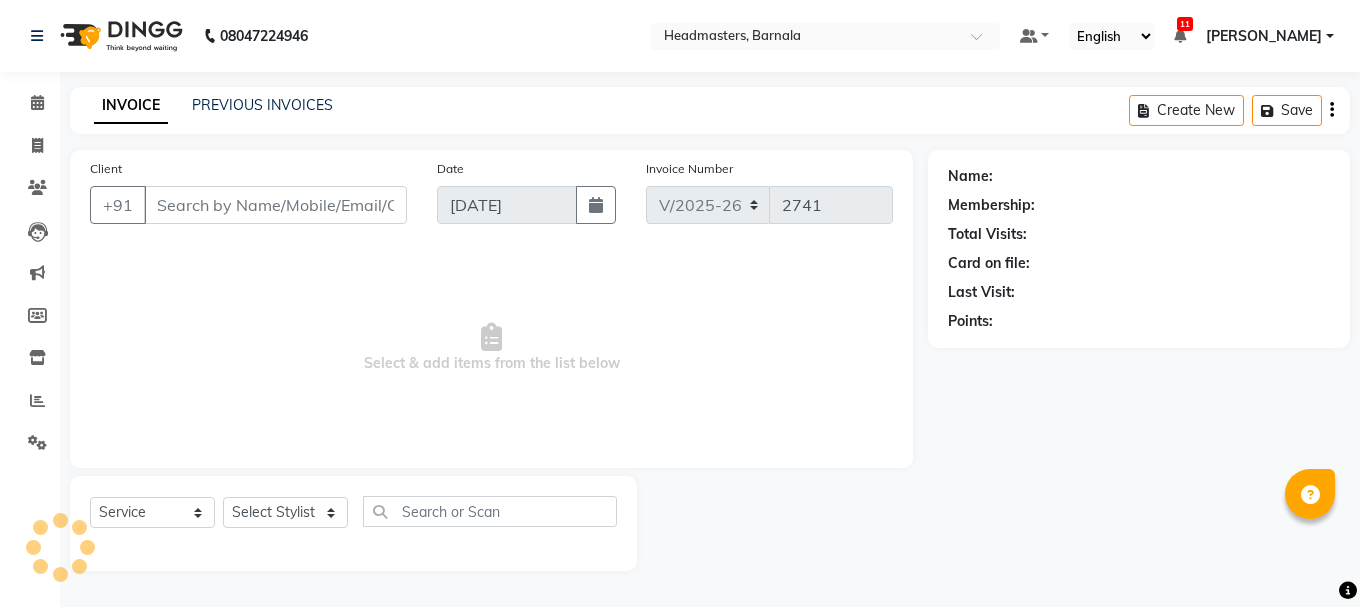 type on "7973930148" 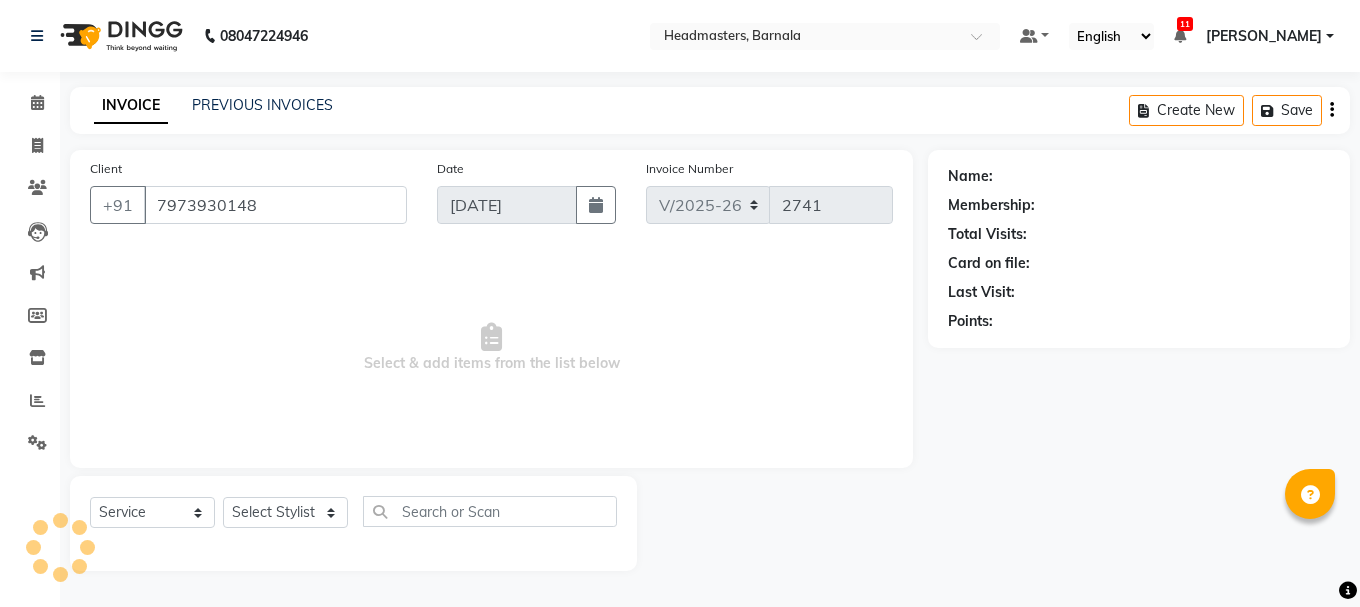 select on "67277" 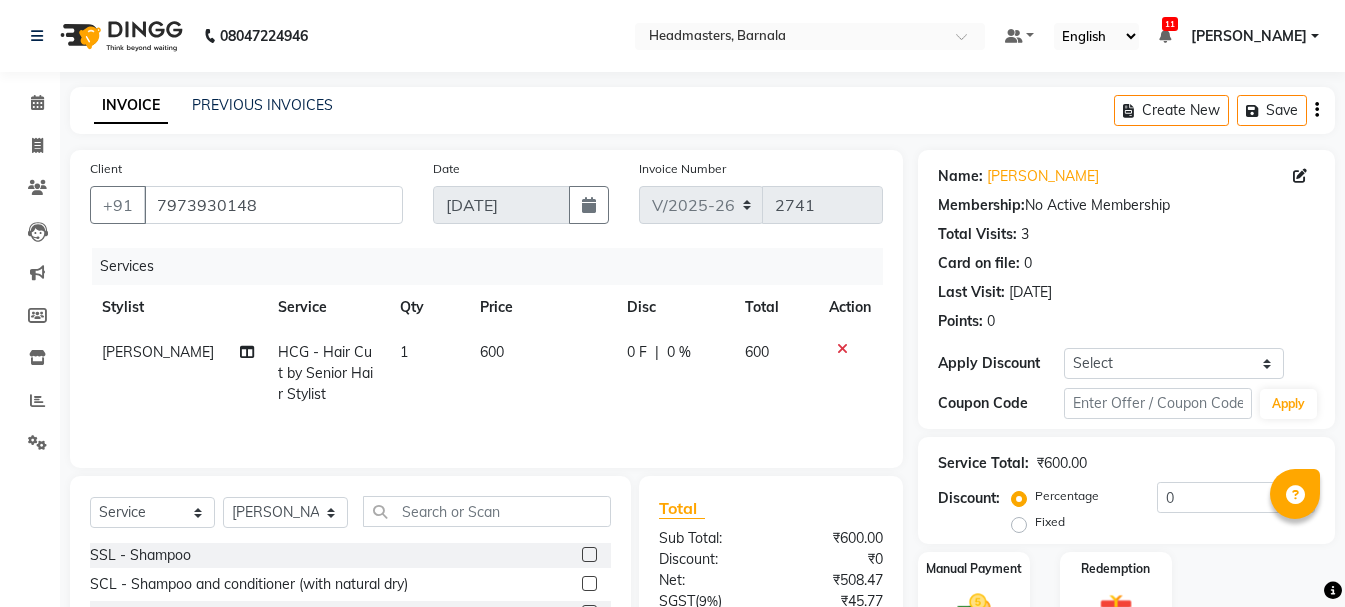 scroll, scrollTop: 194, scrollLeft: 0, axis: vertical 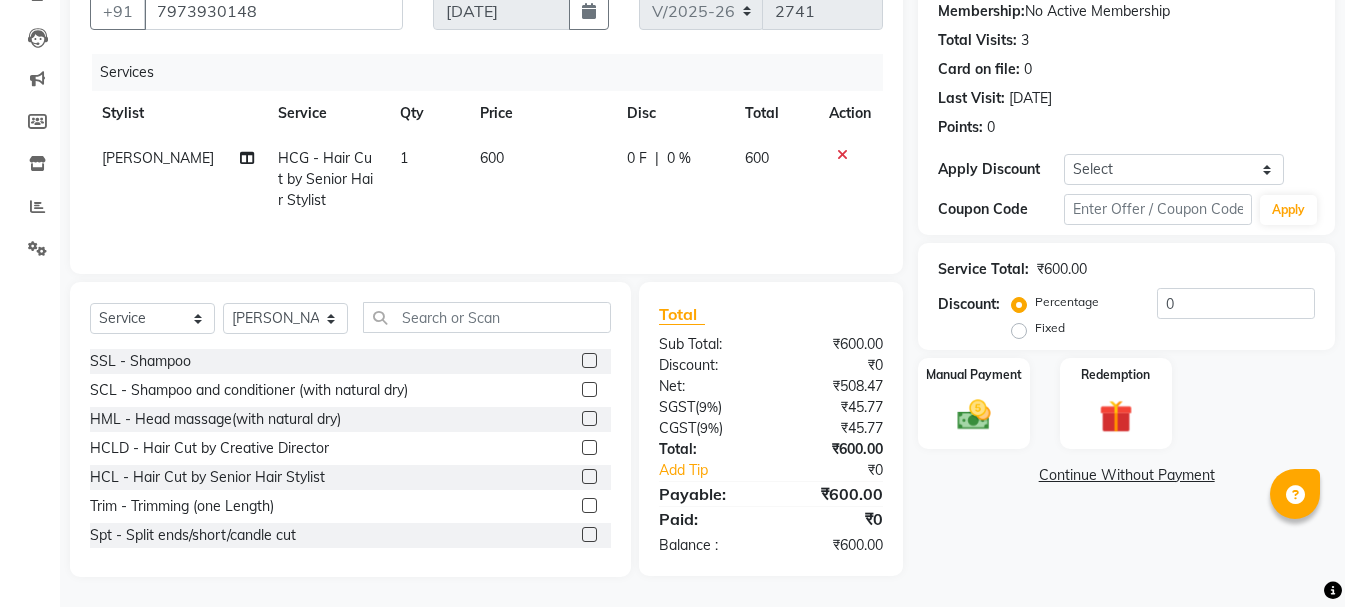 click on "Fixed" 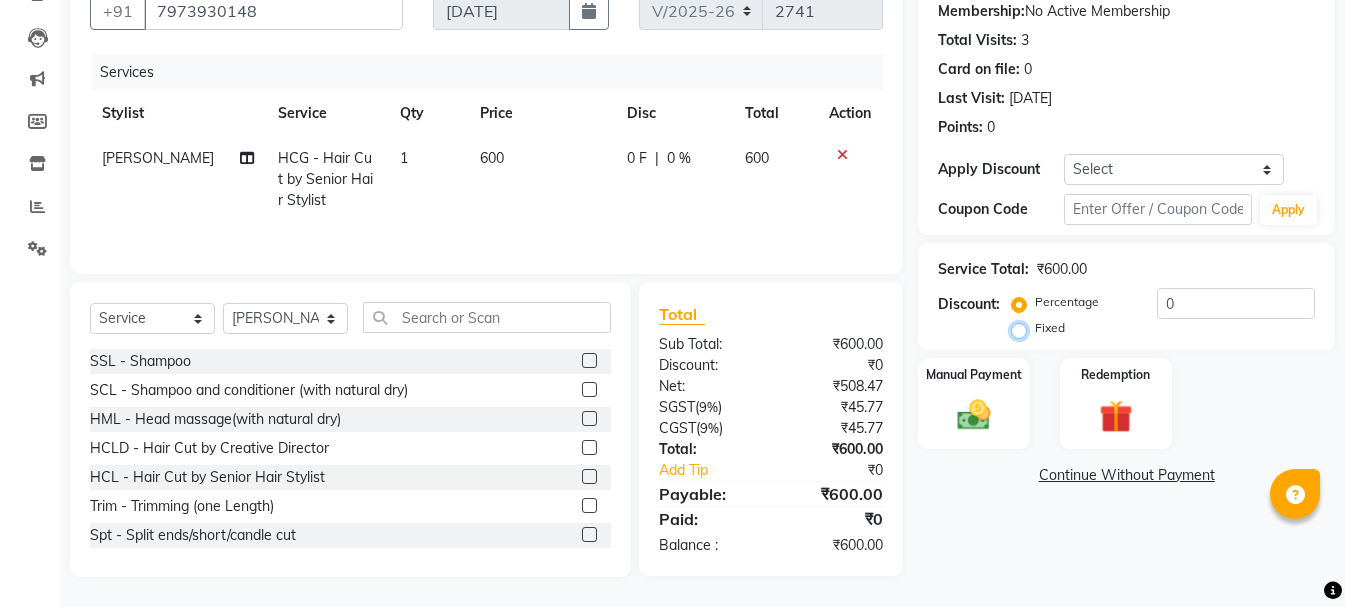 click on "Fixed" at bounding box center [1023, 328] 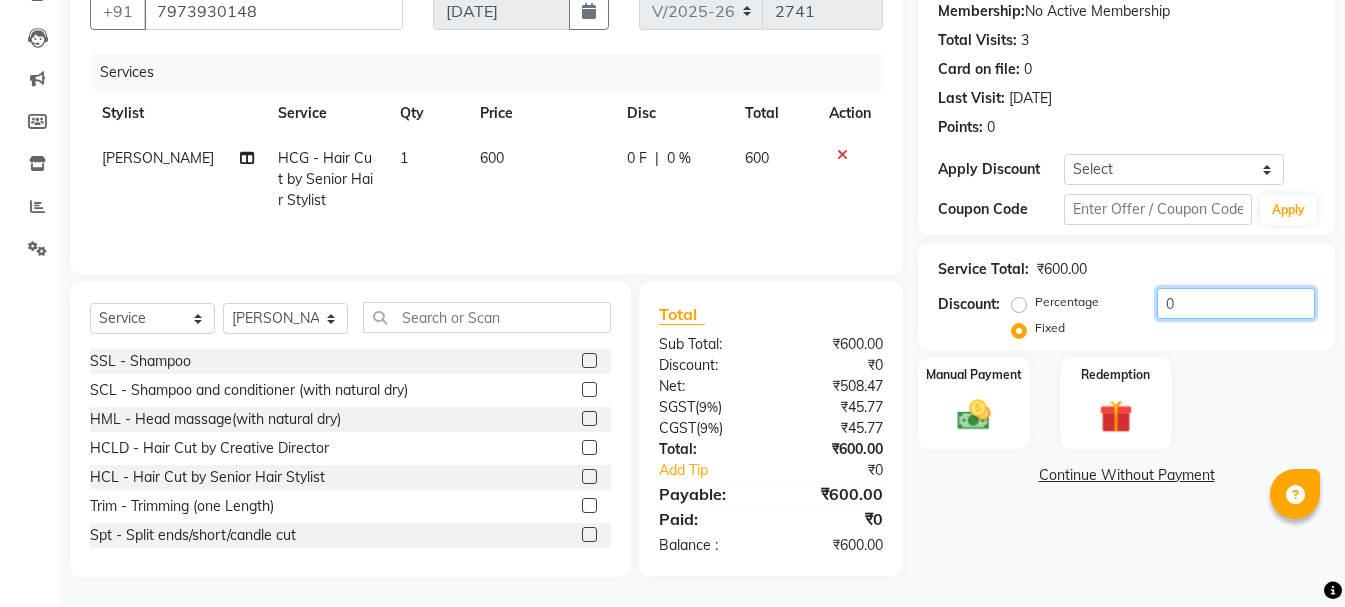 drag, startPoint x: 1188, startPoint y: 304, endPoint x: 1149, endPoint y: 316, distance: 40.804413 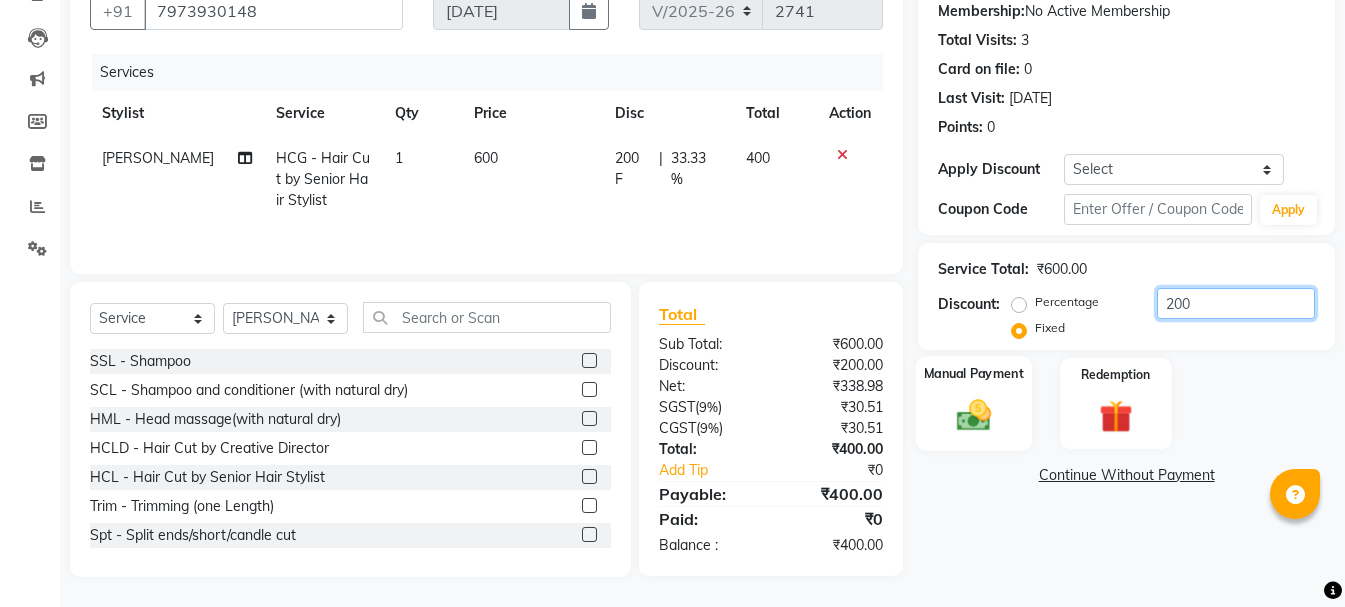 type on "200" 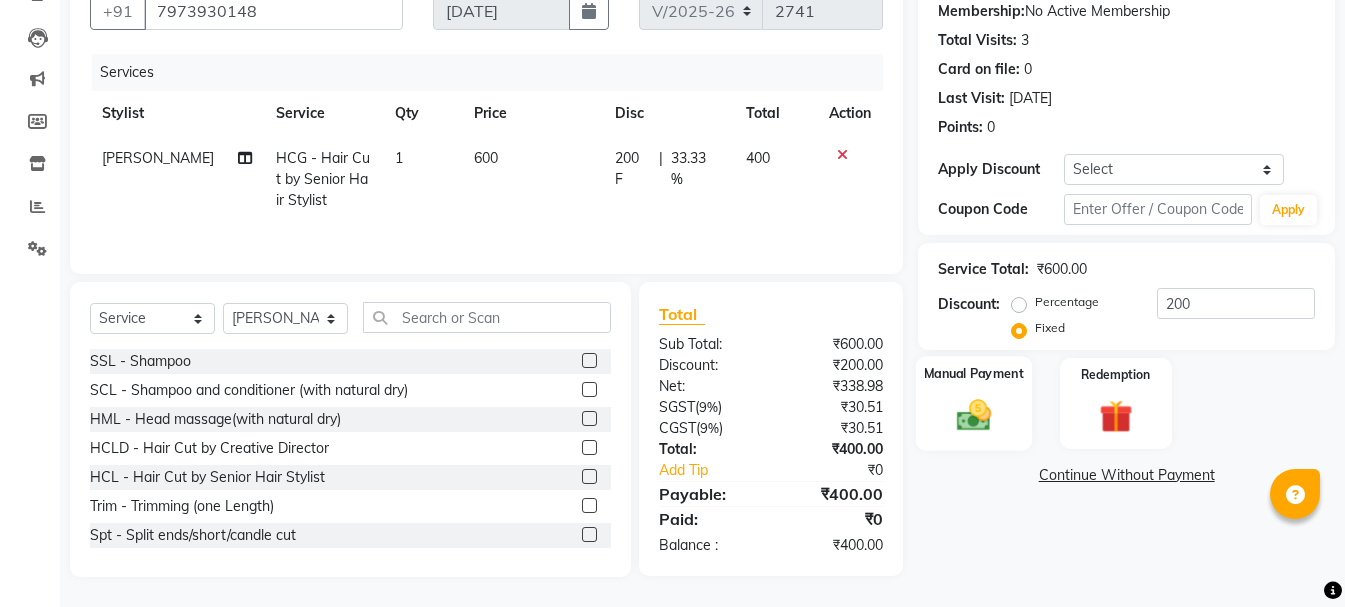 click 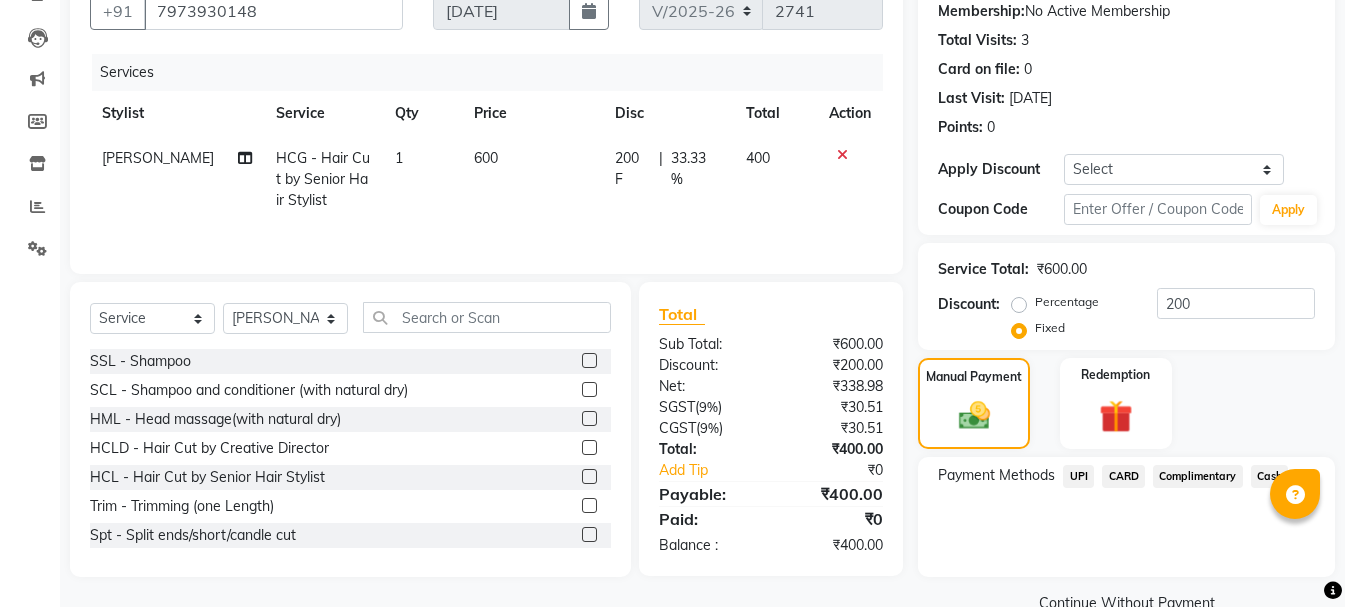 click on "UPI" 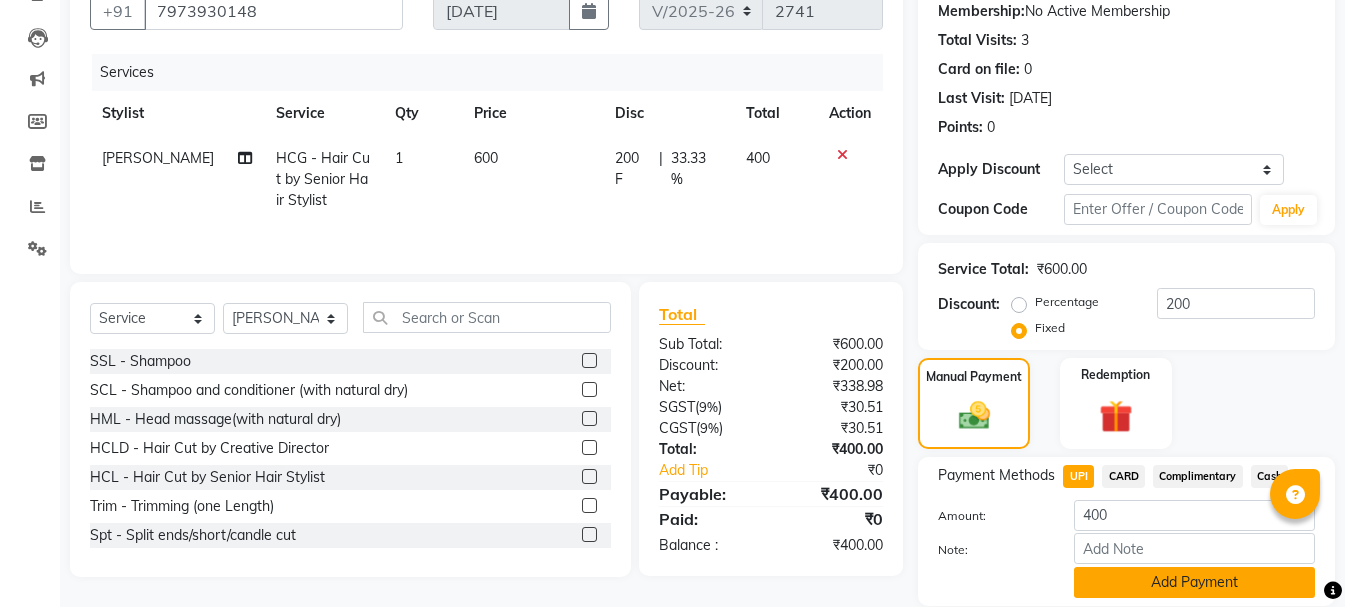 click on "Add Payment" 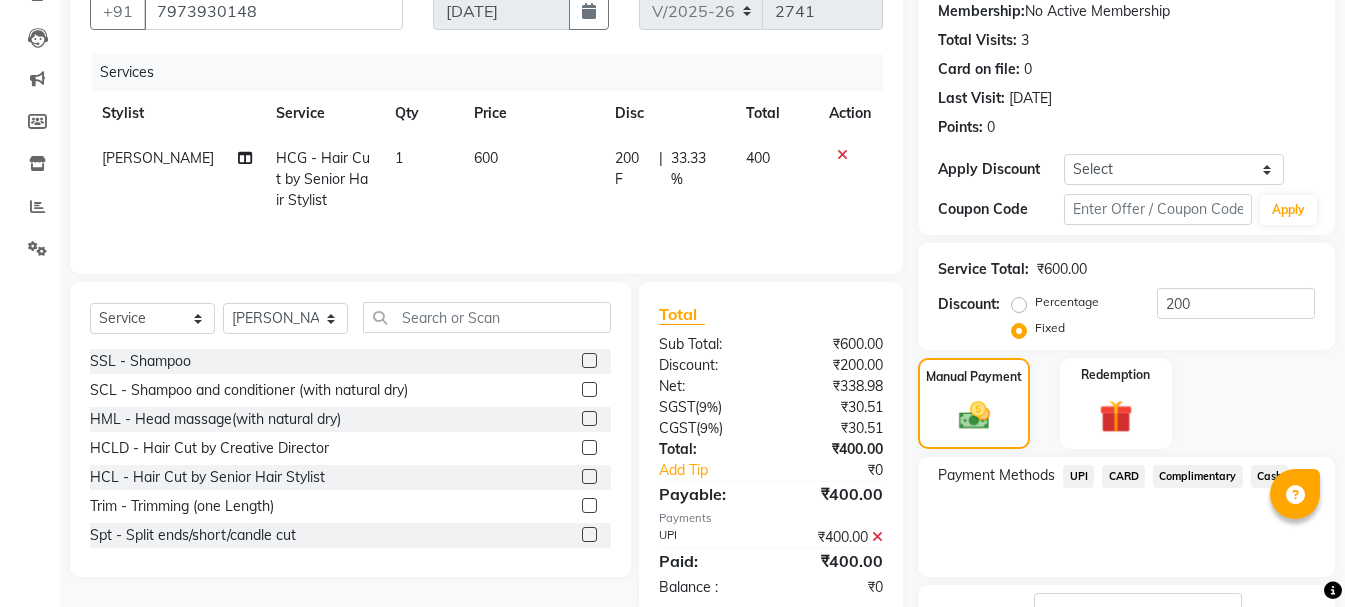 scroll, scrollTop: 348, scrollLeft: 0, axis: vertical 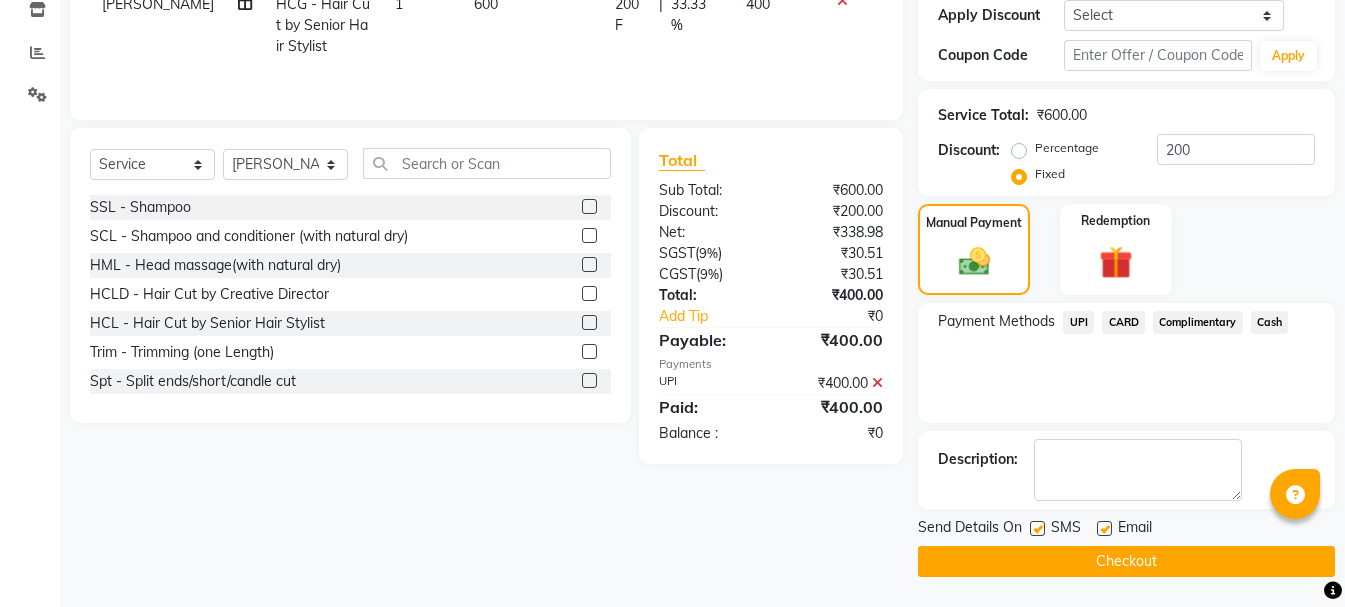 click on "Checkout" 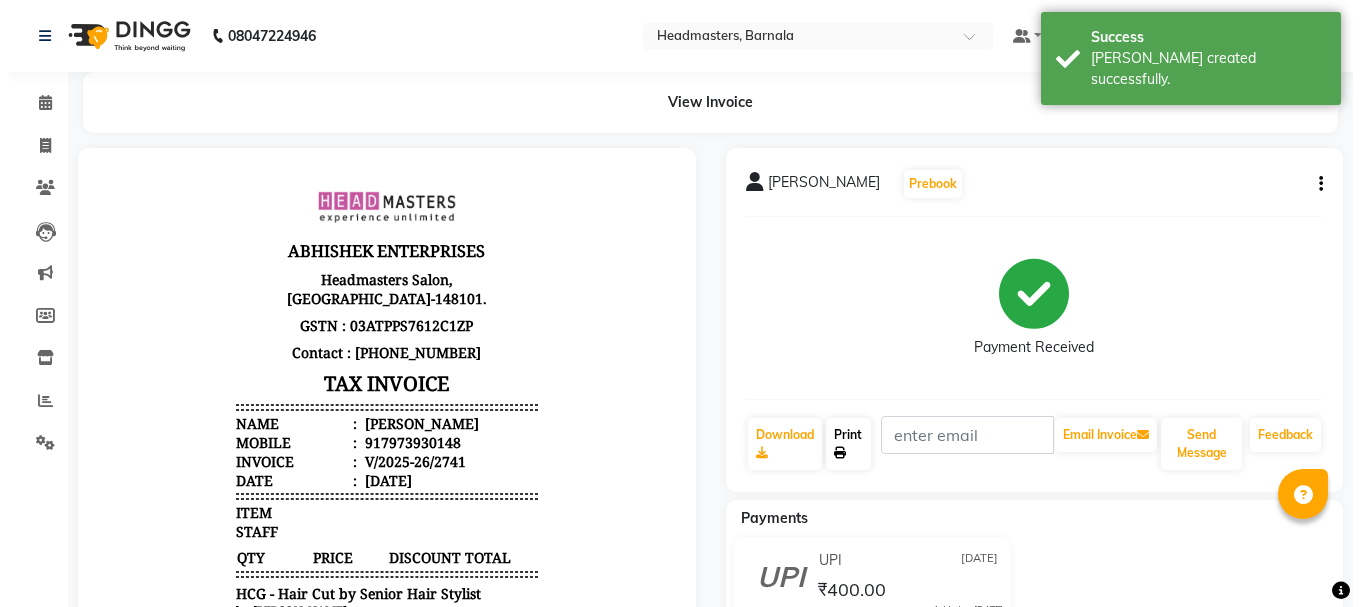 scroll, scrollTop: 0, scrollLeft: 0, axis: both 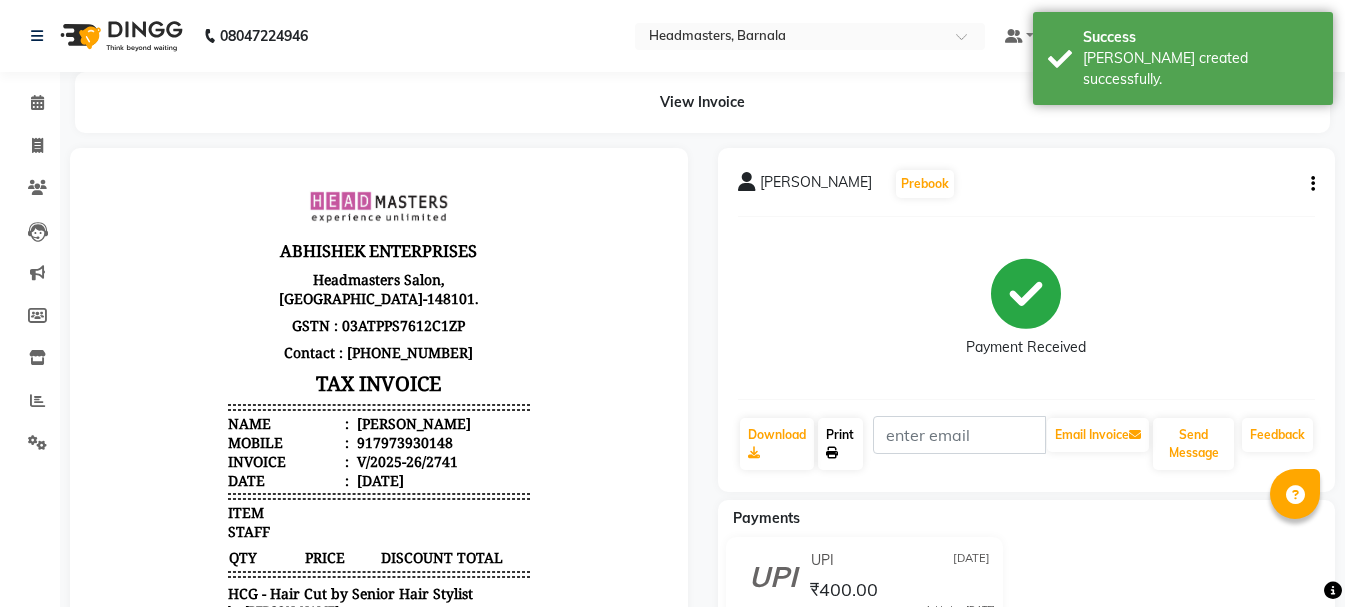 click on "Print" 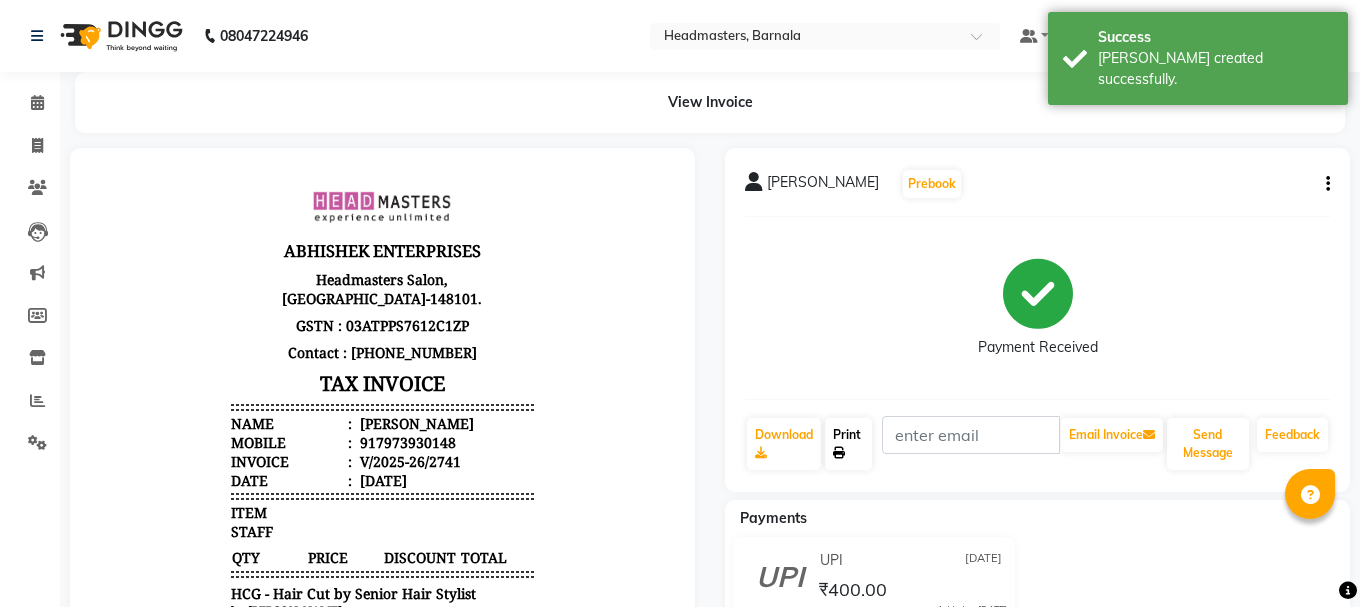 select on "service" 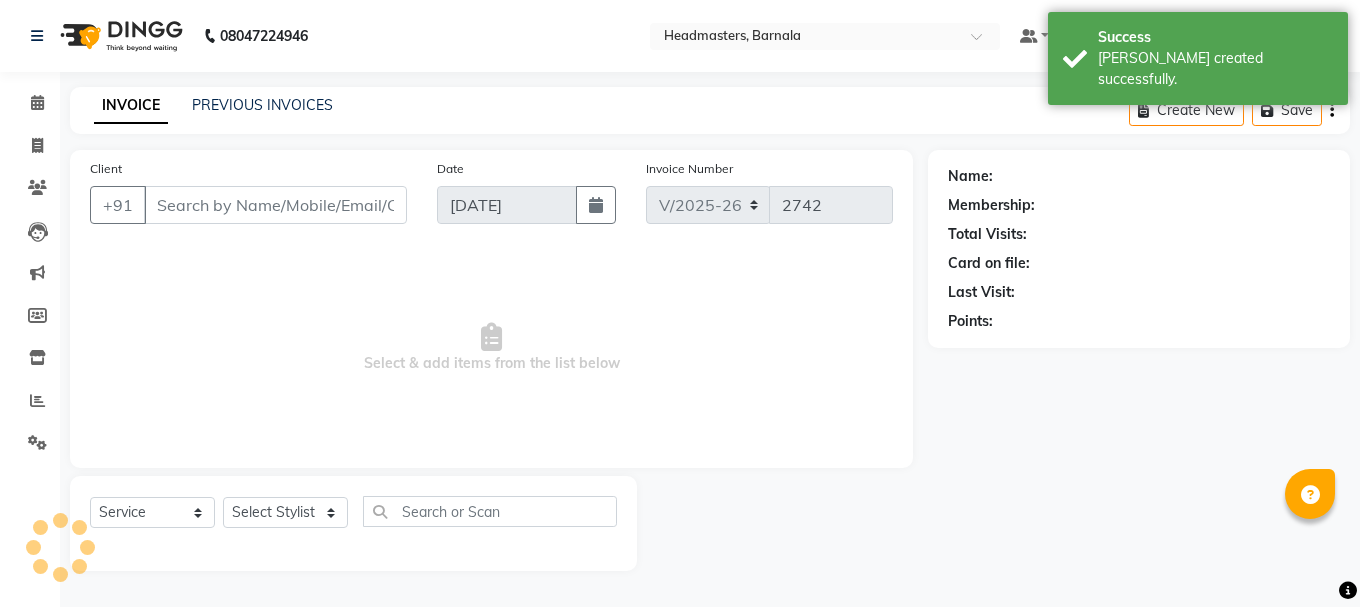 type on "7973930148" 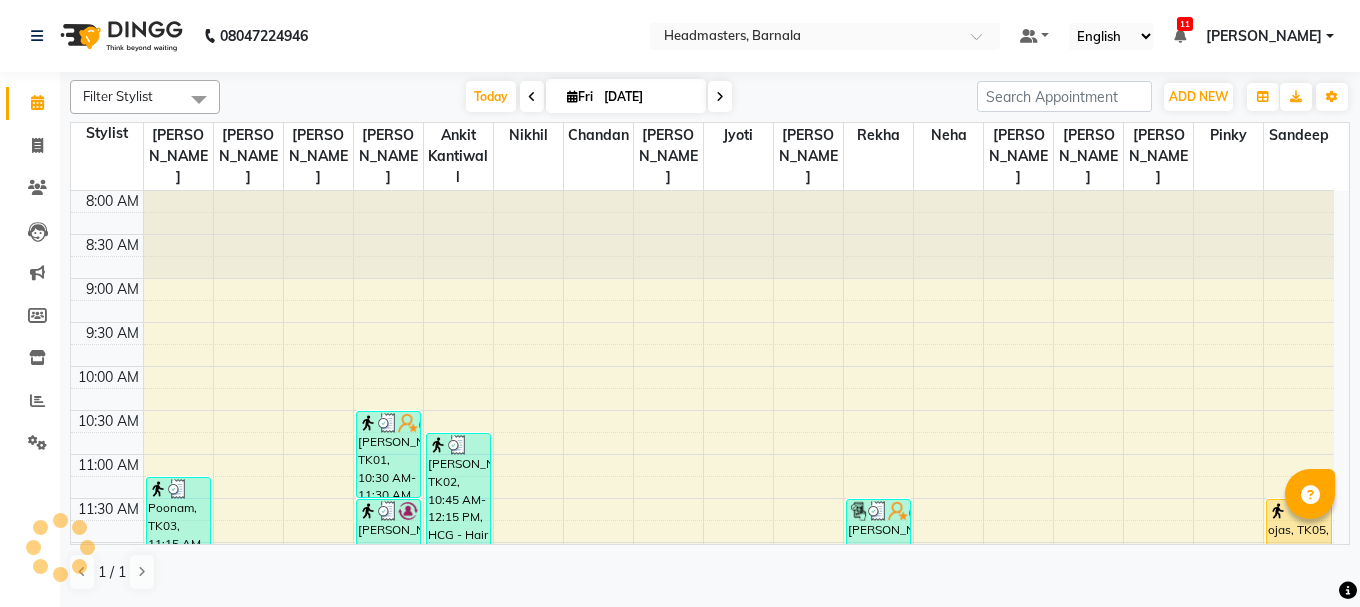 scroll, scrollTop: 0, scrollLeft: 0, axis: both 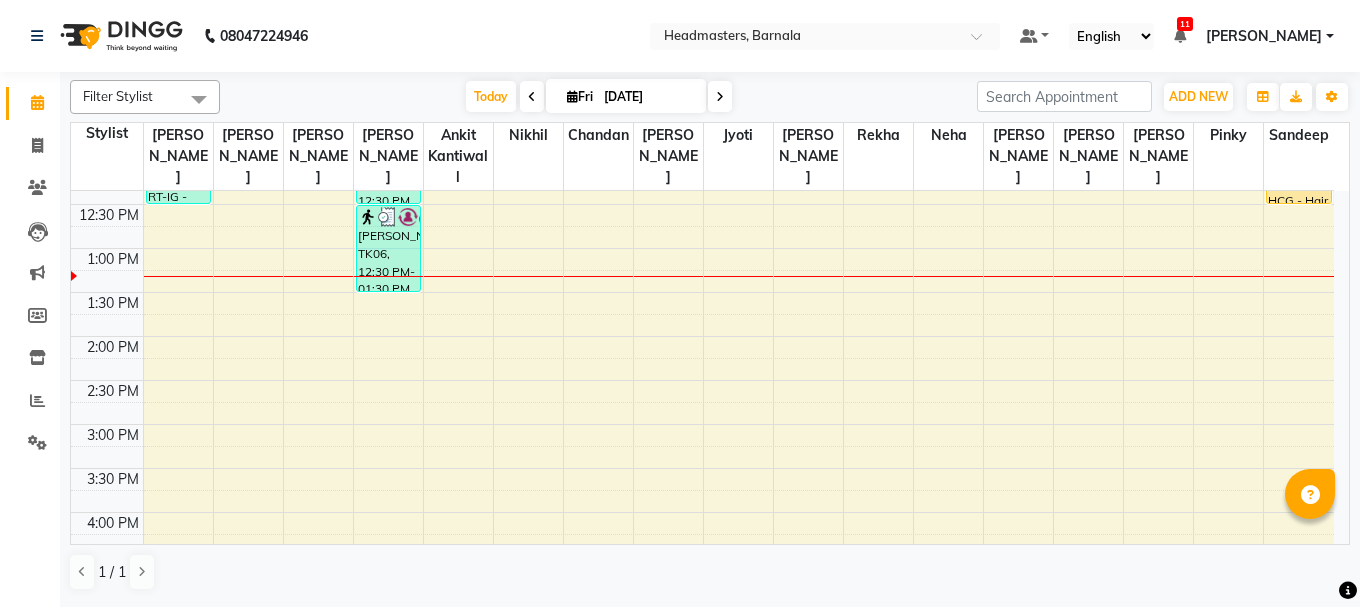 click on "Filter Stylist Select All  Ankit kantiwall  [PERSON_NAME]  [PERSON_NAME]  [PERSON_NAME] Chandan [PERSON_NAME] [PERSON_NAME] [PERSON_NAME] [PERSON_NAME] Pinky [PERSON_NAME] Rekha [PERSON_NAME] [PERSON_NAME] [DATE]  [DATE] Toggle Dropdown Add Appointment Add Invoice Add Attendance Add Client Toggle Dropdown Add Appointment Add Invoice Add Attendance Add Client ADD NEW Toggle Dropdown Add Appointment Add Invoice Add Attendance Add Client Filter Stylist Select All  Ankit kantiwall  [PERSON_NAME]  [PERSON_NAME]  [PERSON_NAME] Chandan [PERSON_NAME] [PERSON_NAME] [PERSON_NAME] Pinky [PERSON_NAME] Rekha [PERSON_NAME] [PERSON_NAME] Group By  Staff View   Room View  View as Vertical  Vertical - Week View  Horizontal  Horizontal - Week View  List  Toggle Dropdown Calendar Settings Manage Tags   Arrange Stylists   Reset Stylists  Appointment Form Zoom 100% Staff/Room Display Count 17 Stylist [PERSON_NAME] [PERSON_NAME]  [PERSON_NAME]  Ankit kantiwall [PERSON_NAME] [PERSON_NAME] [PERSON_NAME] [PERSON_NAME] [PERSON_NAME] [PERSON_NAME] Pinky [PERSON_NAME]" 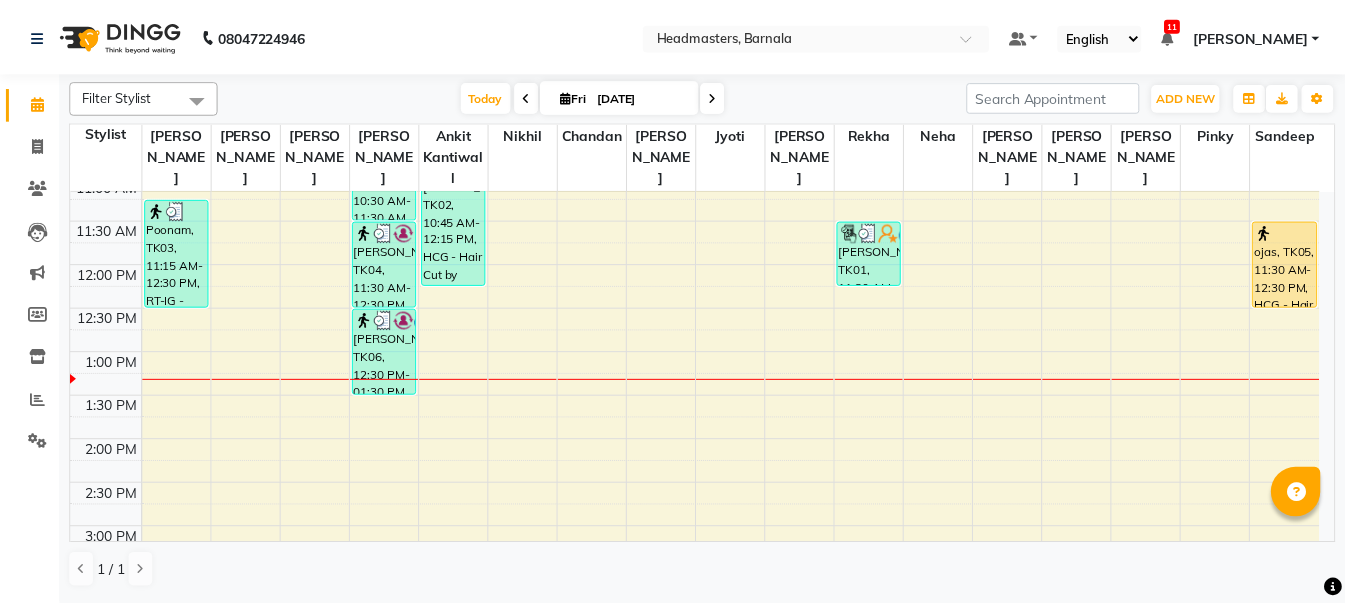 scroll, scrollTop: 256, scrollLeft: 0, axis: vertical 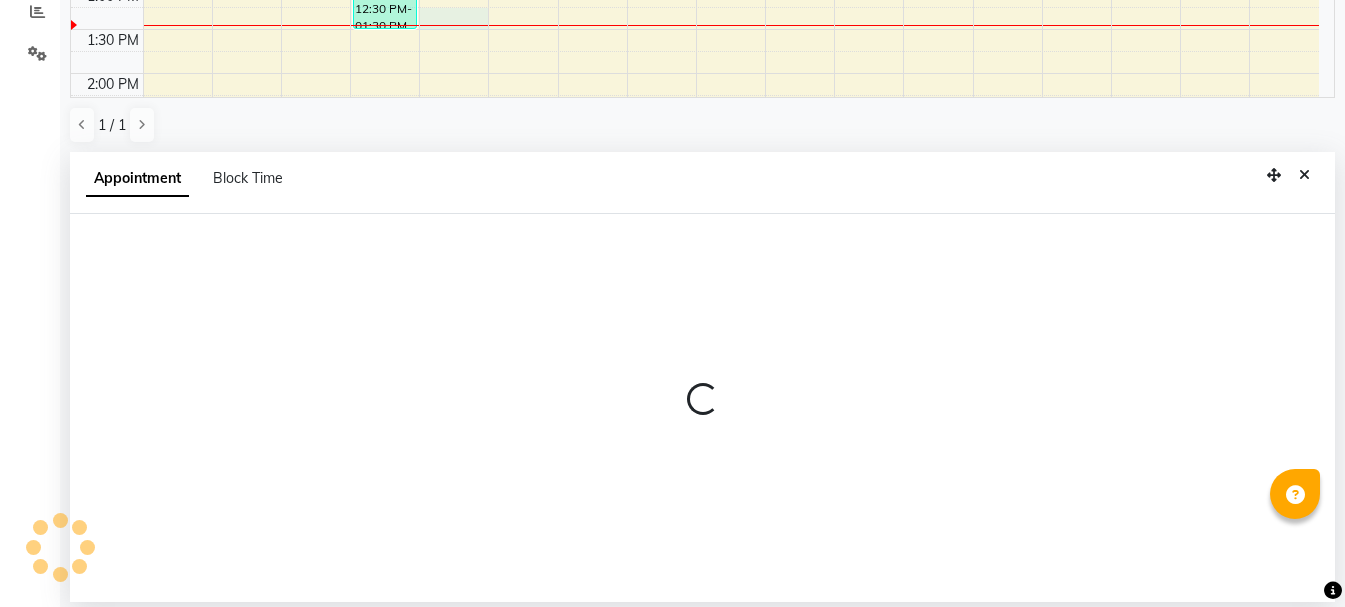 select on "67278" 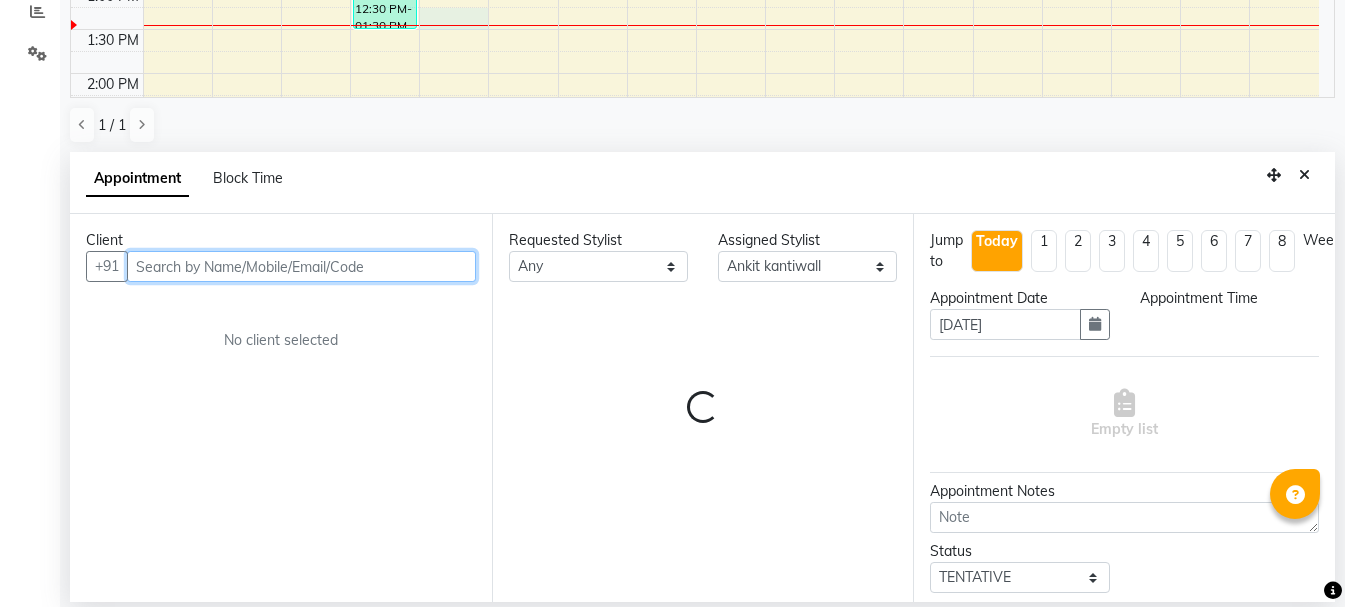 select on "795" 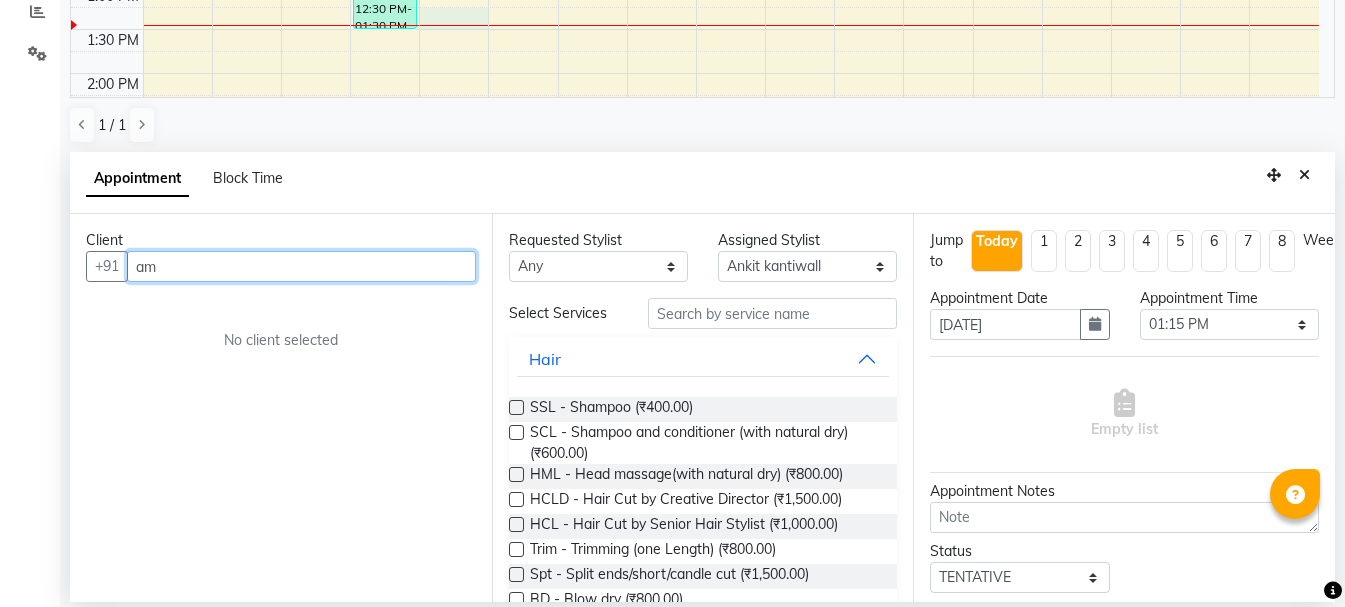 type on "a" 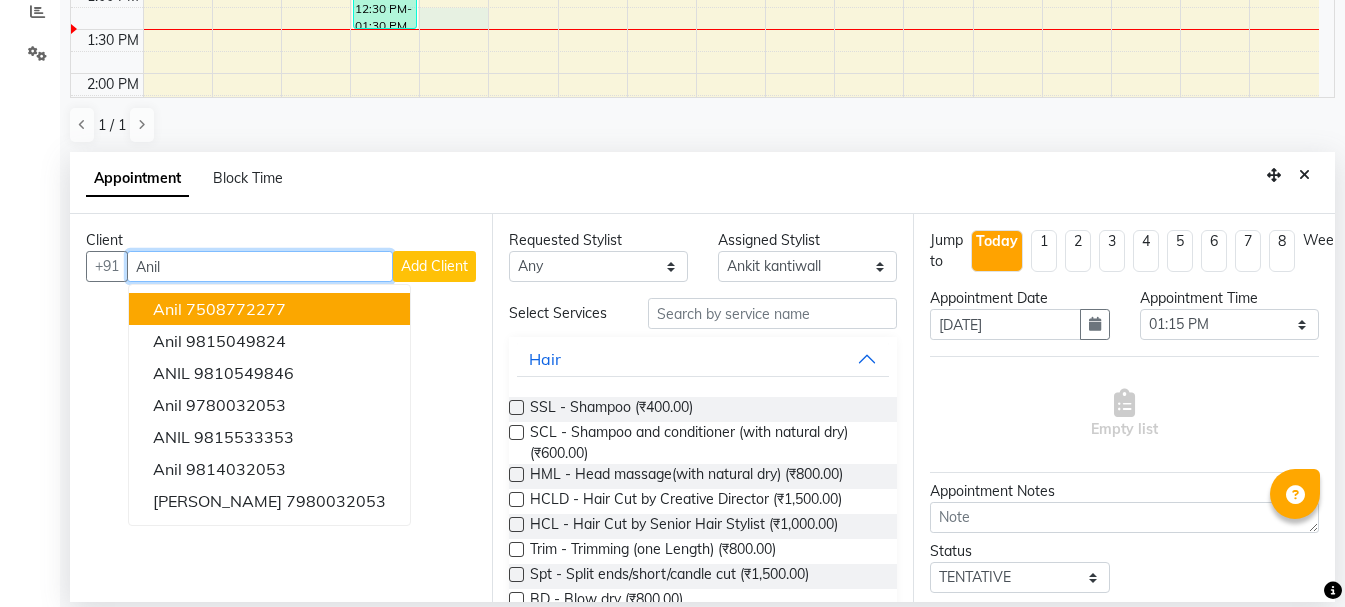 click on "7508772277" at bounding box center [236, 309] 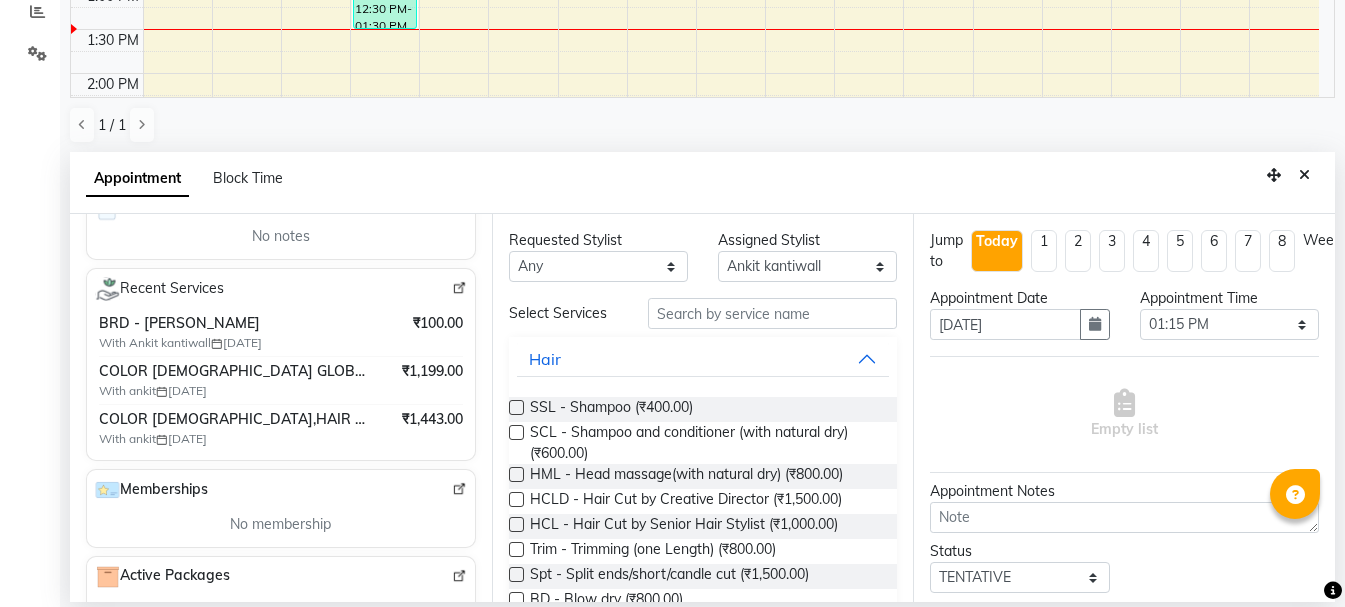scroll, scrollTop: 302, scrollLeft: 0, axis: vertical 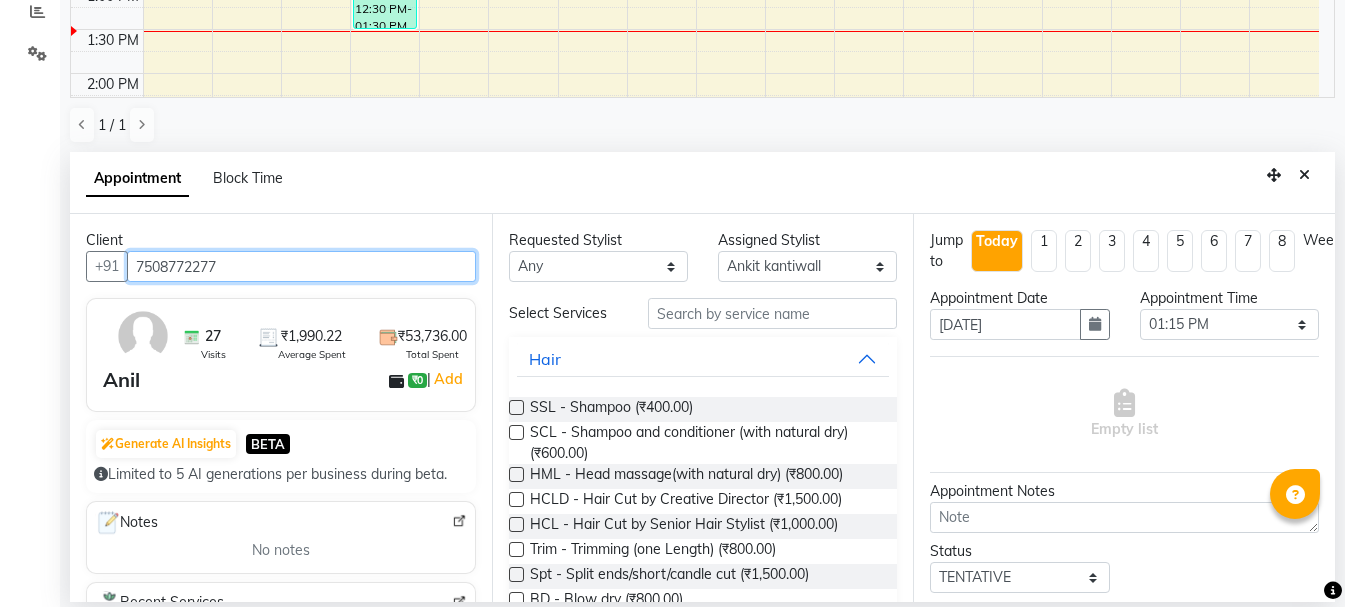 click on "7508772277" at bounding box center [301, 266] 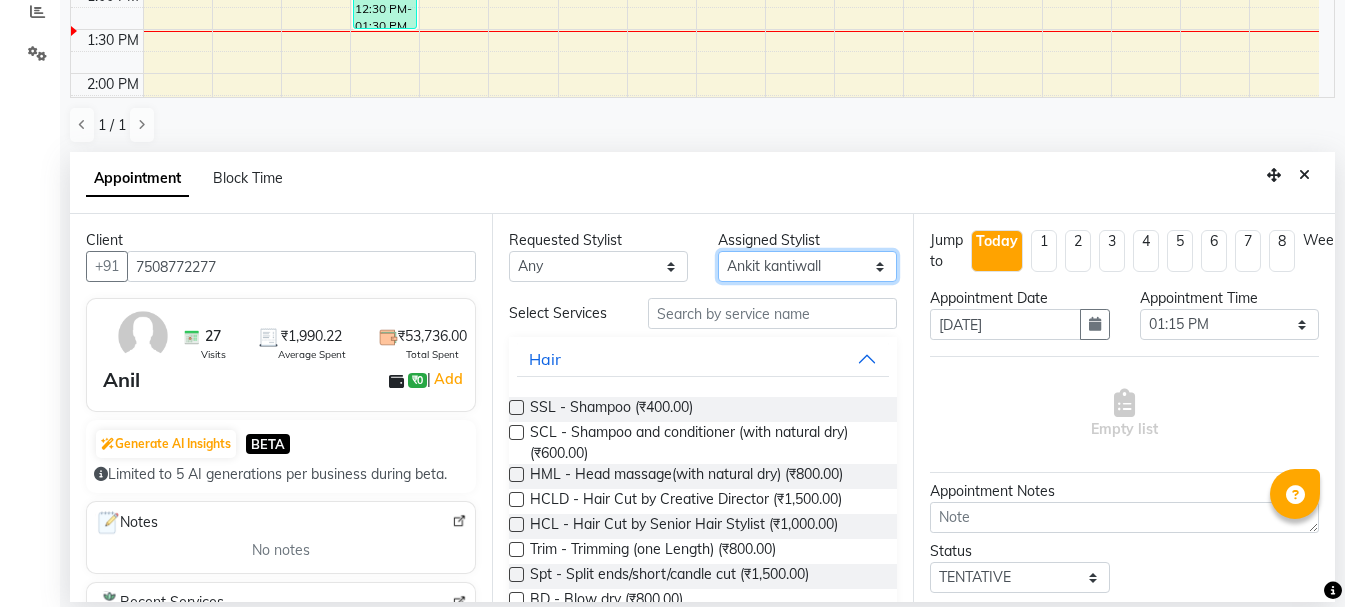 click on "Select  Ankit kantiwall Chandan [PERSON_NAME] [PERSON_NAME] [PERSON_NAME] Neha Nikhil  [PERSON_NAME] [PERSON_NAME] [PERSON_NAME] [PERSON_NAME] [PERSON_NAME]" at bounding box center (807, 266) 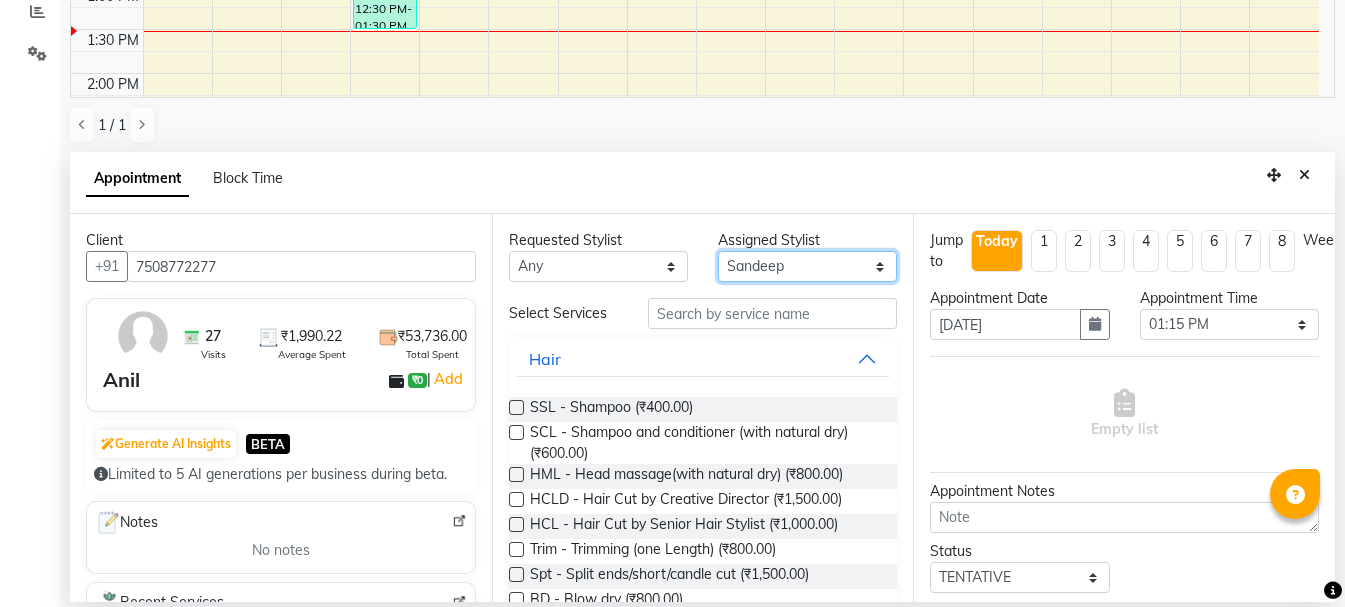 click on "Select  Ankit kantiwall Chandan [PERSON_NAME] [PERSON_NAME] [PERSON_NAME] Neha Nikhil  [PERSON_NAME] [PERSON_NAME] [PERSON_NAME] [PERSON_NAME] [PERSON_NAME]" at bounding box center [807, 266] 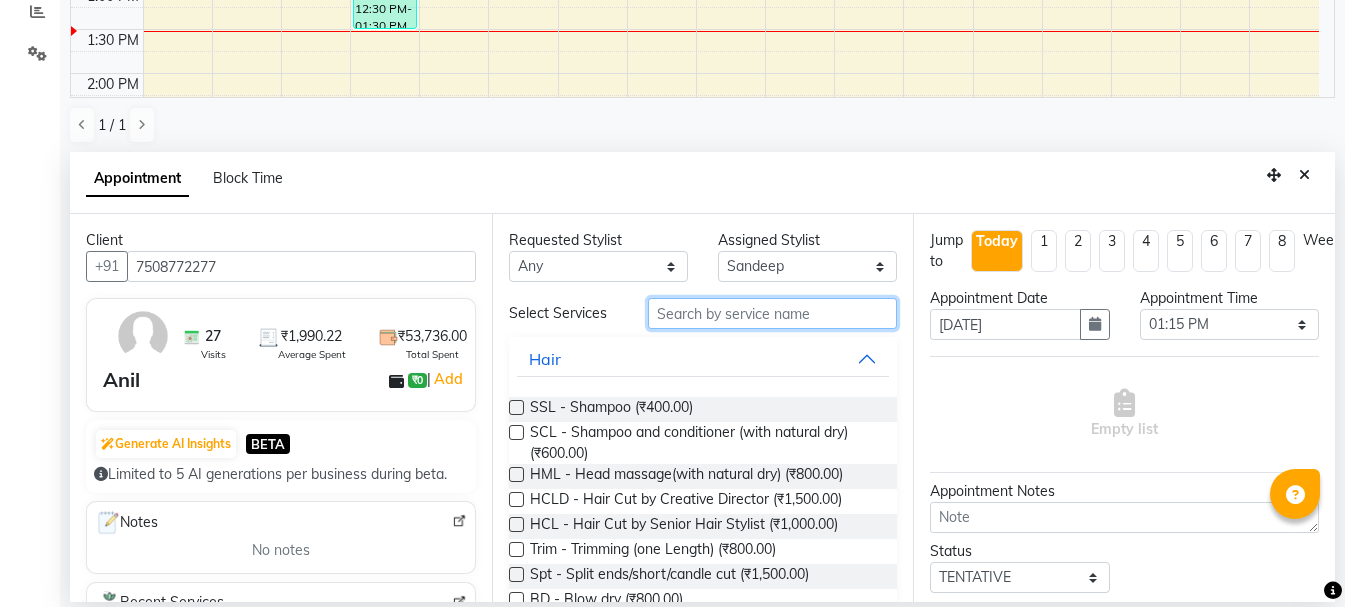 click at bounding box center [772, 313] 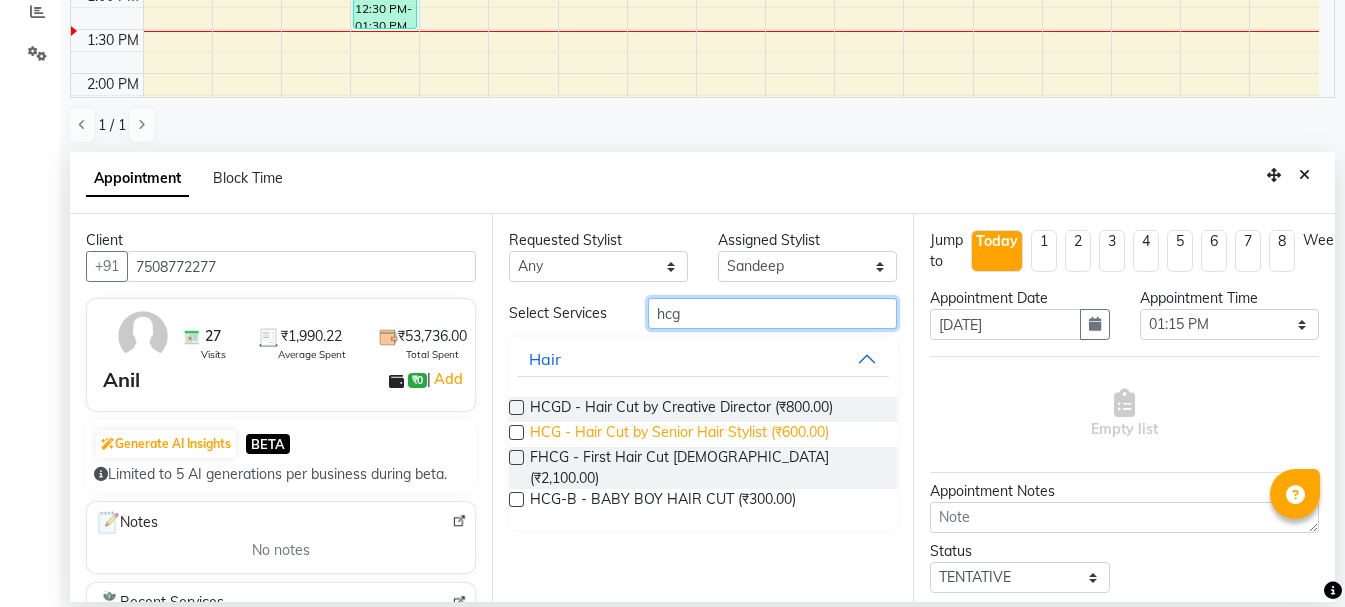 type on "hcg" 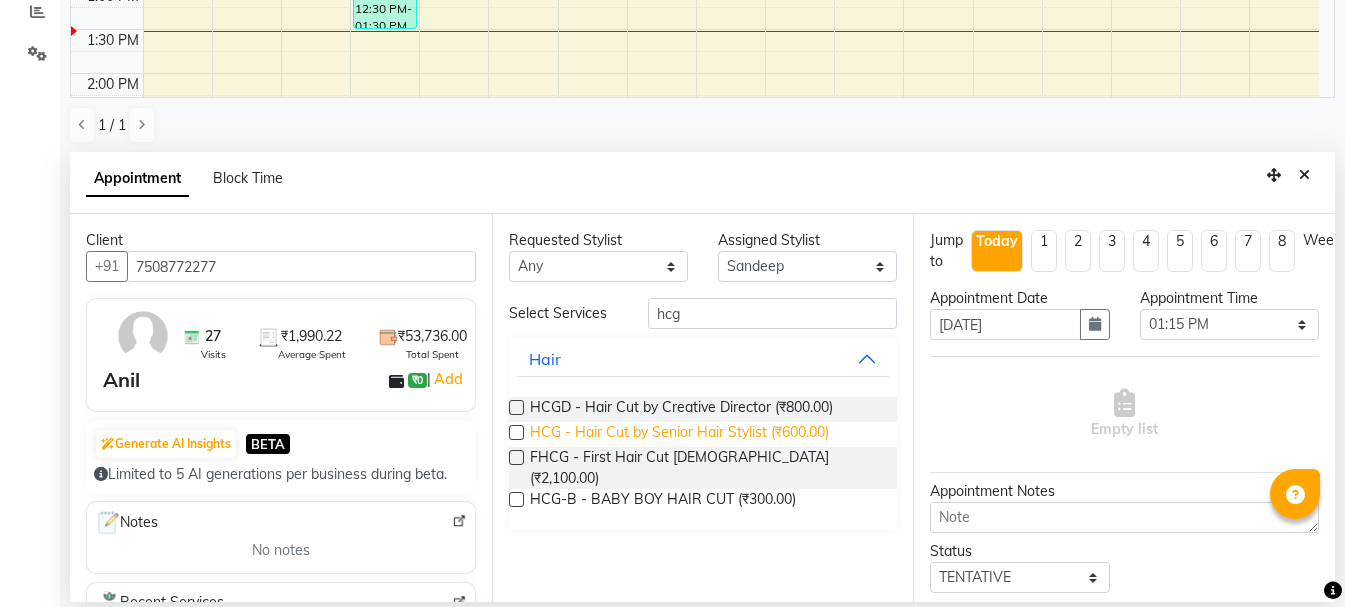 click on "HCG - Hair Cut by Senior Hair Stylist (₹600.00)" at bounding box center [679, 434] 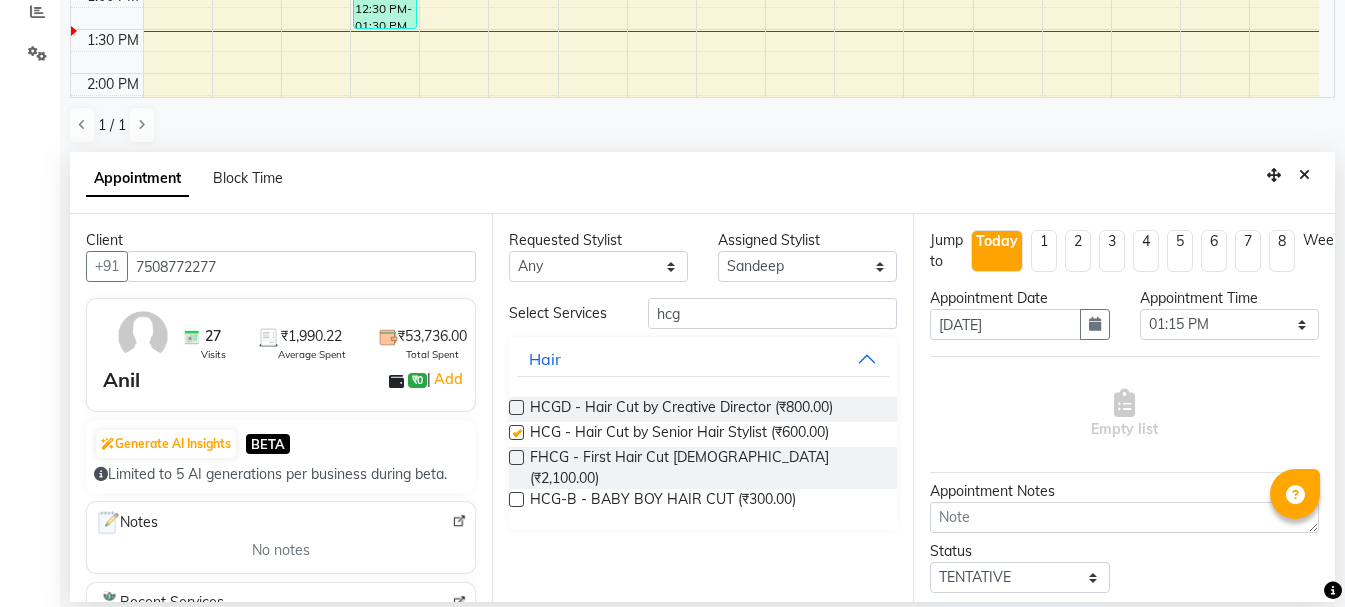 checkbox on "false" 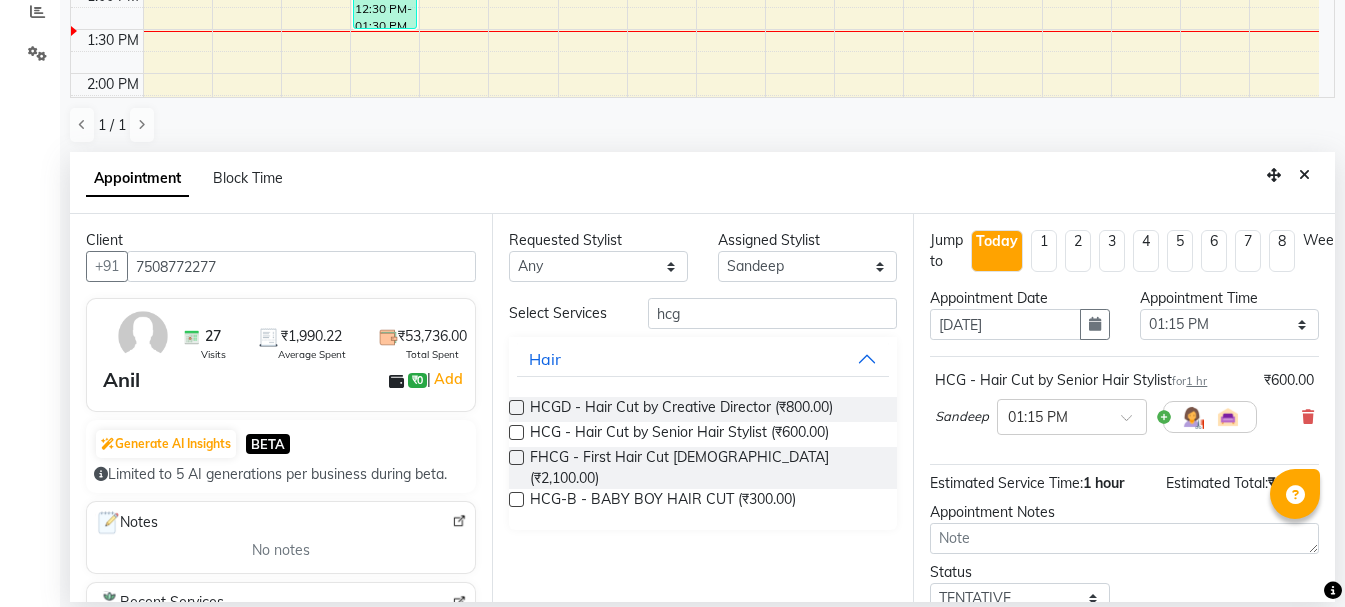 scroll, scrollTop: 153, scrollLeft: 0, axis: vertical 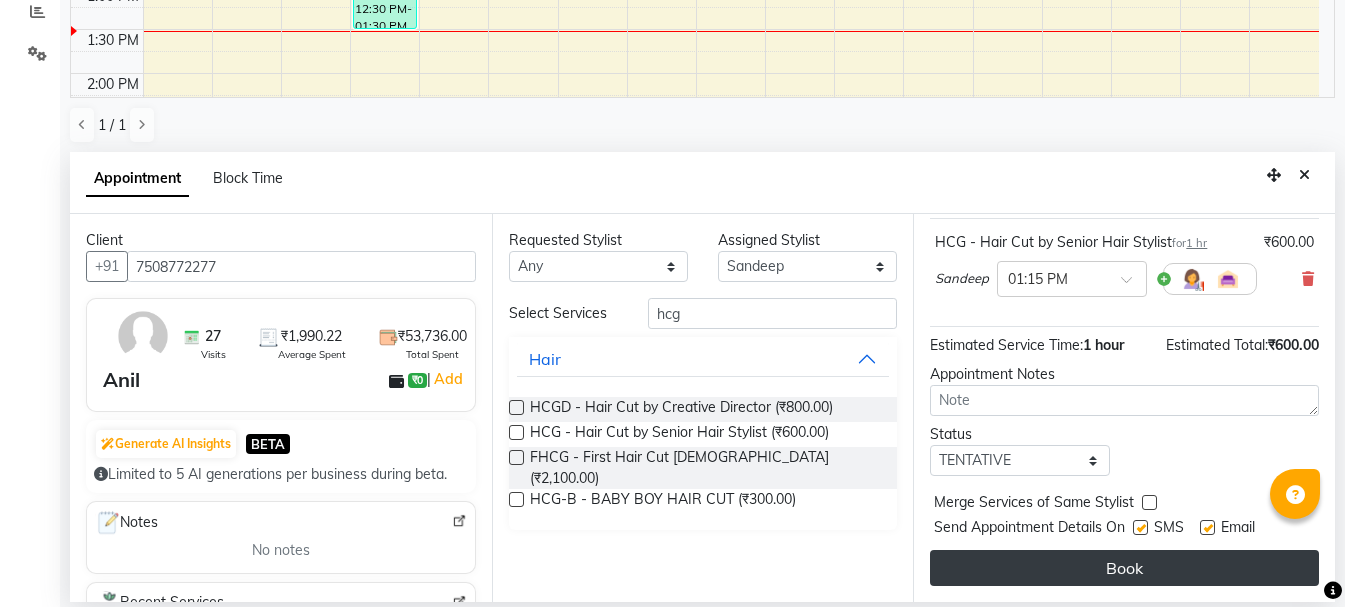 click on "Book" at bounding box center (1124, 568) 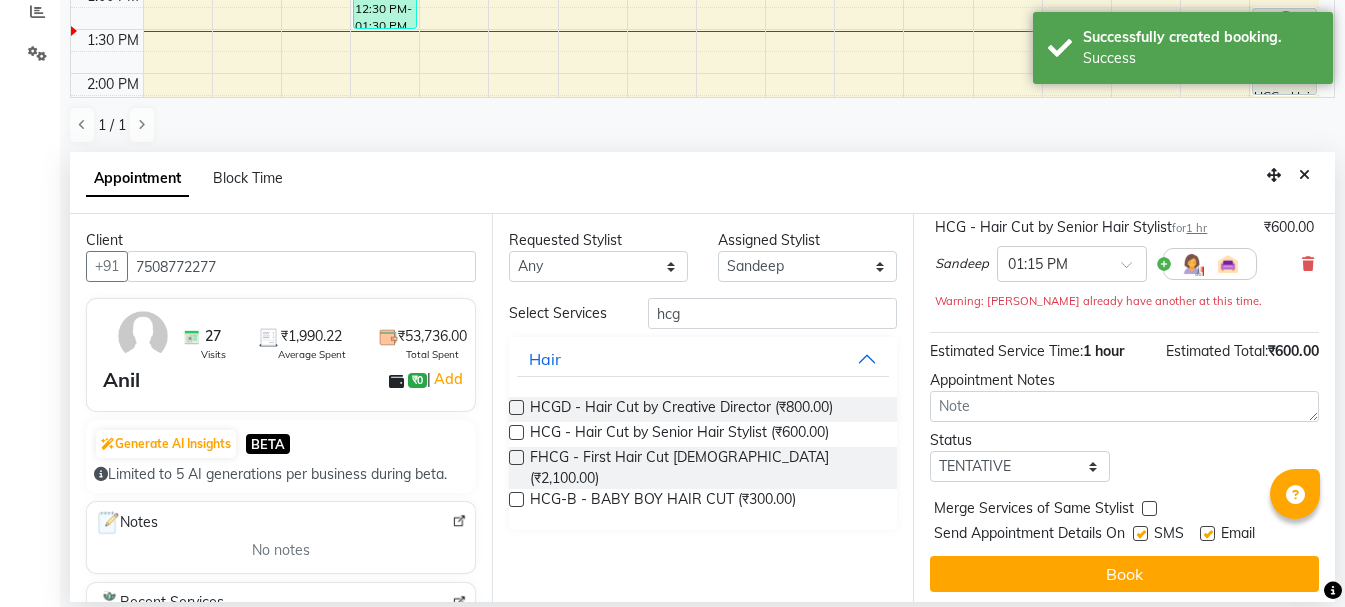 scroll, scrollTop: 0, scrollLeft: 0, axis: both 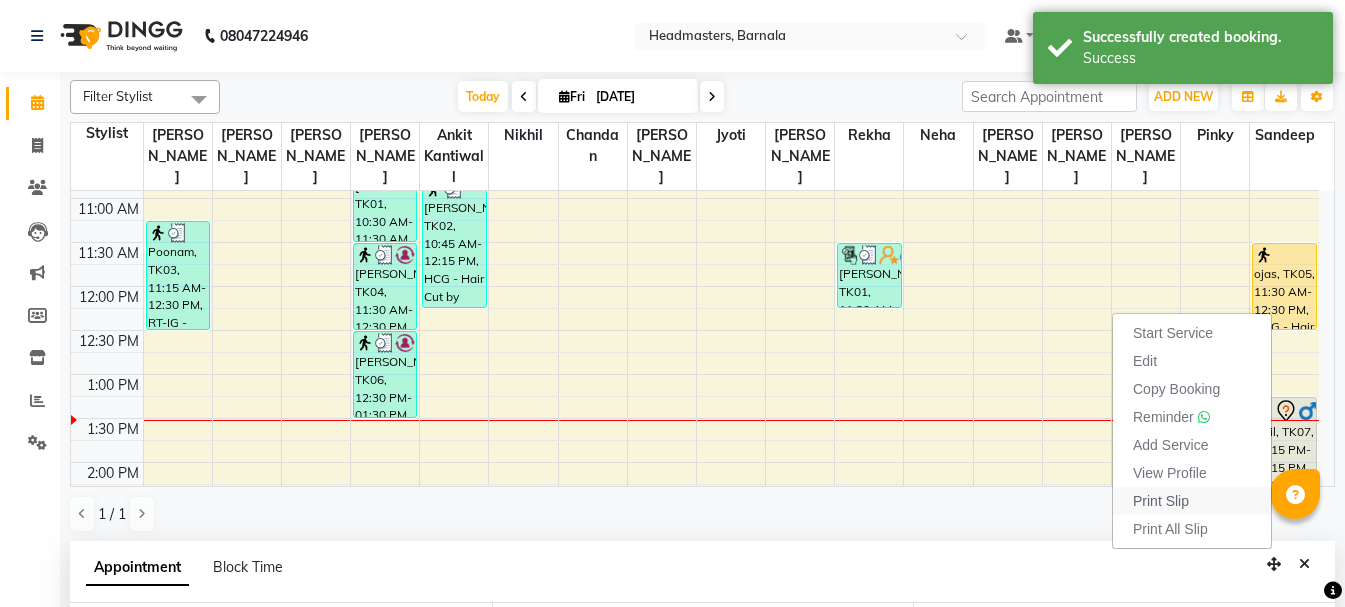 click on "Print Slip" at bounding box center (1161, 501) 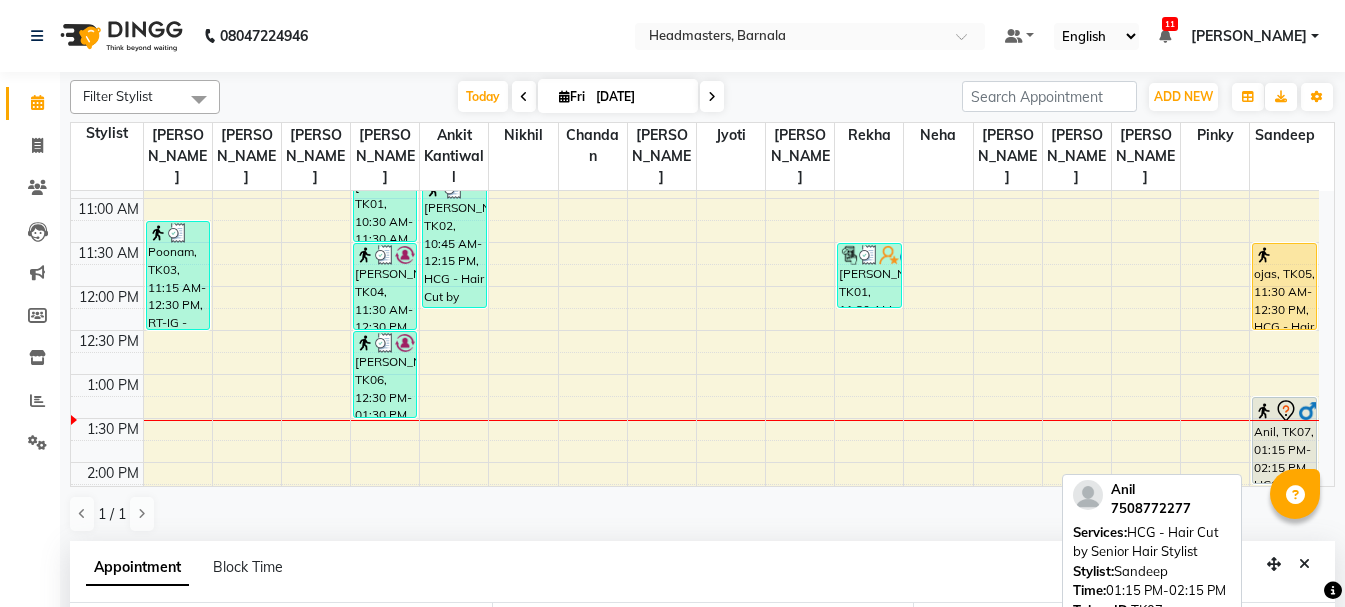 click on "Anil, TK07, 01:15 PM-02:15 PM, HCG - Hair Cut by Senior Hair Stylist" at bounding box center (1284, 440) 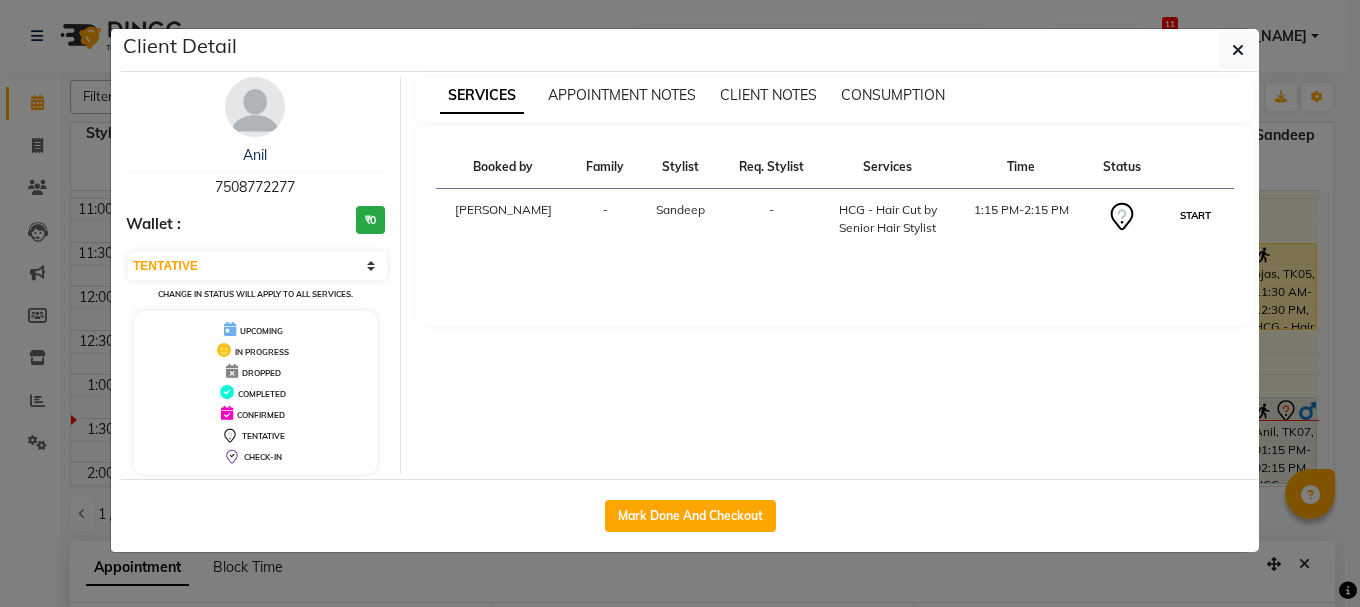 click on "START" at bounding box center [1195, 215] 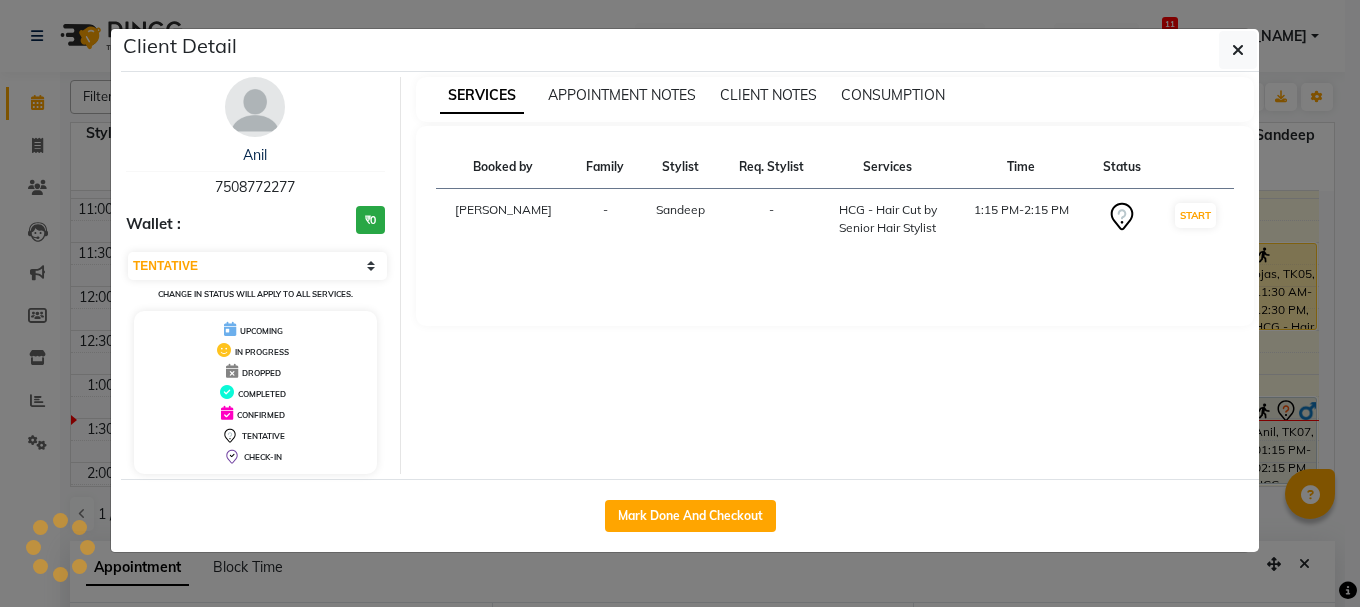 select on "1" 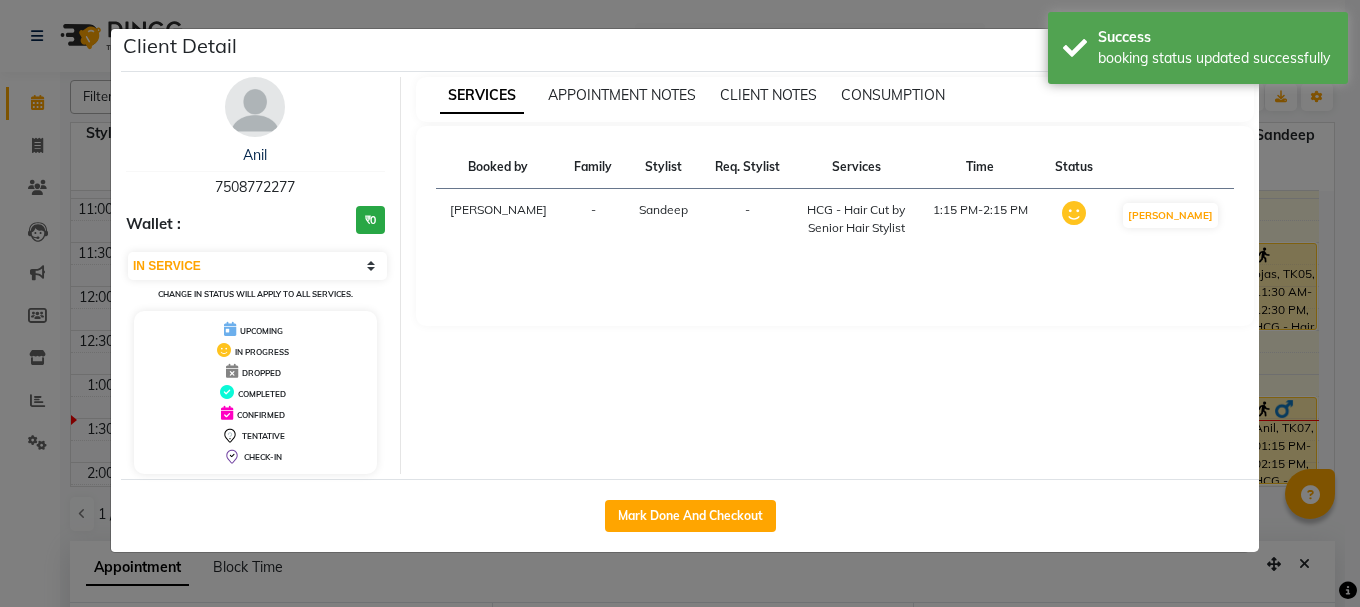 click on "Client Detail  Anil    7508772277 Wallet : ₹0 Select IN SERVICE CONFIRMED TENTATIVE CHECK IN MARK DONE UPCOMING Change in status will apply to all services. UPCOMING IN PROGRESS DROPPED COMPLETED CONFIRMED TENTATIVE CHECK-IN SERVICES APPOINTMENT NOTES CLIENT NOTES CONSUMPTION Booked by Family Stylist Req. Stylist Services Time Status  [PERSON_NAME] -  HCG - Hair Cut by Senior Hair Stylist   1:15 PM-2:15 PM   MARK DONE   Mark Done And Checkout" 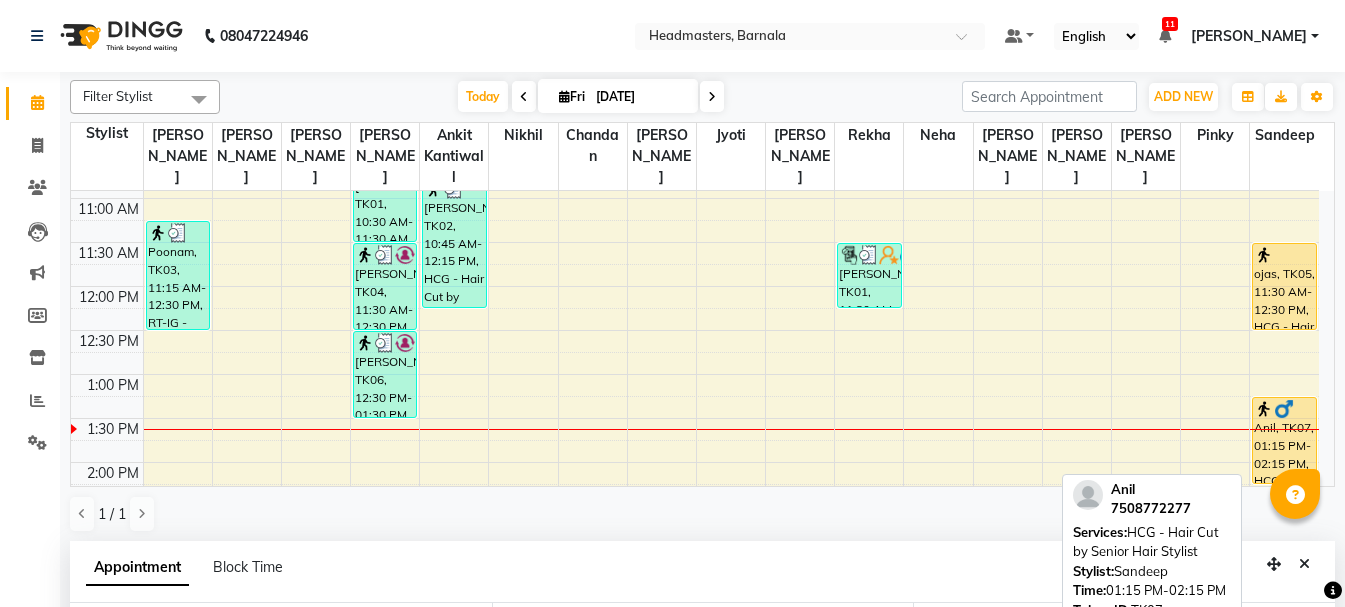 click on "Anil, TK07, 01:15 PM-02:15 PM, HCG - Hair Cut by Senior Hair Stylist" at bounding box center [1284, 440] 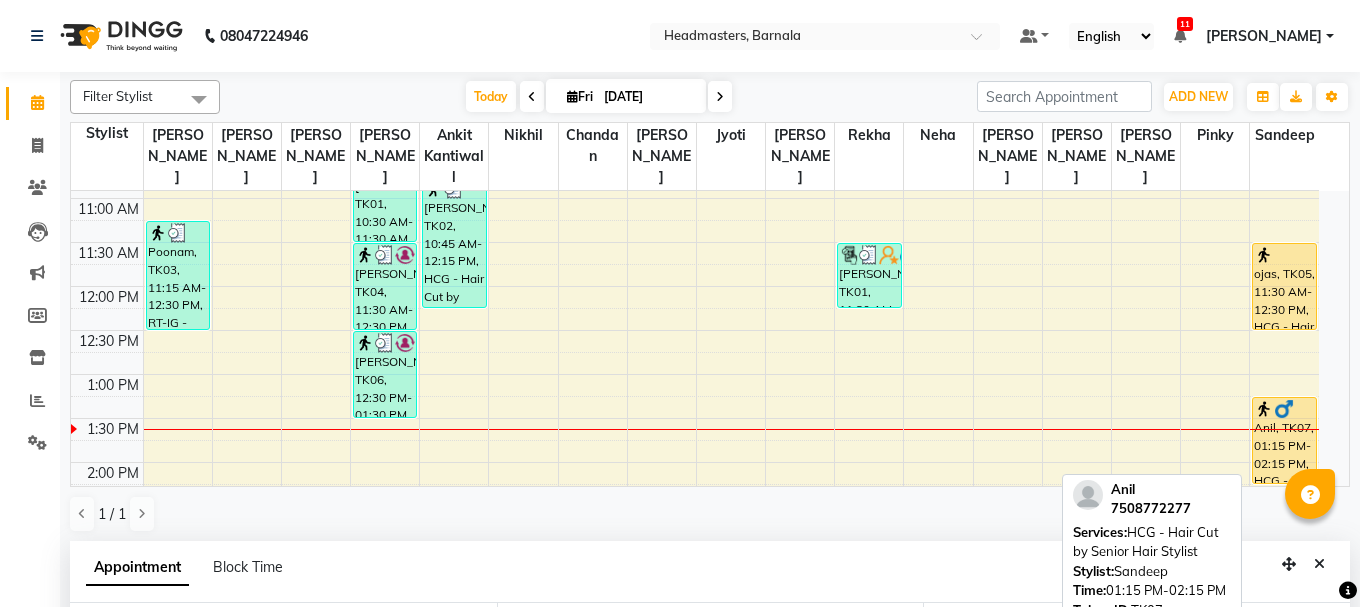 select on "1" 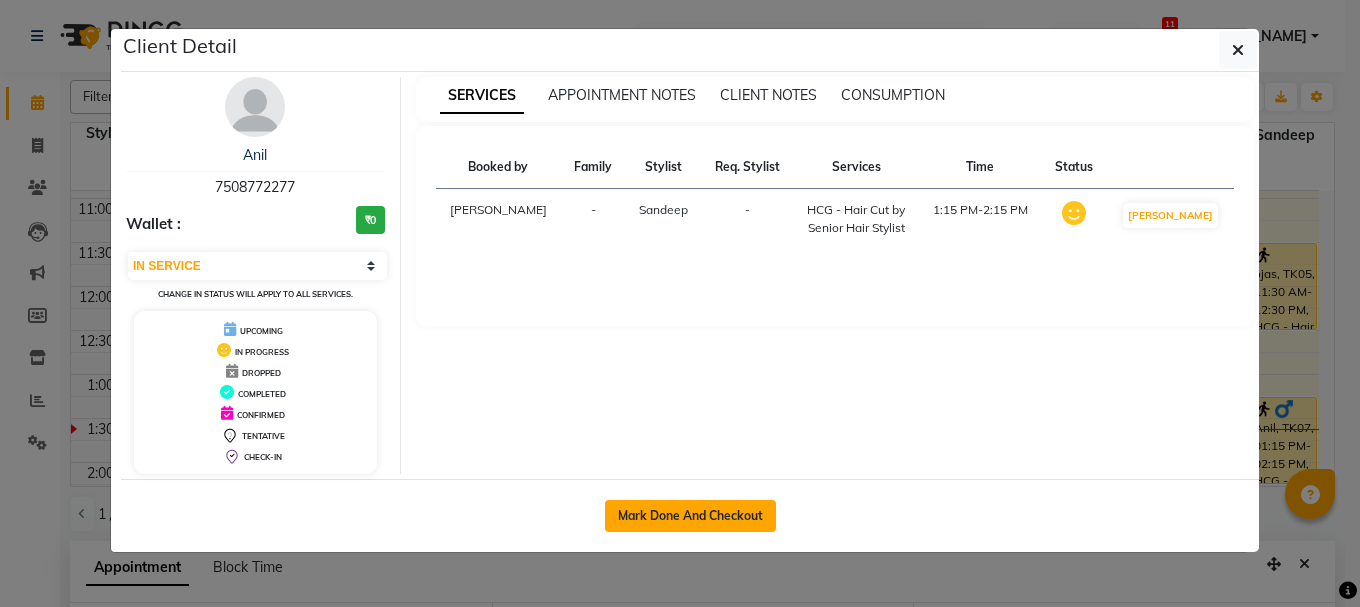 click on "Mark Done And Checkout" 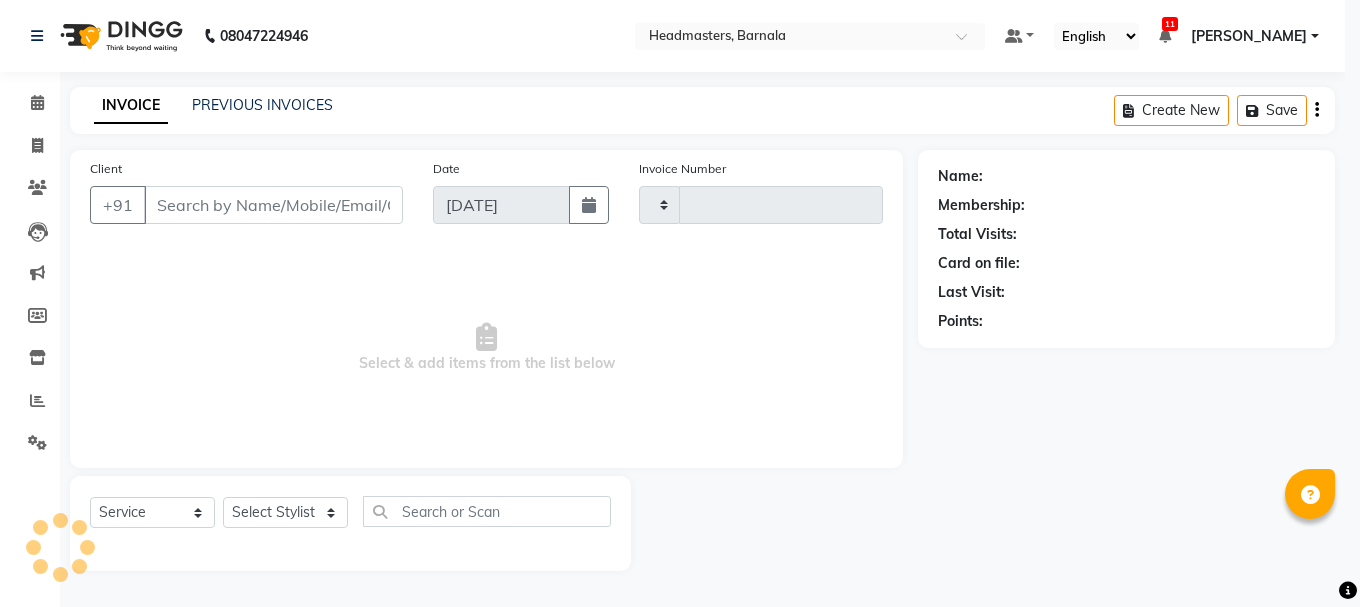 type on "2742" 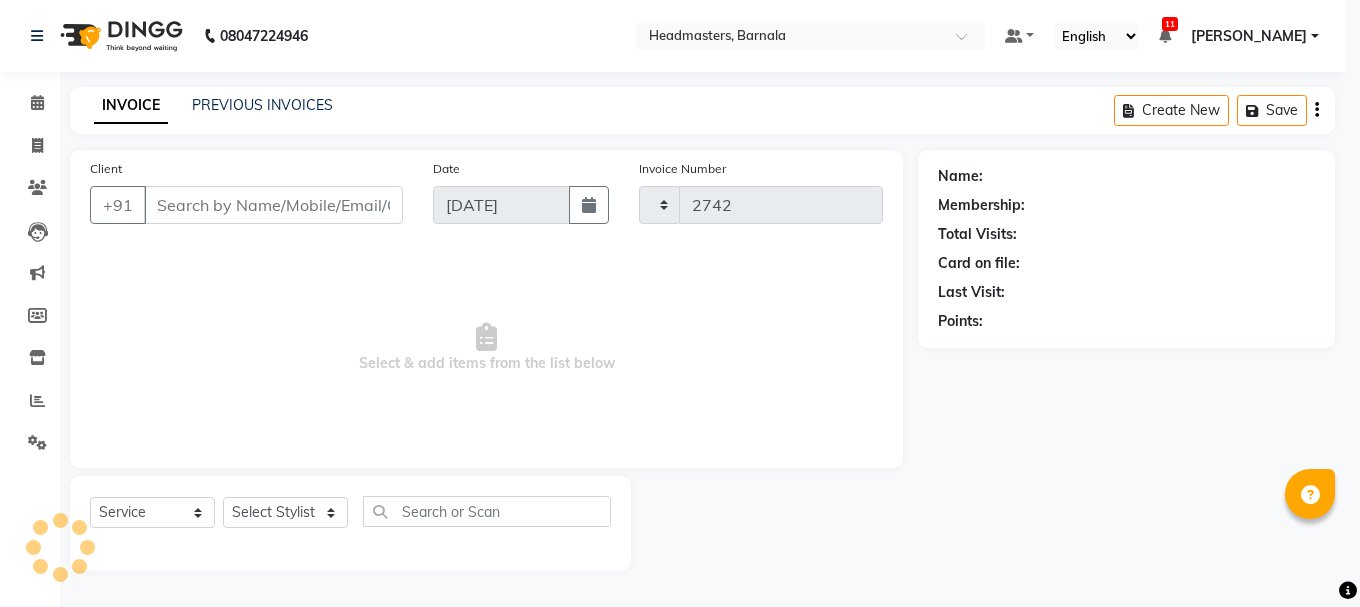 select on "7526" 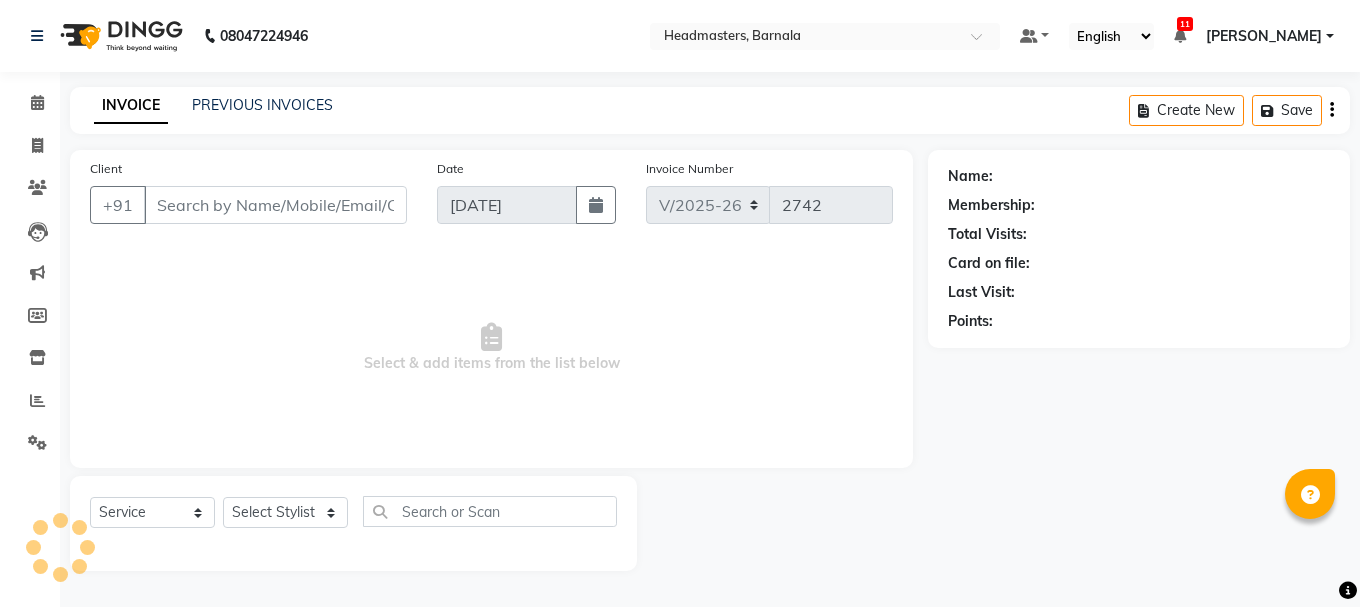 type on "7508772277" 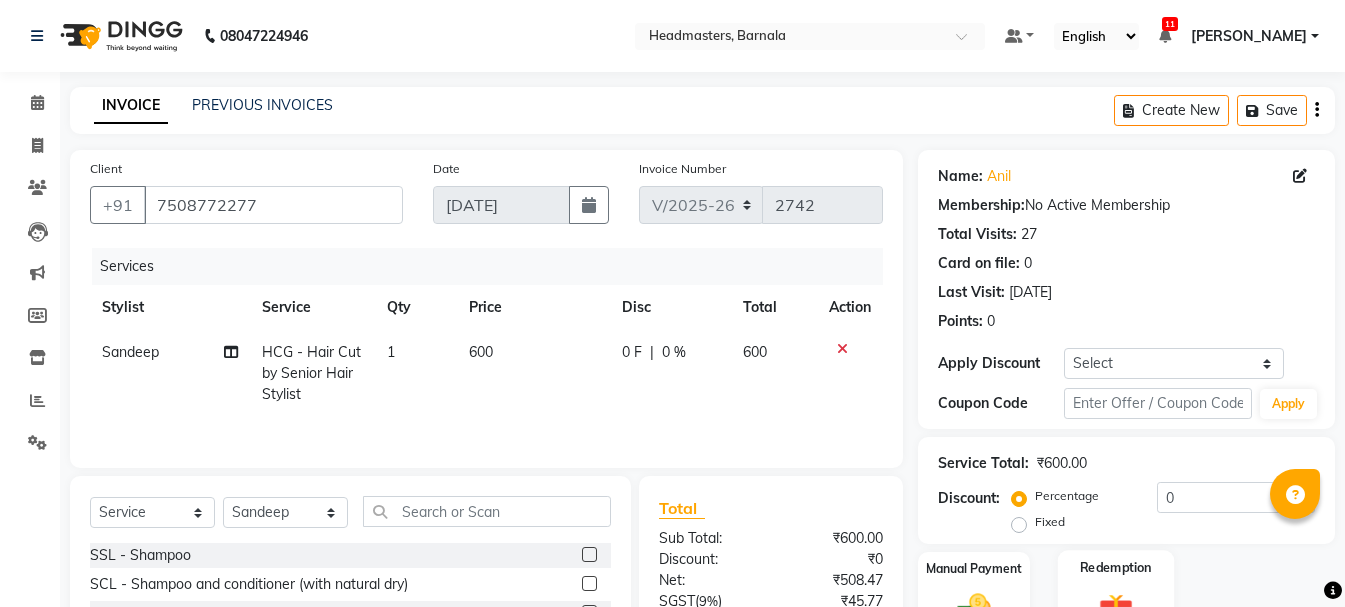 scroll, scrollTop: 190, scrollLeft: 0, axis: vertical 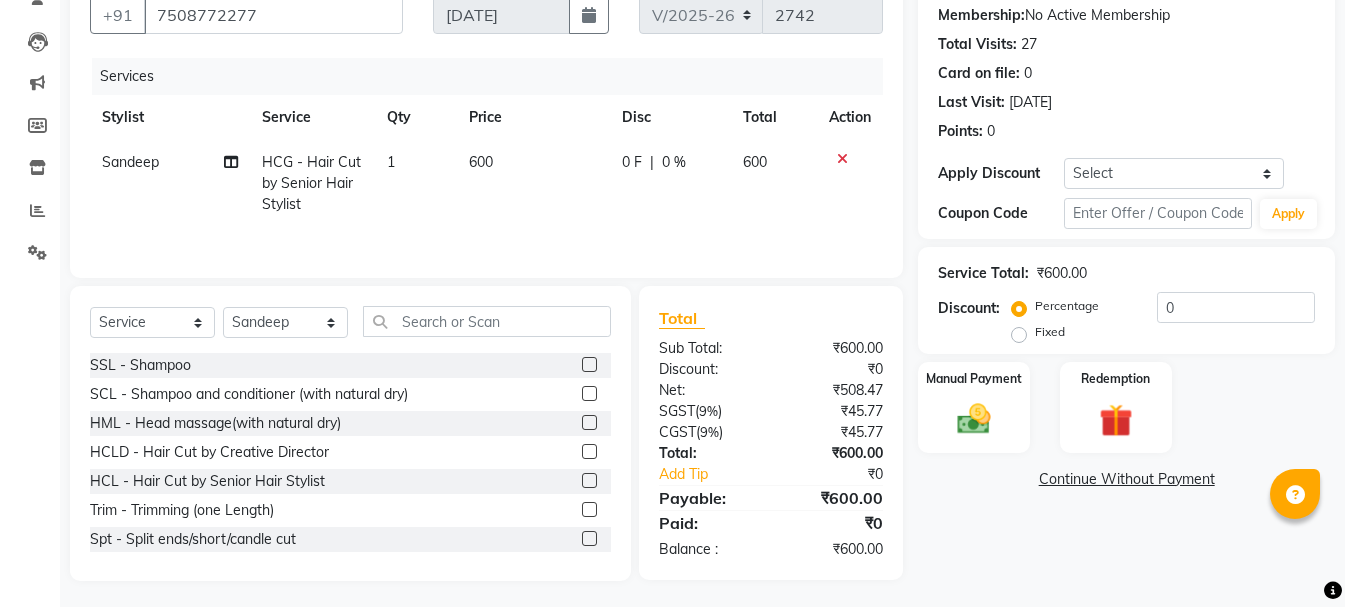 click on "Fixed" 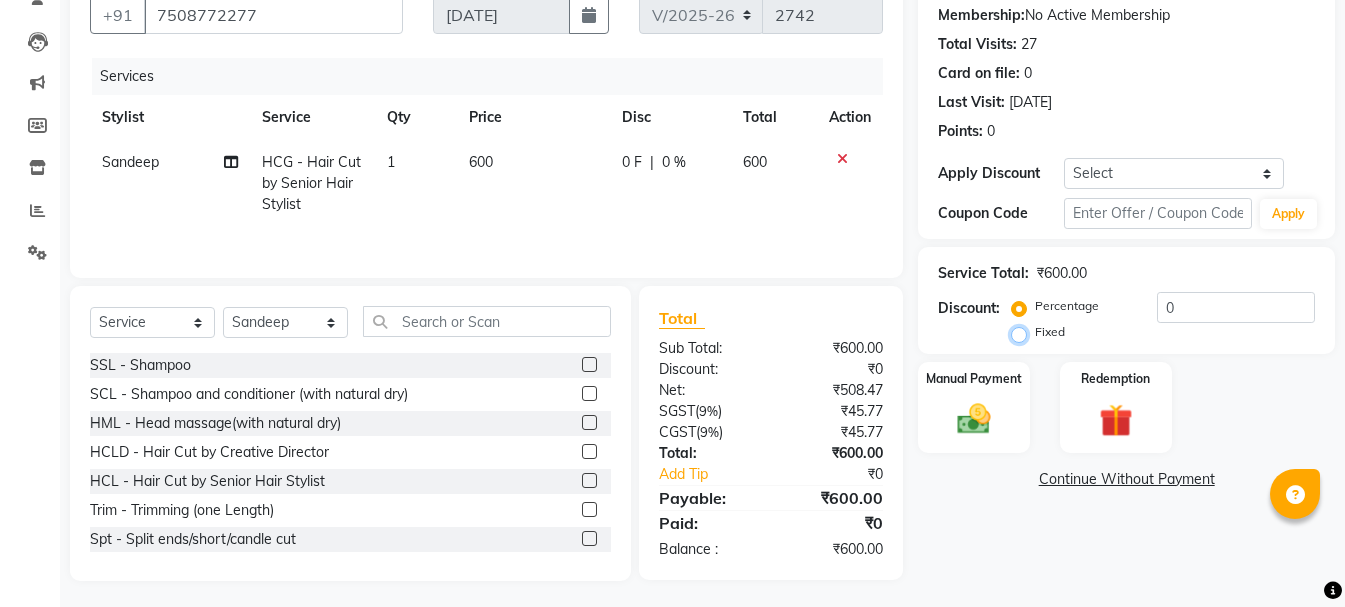 click on "Fixed" at bounding box center (1023, 332) 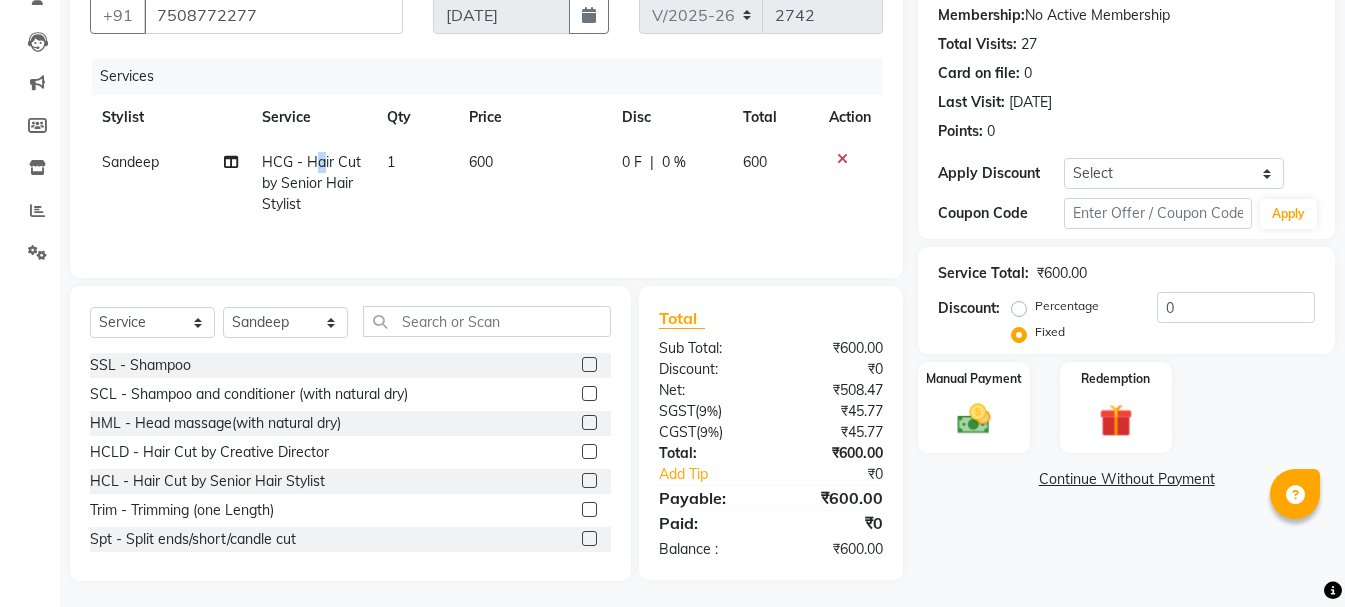 click on "HCG - Hair Cut by Senior Hair Stylist" 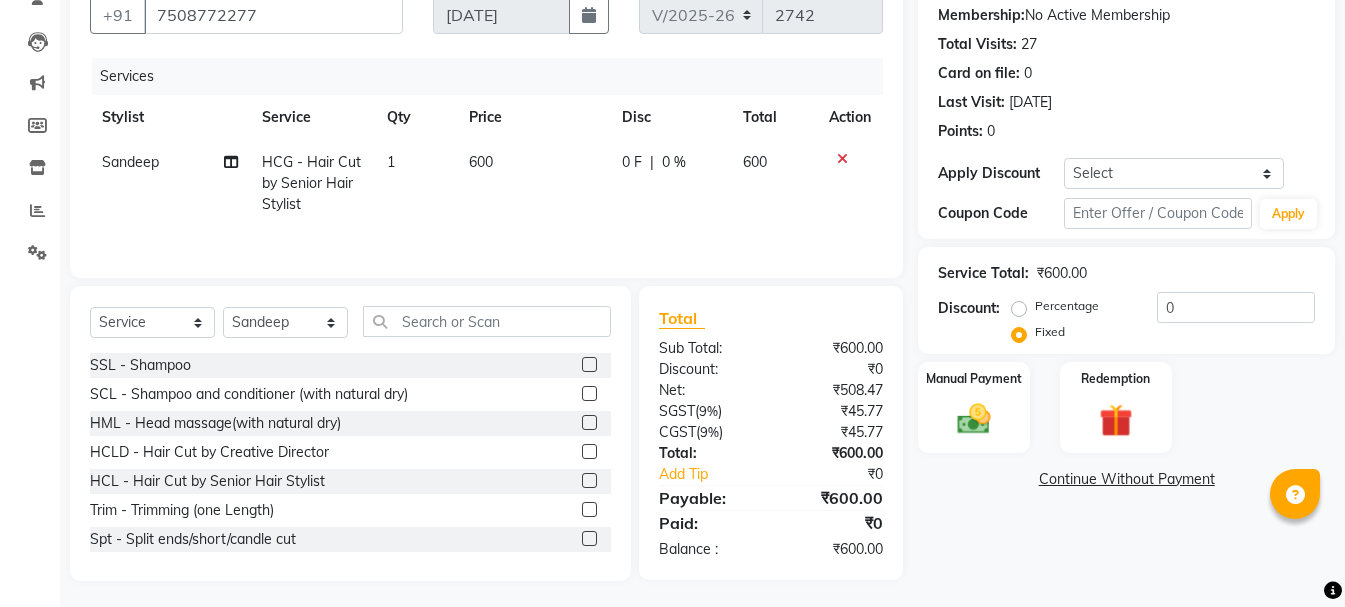select on "71857" 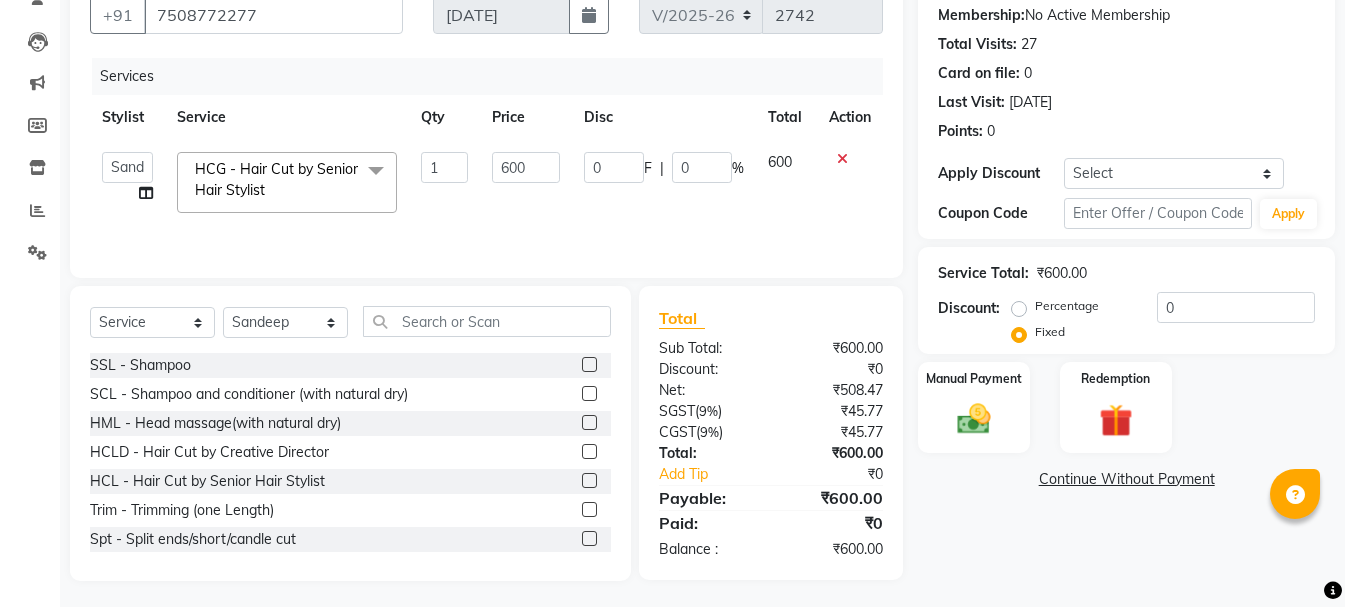 click on "HCG - Hair Cut by Senior Hair Stylist  x" 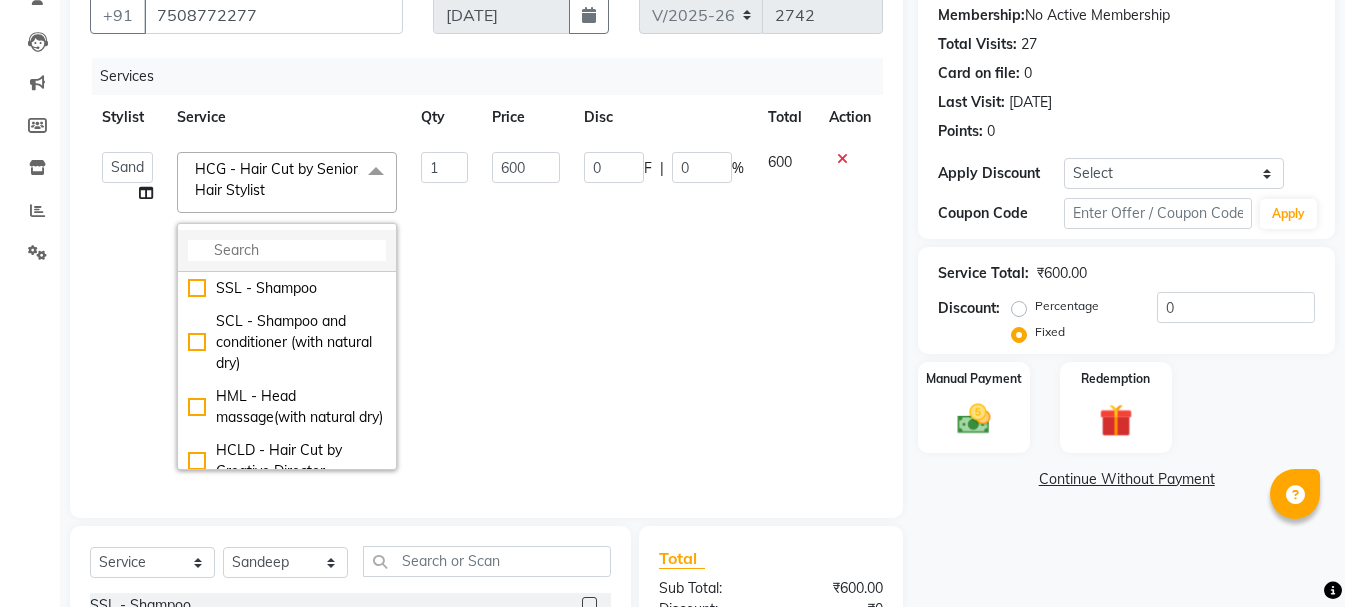 click 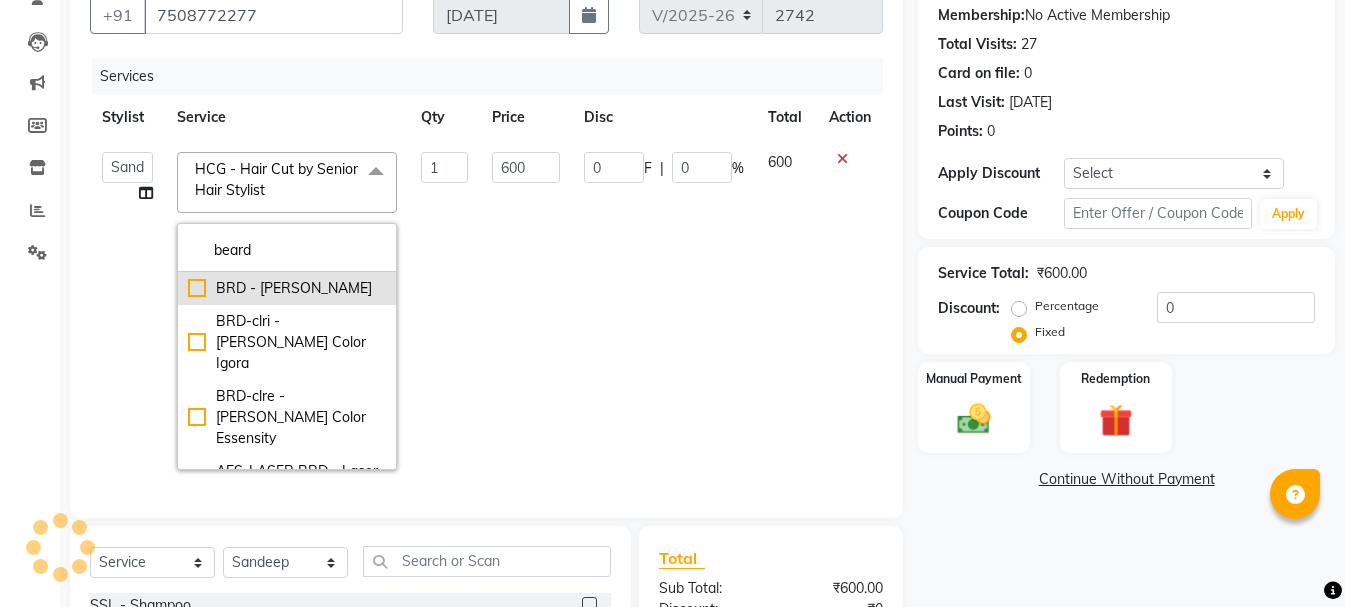 type on "beard" 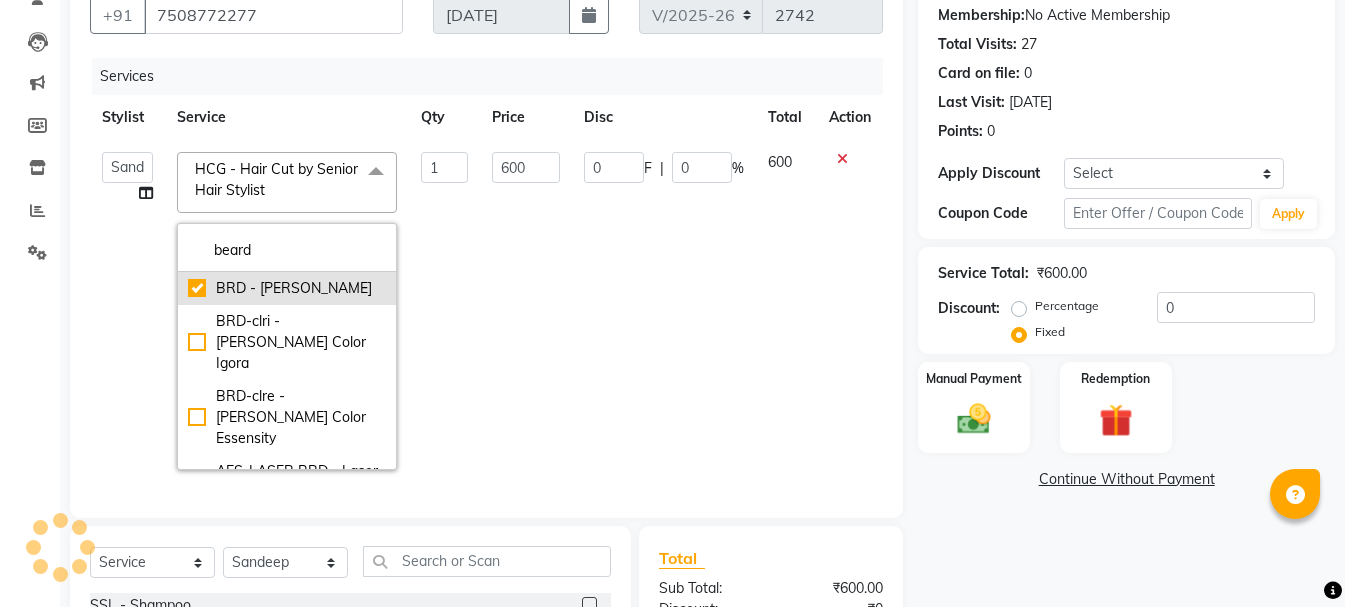 checkbox on "true" 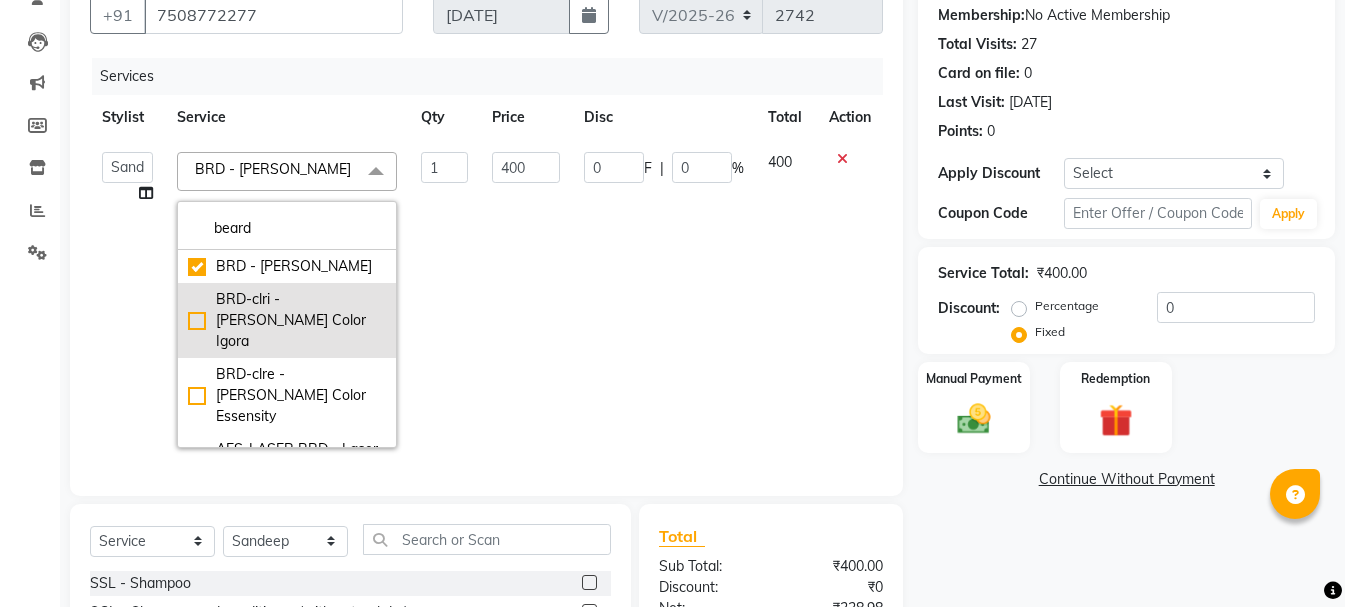 click on "BRD-clri - [PERSON_NAME] Color Igora" 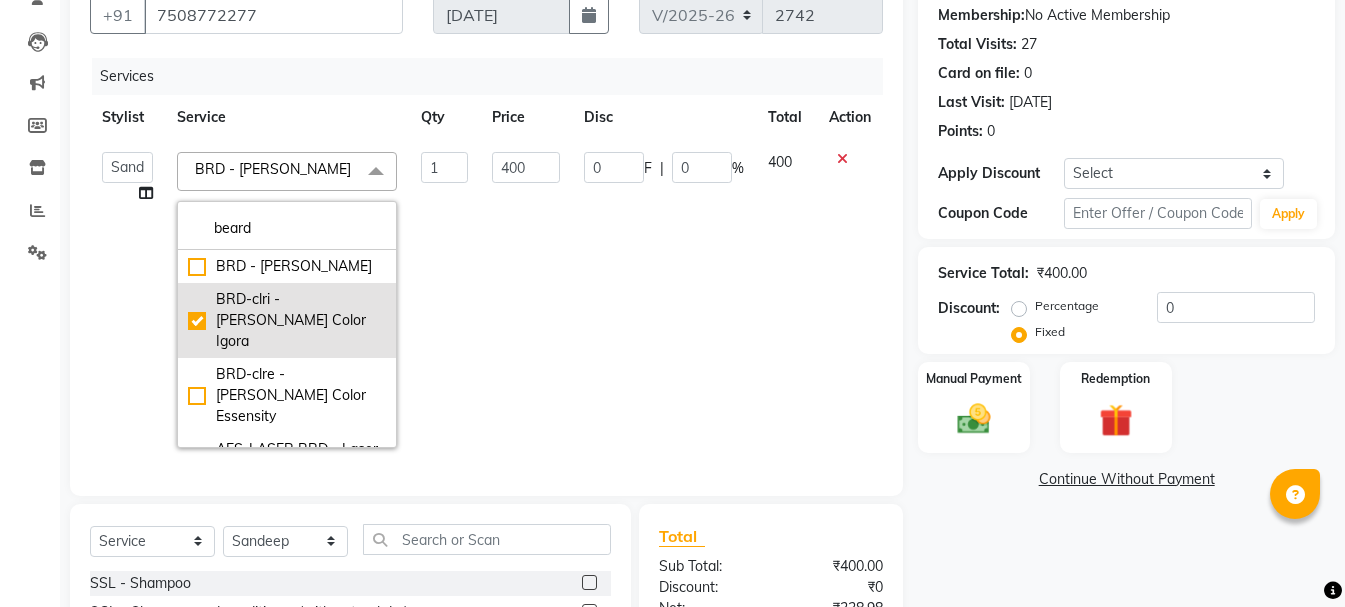 checkbox on "false" 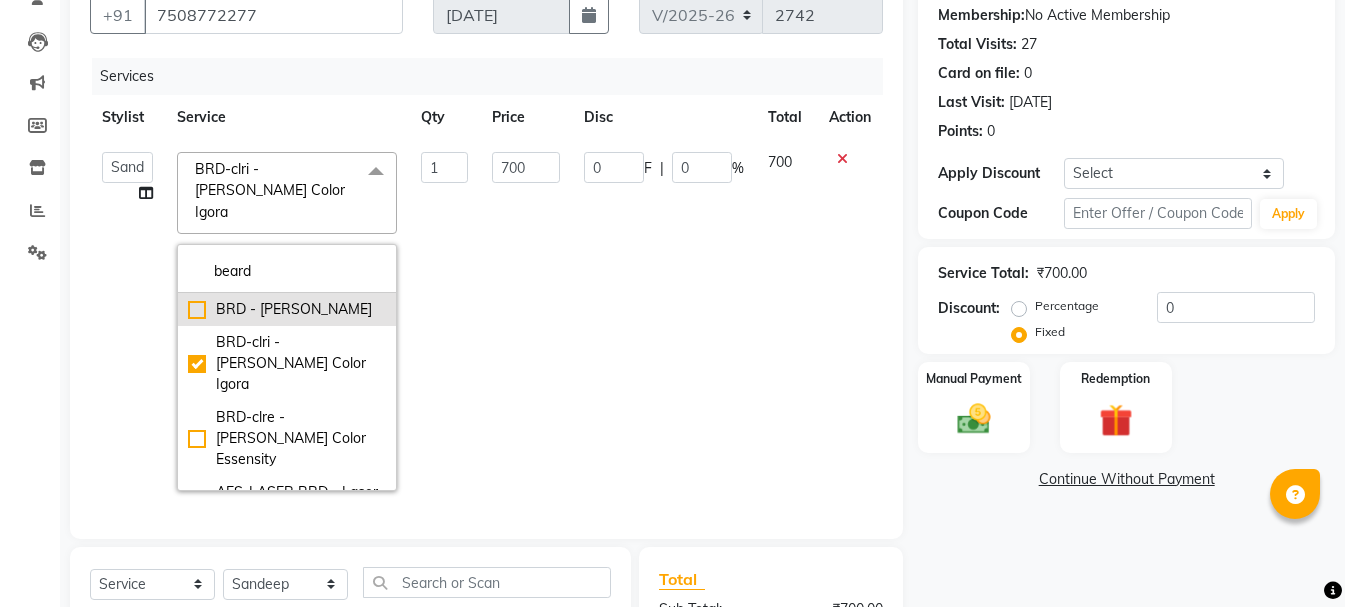 click on "BRD - [PERSON_NAME]" 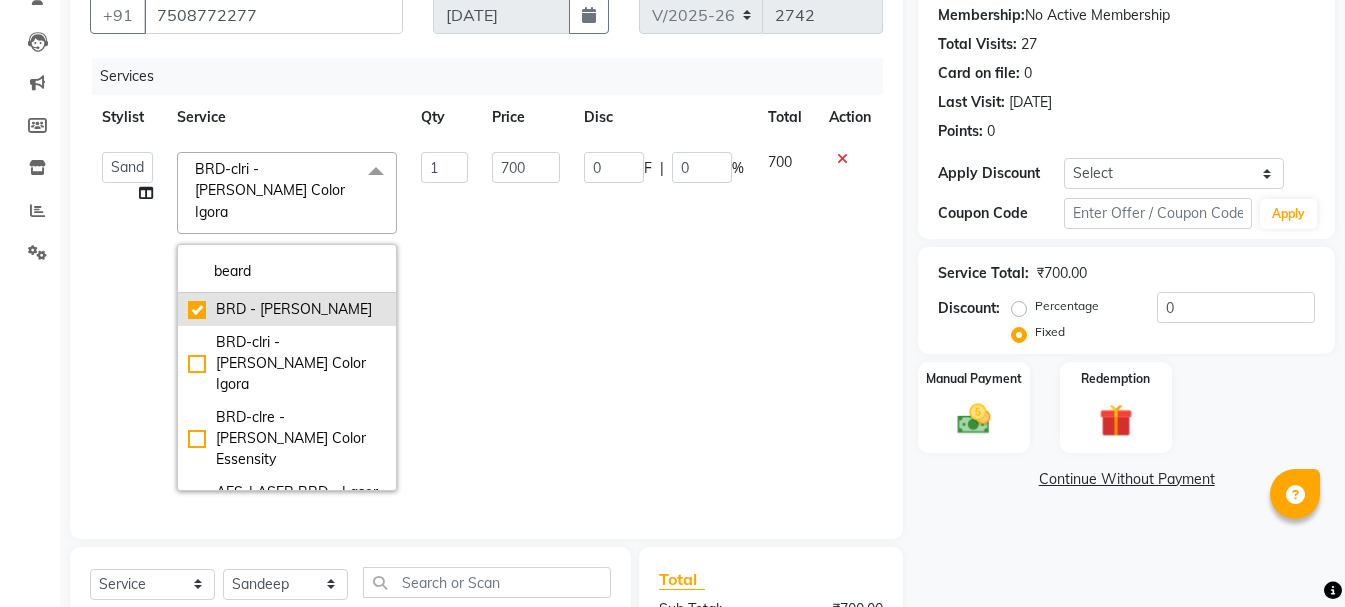 checkbox on "true" 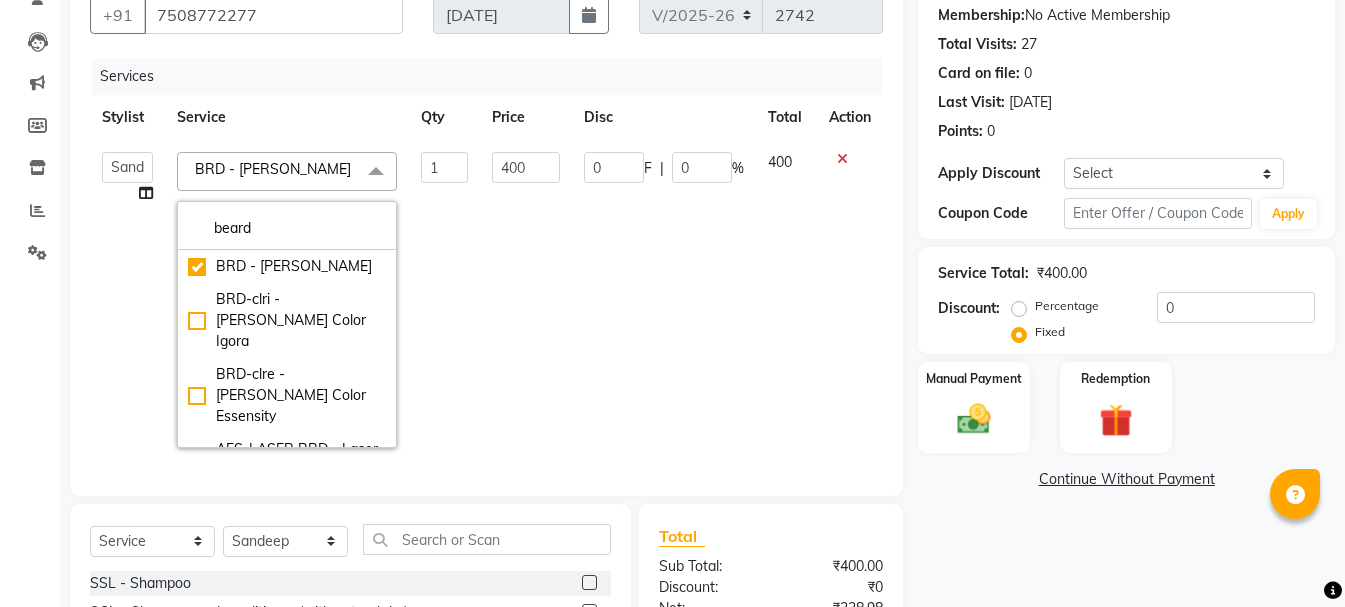 click on "400" 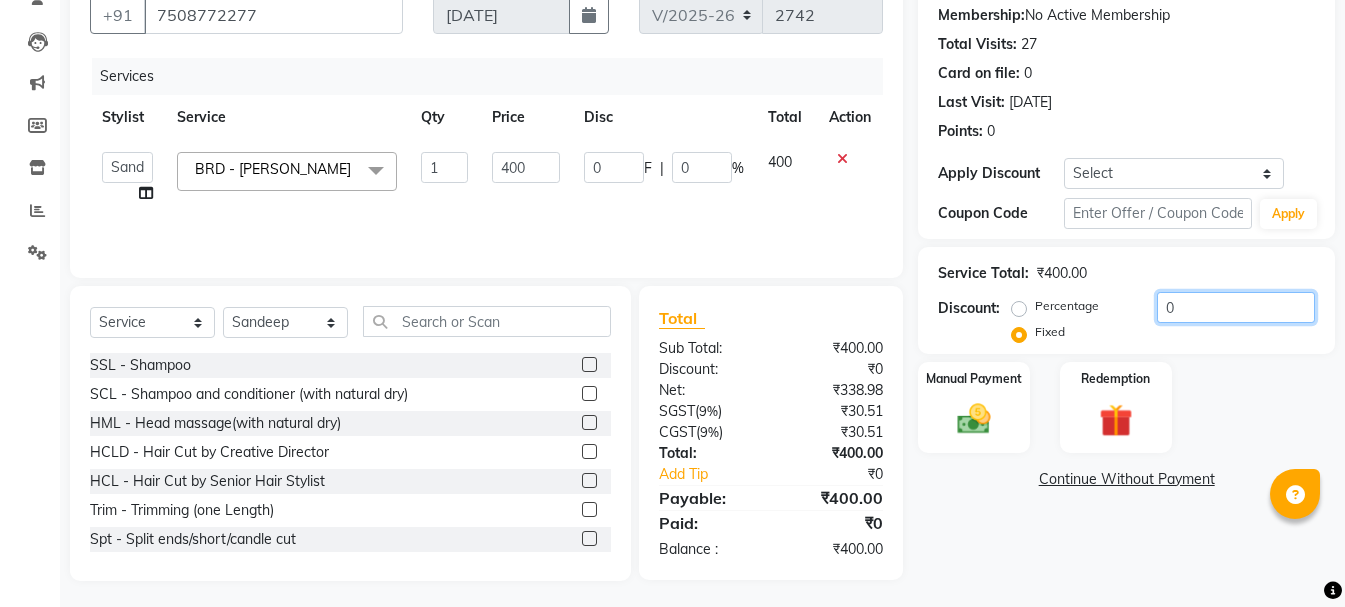 drag, startPoint x: 1187, startPoint y: 304, endPoint x: 1158, endPoint y: 318, distance: 32.202484 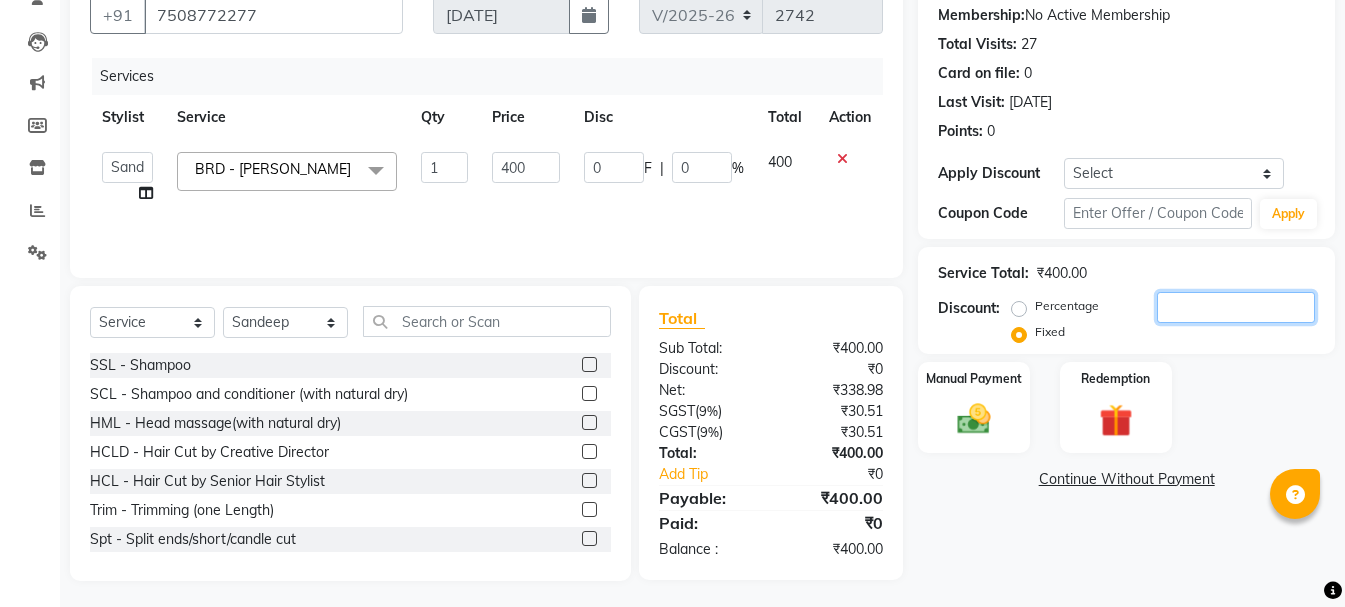 type on "3" 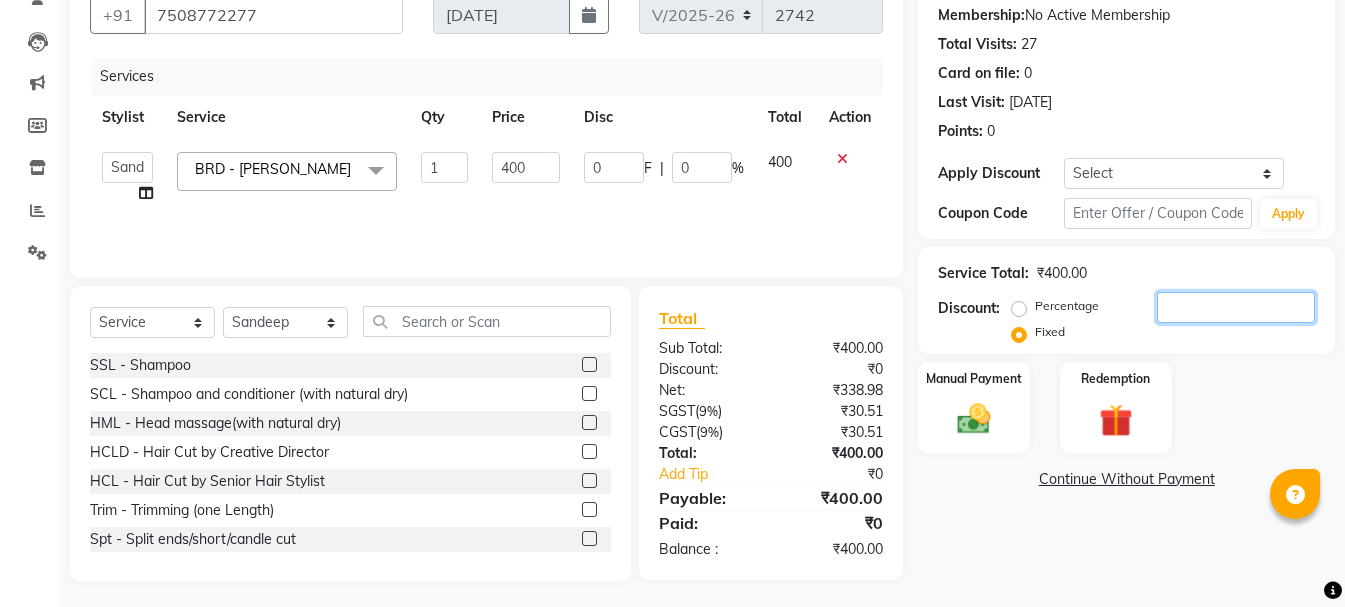 type on "3" 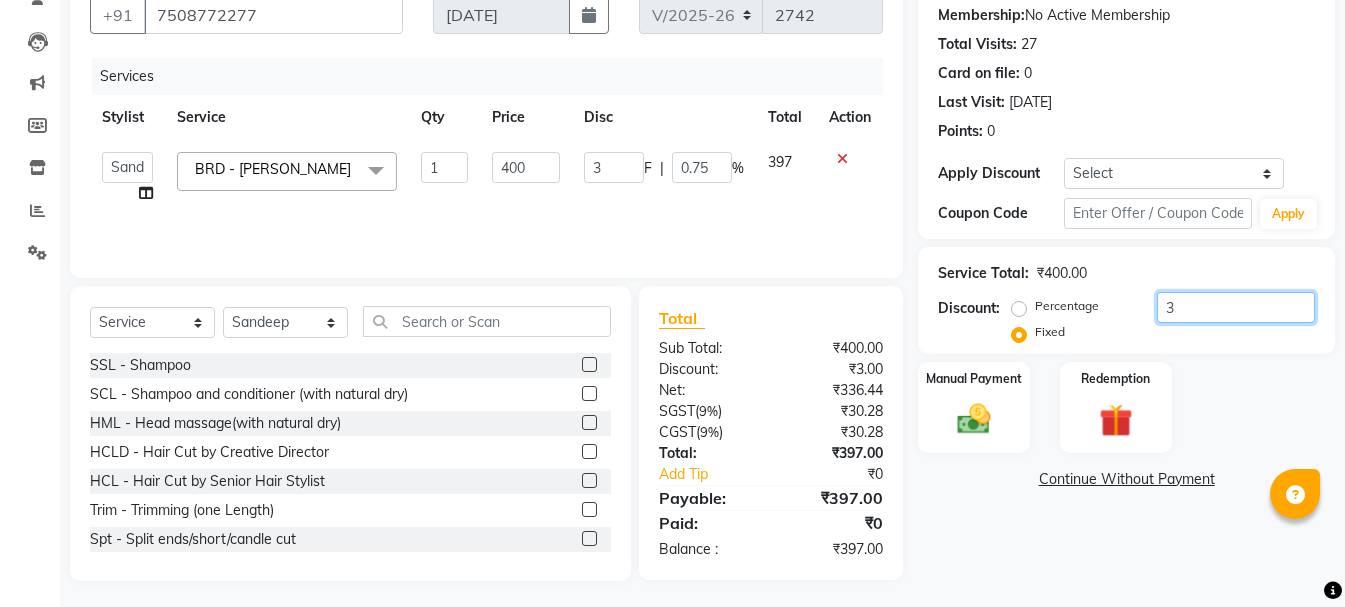 type on "30" 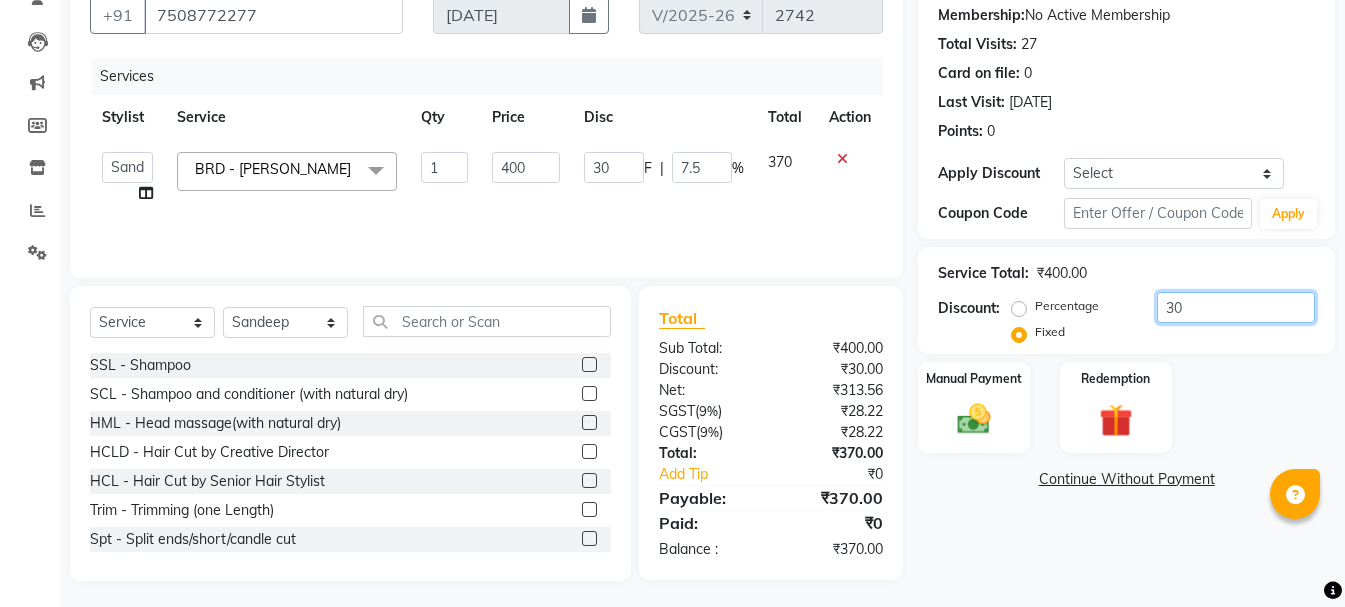 type on "300" 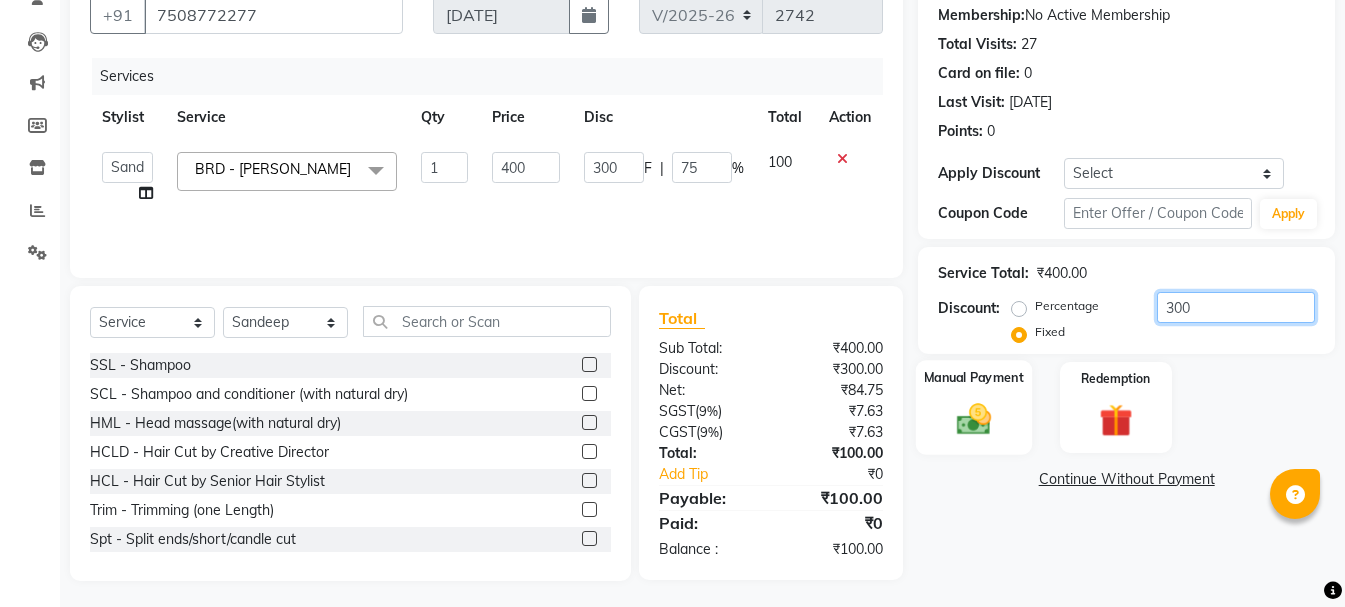 type on "300" 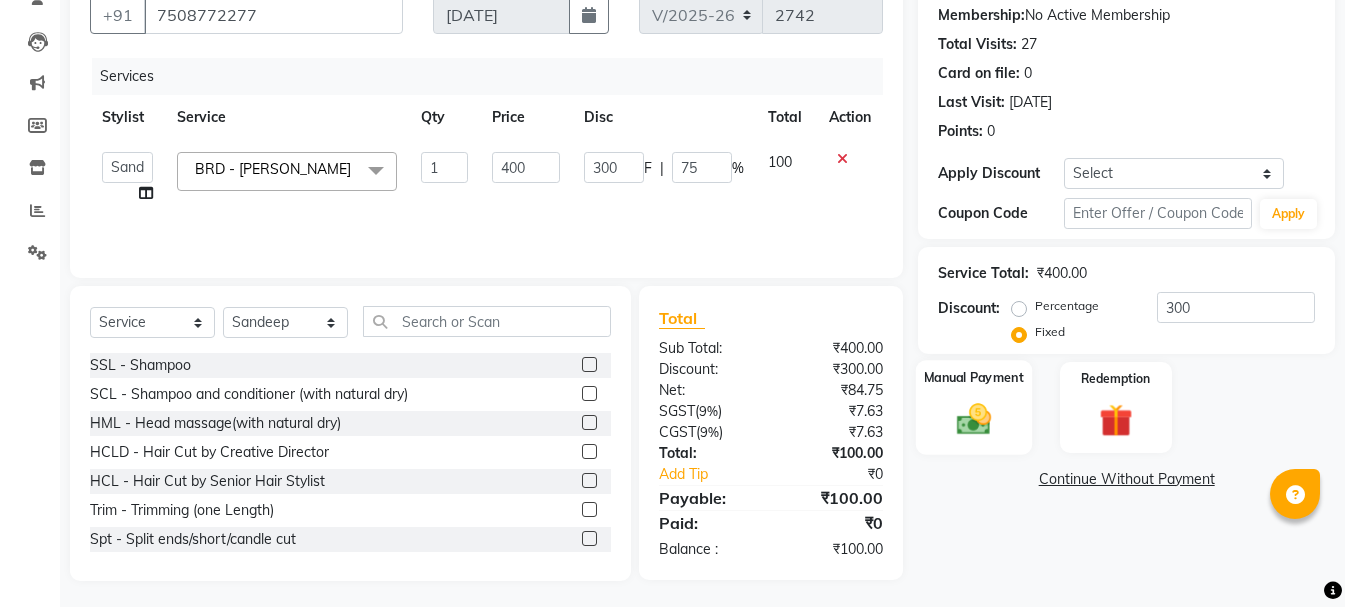 click on "Manual Payment" 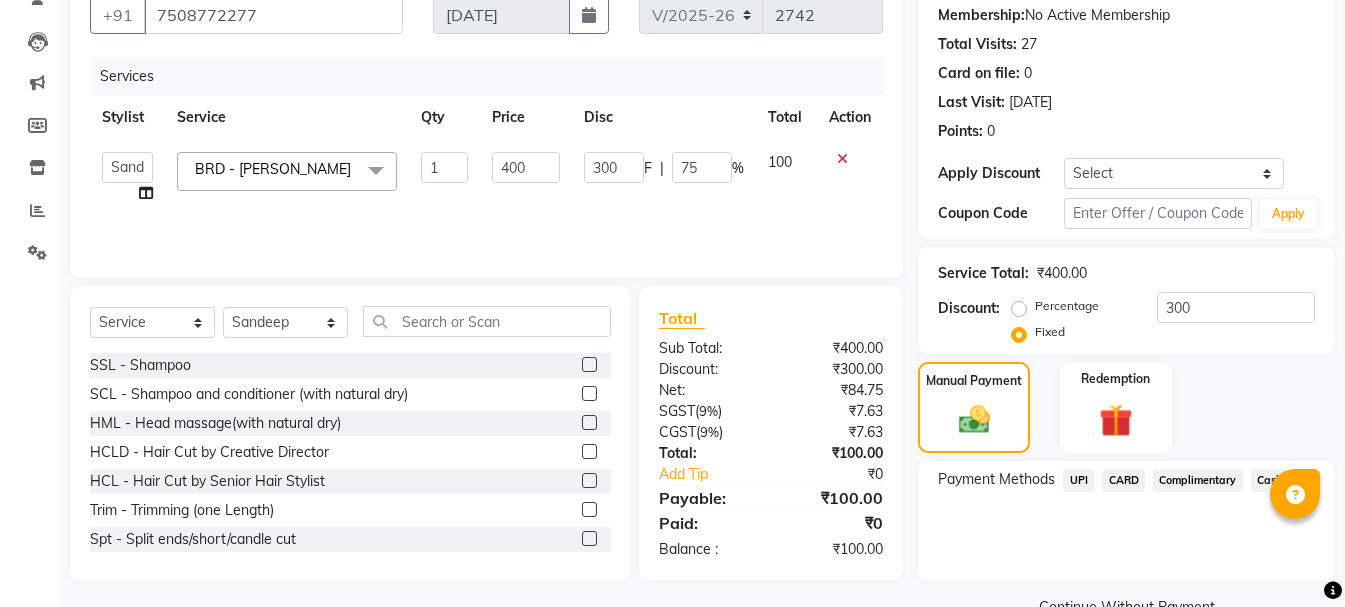 click on "Cash" 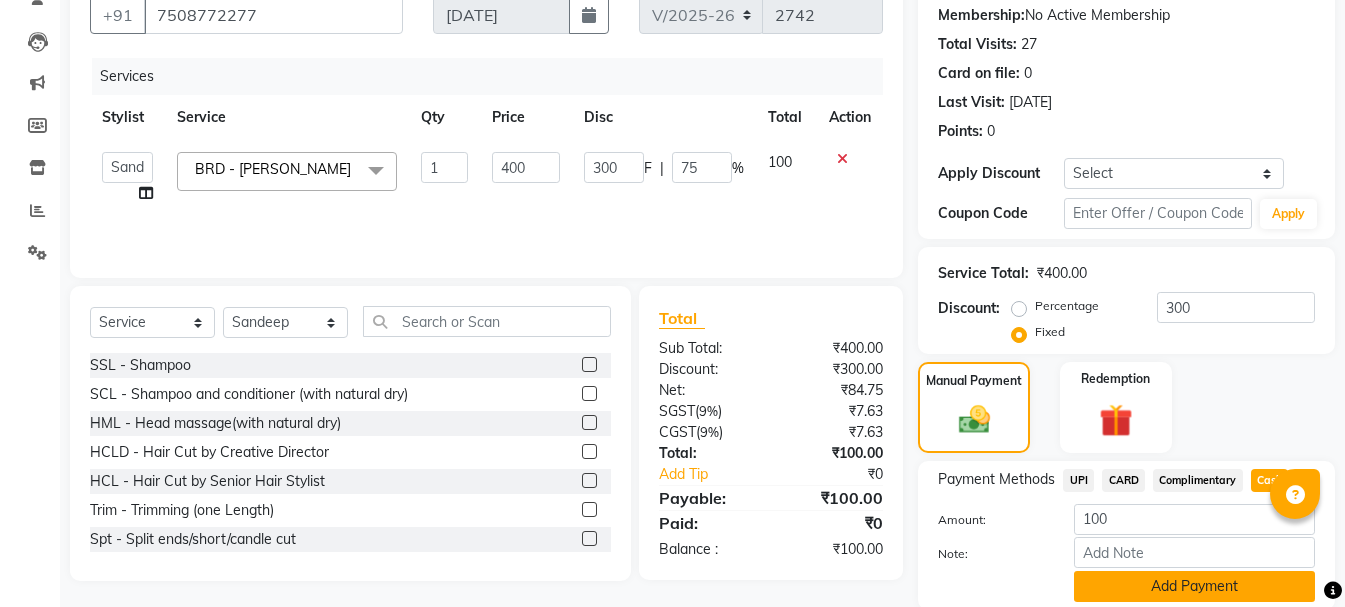 click on "Add Payment" 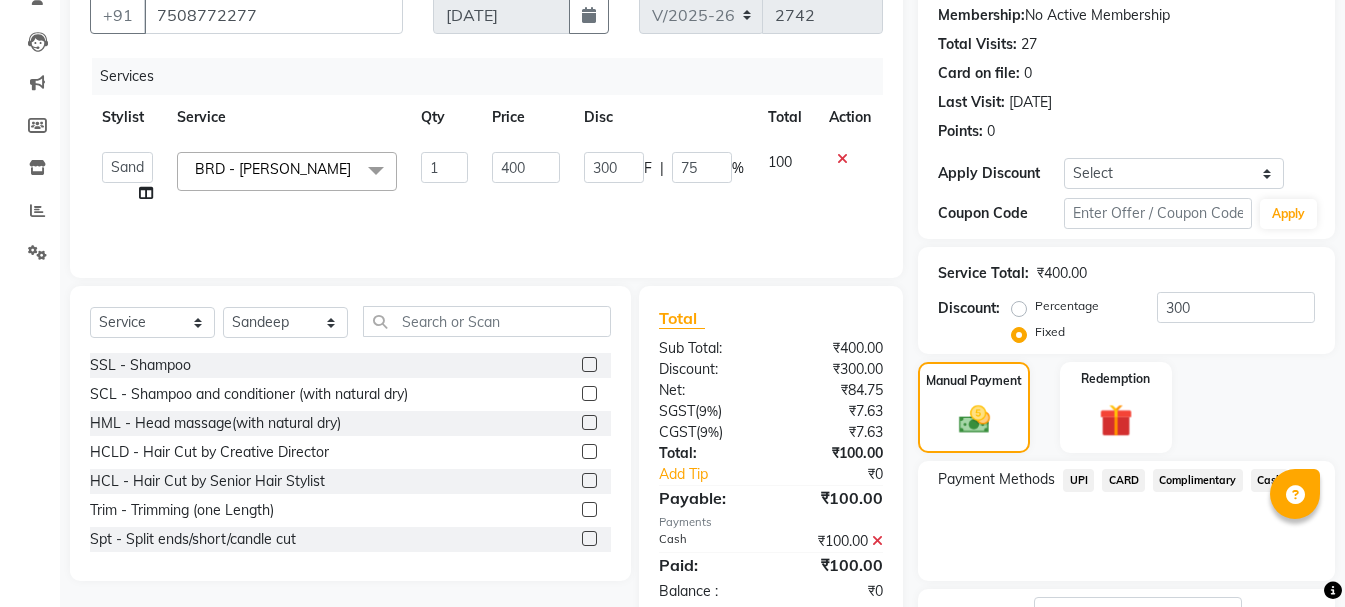 scroll, scrollTop: 348, scrollLeft: 0, axis: vertical 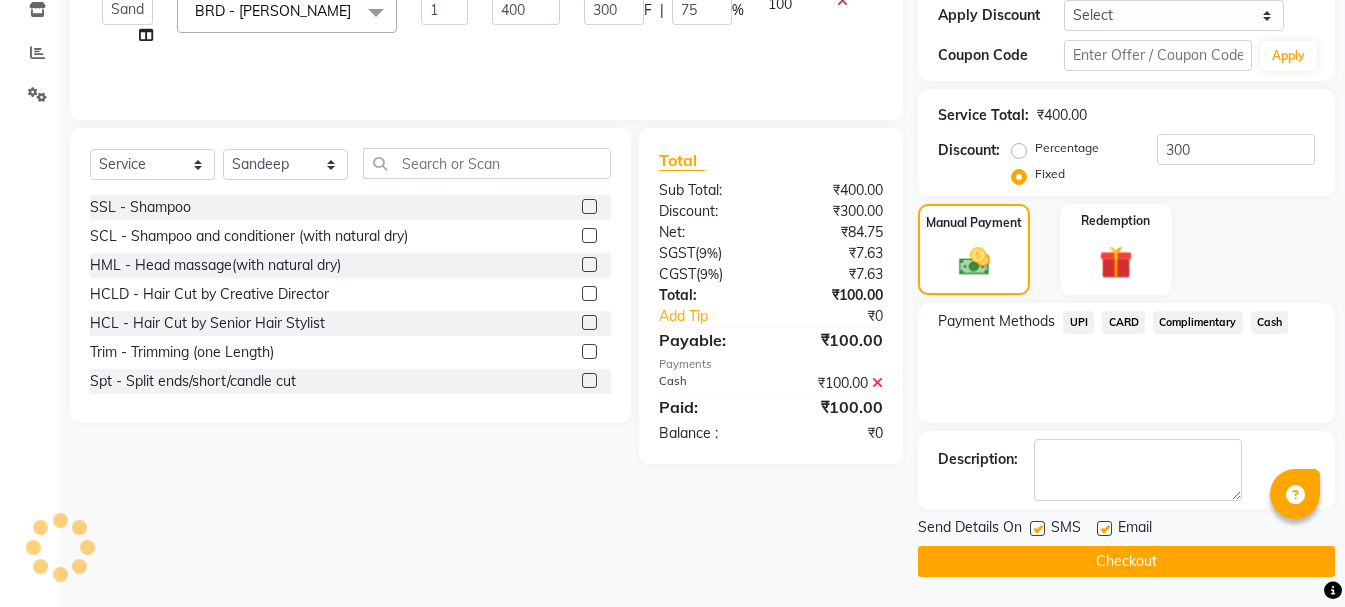 click on "Checkout" 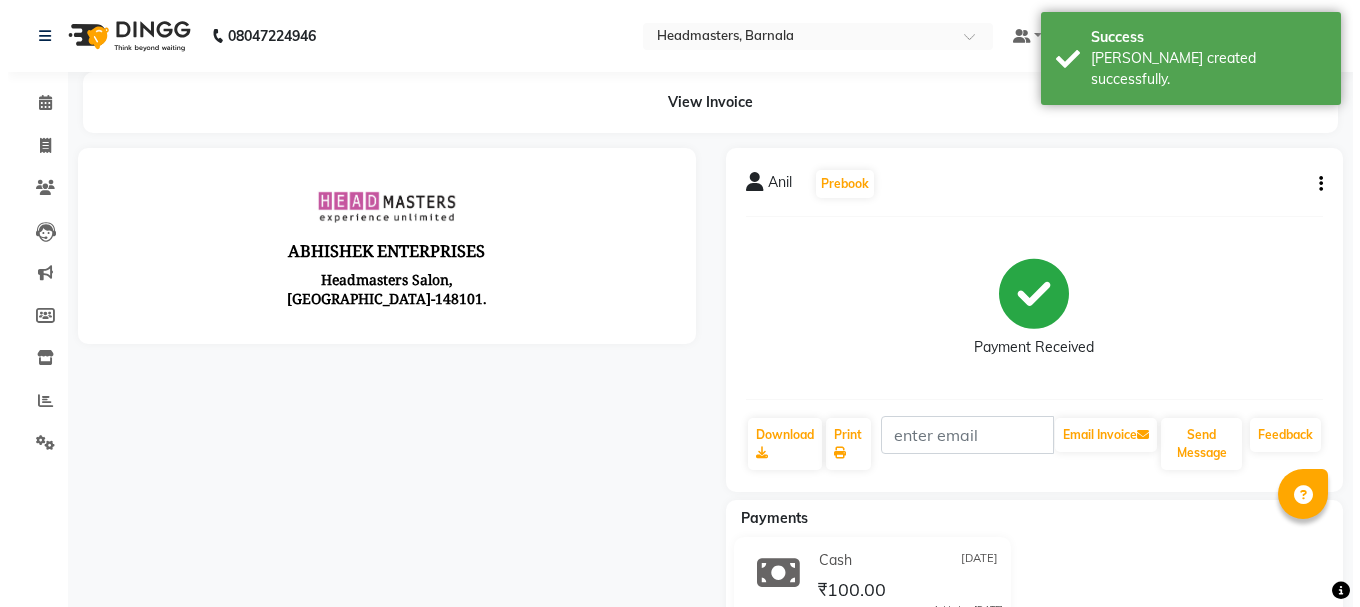 scroll, scrollTop: 0, scrollLeft: 0, axis: both 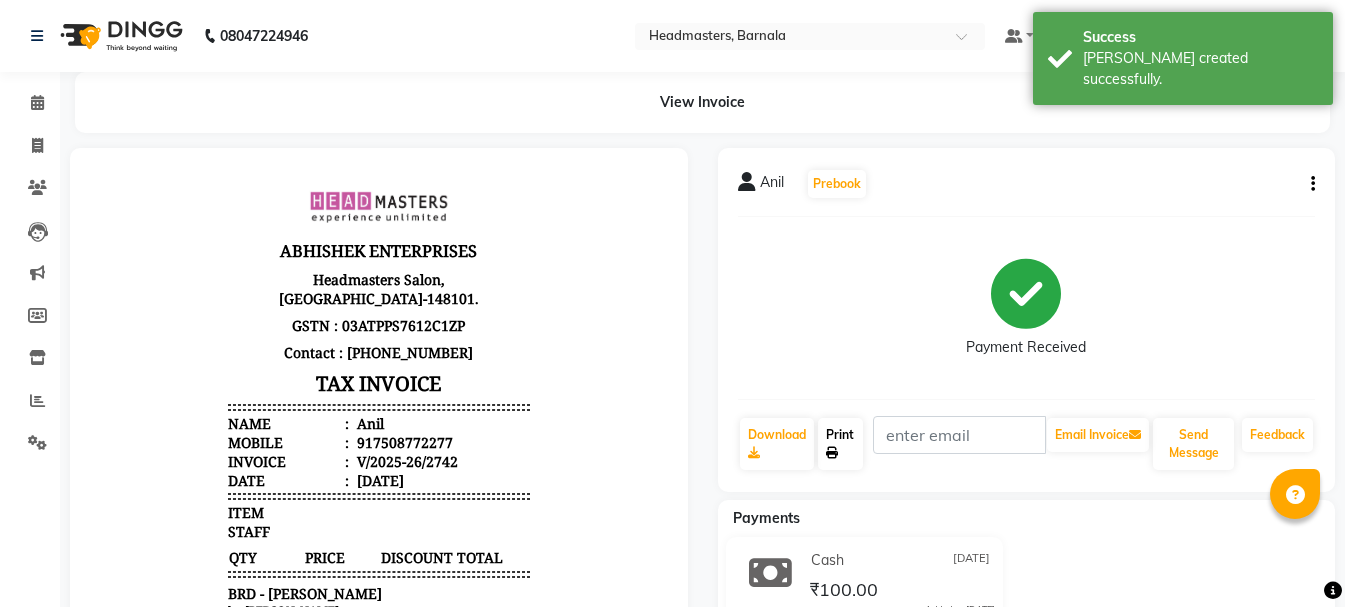 click on "Print" 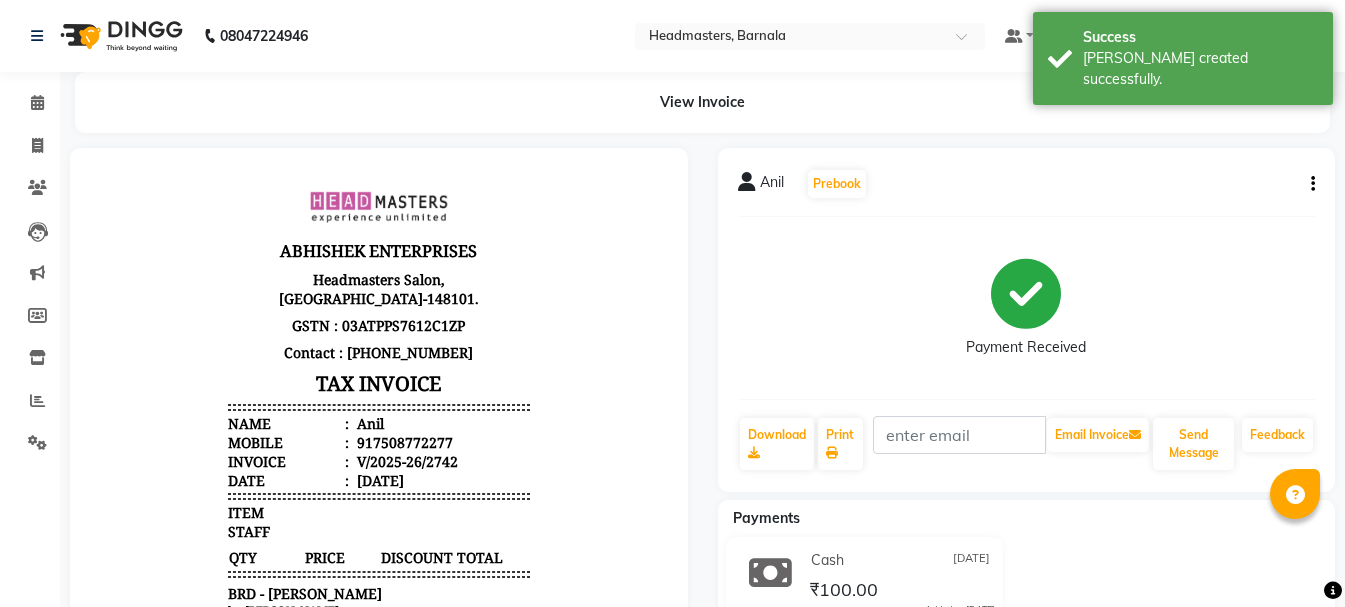 select on "service" 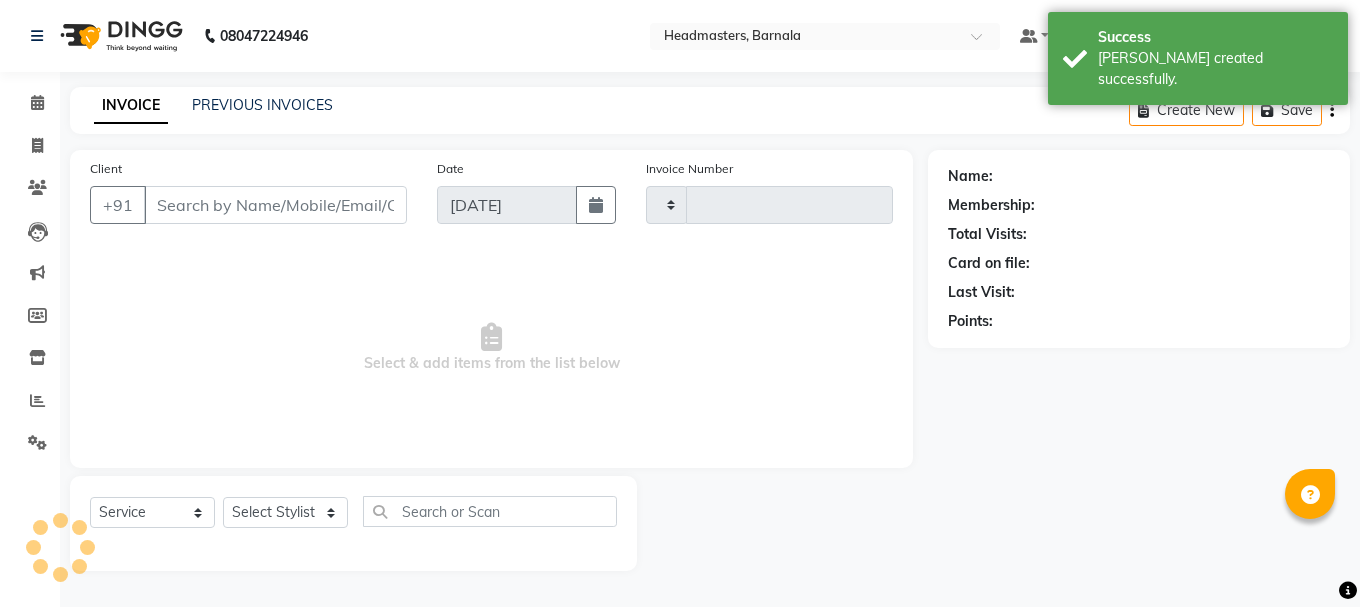 type on "2743" 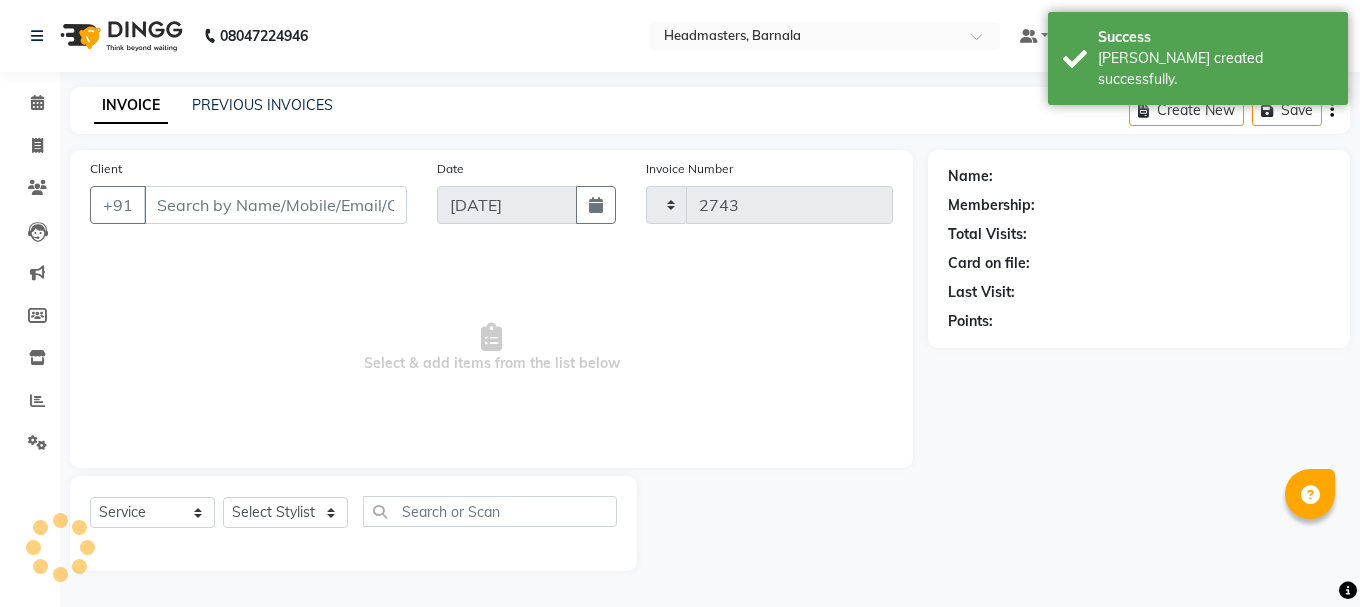 select on "7526" 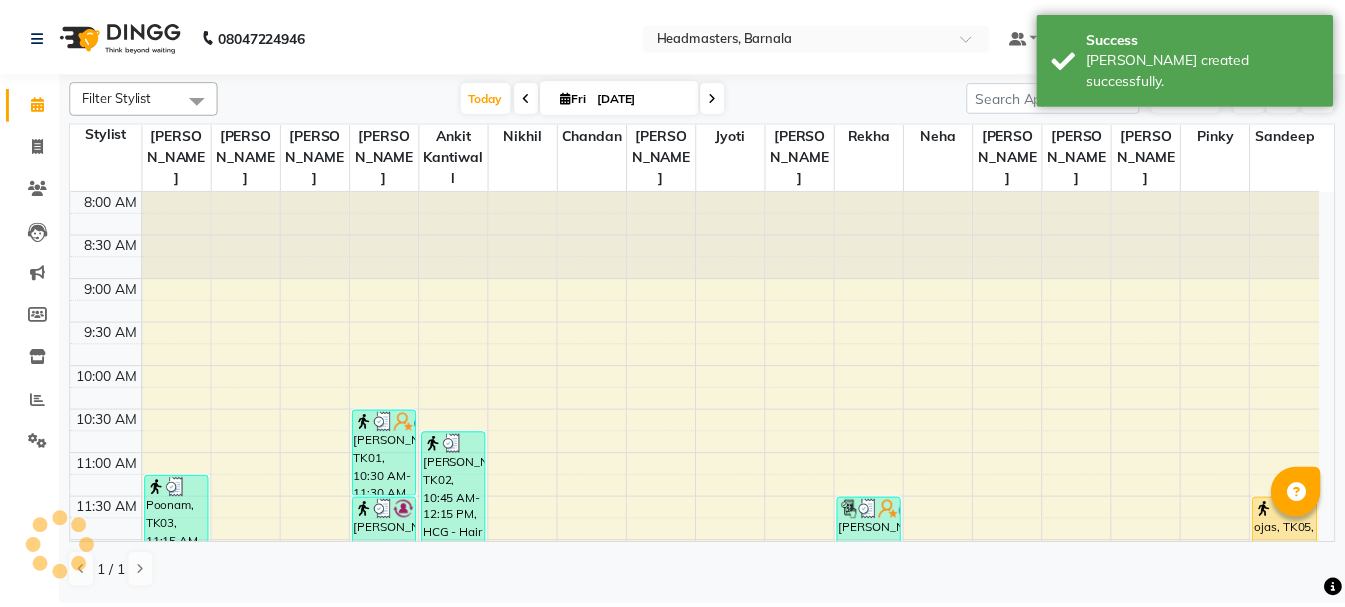 scroll, scrollTop: 441, scrollLeft: 0, axis: vertical 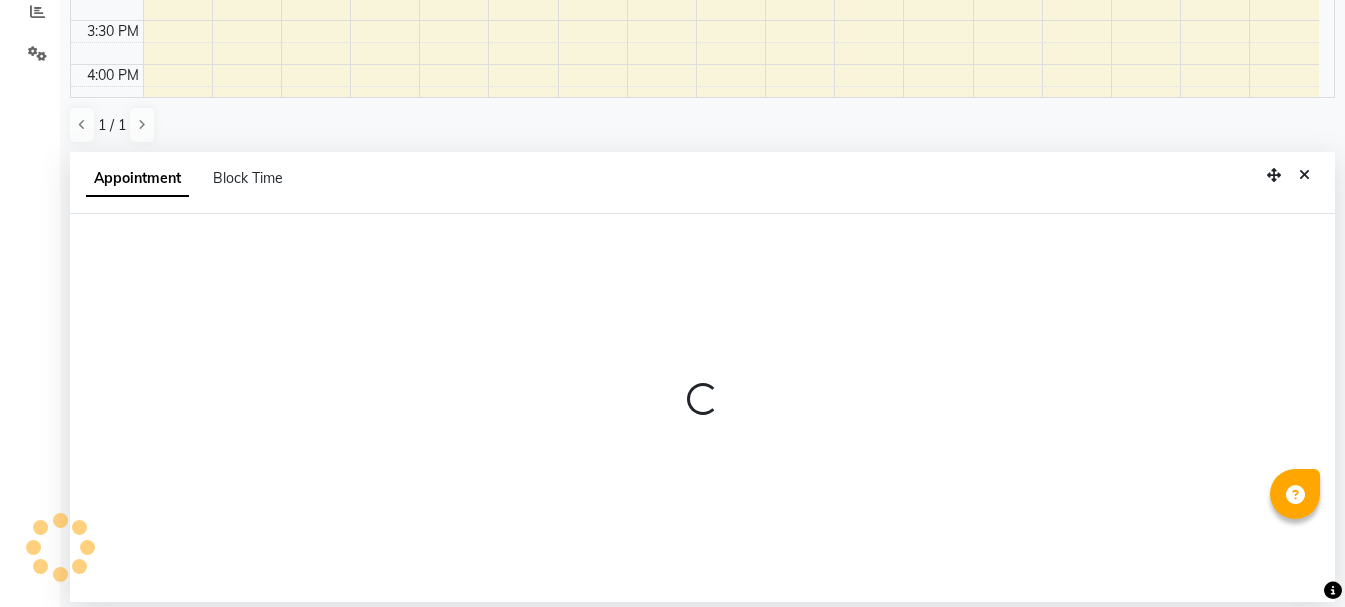 select on "67277" 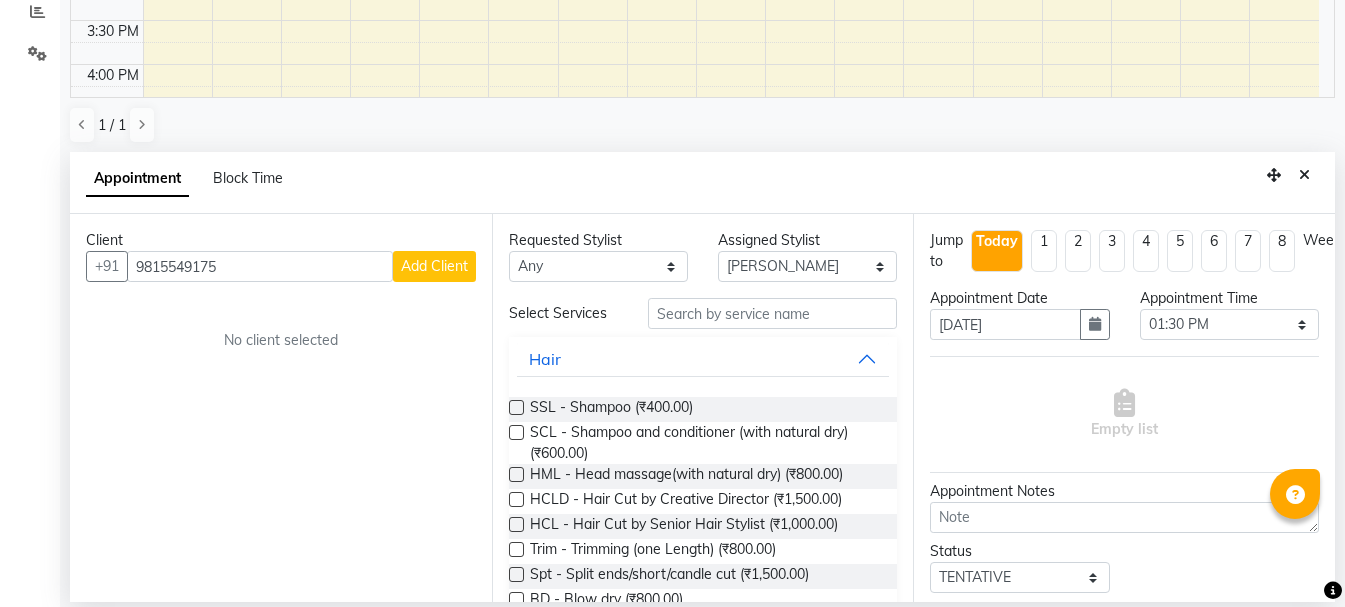 type on "9815549175" 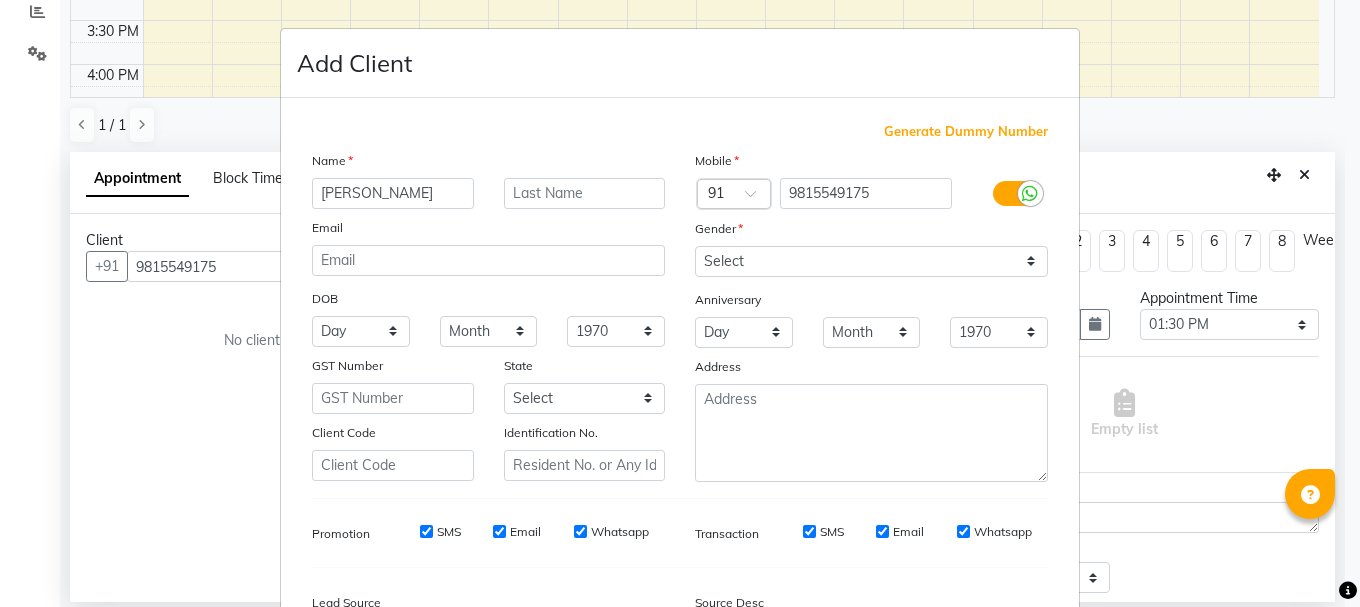 type on "[PERSON_NAME]" 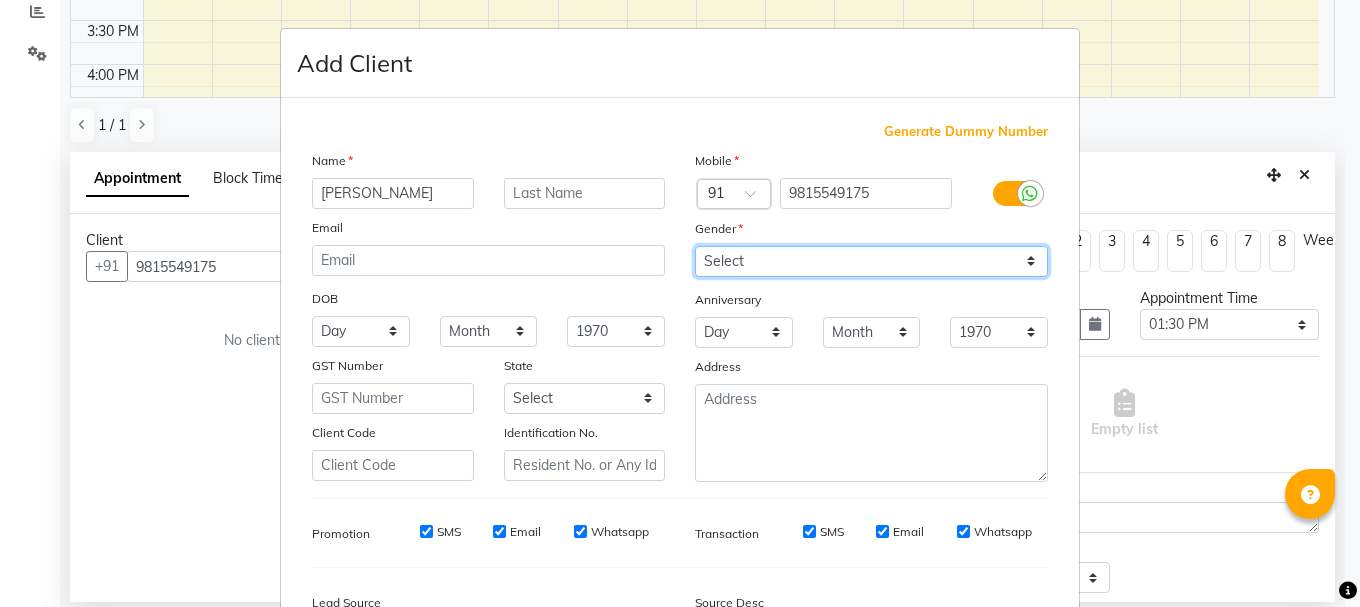 click on "Select [DEMOGRAPHIC_DATA] [DEMOGRAPHIC_DATA] Other Prefer Not To Say" at bounding box center (871, 261) 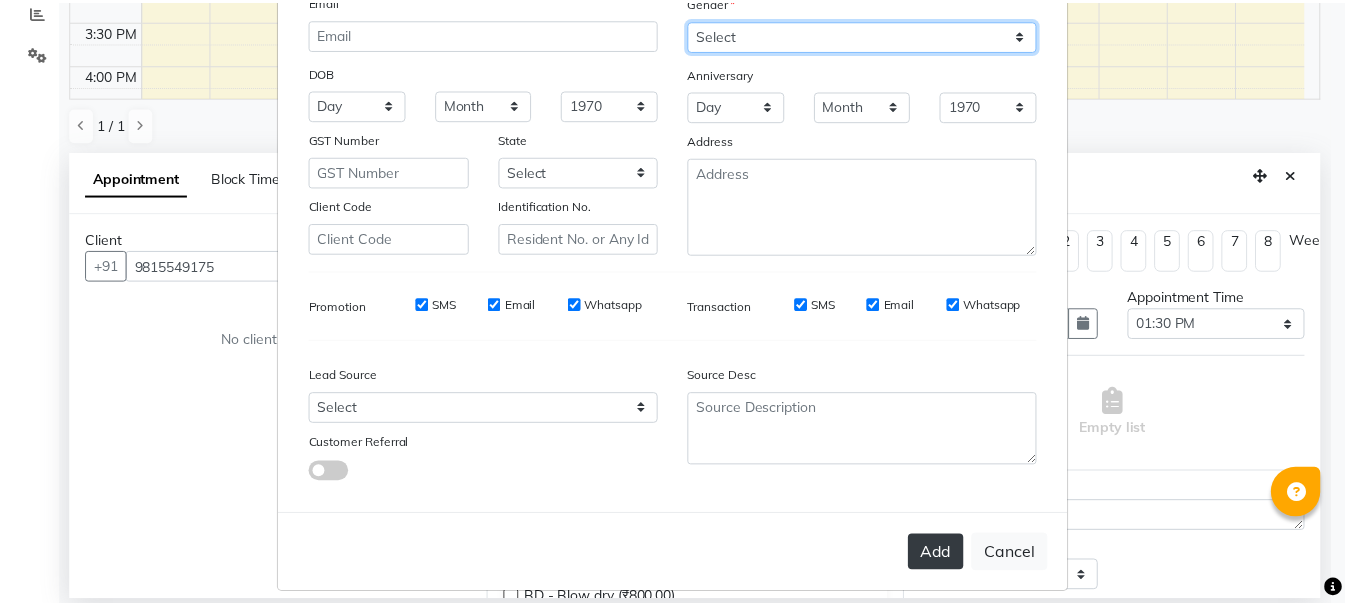 scroll, scrollTop: 242, scrollLeft: 0, axis: vertical 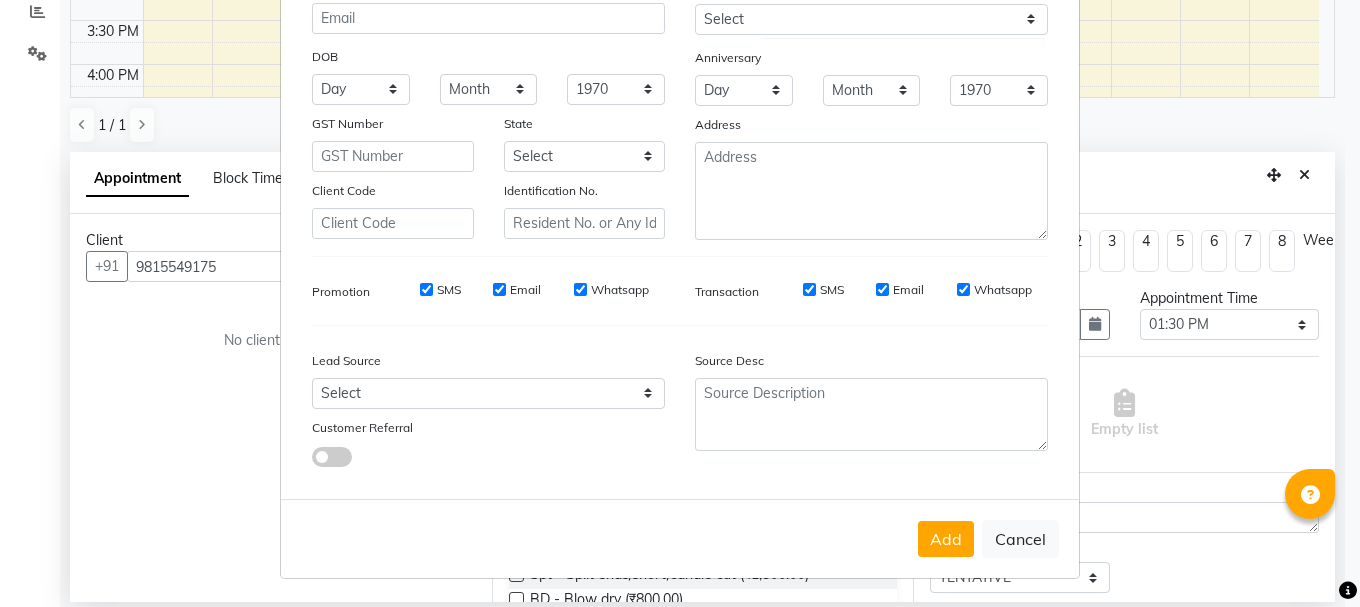 click on "Add" at bounding box center [946, 539] 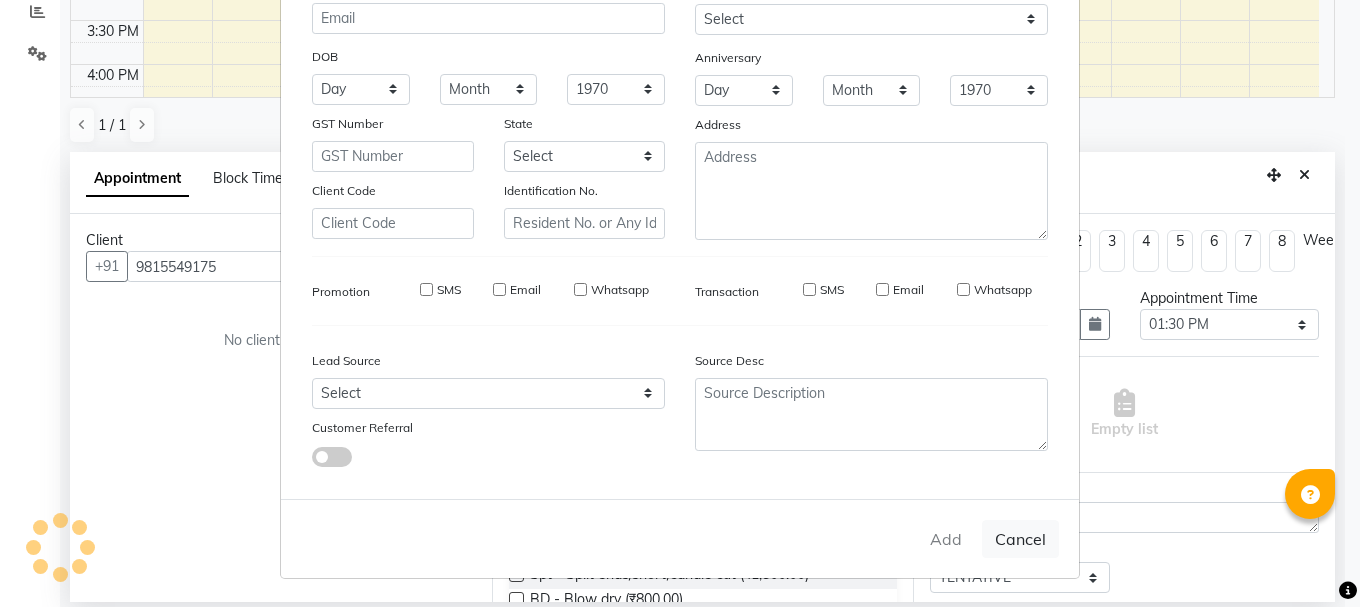 type 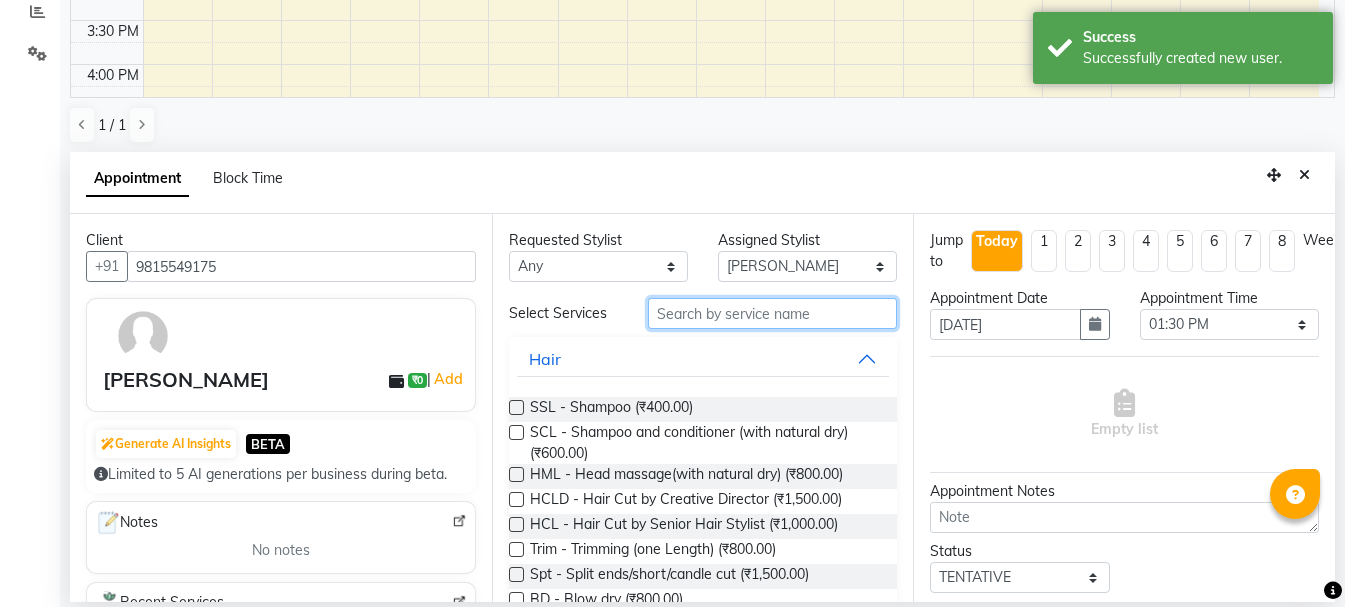 click at bounding box center [772, 313] 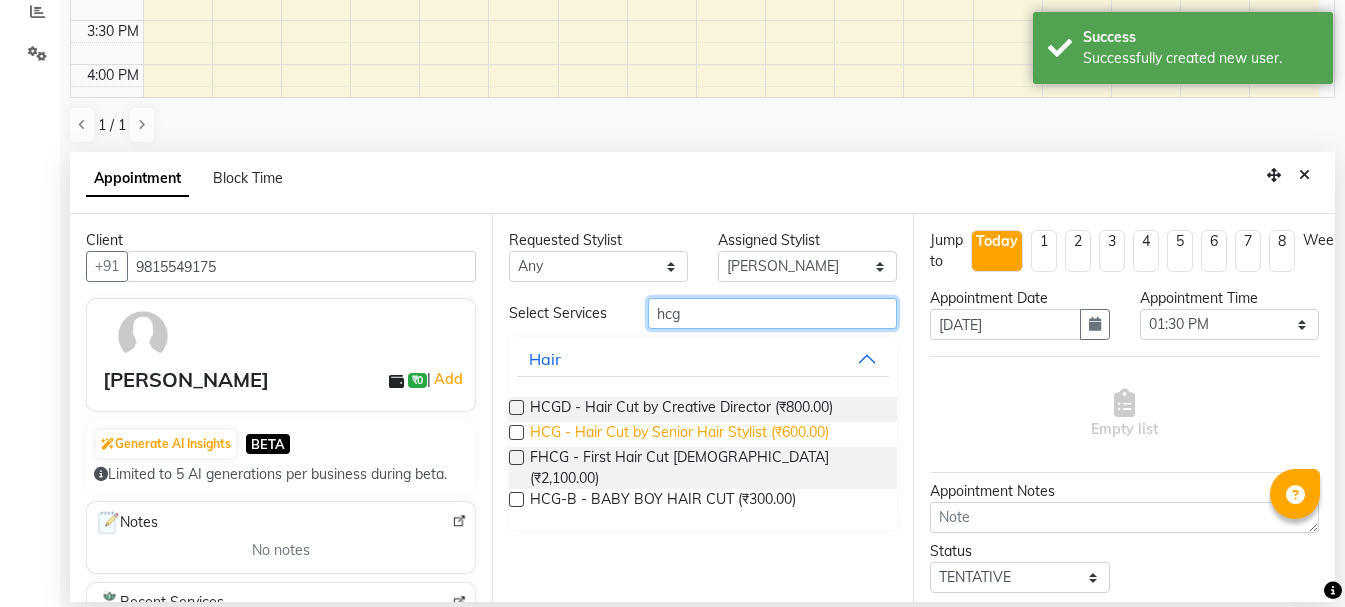 type on "hcg" 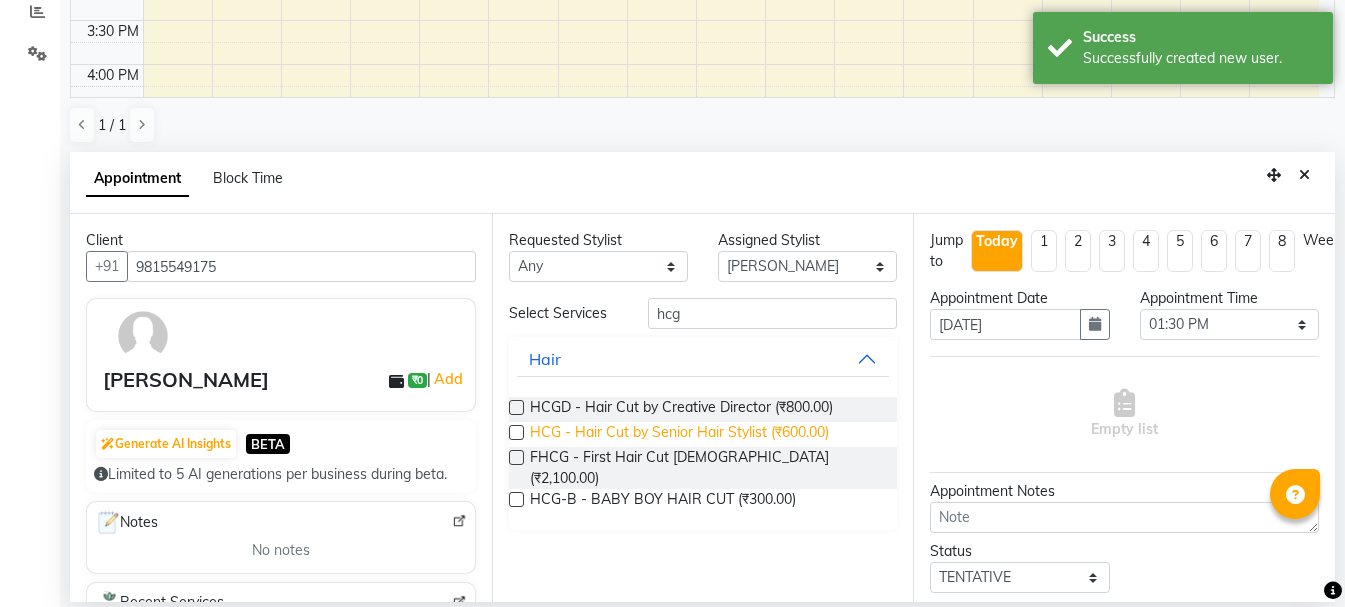 click on "HCG - Hair Cut by Senior Hair Stylist (₹600.00)" at bounding box center [679, 434] 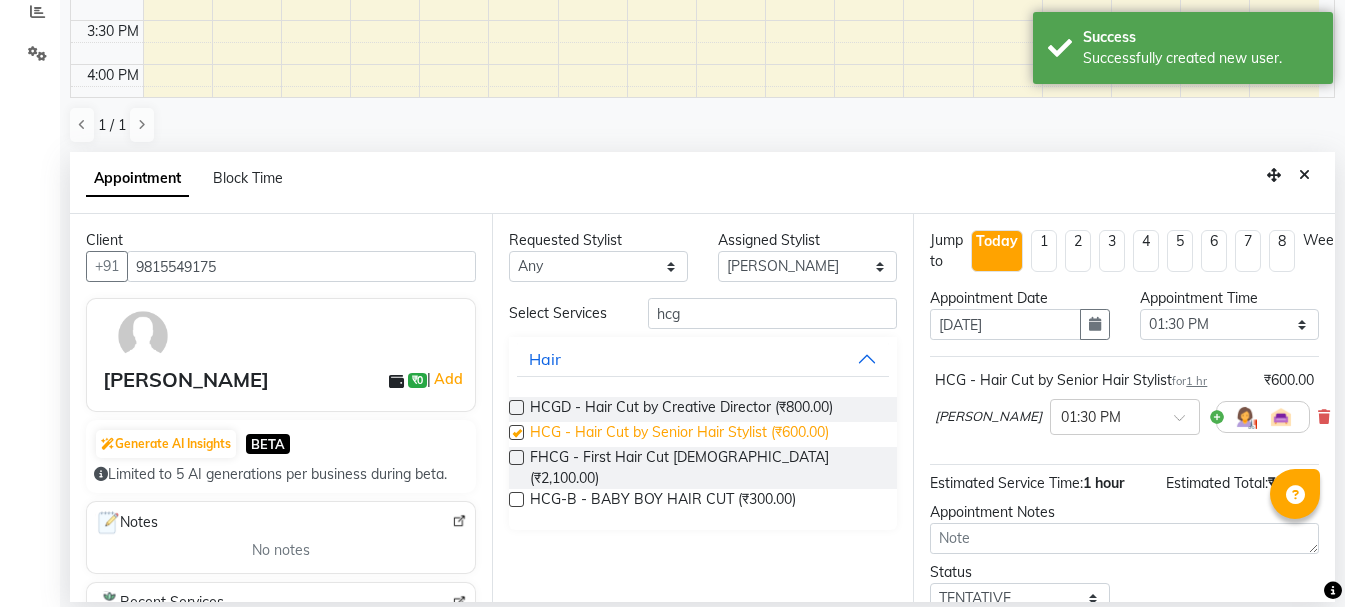 checkbox on "false" 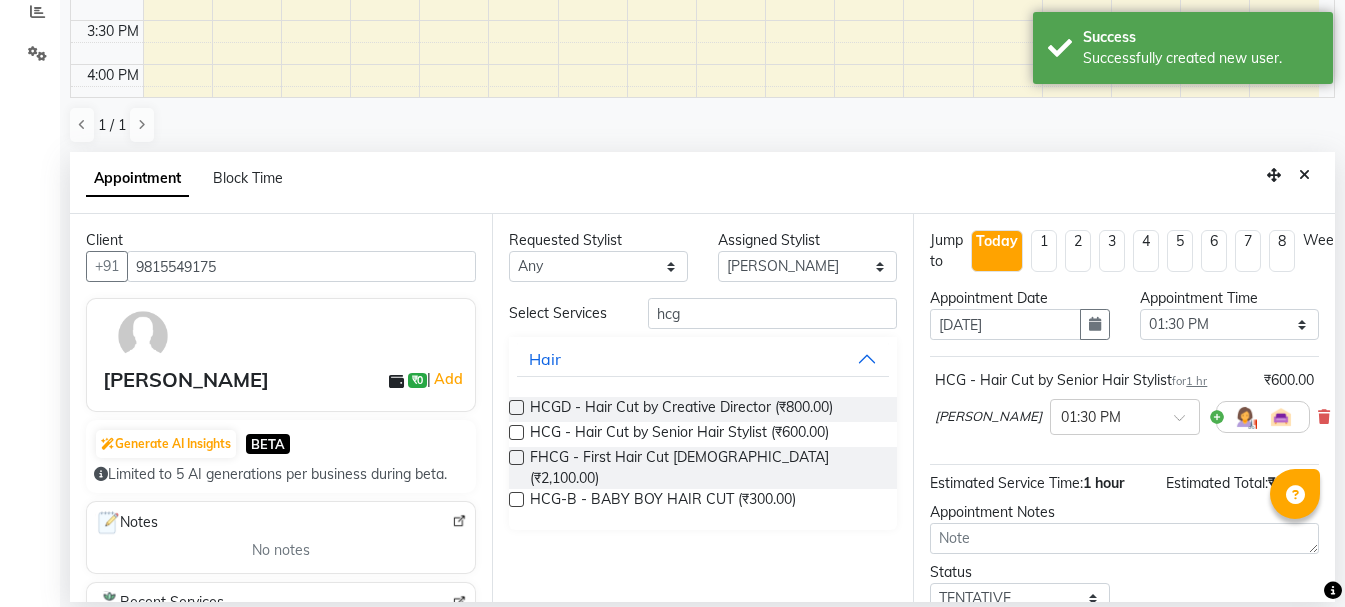 scroll, scrollTop: 156, scrollLeft: 0, axis: vertical 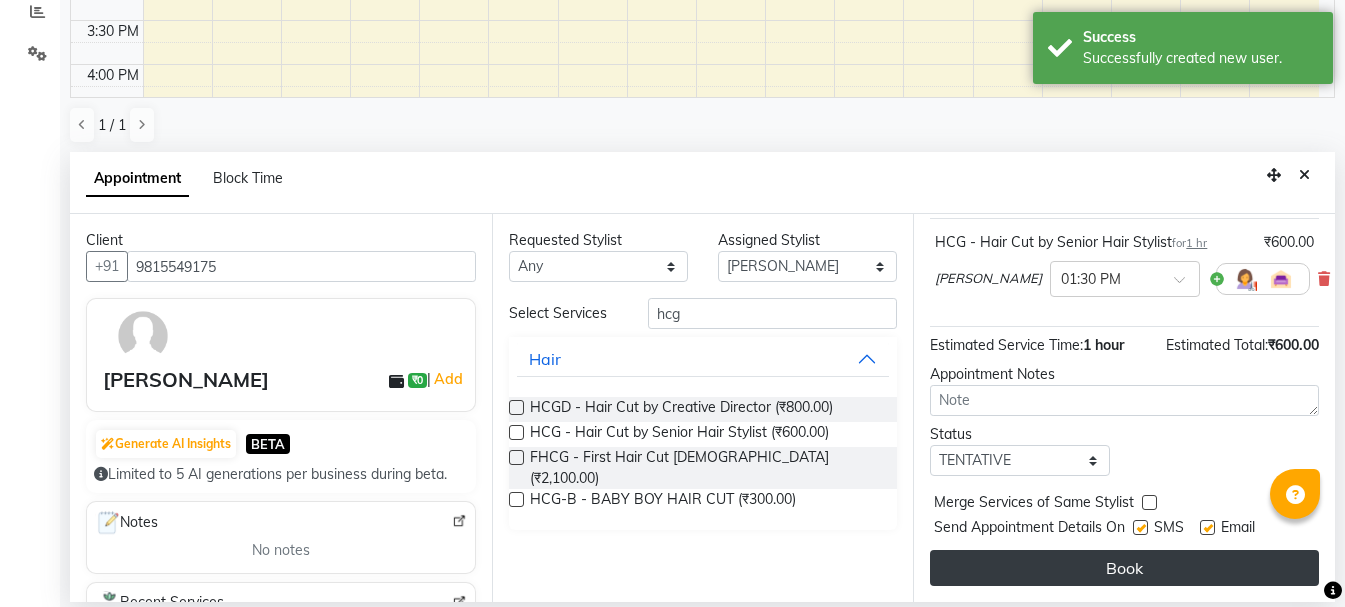 click on "Book" at bounding box center (1124, 568) 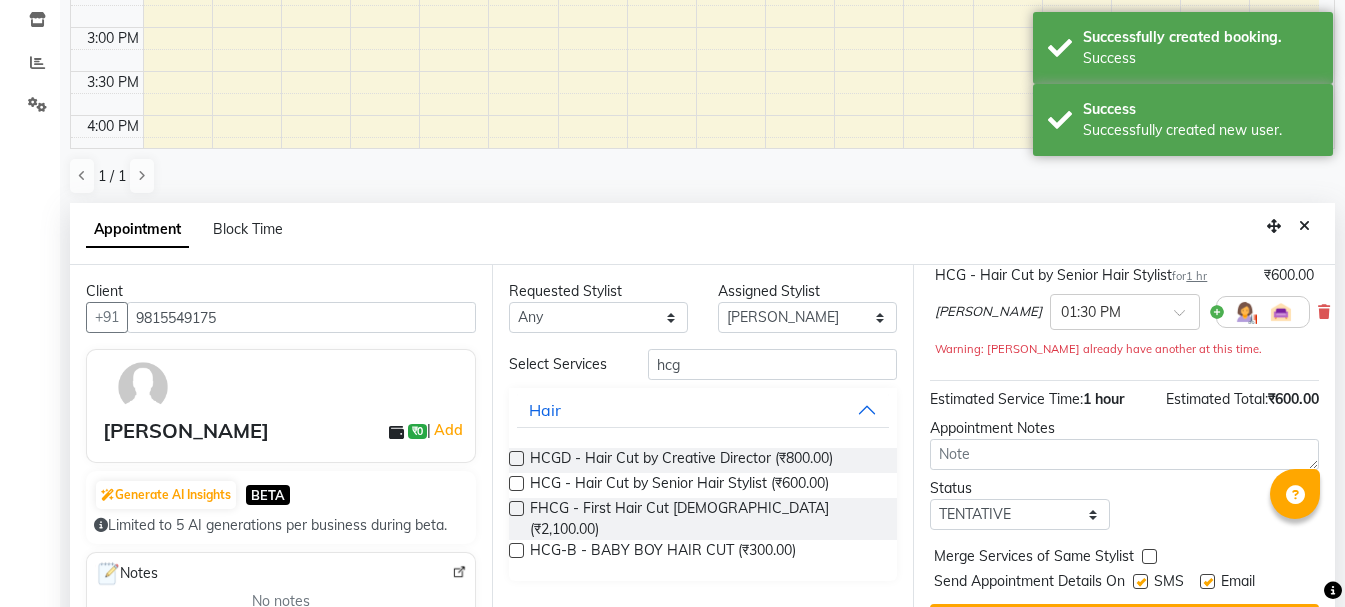 scroll, scrollTop: 0, scrollLeft: 0, axis: both 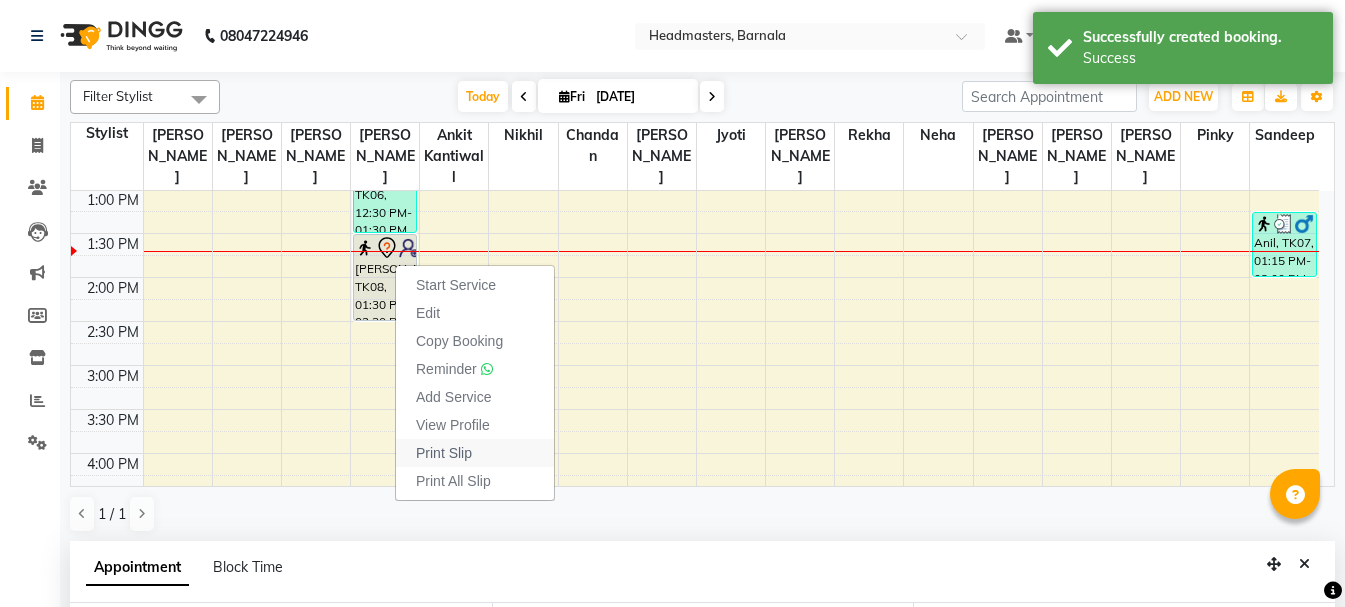 click on "Print Slip" at bounding box center (475, 453) 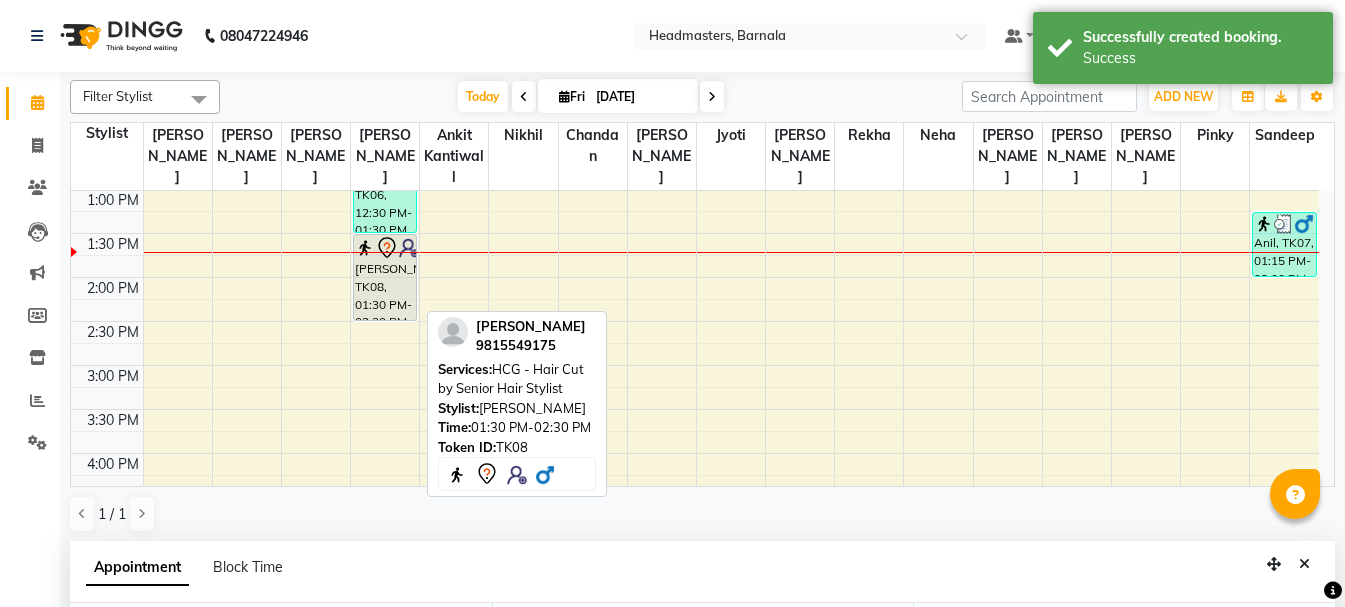 click on "[PERSON_NAME], TK08, 01:30 PM-02:30 PM, HCG - Hair Cut by Senior Hair Stylist" at bounding box center (385, 277) 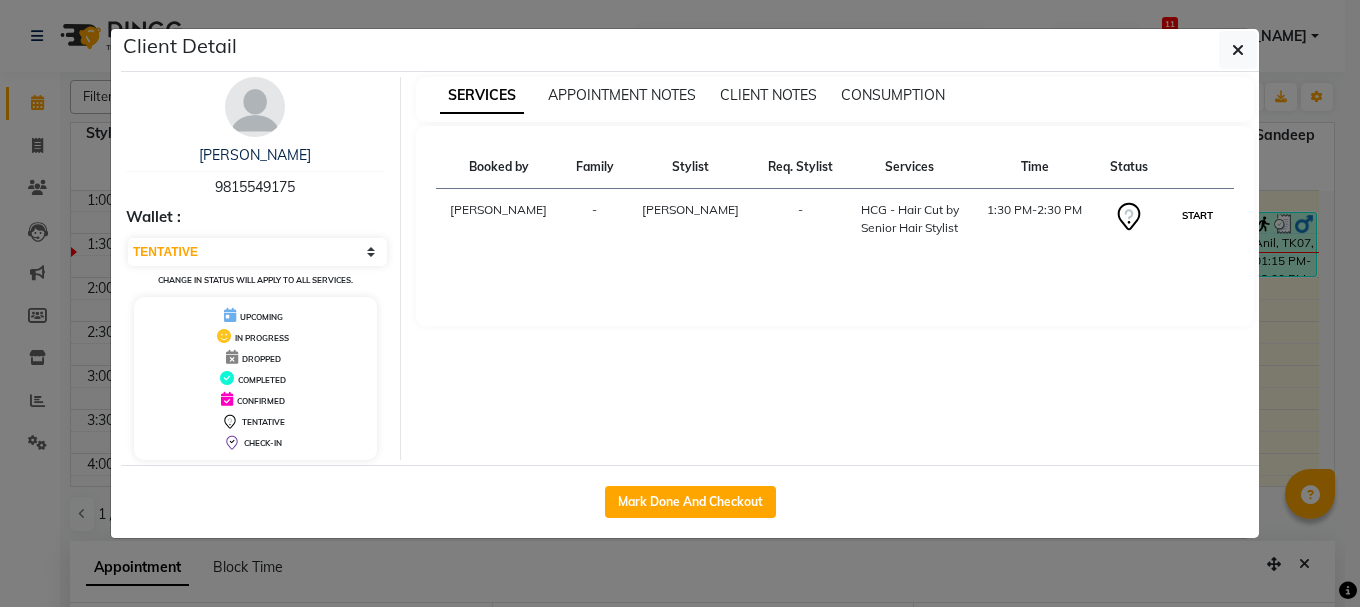 click on "START" at bounding box center [1197, 215] 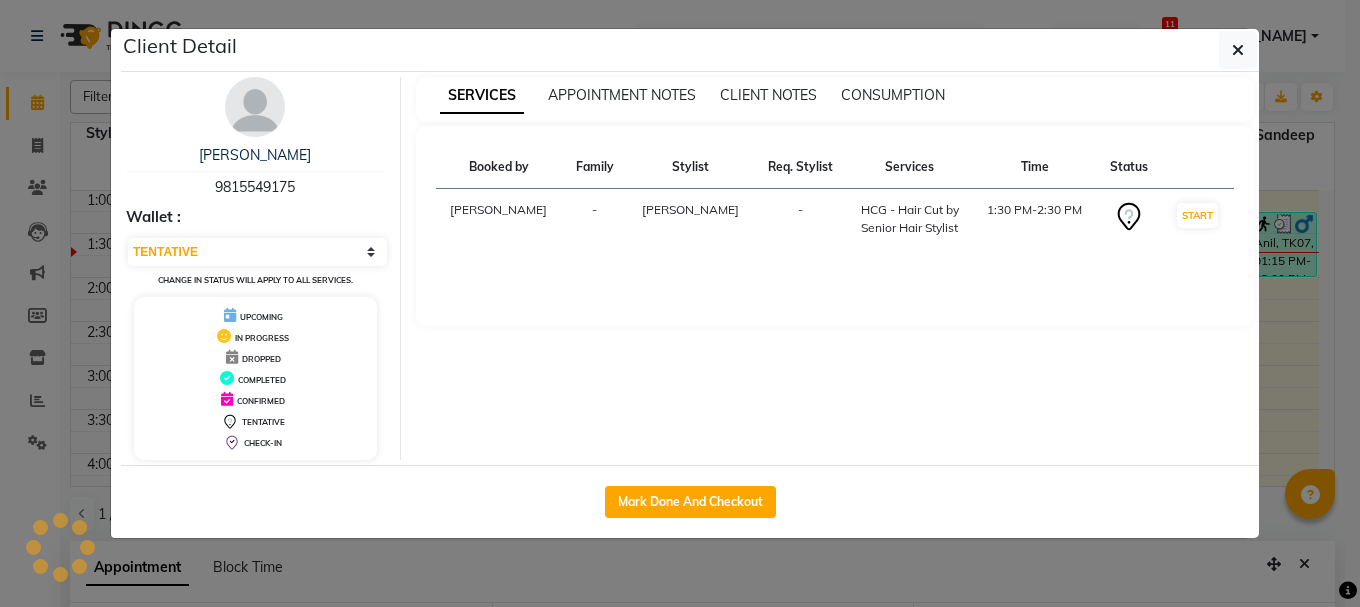 select on "1" 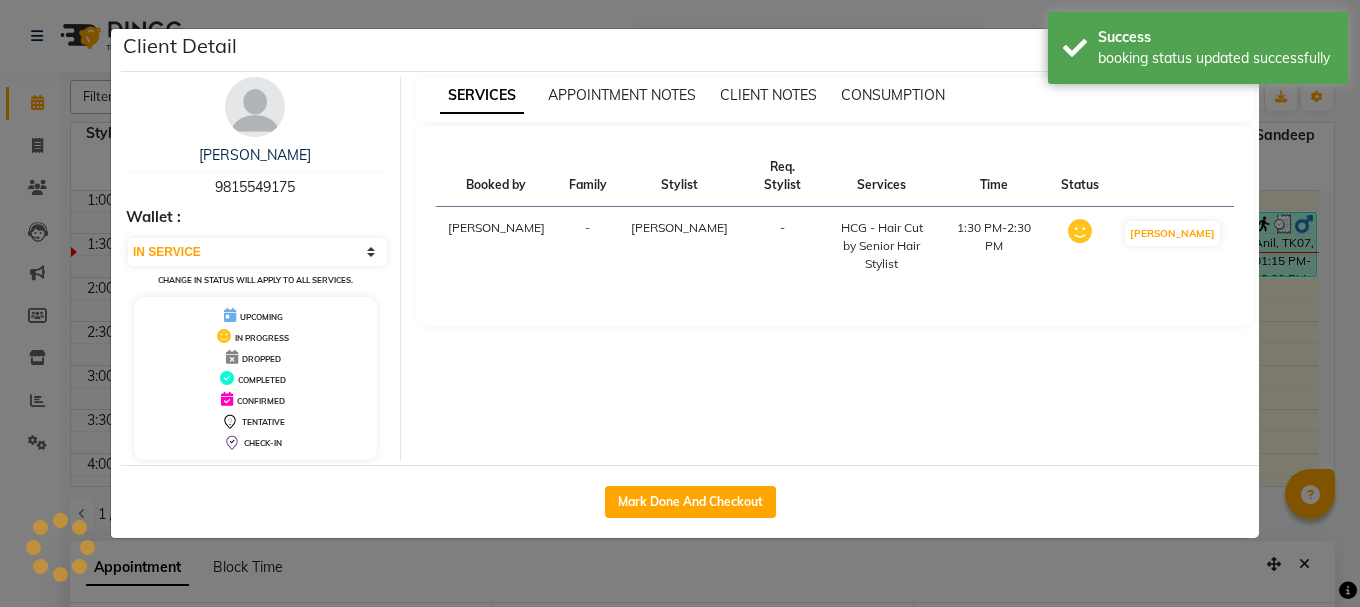 click on "Client Detail  [PERSON_NAME]    9815549175 Wallet : Select IN SERVICE CONFIRMED TENTATIVE CHECK IN MARK DONE UPCOMING Change in status will apply to all services. UPCOMING IN PROGRESS DROPPED COMPLETED CONFIRMED TENTATIVE CHECK-IN SERVICES APPOINTMENT NOTES CLIENT NOTES CONSUMPTION Booked by Family Stylist Req. Stylist Services Time Status  [PERSON_NAME]  -  [PERSON_NAME] -  HCG - Hair Cut by Senior Hair Stylist   1:30 PM-2:30 PM   MARK DONE   Mark Done And Checkout" 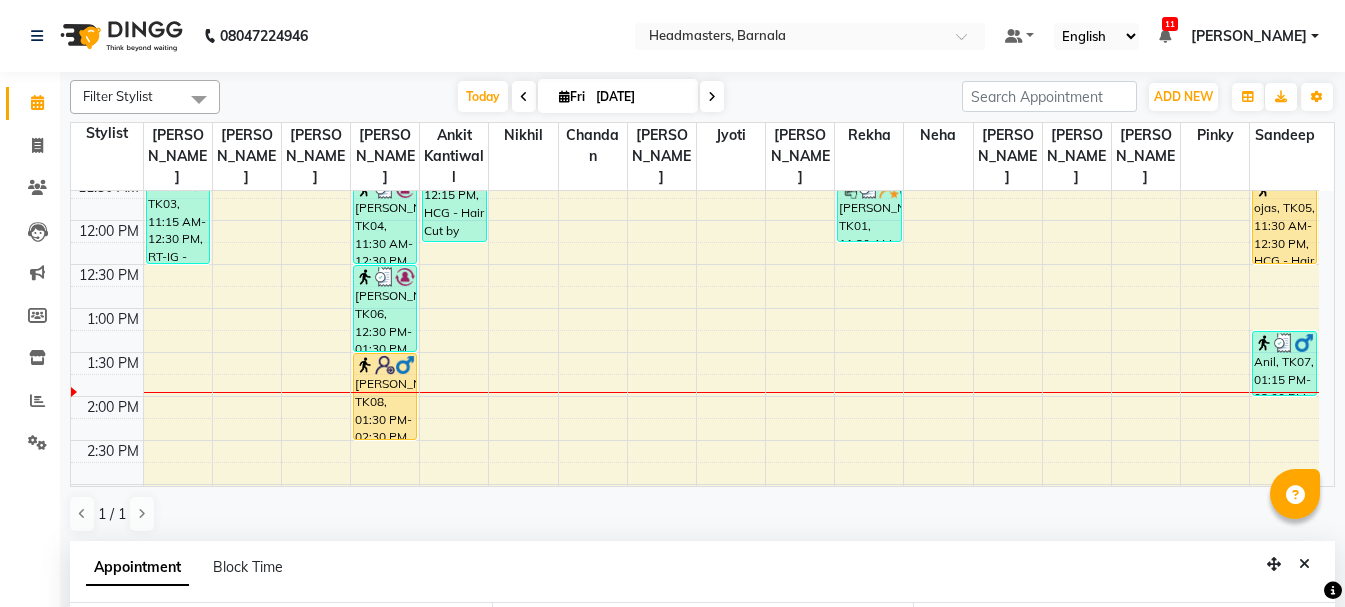 scroll, scrollTop: 353, scrollLeft: 0, axis: vertical 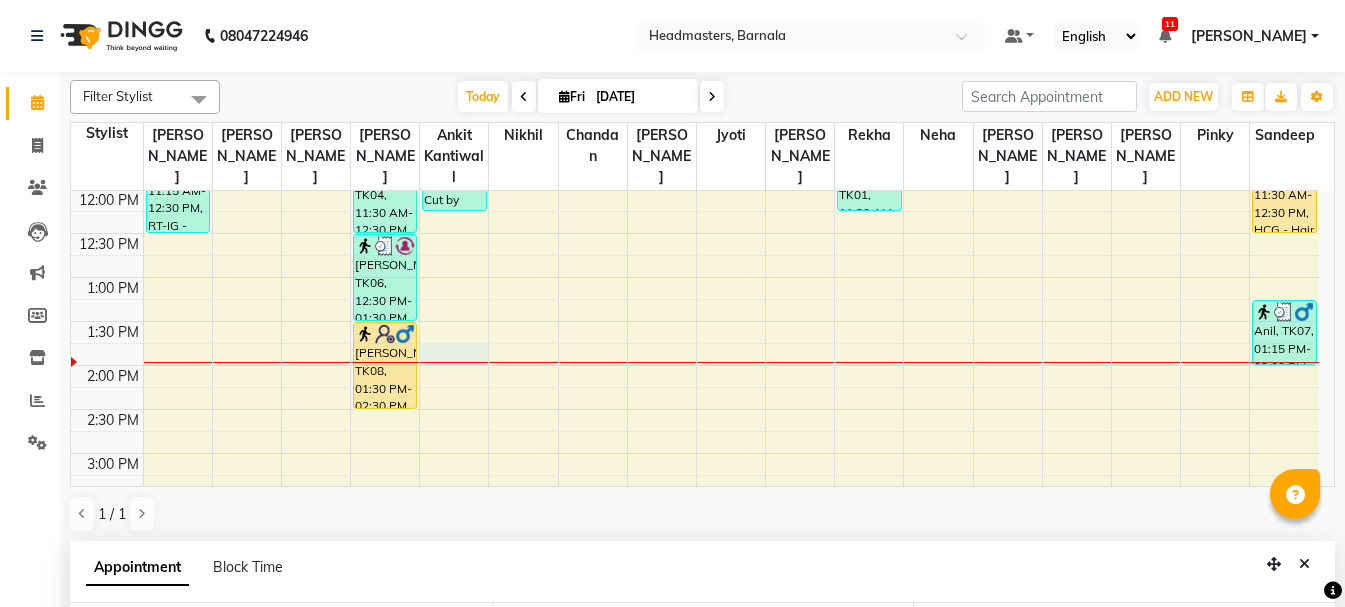 click on "8:00 AM 8:30 AM 9:00 AM 9:30 AM 10:00 AM 10:30 AM 11:00 AM 11:30 AM 12:00 PM 12:30 PM 1:00 PM 1:30 PM 2:00 PM 2:30 PM 3:00 PM 3:30 PM 4:00 PM 4:30 PM 5:00 PM 5:30 PM 6:00 PM 6:30 PM 7:00 PM 7:30 PM 8:00 PM 8:30 PM     [GEOGRAPHIC_DATA], TK03, 11:15 AM-12:30 PM, RT-IG - Igora Root Touchup(one inch only)     [PERSON_NAME], TK01, 10:30 AM-11:30 AM, HCG - Hair Cut by Senior Hair Stylist     [PERSON_NAME], TK04, 11:30 AM-12:30 PM, HCG - Hair Cut by Senior Hair Stylist     [PERSON_NAME], TK06, 12:30 PM-01:30 PM, HCG - Hair Cut by Senior Hair Stylist     [PERSON_NAME], TK08, 01:30 PM-02:30 PM, HCG - Hair Cut by Senior Hair Stylist     [PERSON_NAME], TK02, 10:45 AM-12:15 PM, HCG - Hair Cut by Senior Hair Stylist,BRD-clre - [PERSON_NAME] Color Essensity     [PERSON_NAME], TK01, 11:30 AM-12:15 PM, CLP INS DS  - INSPIRA Dead Skin RemovalCleanup     ojas, TK05, 11:30 AM-12:30 PM, HCG - Hair Cut by Senior Hair Stylist     Anil, TK07, 01:15 PM-02:00 PM, BRD - [PERSON_NAME]" at bounding box center (695, 409) 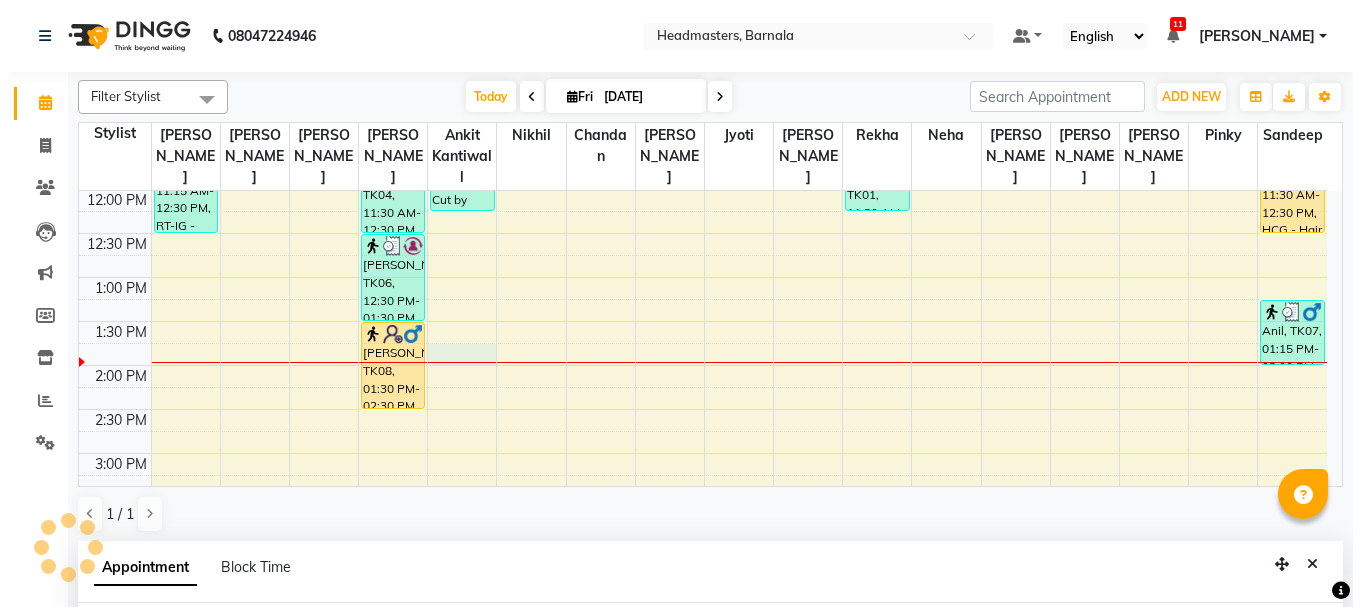 scroll, scrollTop: 389, scrollLeft: 0, axis: vertical 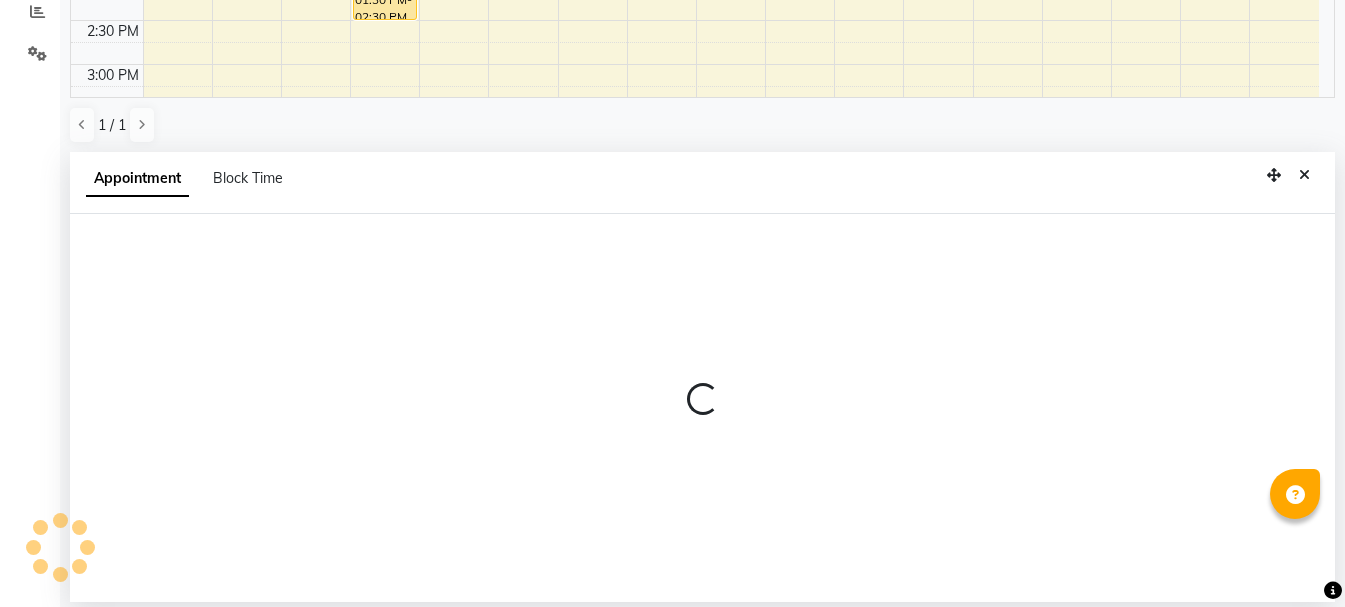 select on "67278" 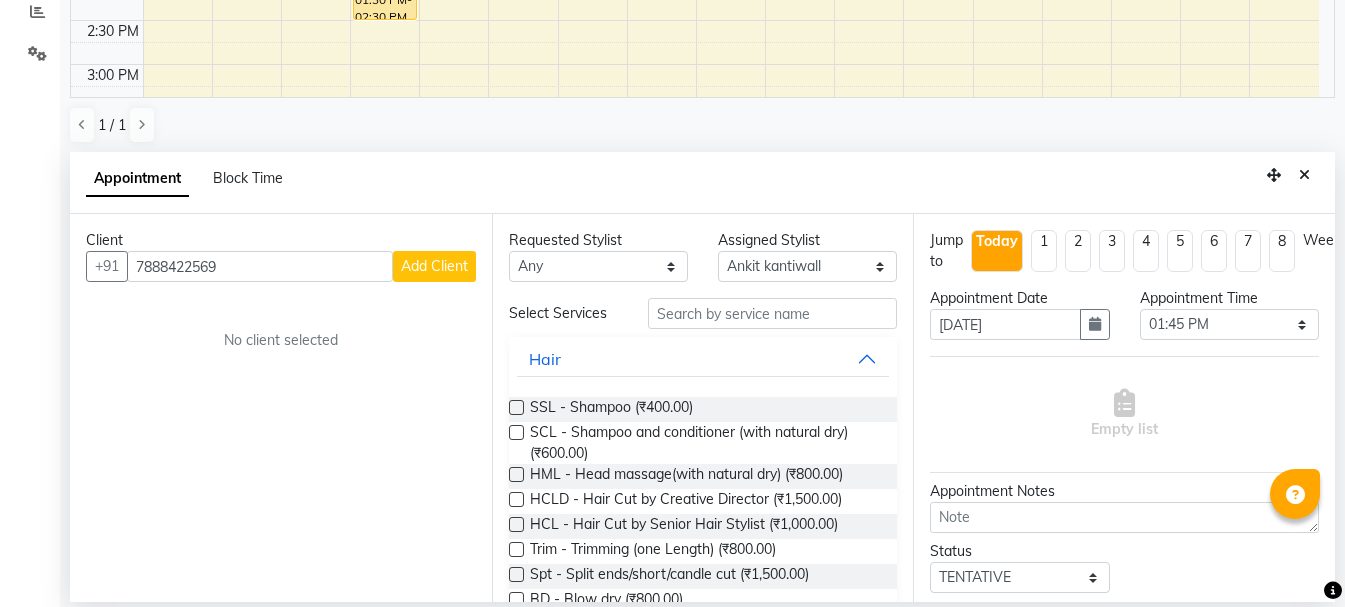 type on "7888422569" 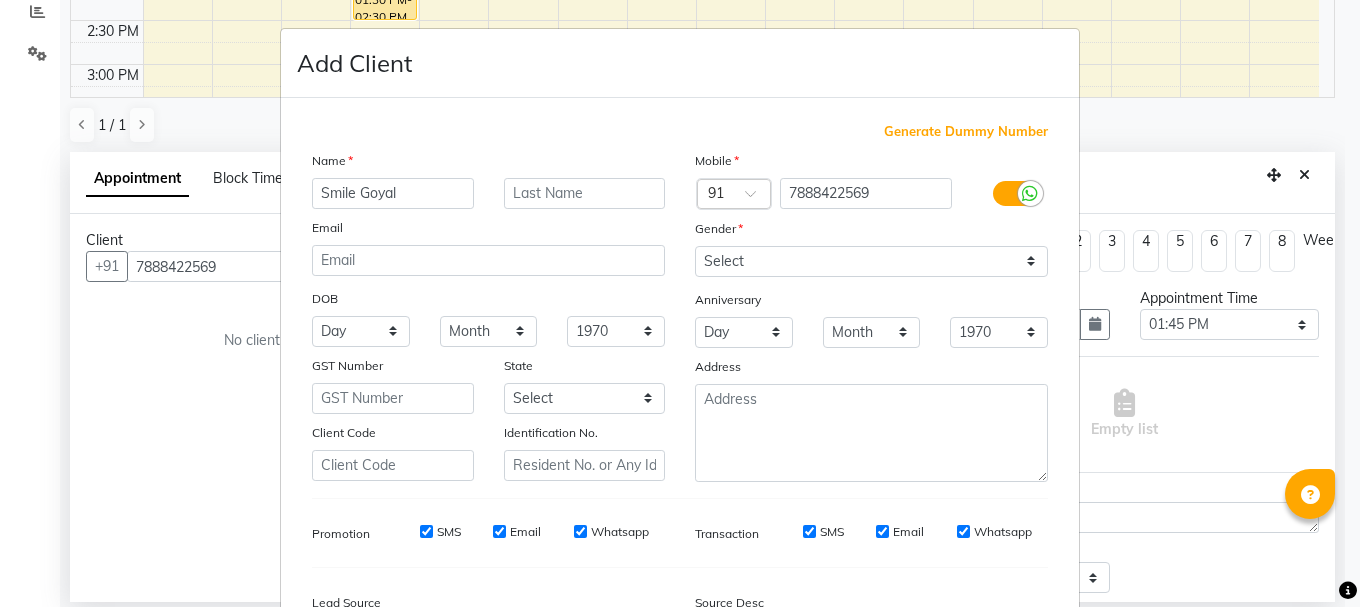 type on "Smile Goyal" 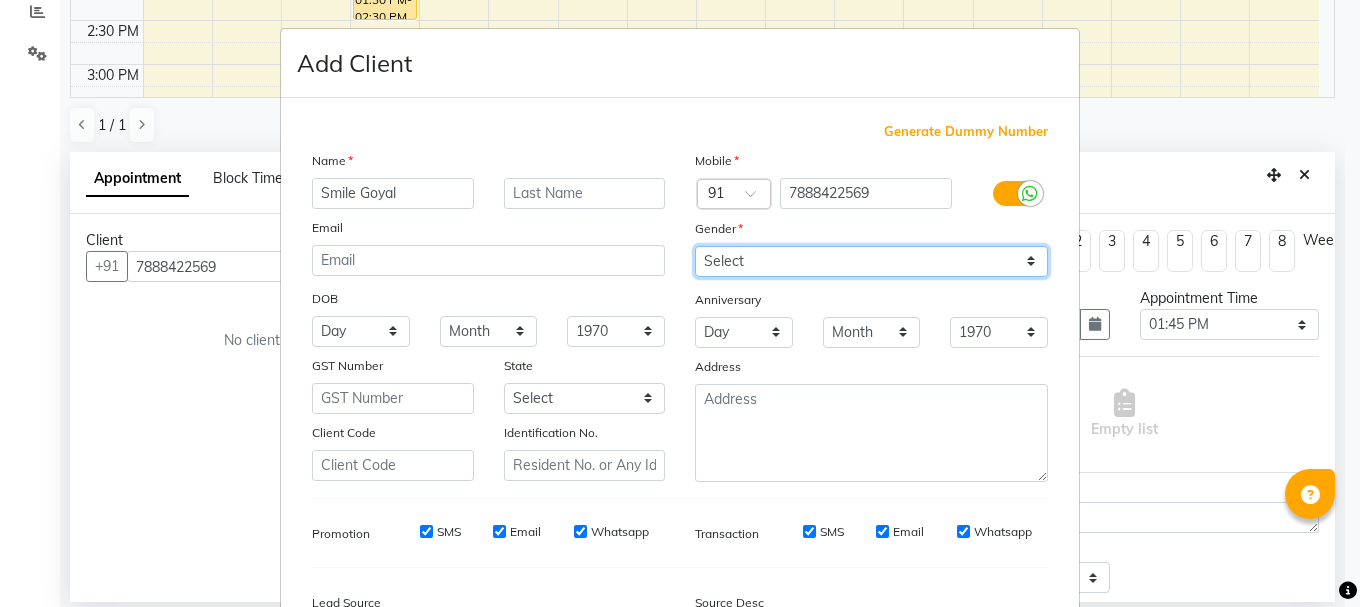 click on "Select [DEMOGRAPHIC_DATA] [DEMOGRAPHIC_DATA] Other Prefer Not To Say" at bounding box center [871, 261] 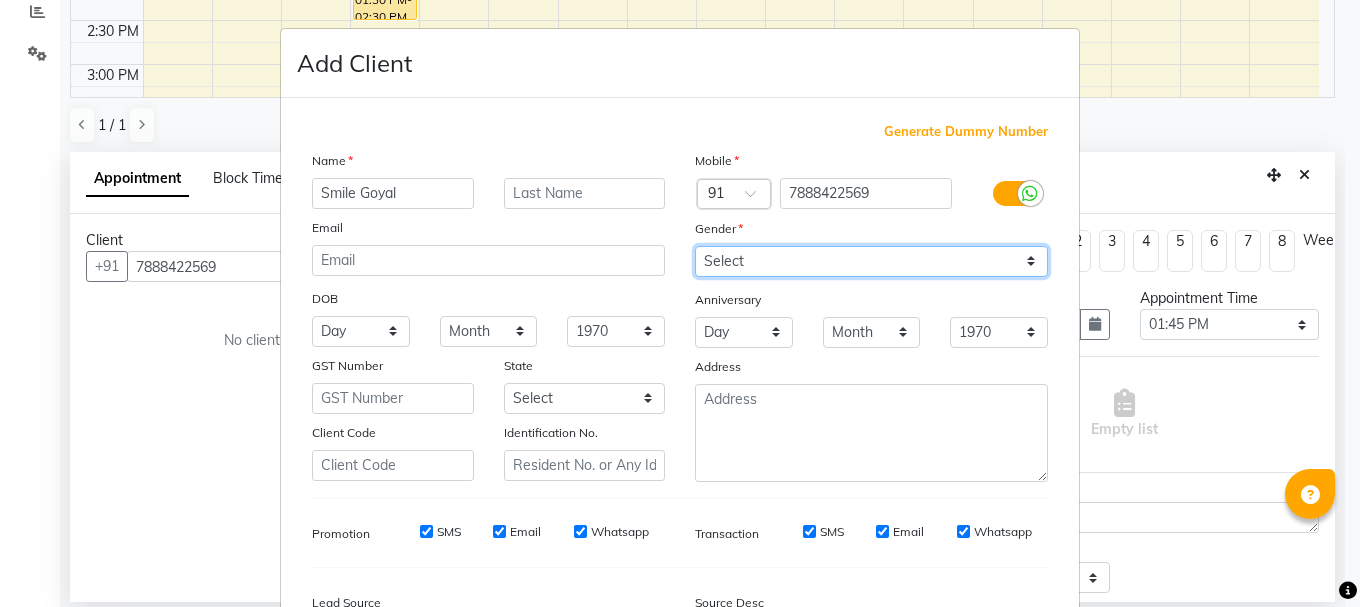 select on "[DEMOGRAPHIC_DATA]" 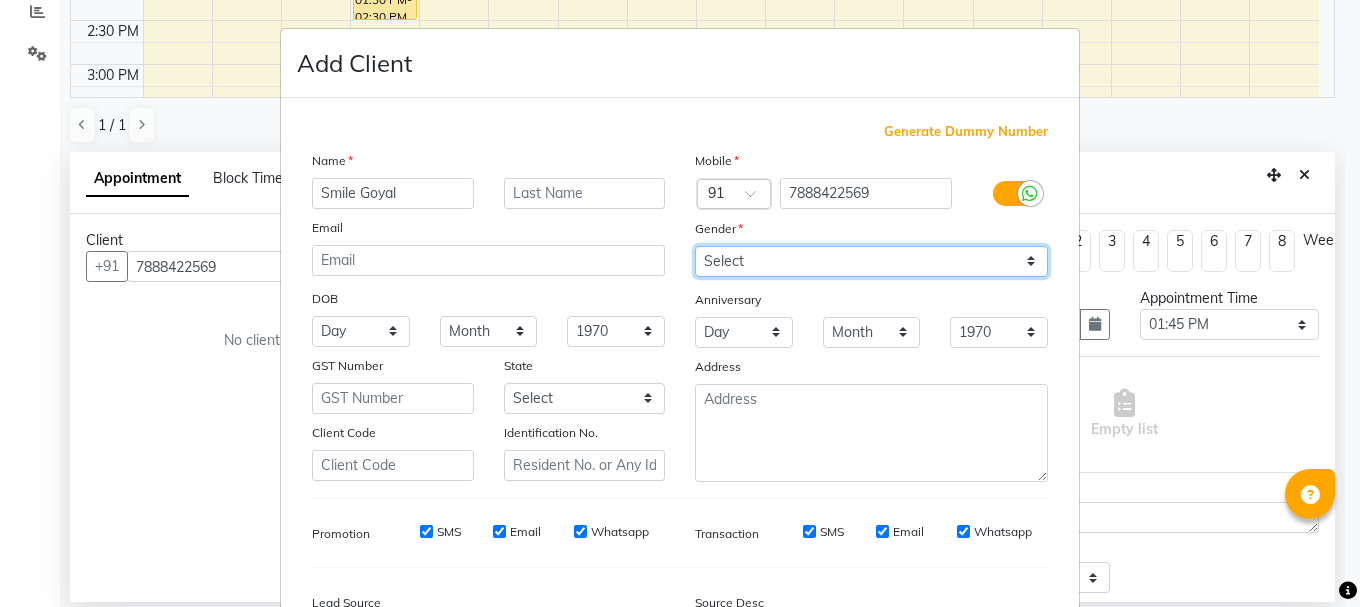 click on "Select [DEMOGRAPHIC_DATA] [DEMOGRAPHIC_DATA] Other Prefer Not To Say" at bounding box center (871, 261) 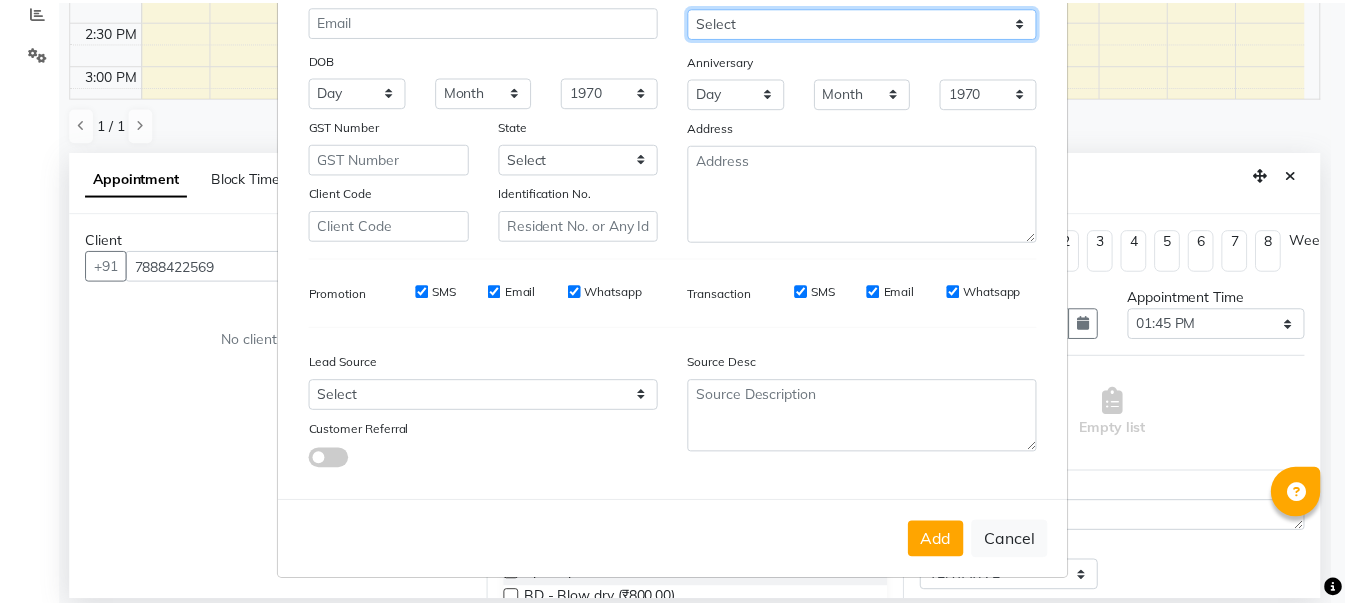 scroll, scrollTop: 242, scrollLeft: 0, axis: vertical 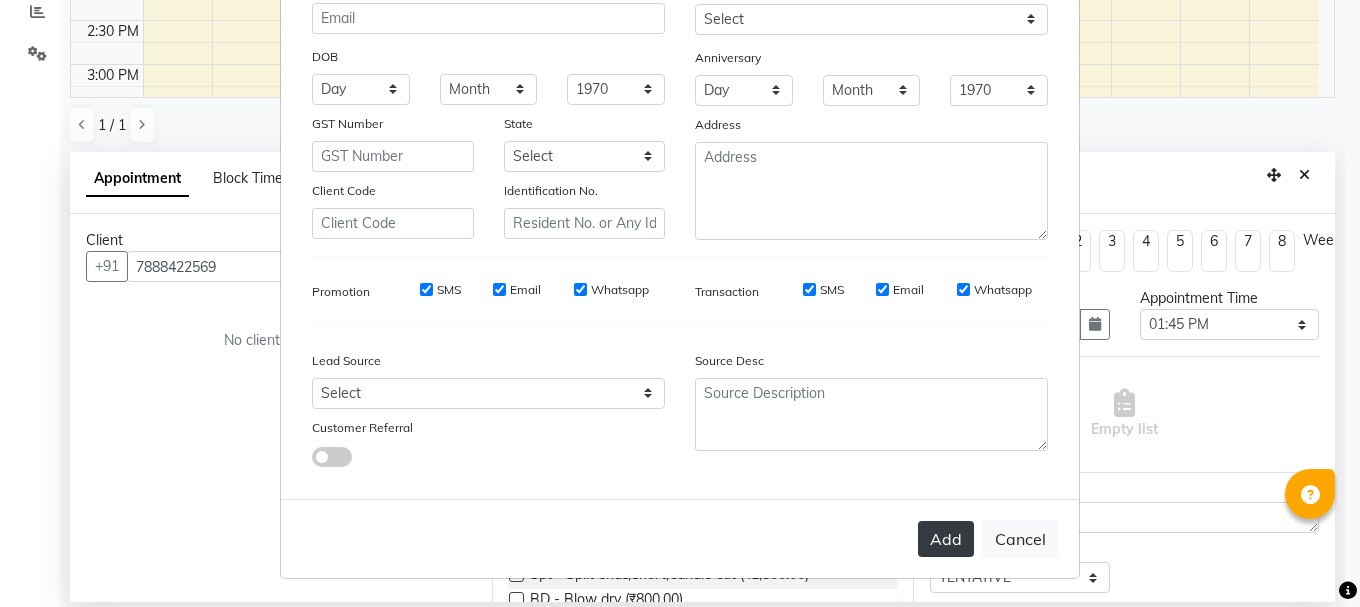 click on "Add" at bounding box center (946, 539) 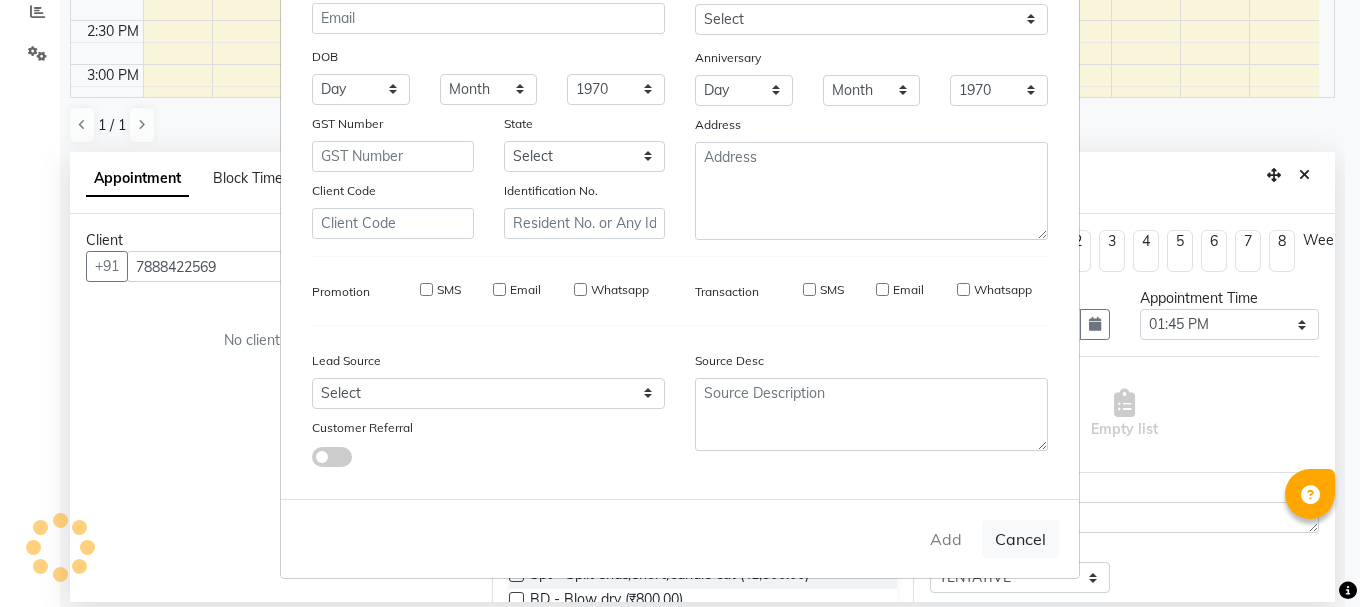 type 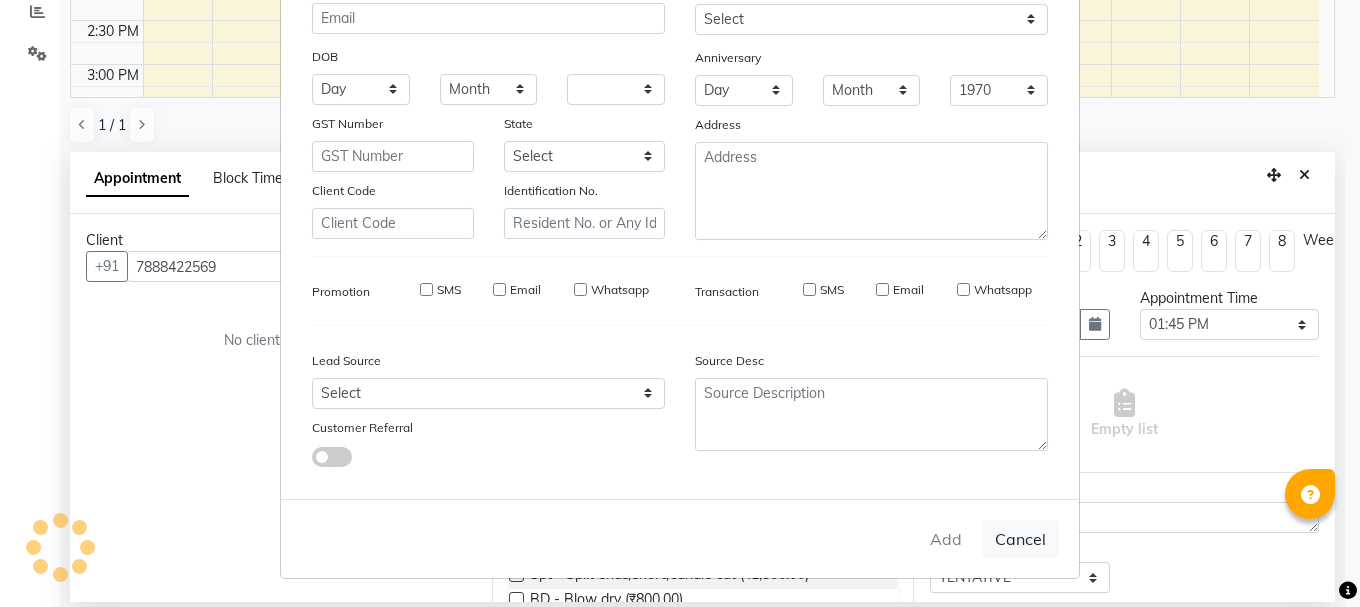 type 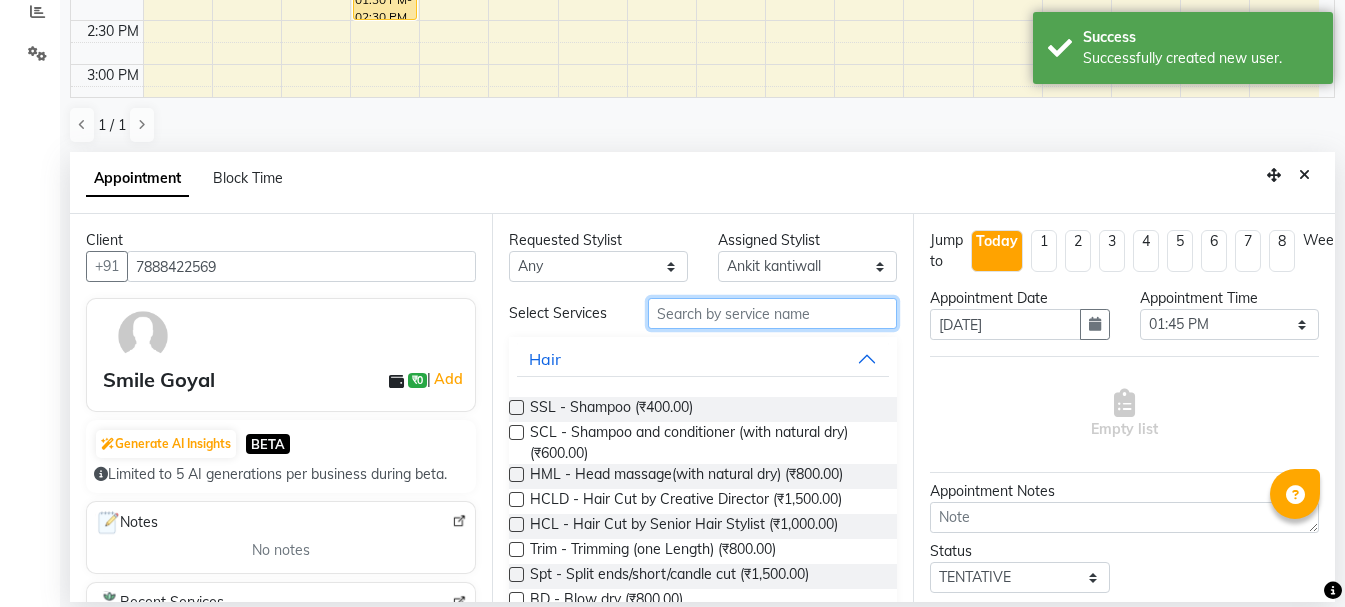 click at bounding box center (772, 313) 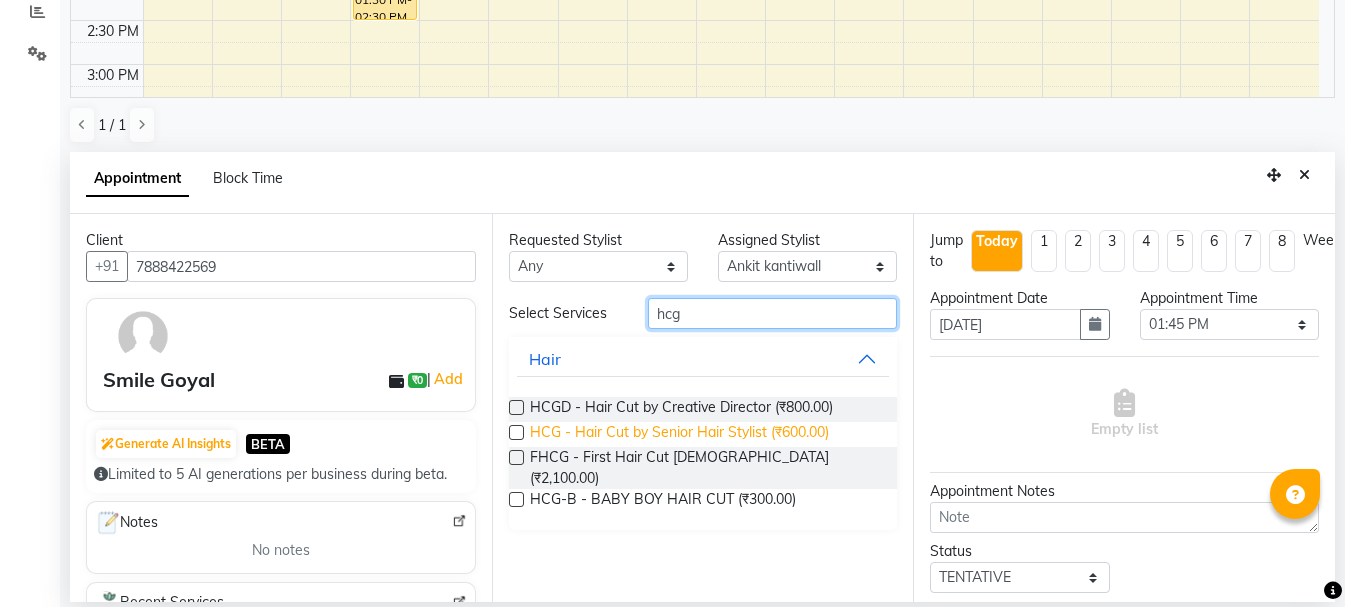 type on "hcg" 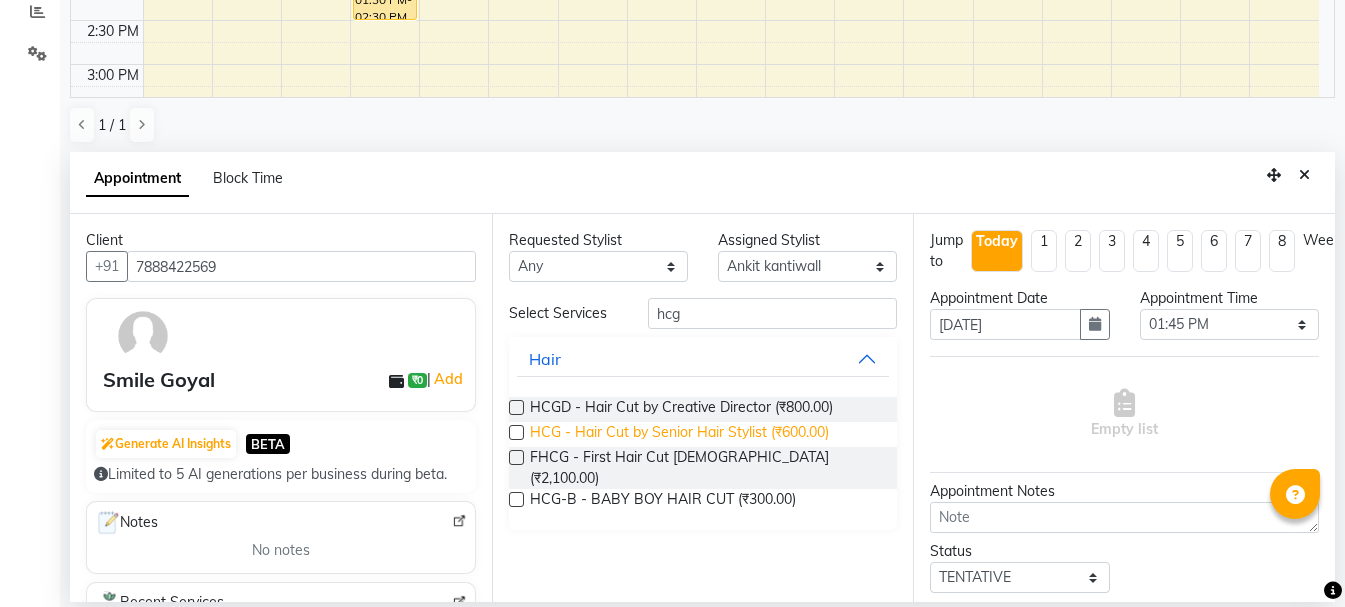 click on "HCG - Hair Cut by Senior Hair Stylist (₹600.00)" at bounding box center [679, 434] 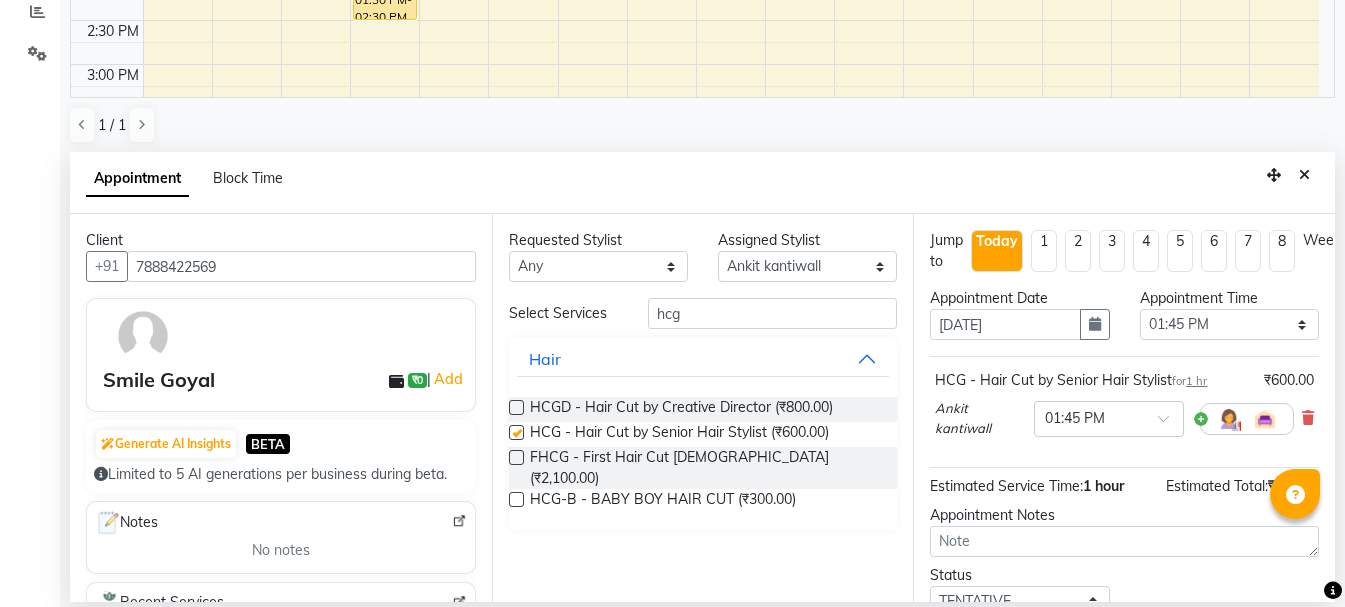 checkbox on "false" 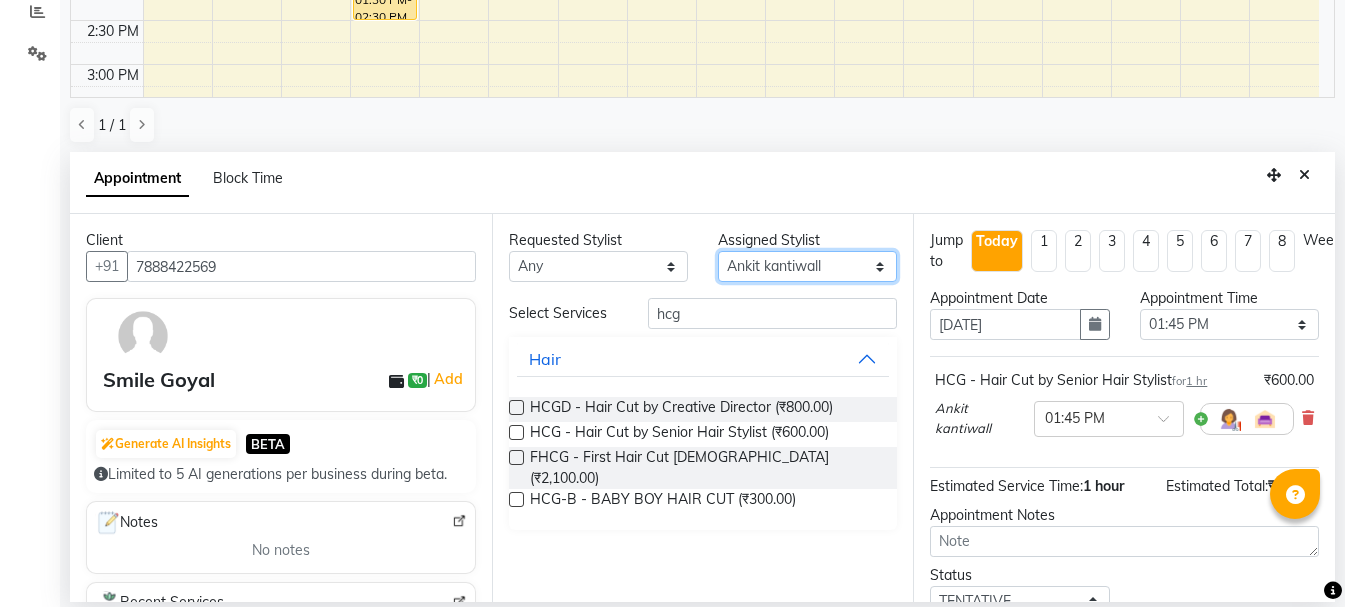click on "Select  Ankit kantiwall Chandan [PERSON_NAME] [PERSON_NAME] [PERSON_NAME] Neha Nikhil  [PERSON_NAME] [PERSON_NAME] [PERSON_NAME] [PERSON_NAME] [PERSON_NAME]" at bounding box center [807, 266] 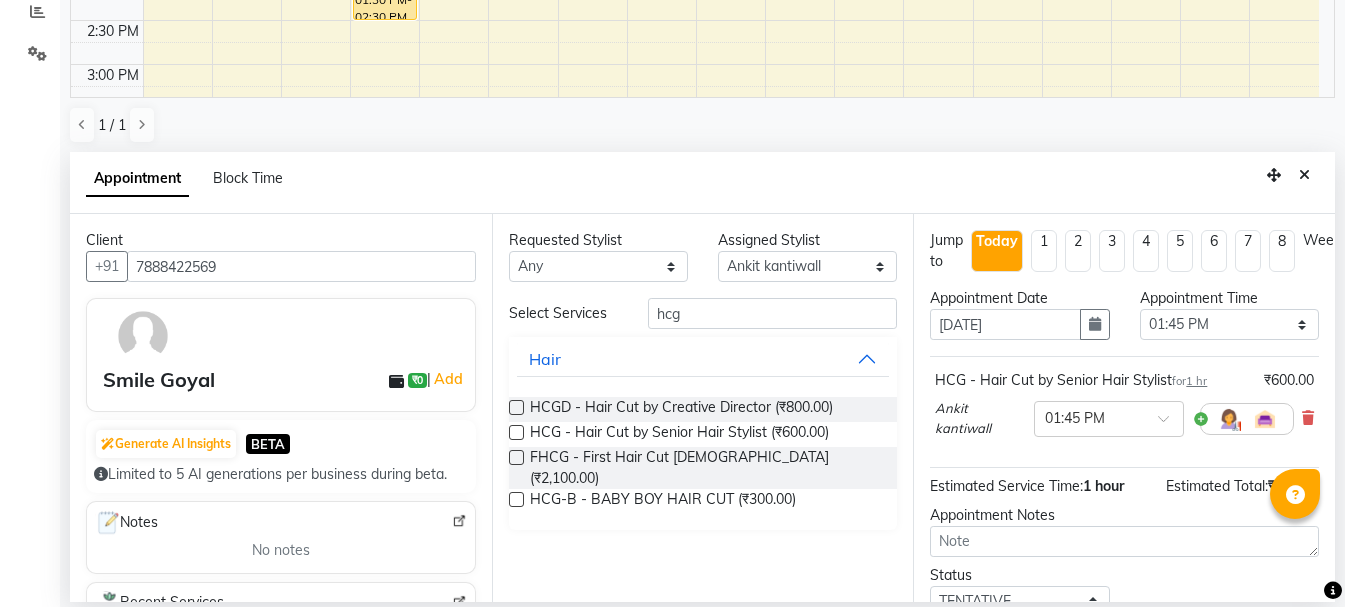 click on "Appointment Block Time" at bounding box center (702, 183) 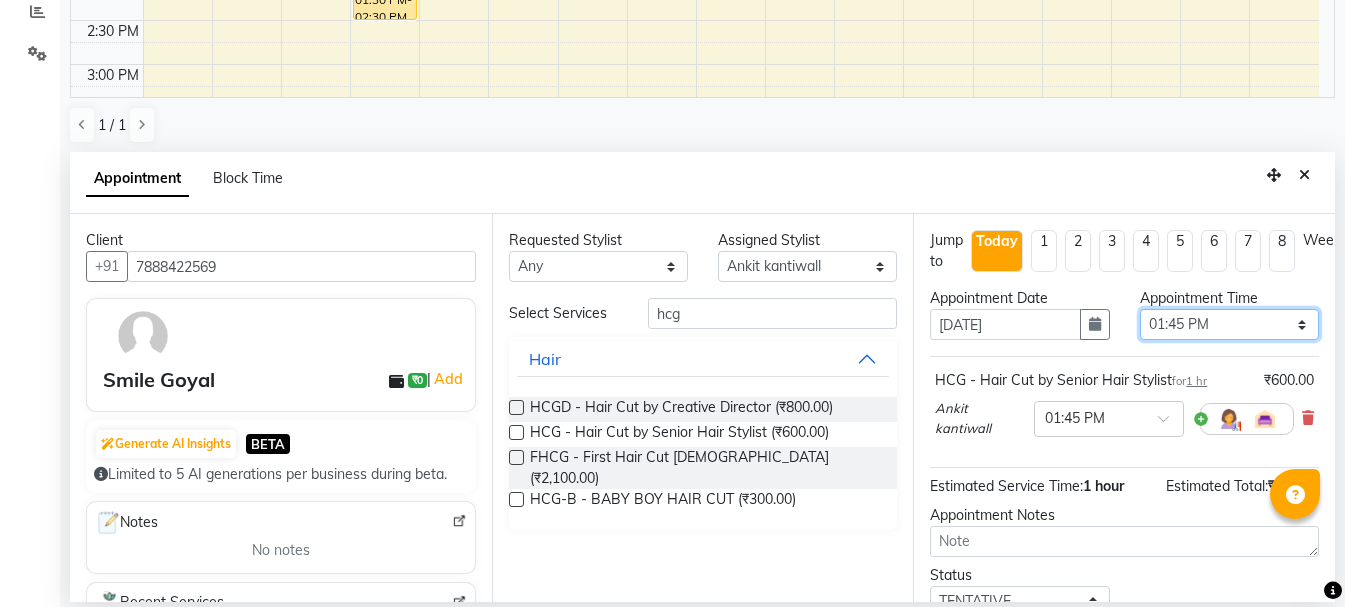 click on "Select 09:00 AM 09:15 AM 09:30 AM 09:45 AM 10:00 AM 10:15 AM 10:30 AM 10:45 AM 11:00 AM 11:15 AM 11:30 AM 11:45 AM 12:00 PM 12:15 PM 12:30 PM 12:45 PM 01:00 PM 01:15 PM 01:30 PM 01:45 PM 02:00 PM 02:15 PM 02:30 PM 02:45 PM 03:00 PM 03:15 PM 03:30 PM 03:45 PM 04:00 PM 04:15 PM 04:30 PM 04:45 PM 05:00 PM 05:15 PM 05:30 PM 05:45 PM 06:00 PM 06:15 PM 06:30 PM 06:45 PM 07:00 PM 07:15 PM 07:30 PM 07:45 PM 08:00 PM" at bounding box center [1229, 324] 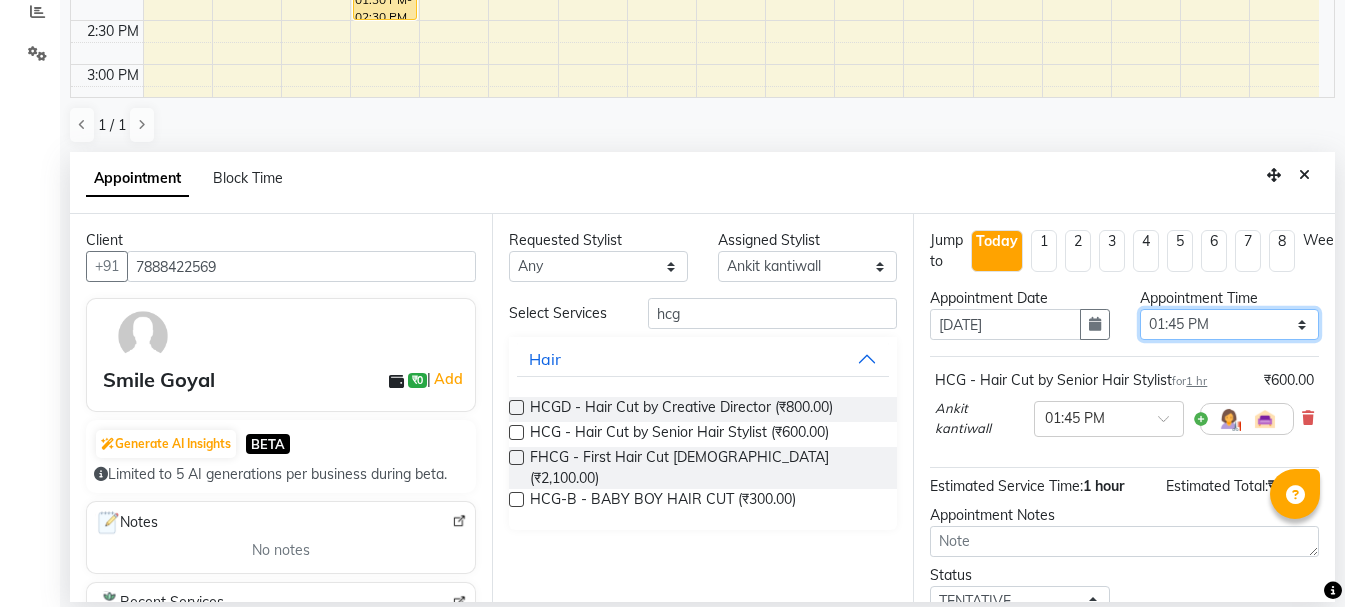 select on "780" 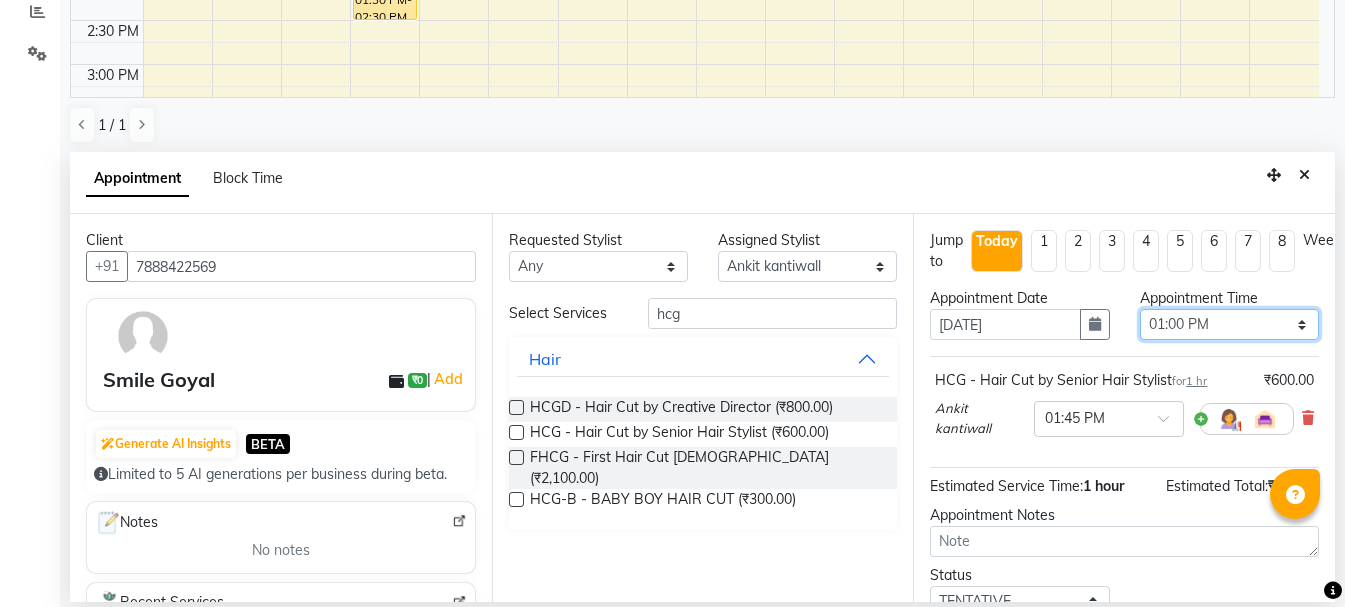 click on "Select 09:00 AM 09:15 AM 09:30 AM 09:45 AM 10:00 AM 10:15 AM 10:30 AM 10:45 AM 11:00 AM 11:15 AM 11:30 AM 11:45 AM 12:00 PM 12:15 PM 12:30 PM 12:45 PM 01:00 PM 01:15 PM 01:30 PM 01:45 PM 02:00 PM 02:15 PM 02:30 PM 02:45 PM 03:00 PM 03:15 PM 03:30 PM 03:45 PM 04:00 PM 04:15 PM 04:30 PM 04:45 PM 05:00 PM 05:15 PM 05:30 PM 05:45 PM 06:00 PM 06:15 PM 06:30 PM 06:45 PM 07:00 PM 07:15 PM 07:30 PM 07:45 PM 08:00 PM" at bounding box center (1229, 324) 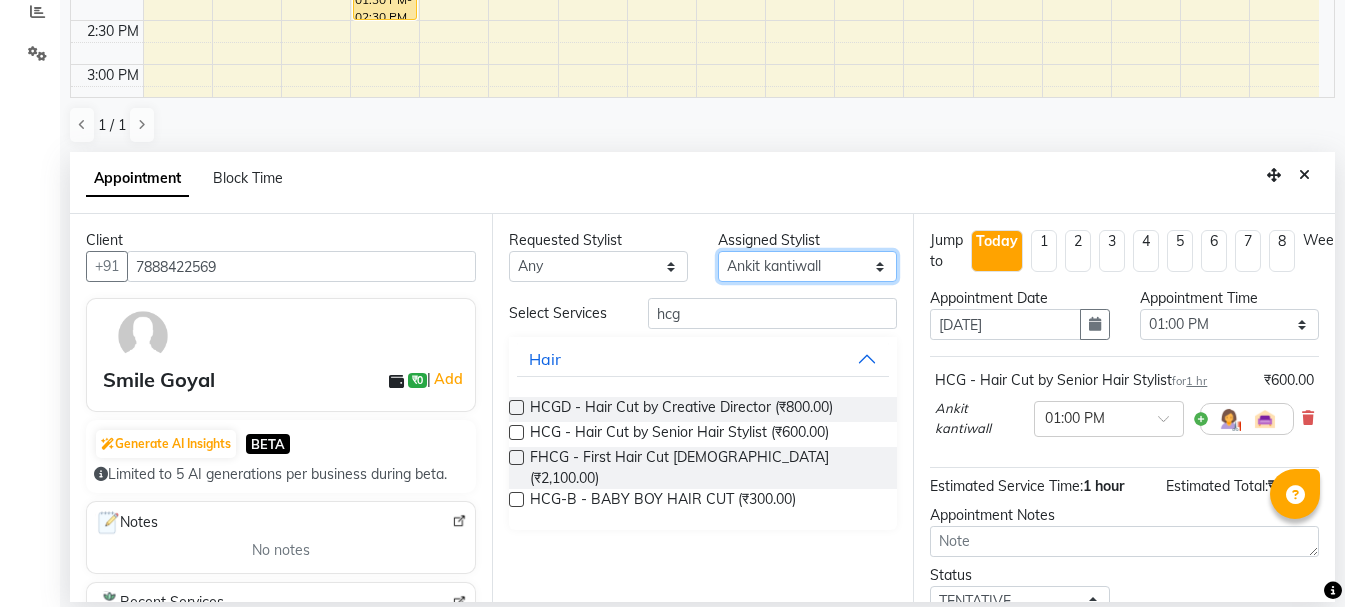click on "Select  Ankit kantiwall Chandan [PERSON_NAME] [PERSON_NAME] [PERSON_NAME] Neha Nikhil  [PERSON_NAME] [PERSON_NAME] [PERSON_NAME] [PERSON_NAME] [PERSON_NAME]" at bounding box center (807, 266) 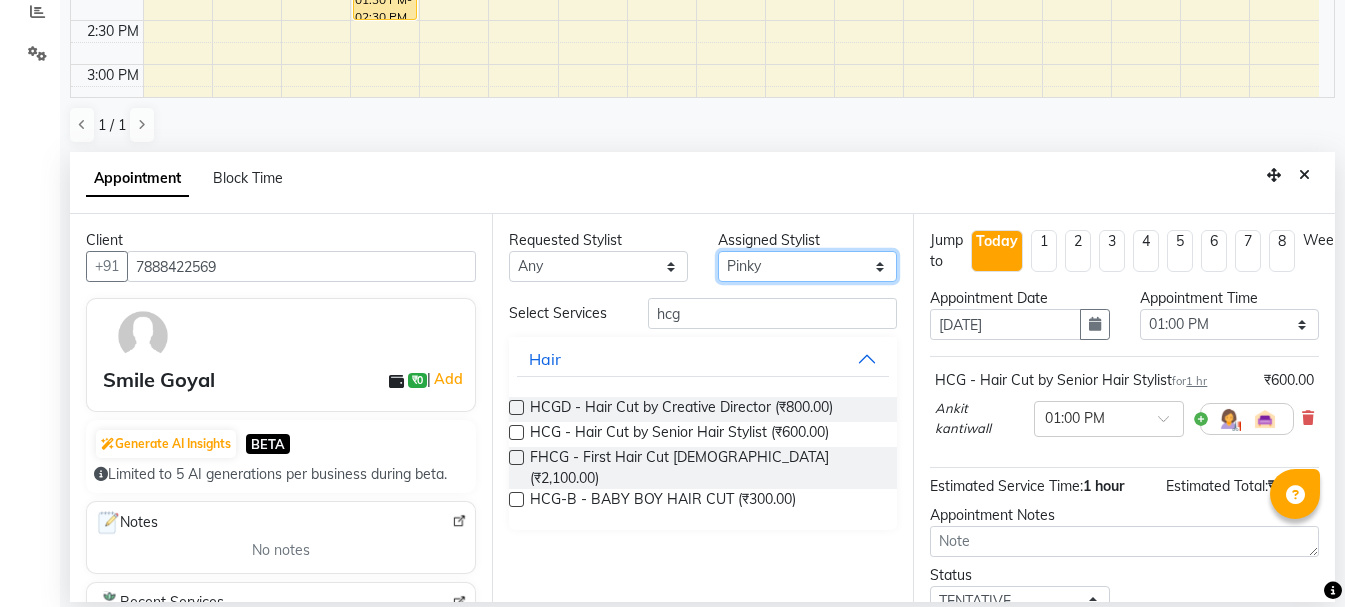 click on "Select  Ankit kantiwall Chandan [PERSON_NAME] [PERSON_NAME] [PERSON_NAME] Neha Nikhil  [PERSON_NAME] [PERSON_NAME] [PERSON_NAME] [PERSON_NAME] [PERSON_NAME]" at bounding box center (807, 266) 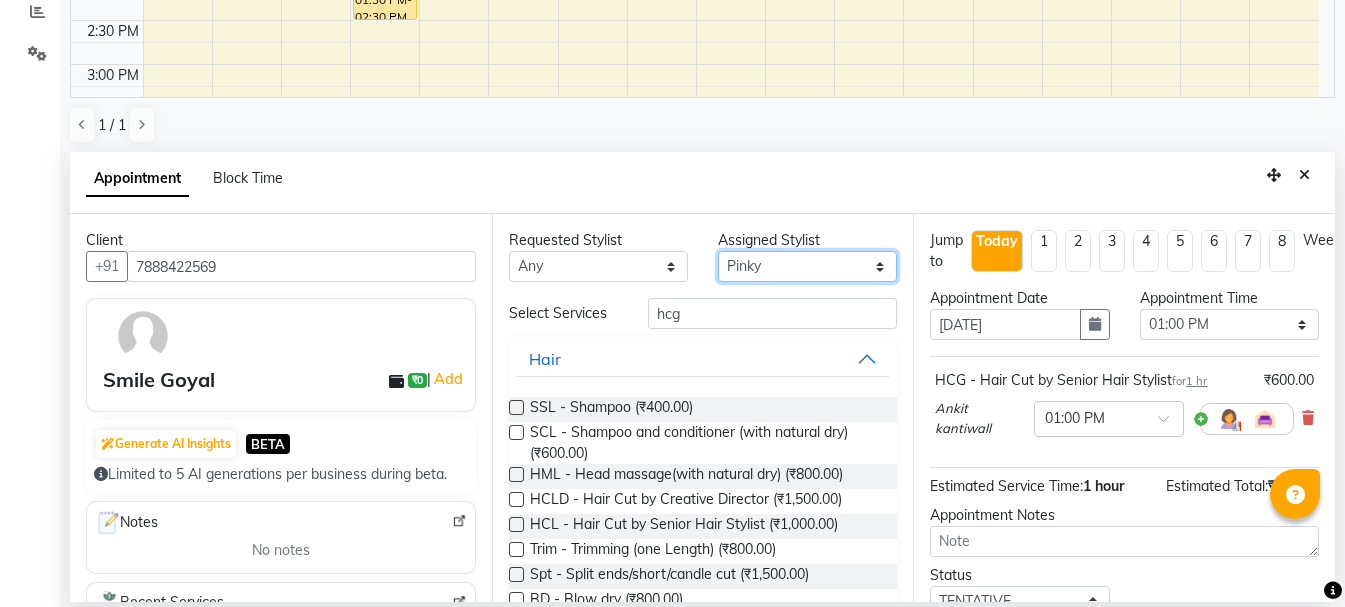 click on "Select  Ankit kantiwall Chandan [PERSON_NAME] [PERSON_NAME] [PERSON_NAME] Neha Nikhil  [PERSON_NAME] [PERSON_NAME] [PERSON_NAME] [PERSON_NAME] [PERSON_NAME]" at bounding box center (807, 266) 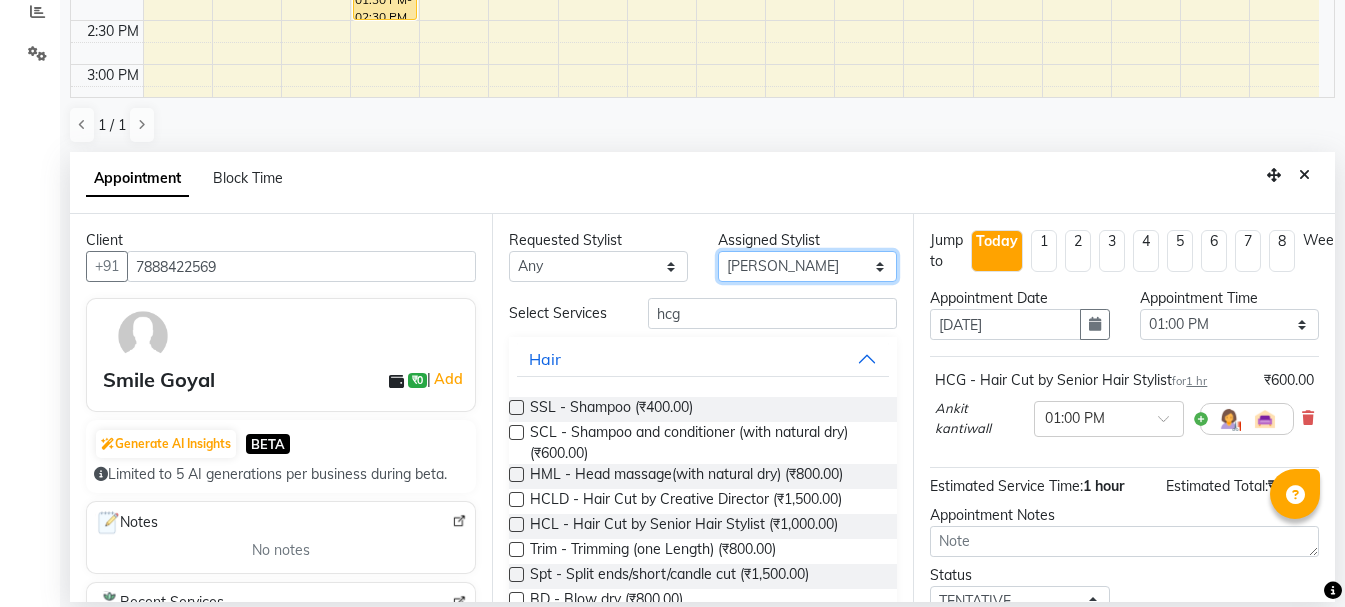 click on "Select  Ankit kantiwall Chandan [PERSON_NAME] [PERSON_NAME] [PERSON_NAME] Neha Nikhil  [PERSON_NAME] [PERSON_NAME] [PERSON_NAME] [PERSON_NAME] [PERSON_NAME]" at bounding box center (807, 266) 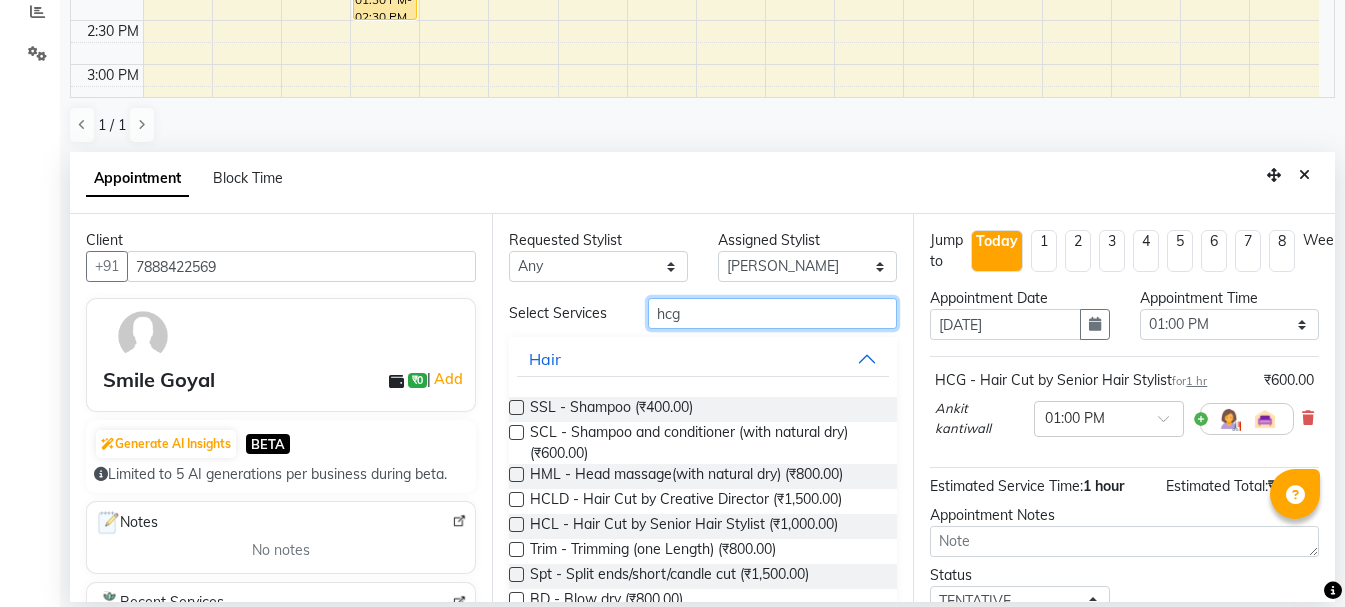 drag, startPoint x: 726, startPoint y: 322, endPoint x: 544, endPoint y: 331, distance: 182.2224 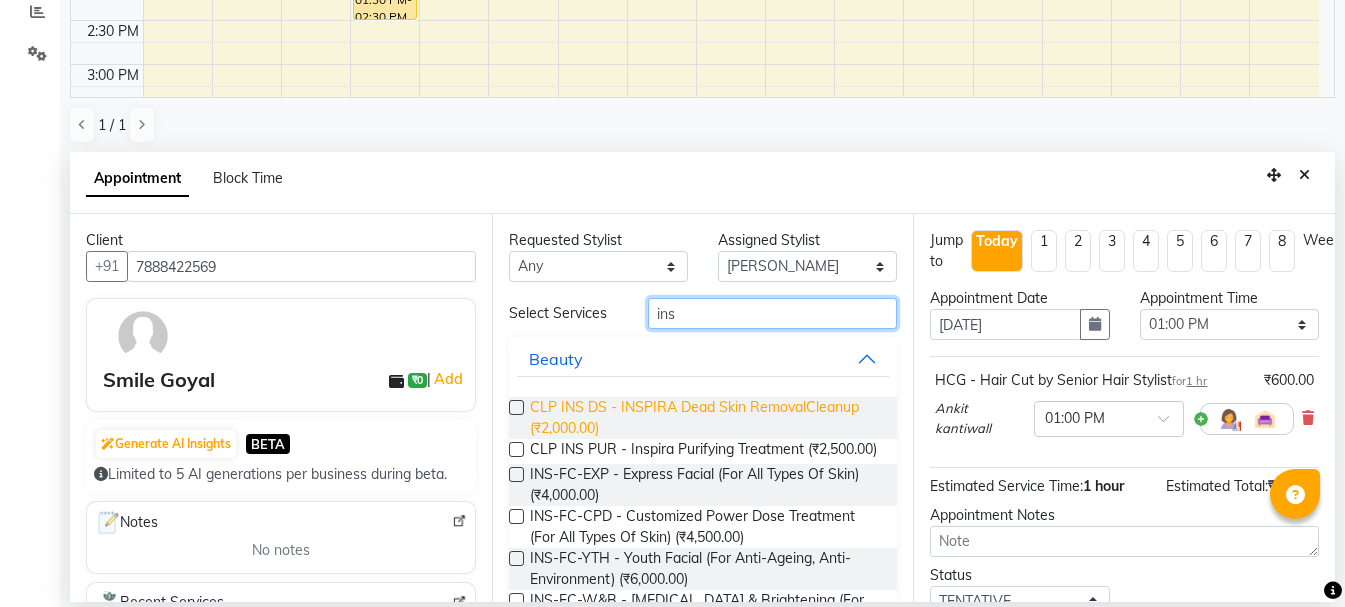 type on "ins" 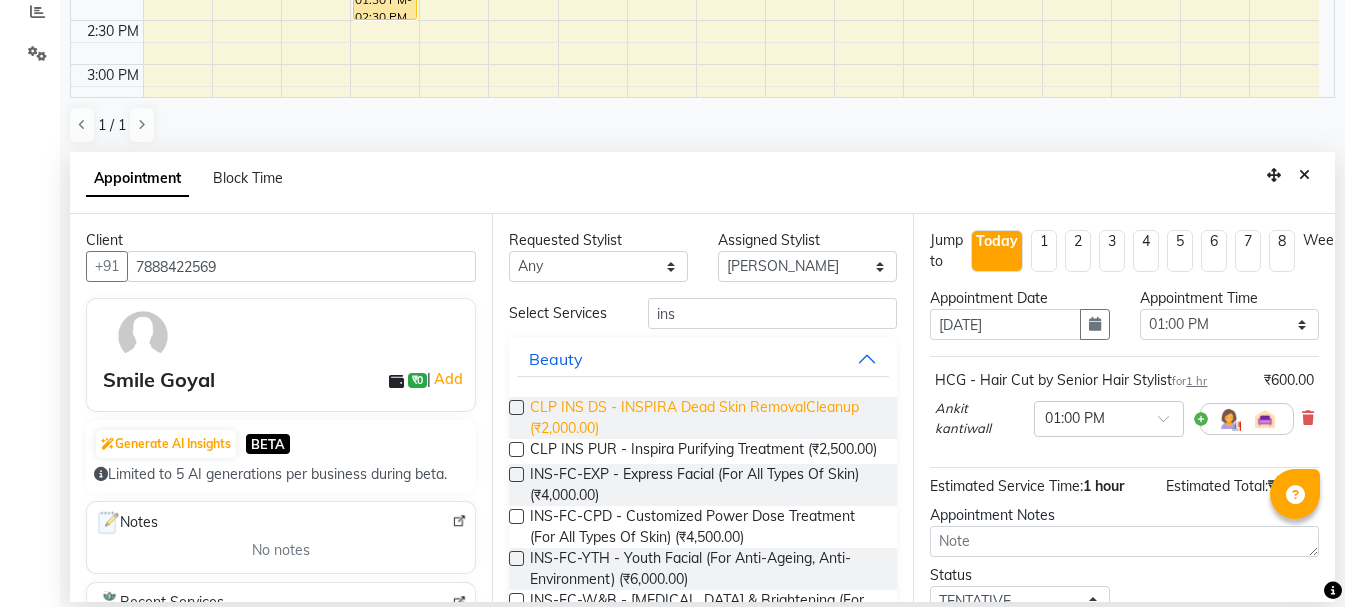 click on "CLP INS DS  - INSPIRA Dead Skin RemovalCleanup (₹2,000.00)" at bounding box center [706, 418] 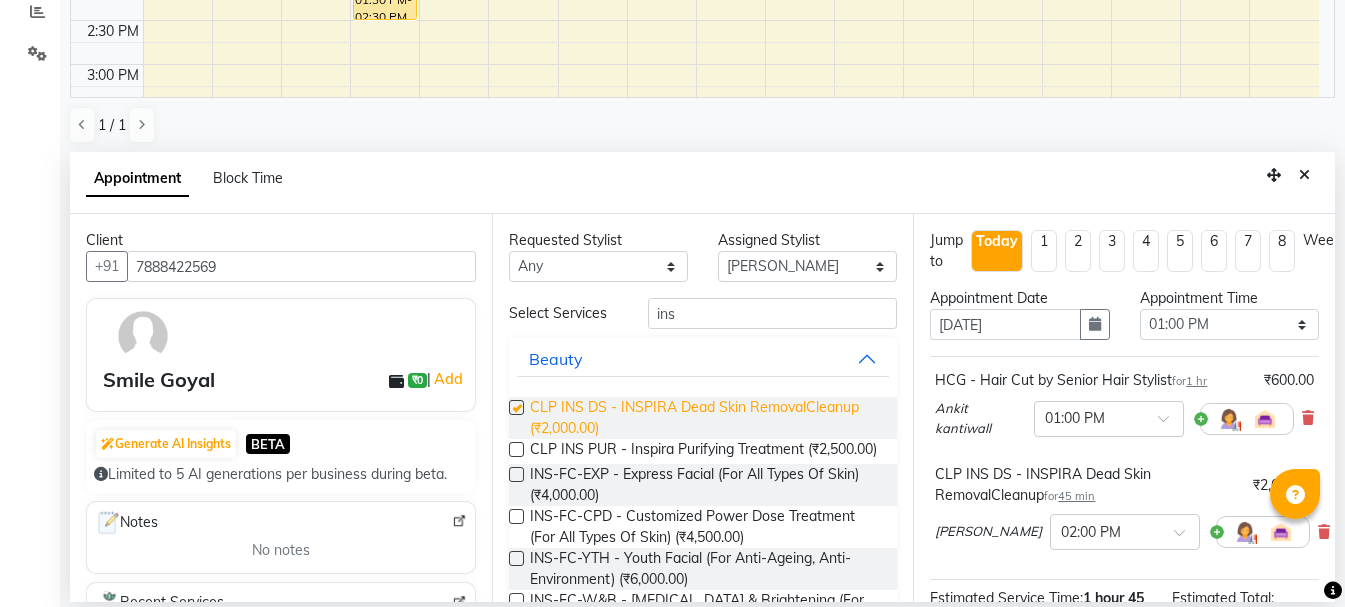 checkbox on "false" 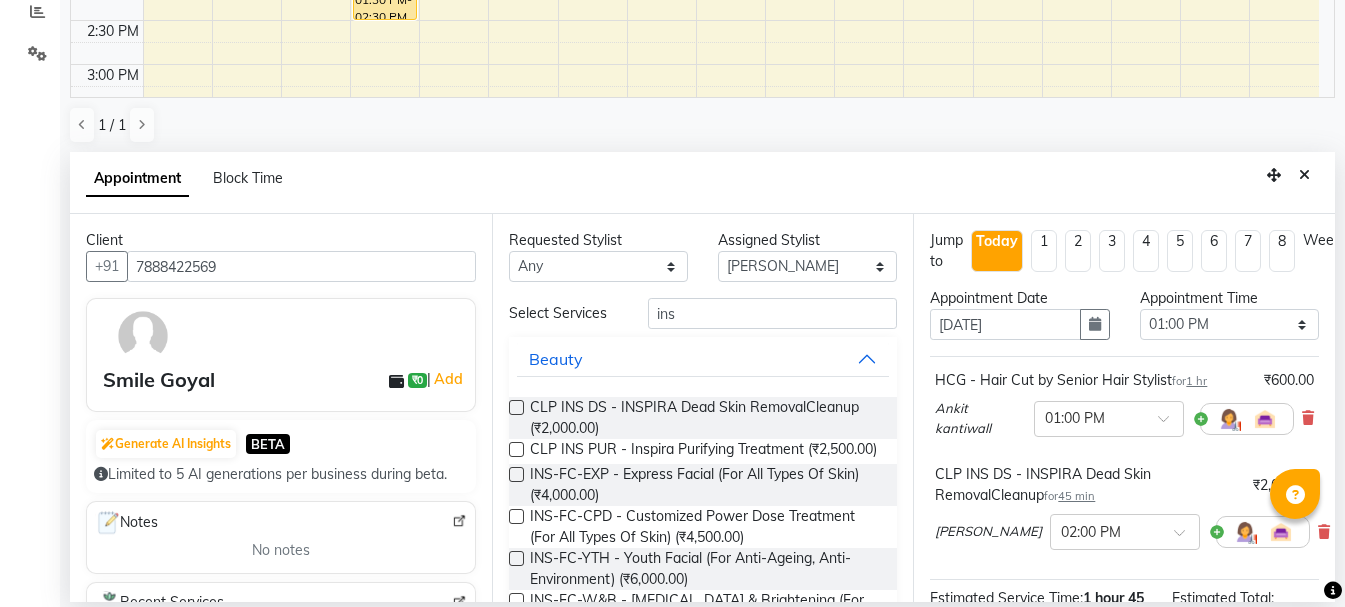 scroll, scrollTop: 292, scrollLeft: 0, axis: vertical 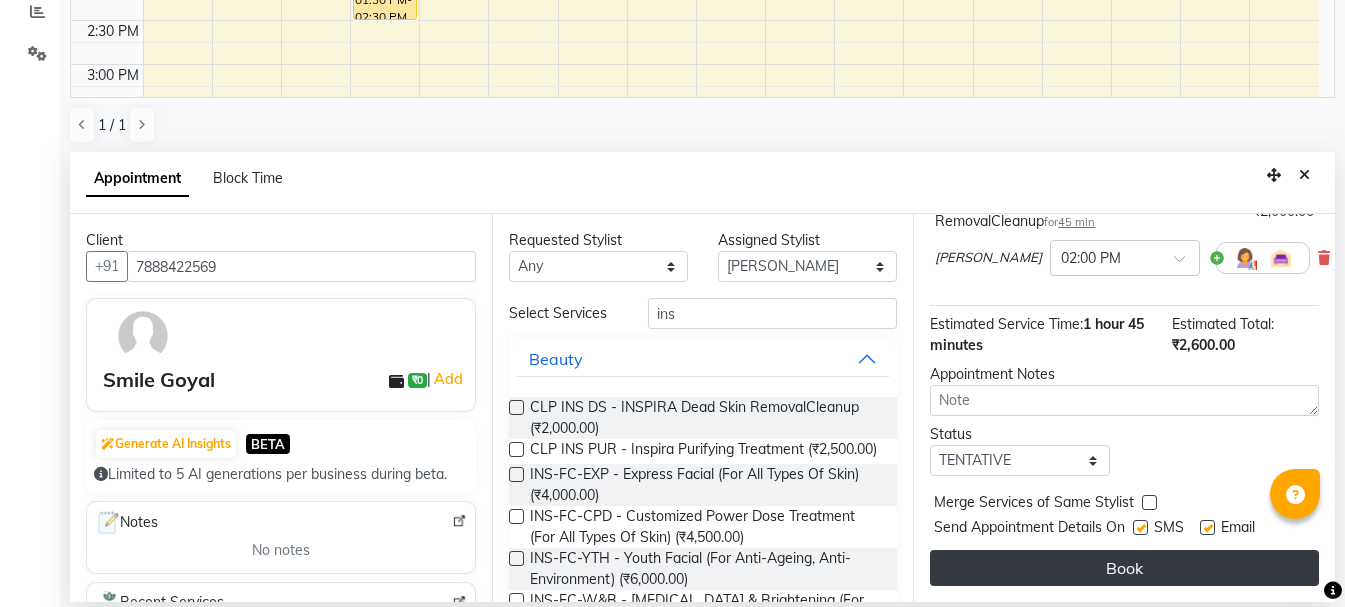 click on "Book" at bounding box center (1124, 568) 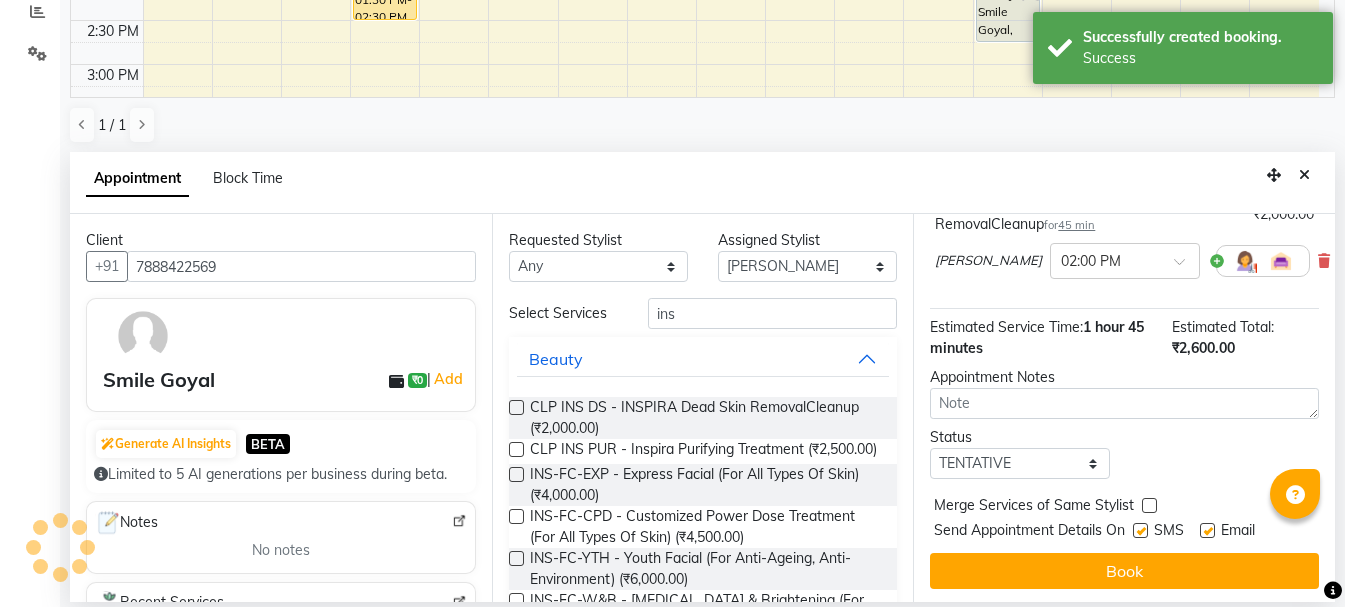 scroll, scrollTop: 0, scrollLeft: 0, axis: both 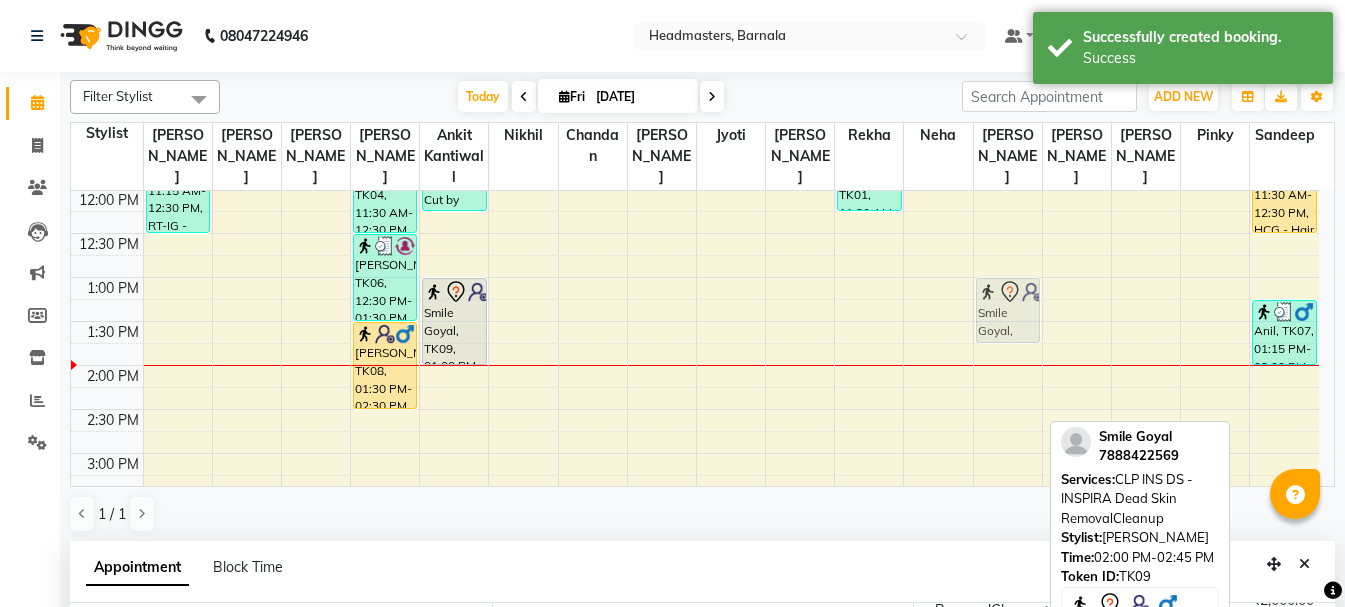 drag, startPoint x: 1002, startPoint y: 404, endPoint x: 997, endPoint y: 365, distance: 39.319206 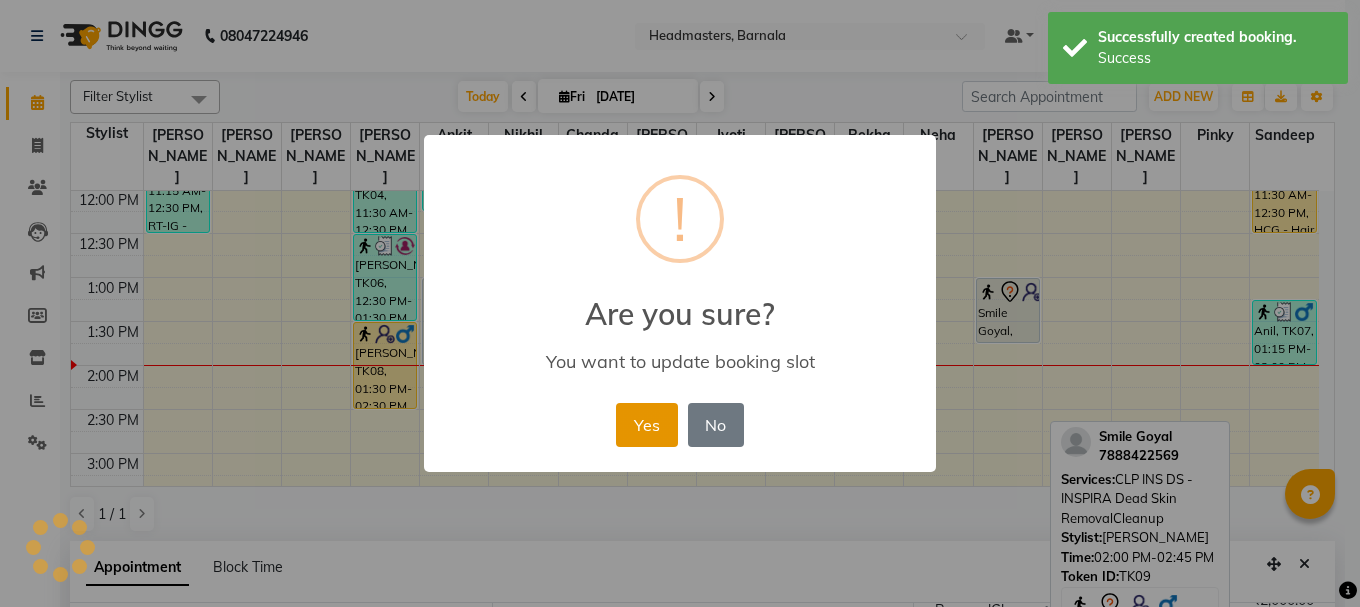 click on "Yes" at bounding box center [646, 425] 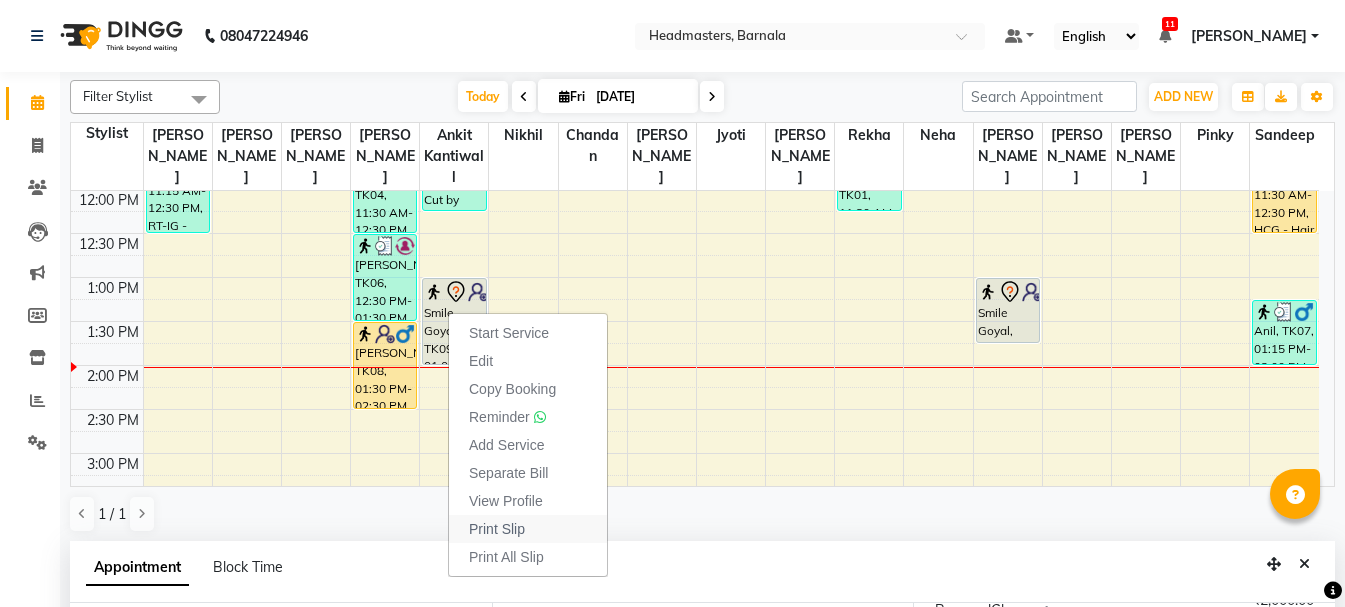 click on "Print Slip" at bounding box center [497, 529] 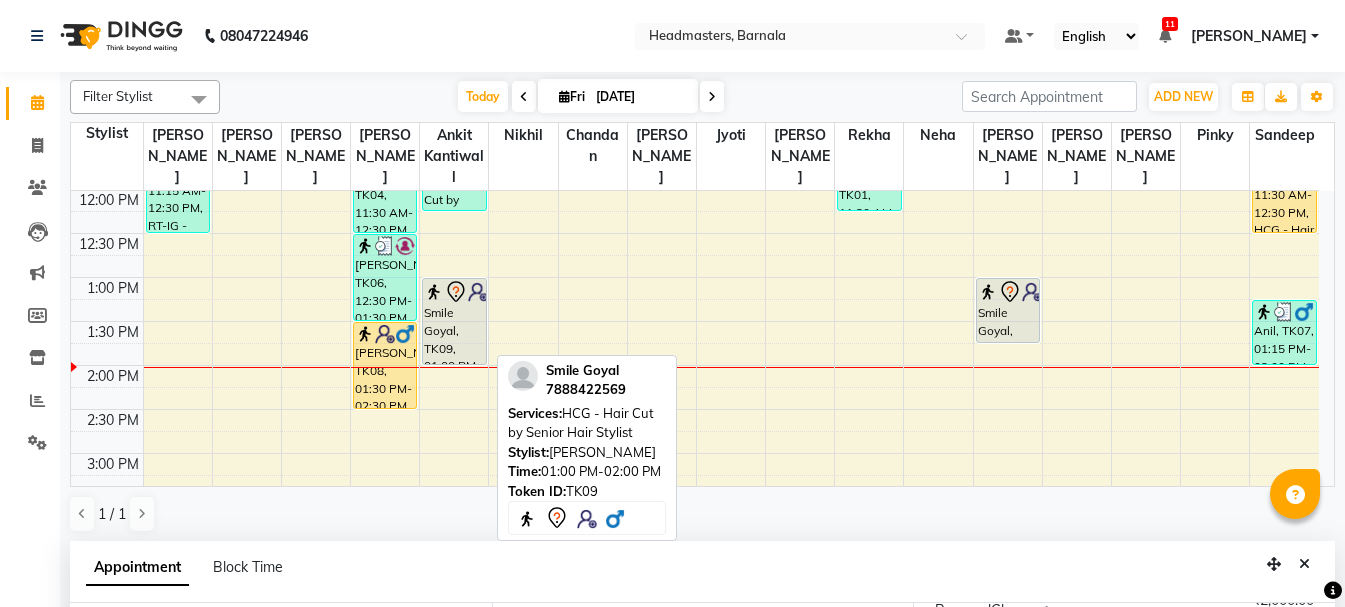 click on "[PERSON_NAME], TK02, 10:45 AM-12:15 PM, HCG - Hair Cut by Senior Hair Stylist,BRD-clre - [PERSON_NAME] Color Essensity             Smile Goyal, TK09, 01:00 PM-02:00 PM, HCG - Hair Cut by Senior Hair Stylist" at bounding box center [454, 409] 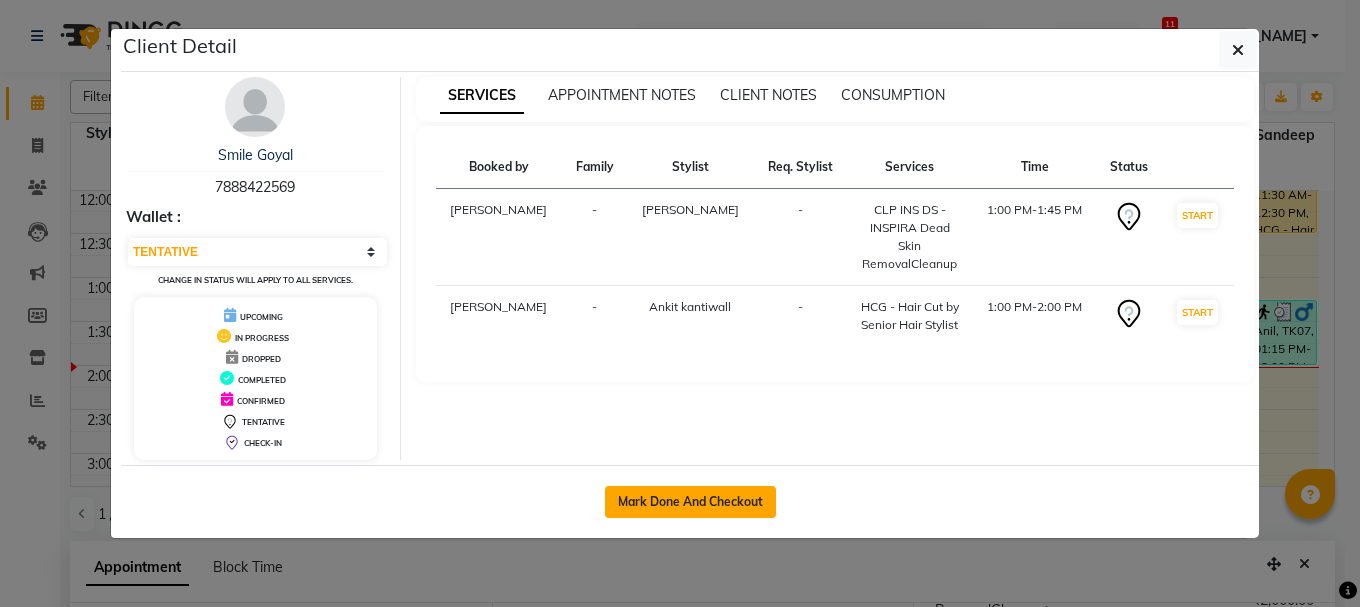 click on "Mark Done And Checkout" 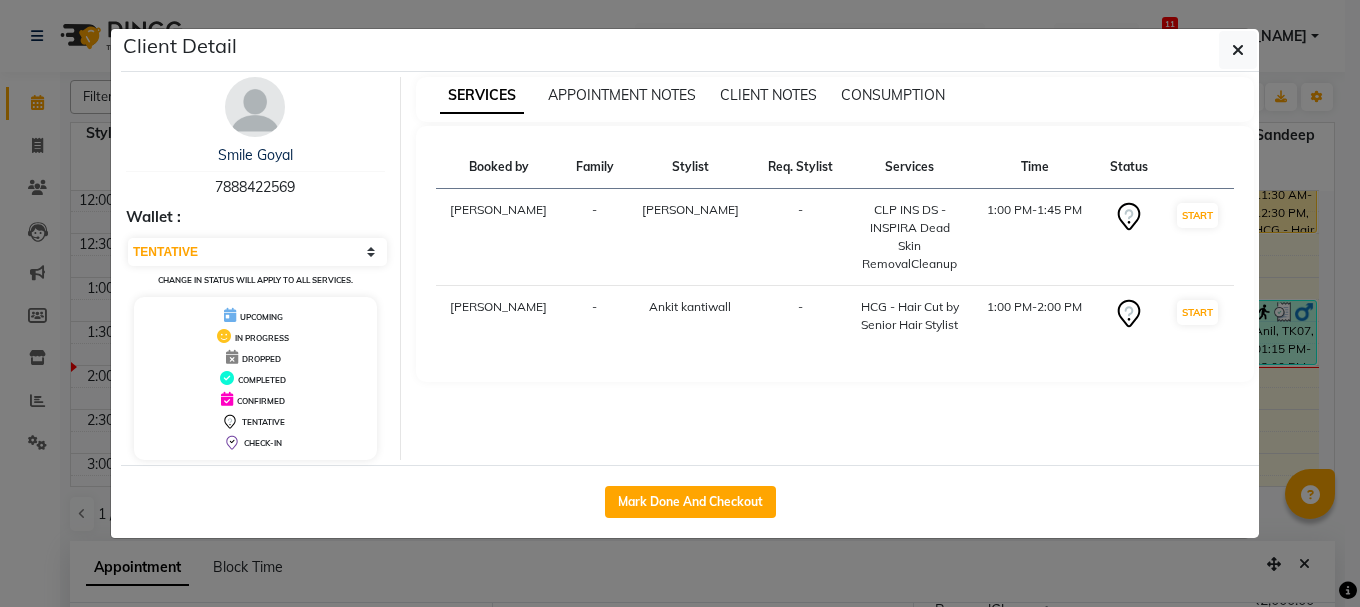 select on "service" 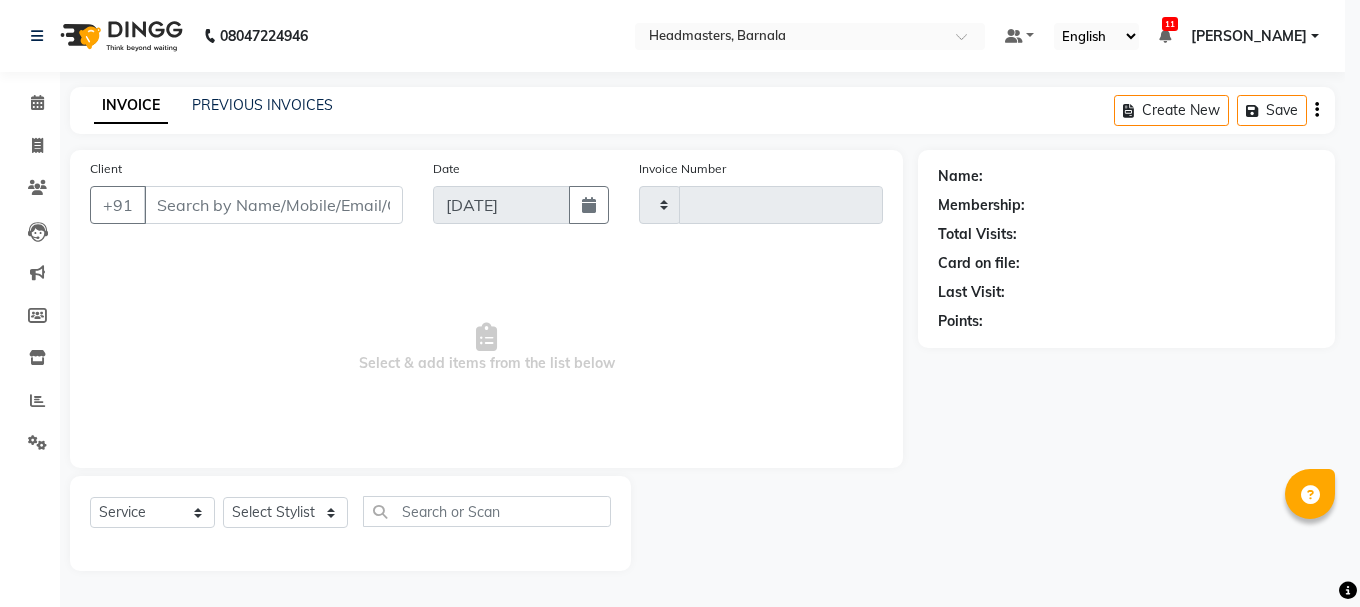 type on "2743" 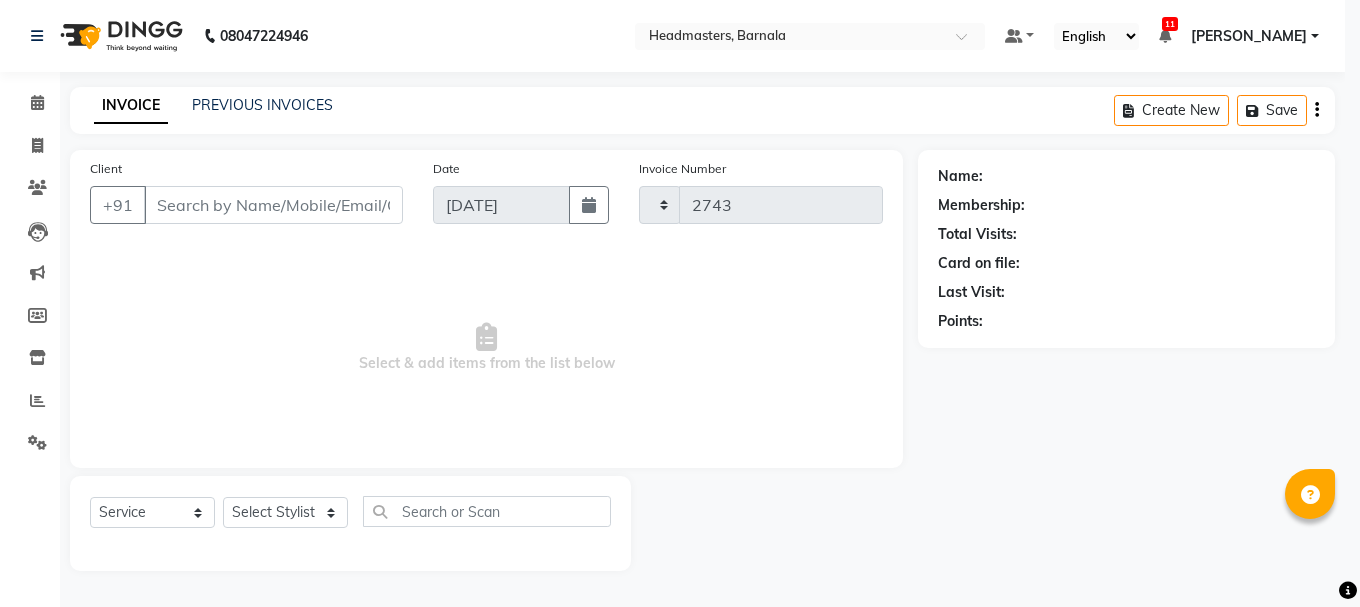 select on "7526" 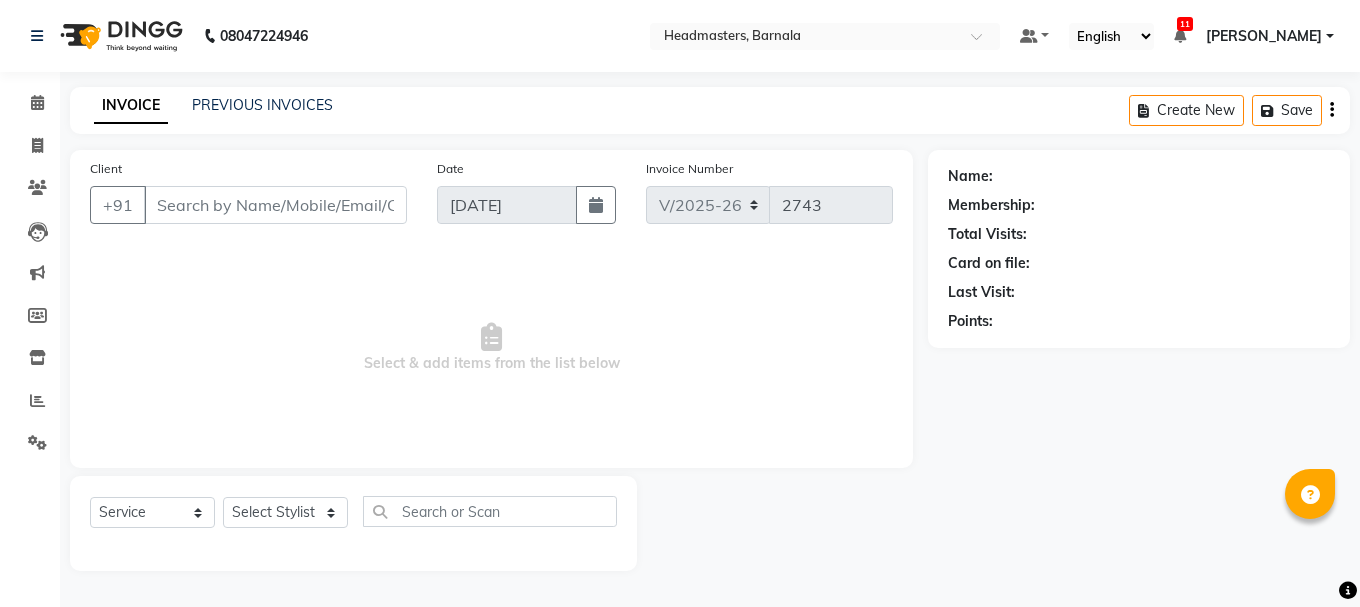 type on "7888422569" 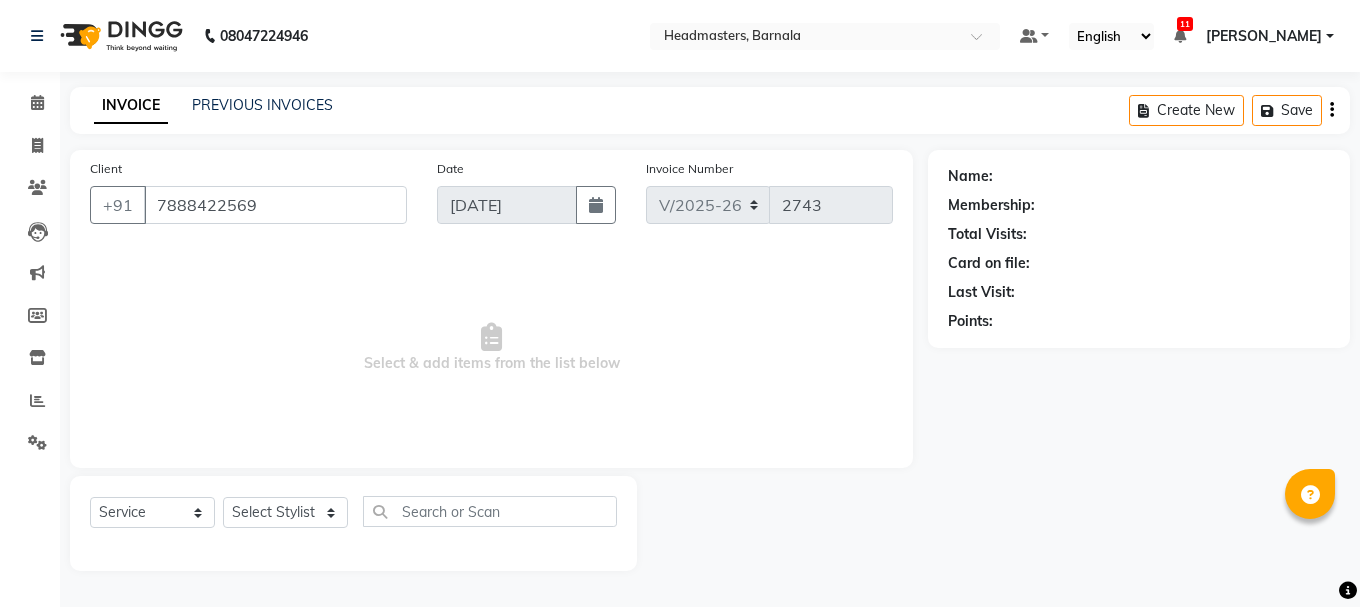 select on "67287" 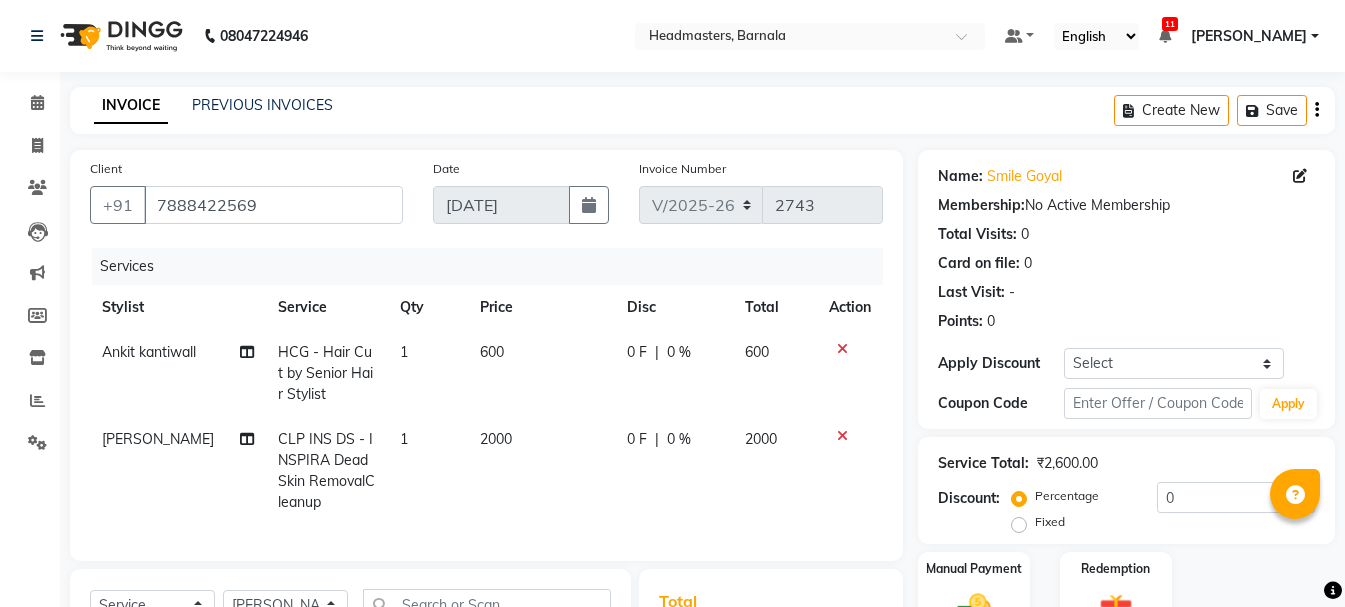scroll, scrollTop: 302, scrollLeft: 0, axis: vertical 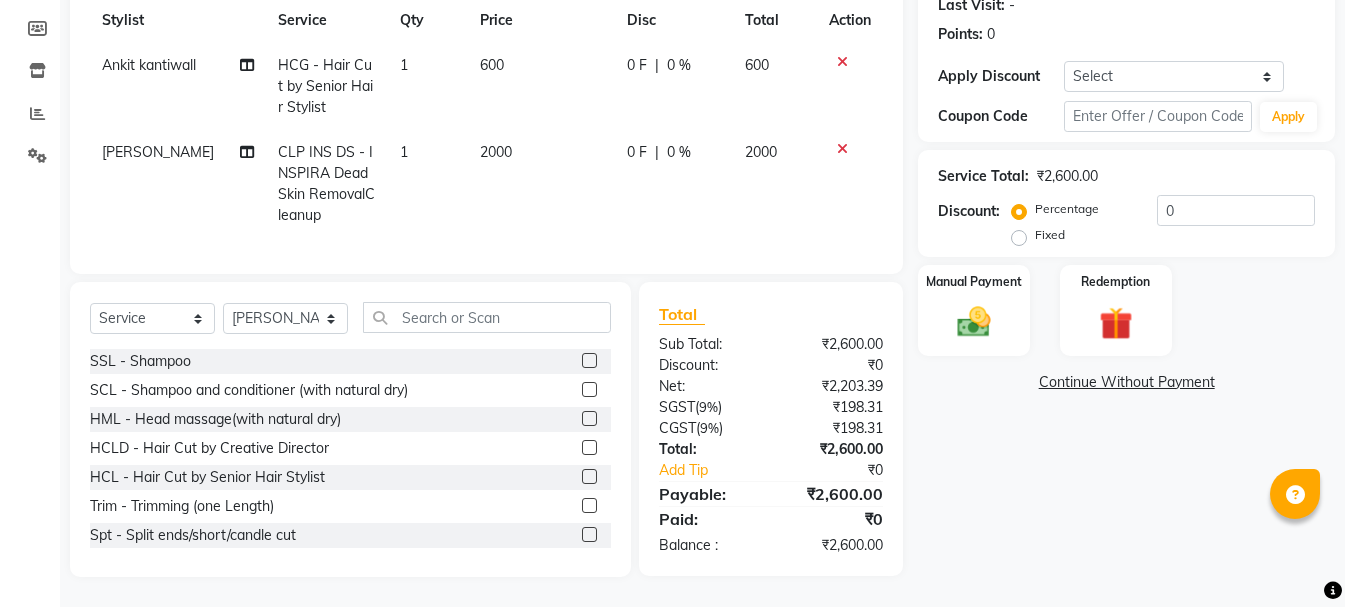 click on "Fixed" 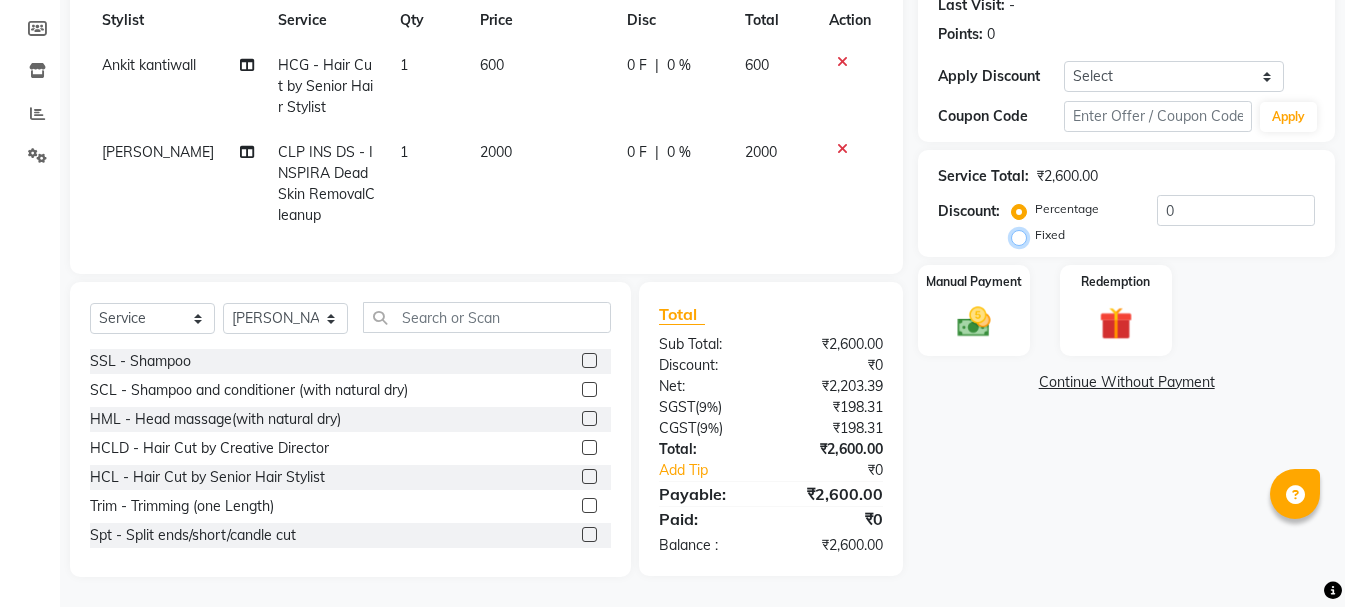 click on "Fixed" at bounding box center [1023, 235] 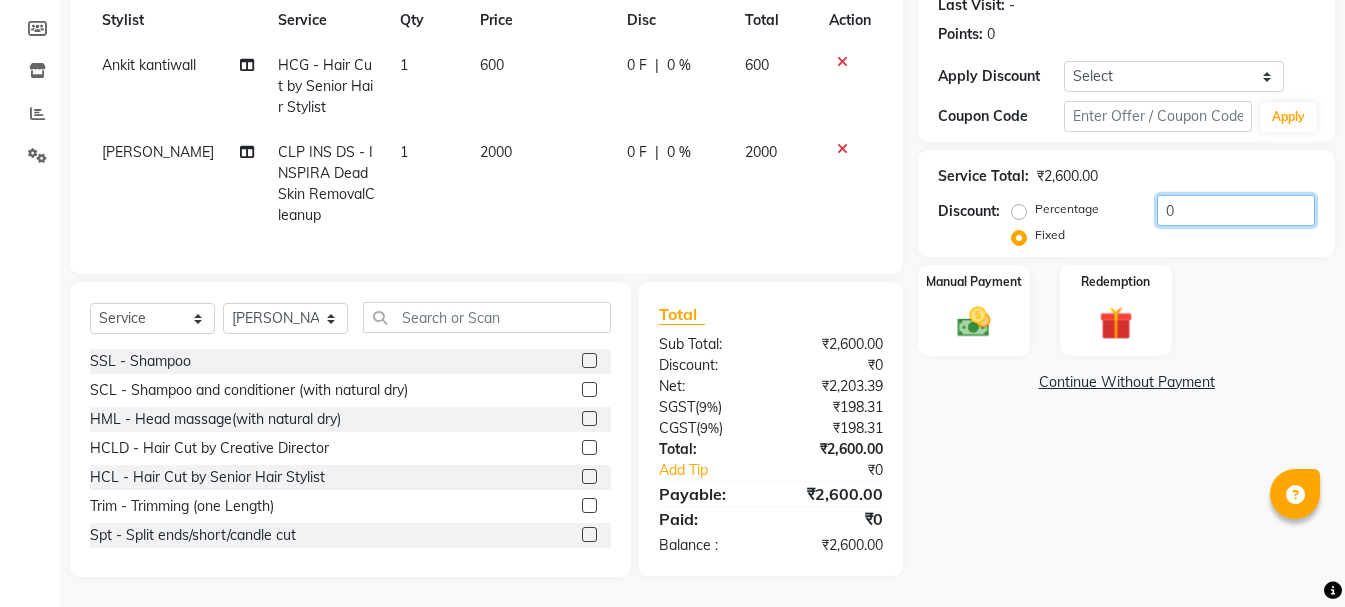drag, startPoint x: 1183, startPoint y: 197, endPoint x: 1155, endPoint y: 198, distance: 28.01785 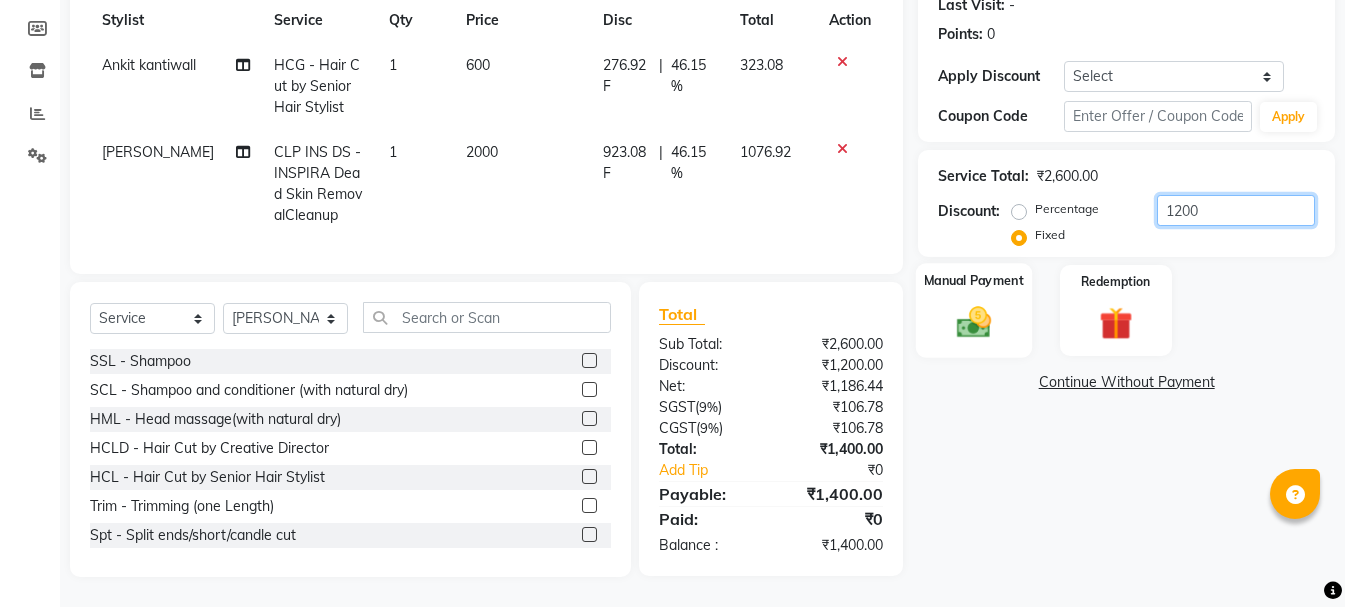 type on "1200" 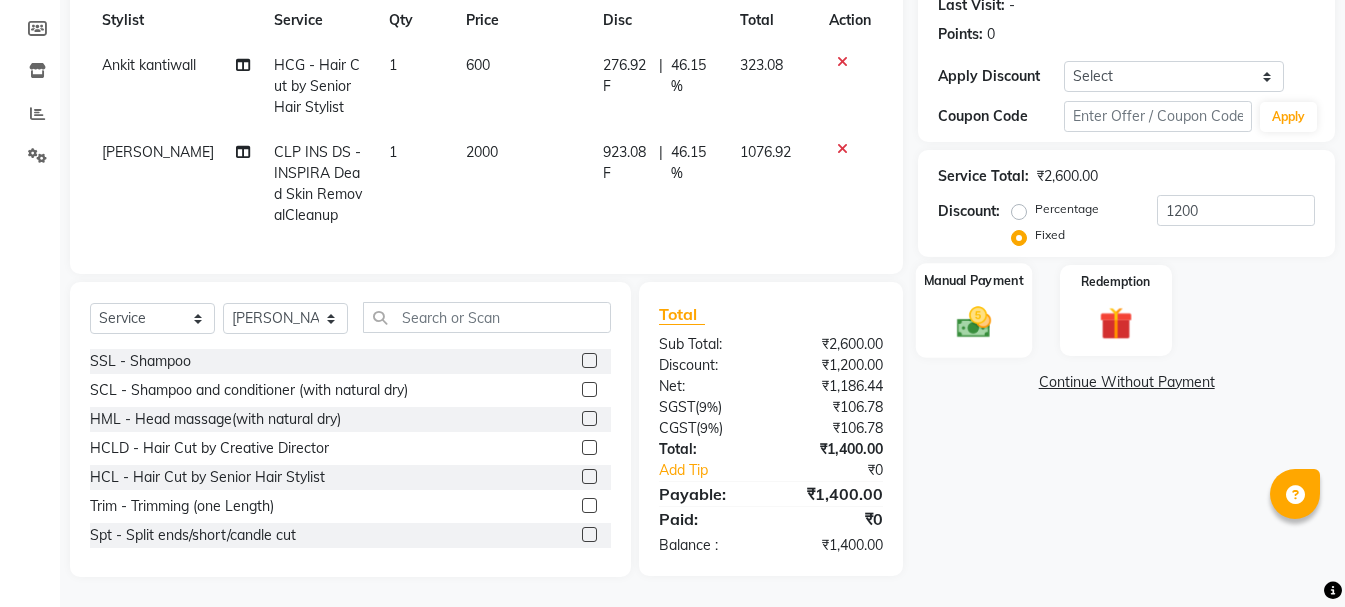click on "Manual Payment" 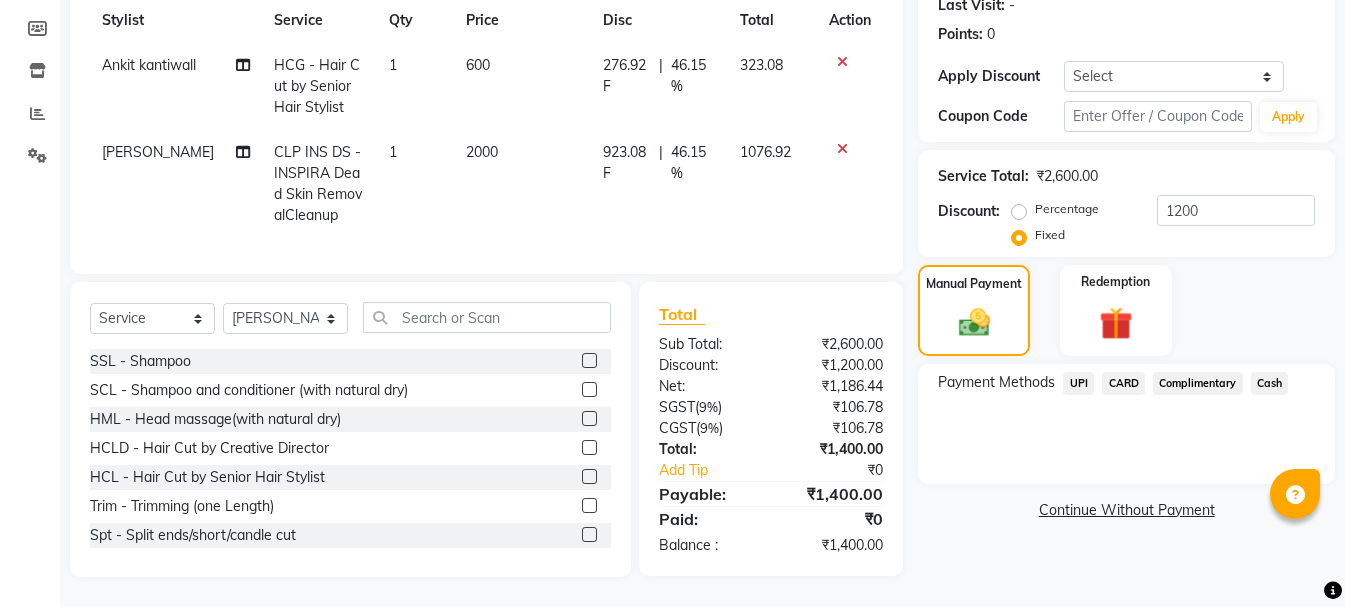 click on "UPI" 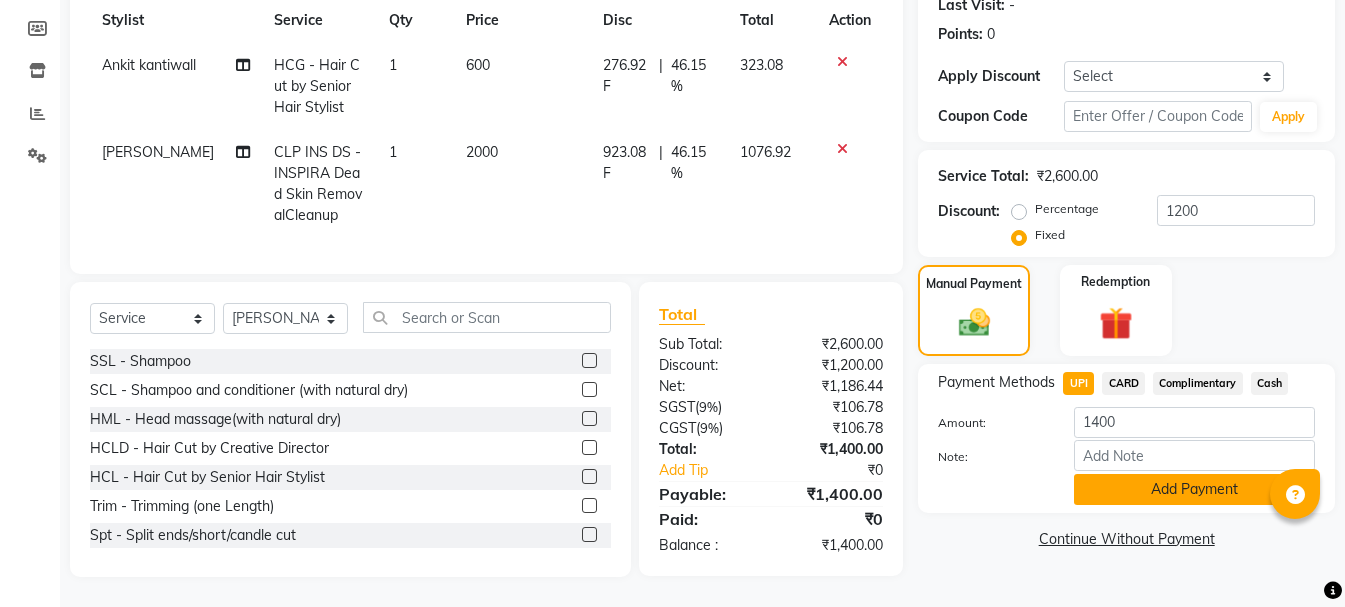 click on "Add Payment" 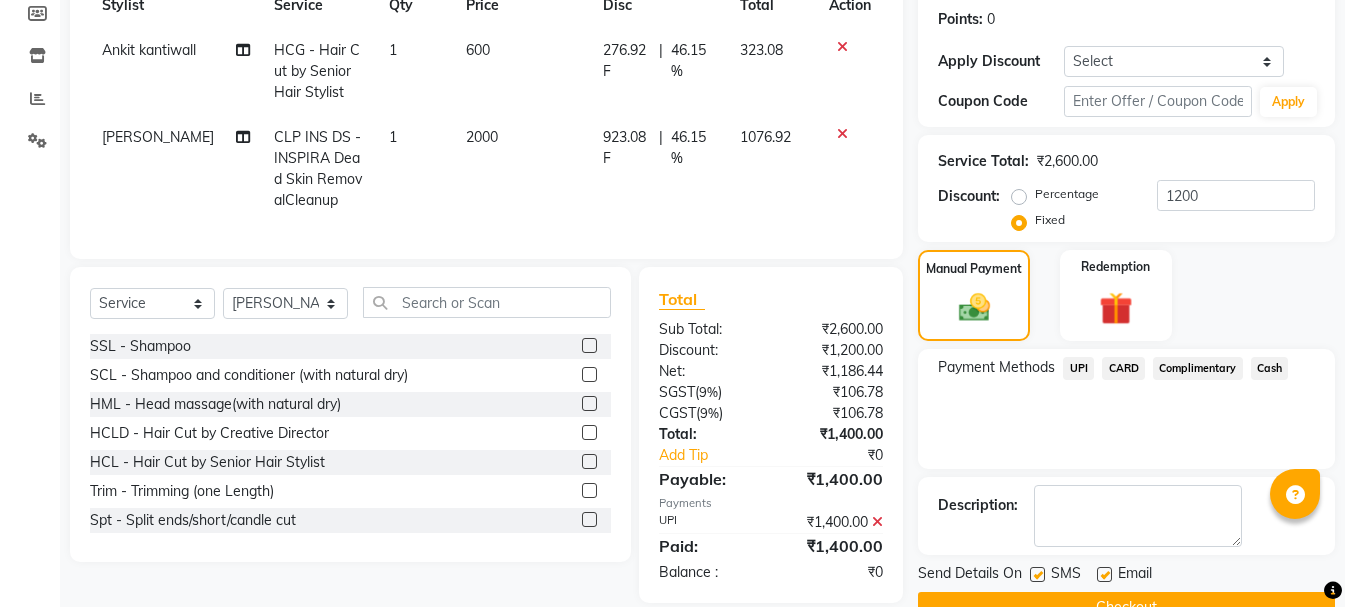 click on "Checkout" 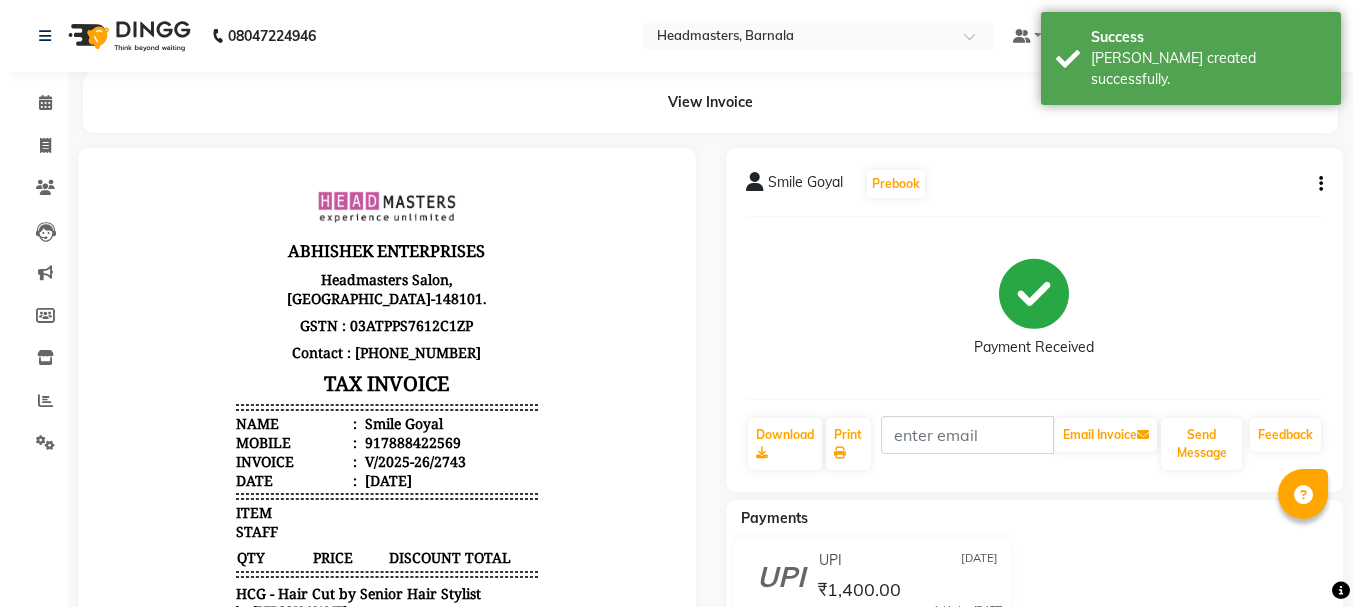 scroll, scrollTop: 0, scrollLeft: 0, axis: both 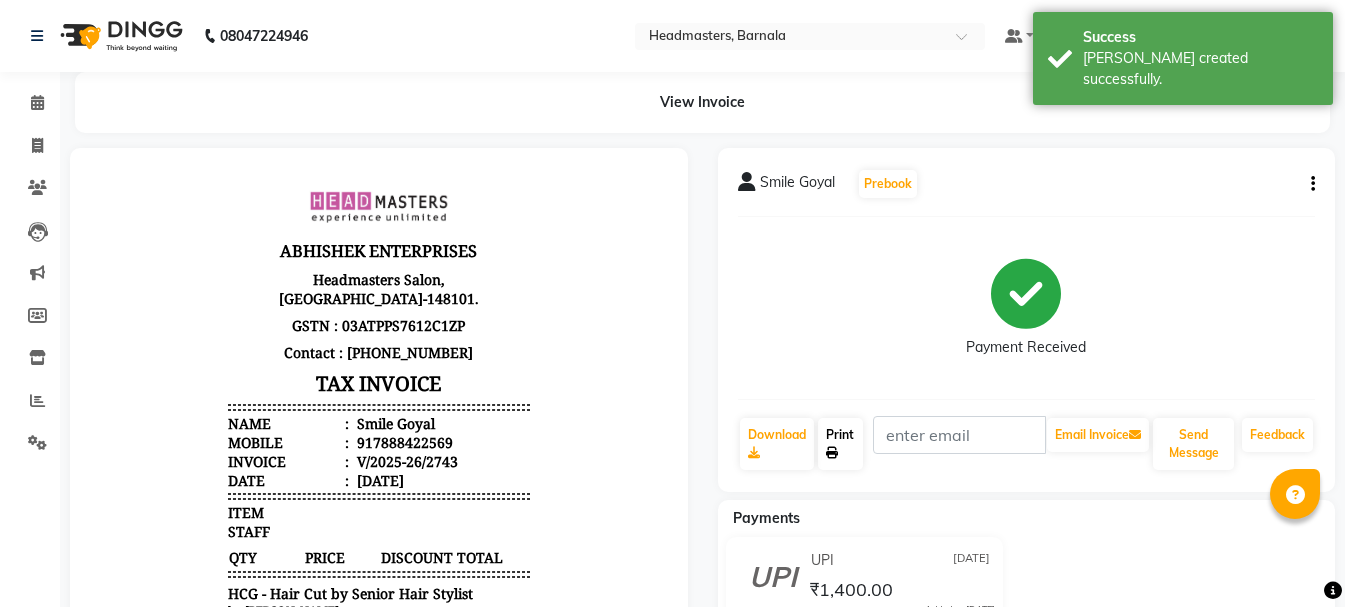 click on "Print" 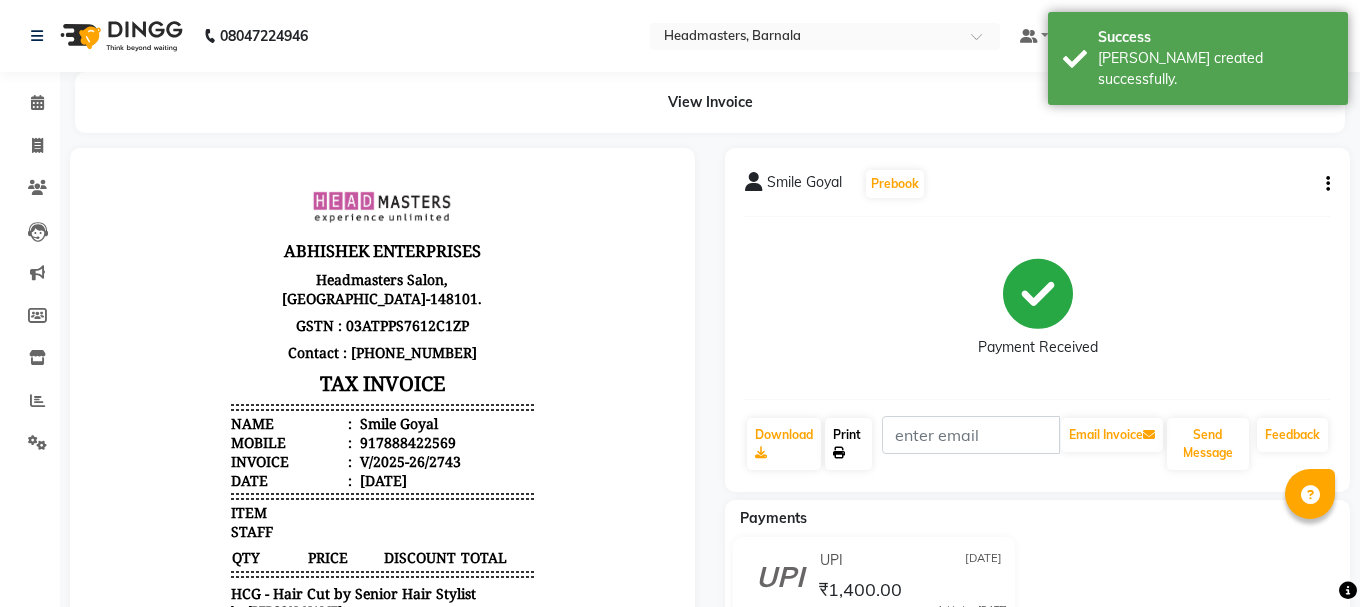 select on "service" 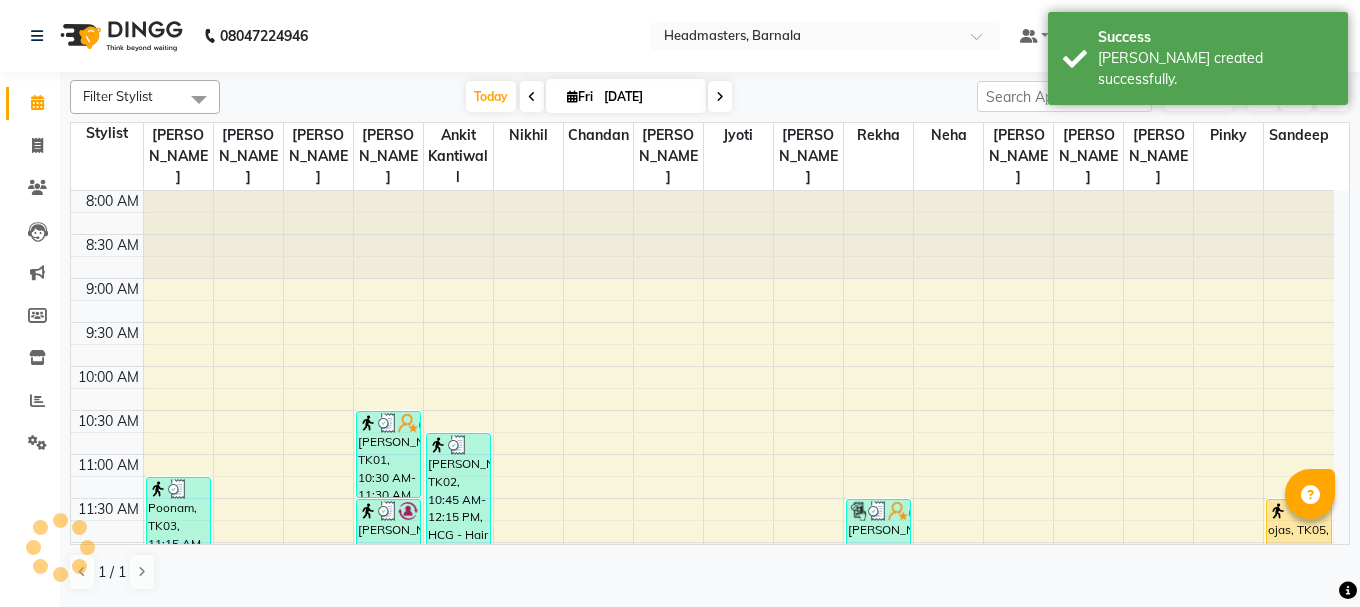 scroll, scrollTop: 0, scrollLeft: 0, axis: both 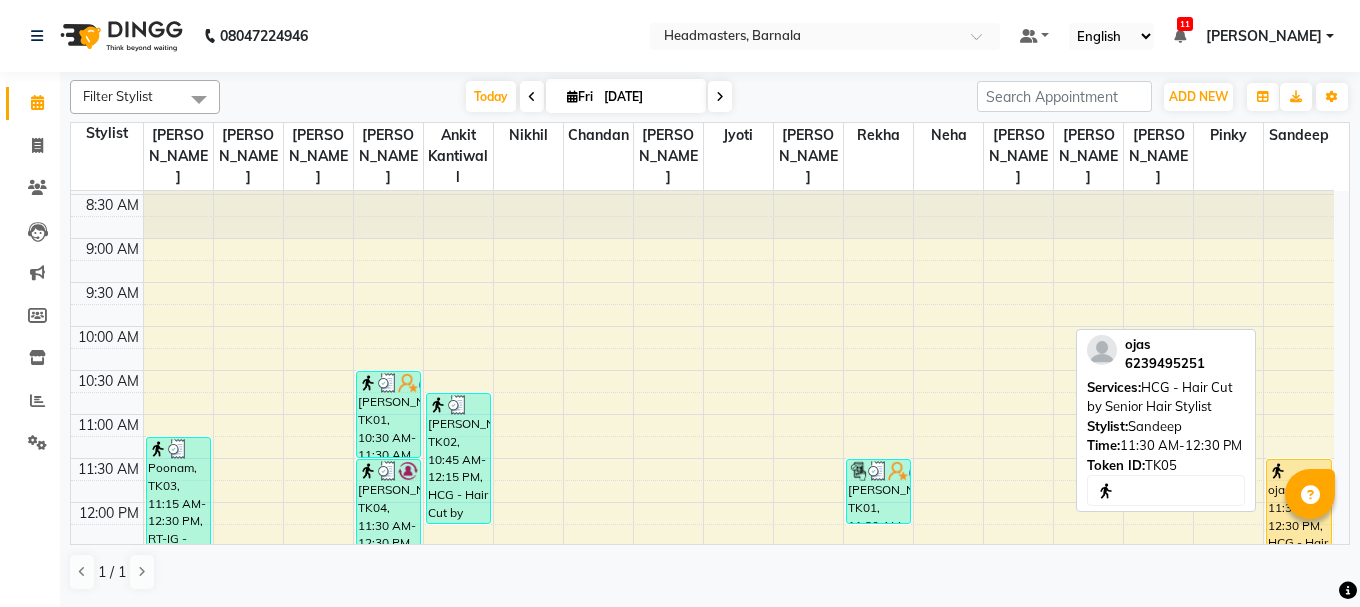click on "ojas, TK05, 11:30 AM-12:30 PM, HCG - Hair Cut by Senior Hair Stylist" at bounding box center [1299, 502] 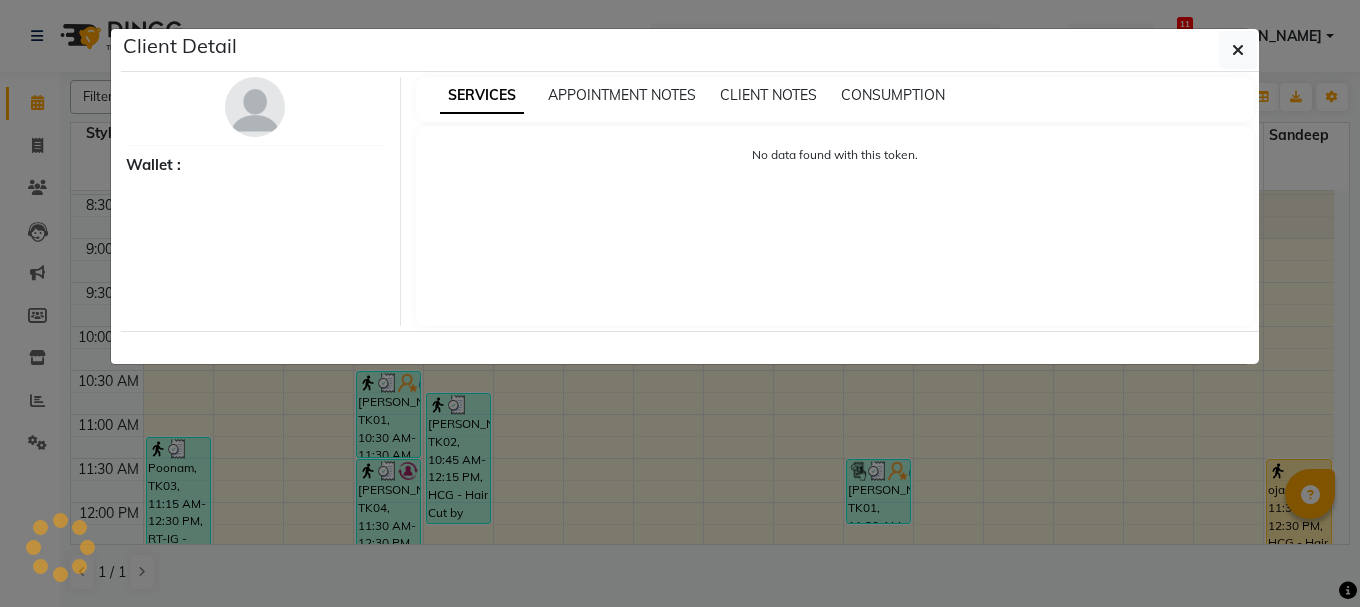 select on "1" 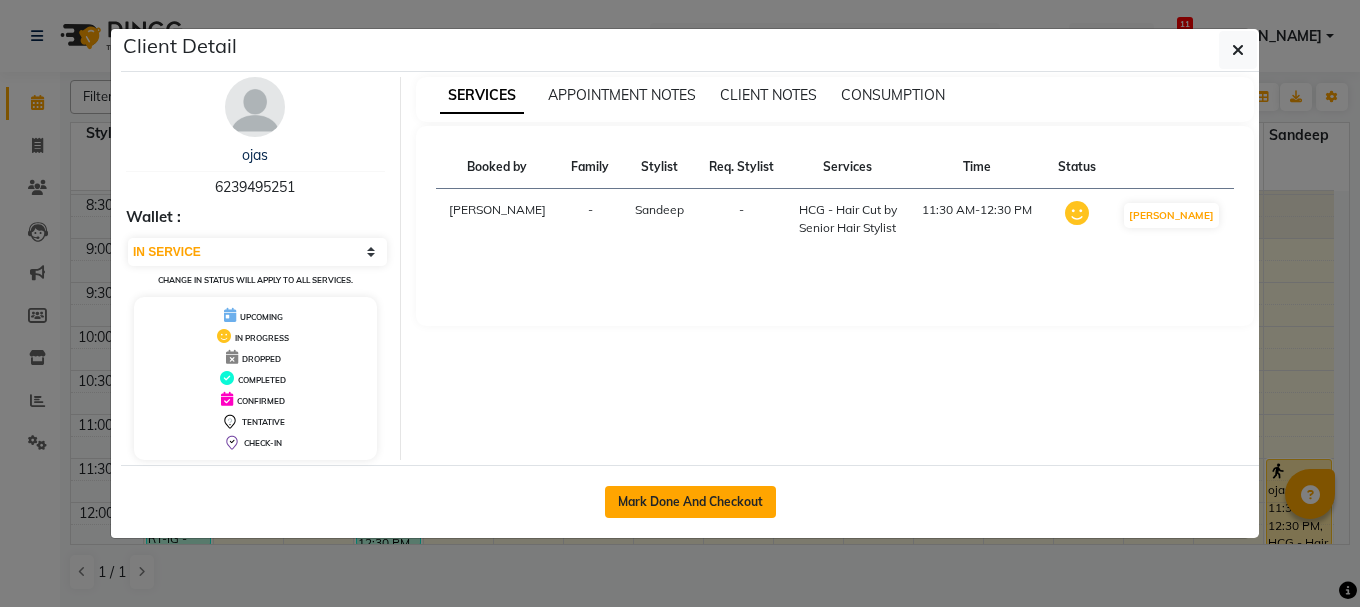 click on "Mark Done And Checkout" 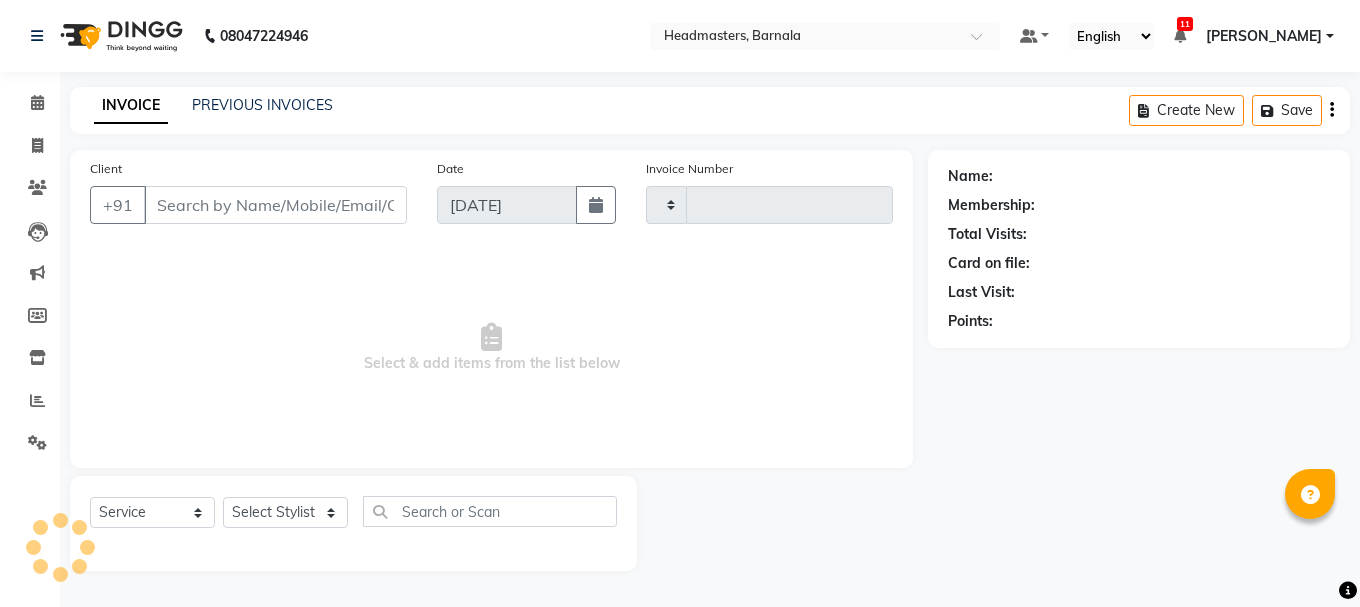type on "2744" 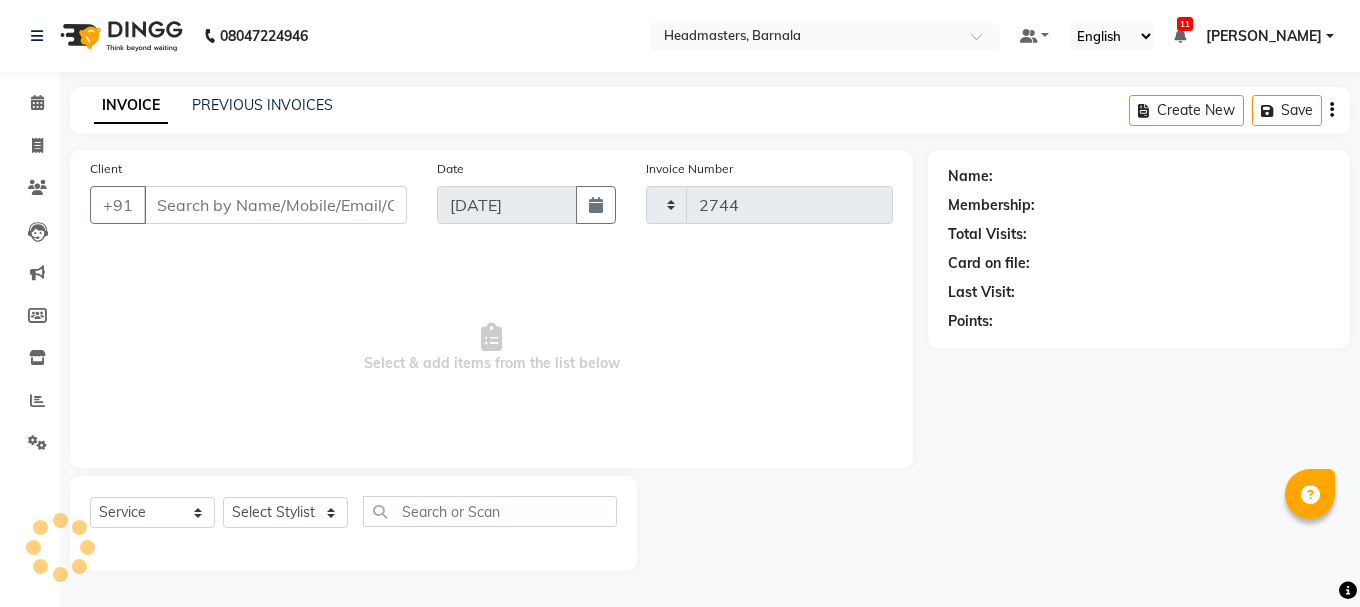 select on "7526" 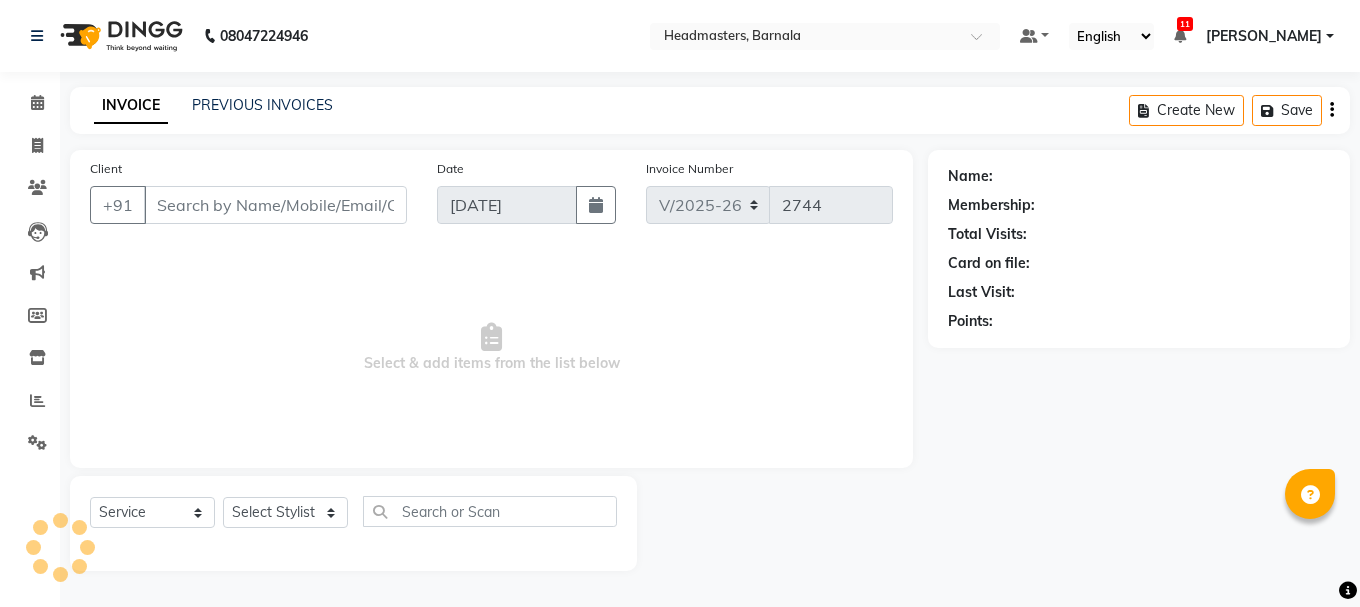 type on "6239495251" 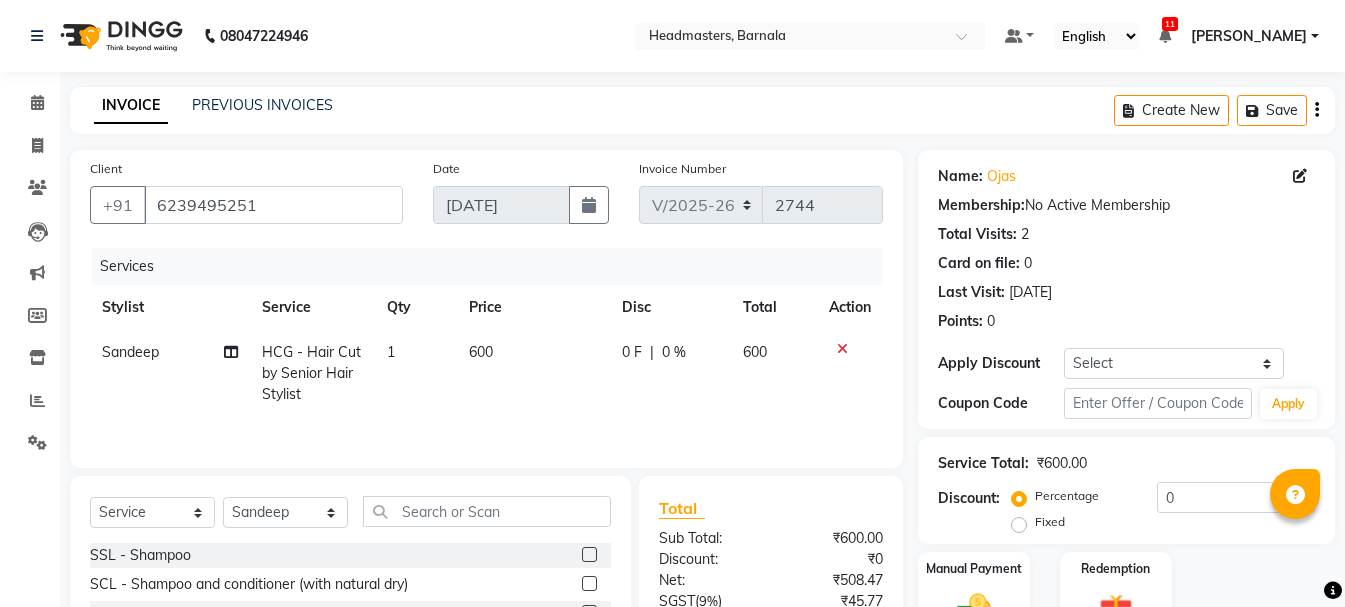 click on "1" 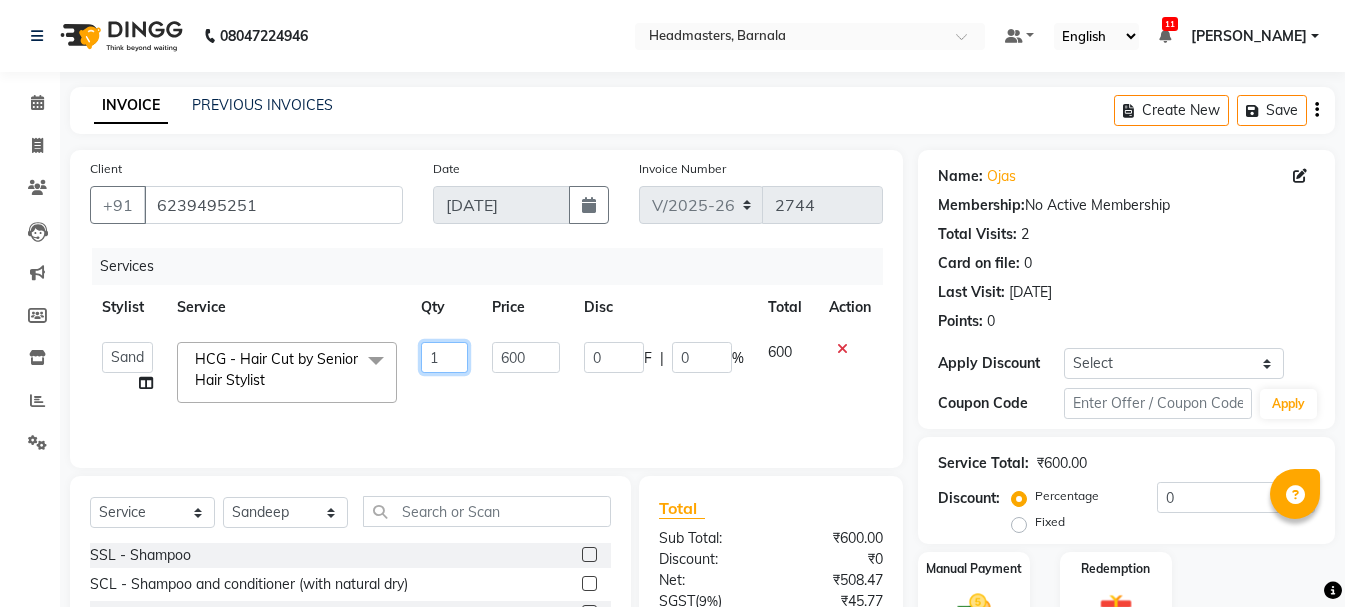 drag, startPoint x: 444, startPoint y: 359, endPoint x: 427, endPoint y: 369, distance: 19.723083 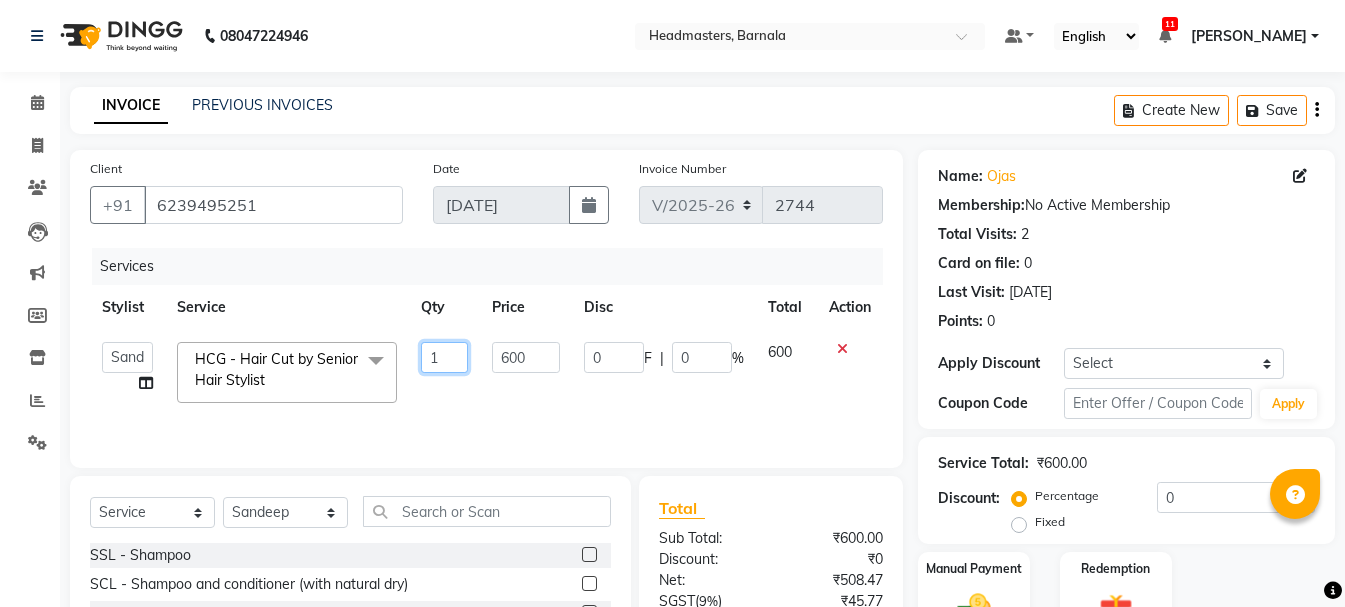 click on "1" 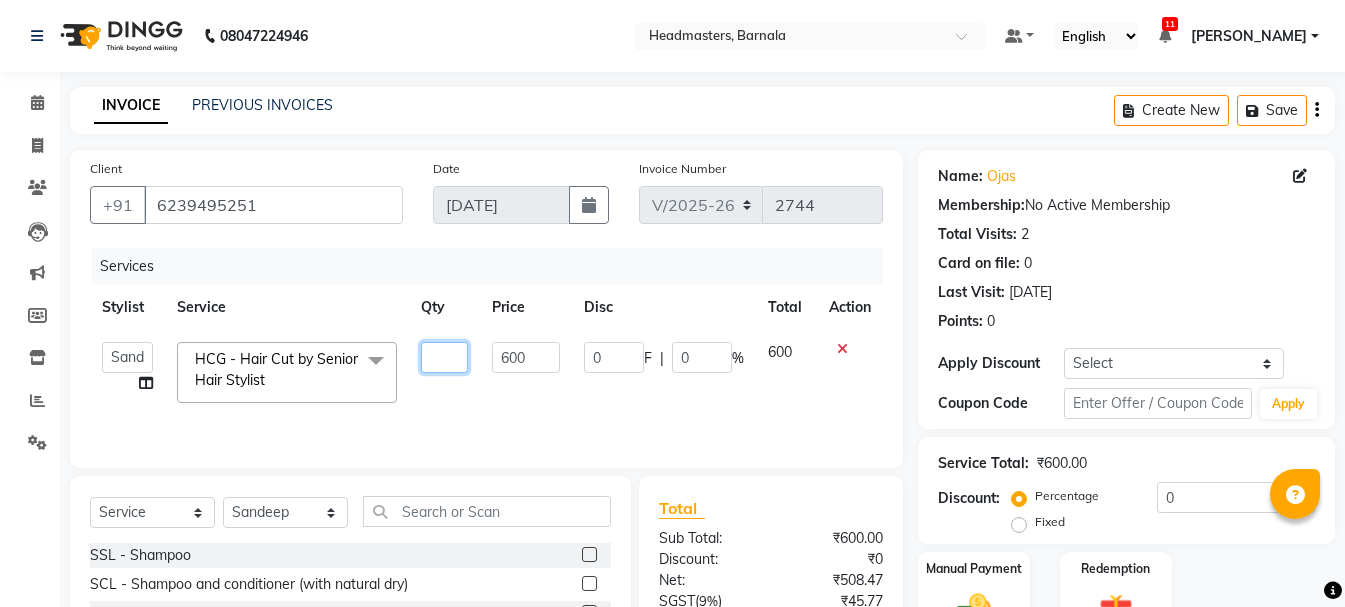 type on "2" 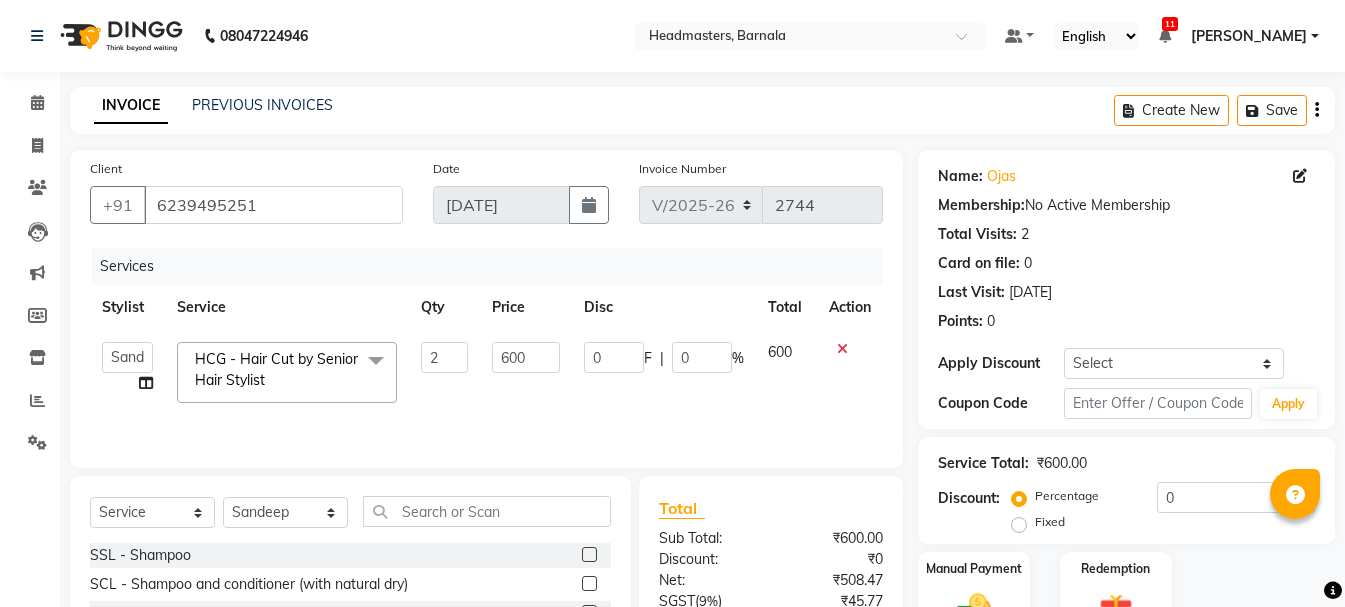 click on "Service Total:  ₹600.00" 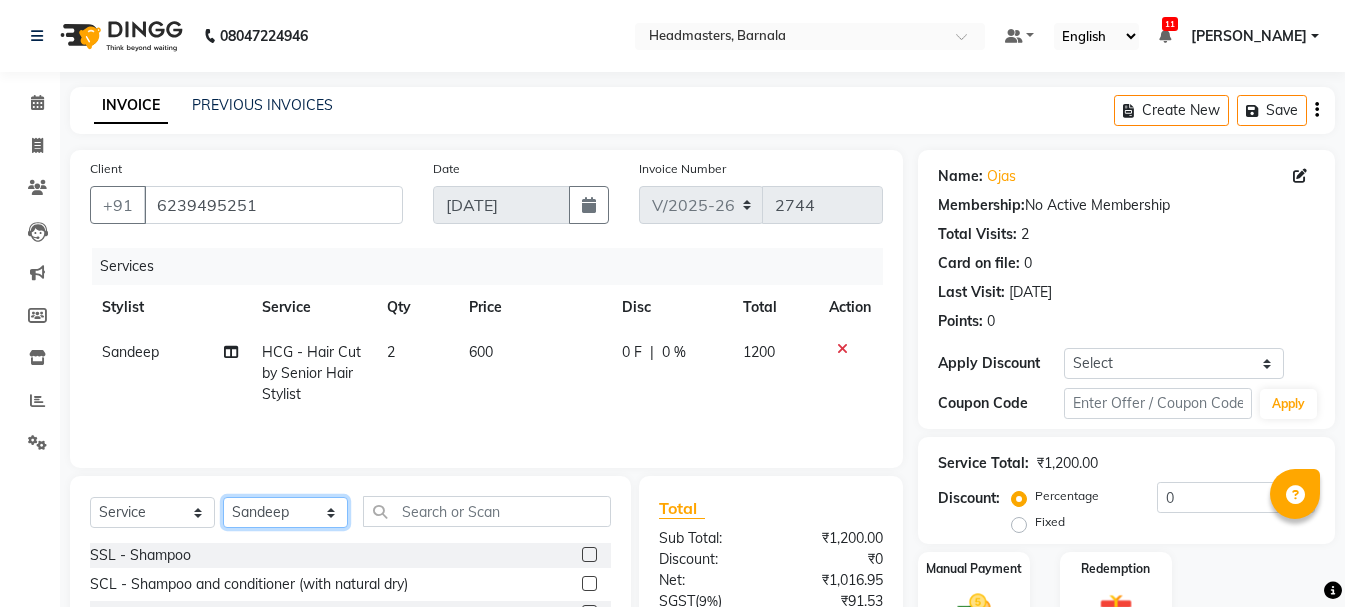 click on "Select Stylist  Ankit kantiwall Chandan [PERSON_NAME] [PERSON_NAME] [PERSON_NAME] [PERSON_NAME] [PERSON_NAME] [PERSON_NAME] [PERSON_NAME] [PERSON_NAME]" 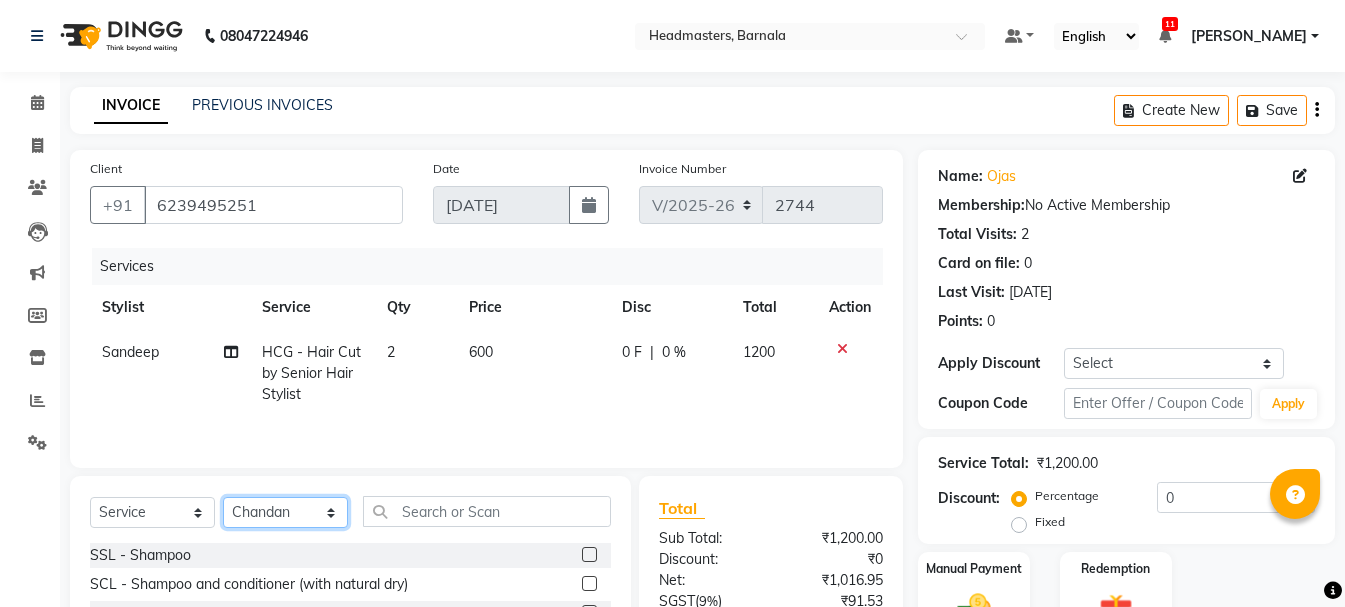 click on "Select Stylist  Ankit kantiwall Chandan [PERSON_NAME] [PERSON_NAME] [PERSON_NAME] [PERSON_NAME] [PERSON_NAME] [PERSON_NAME] [PERSON_NAME] [PERSON_NAME]" 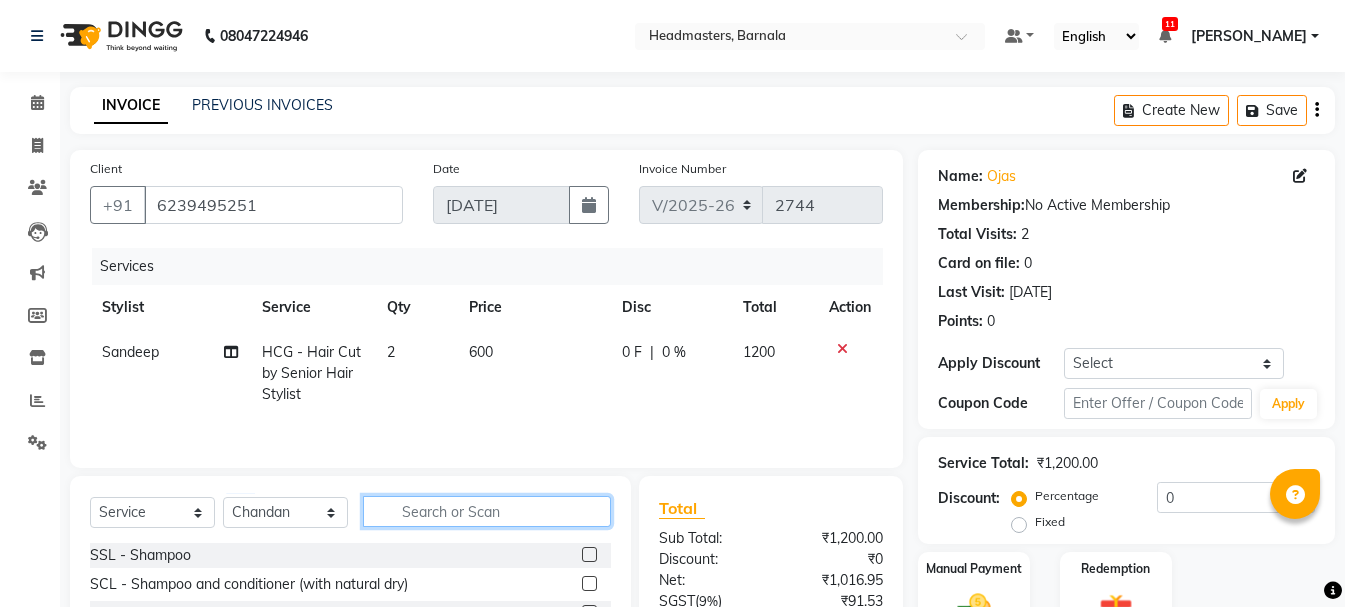 click 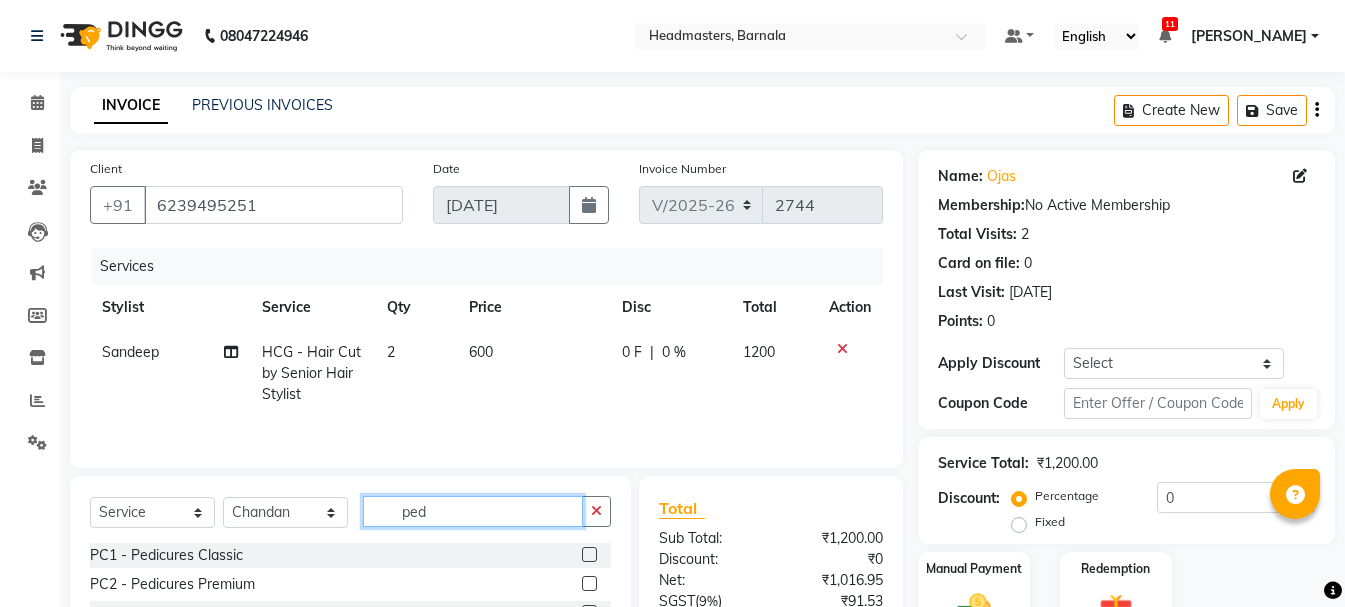 type on "ped" 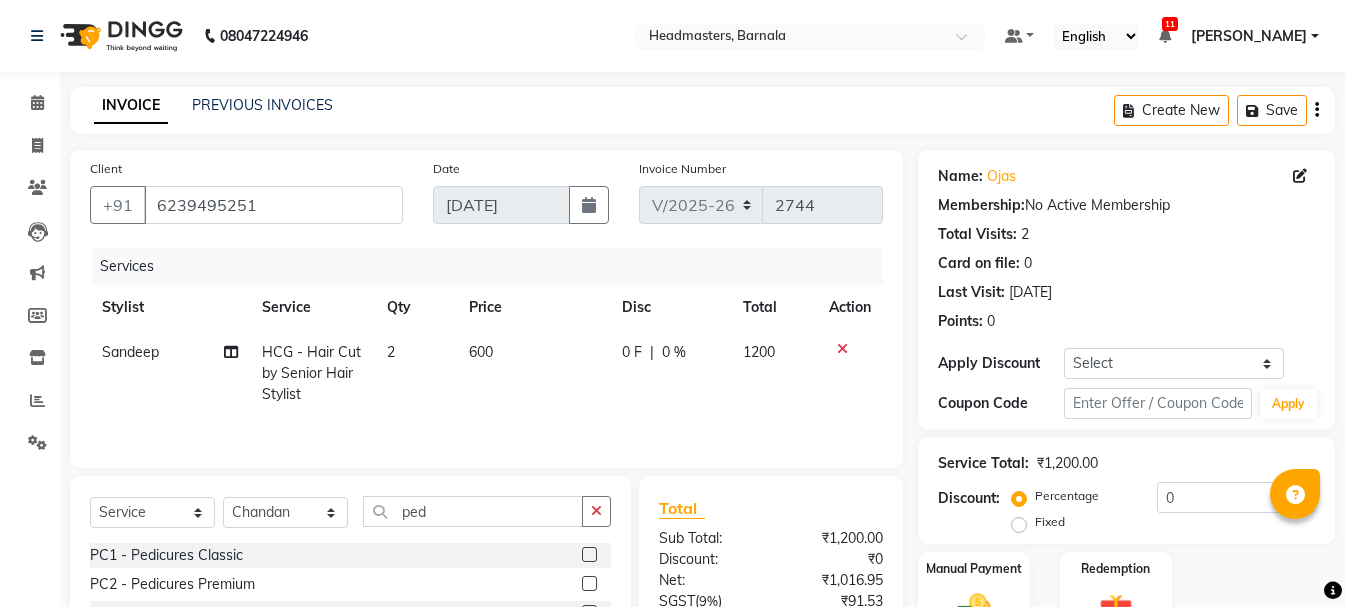 click 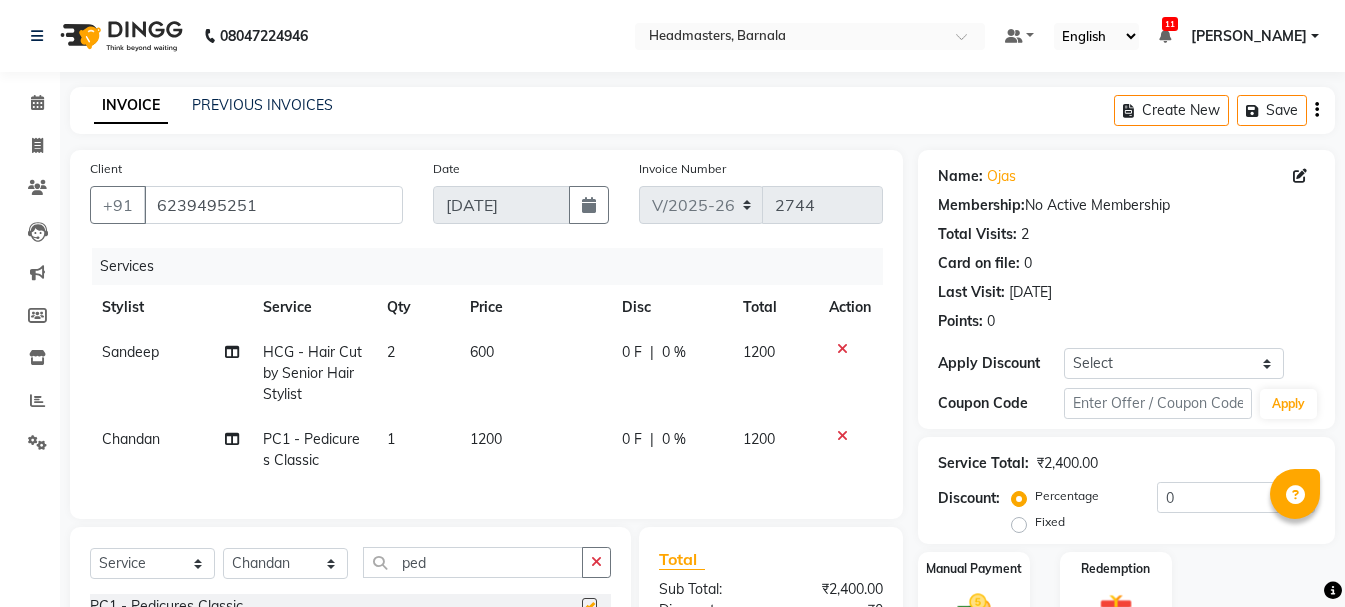 checkbox on "false" 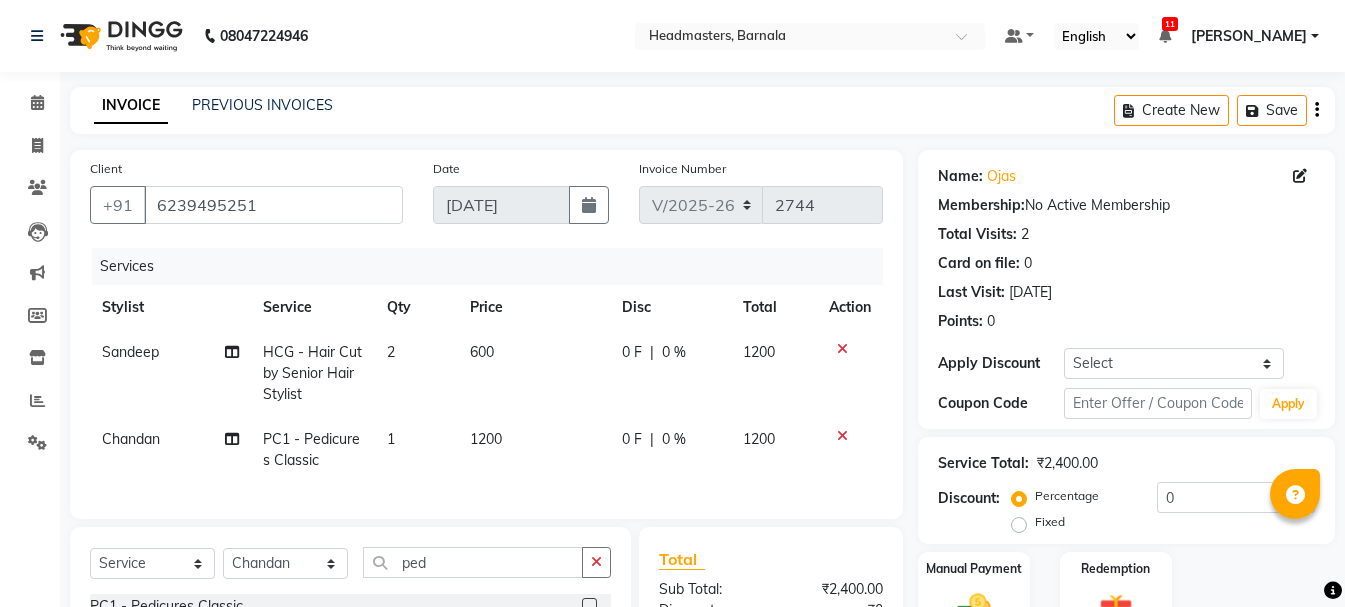 scroll, scrollTop: 259, scrollLeft: 0, axis: vertical 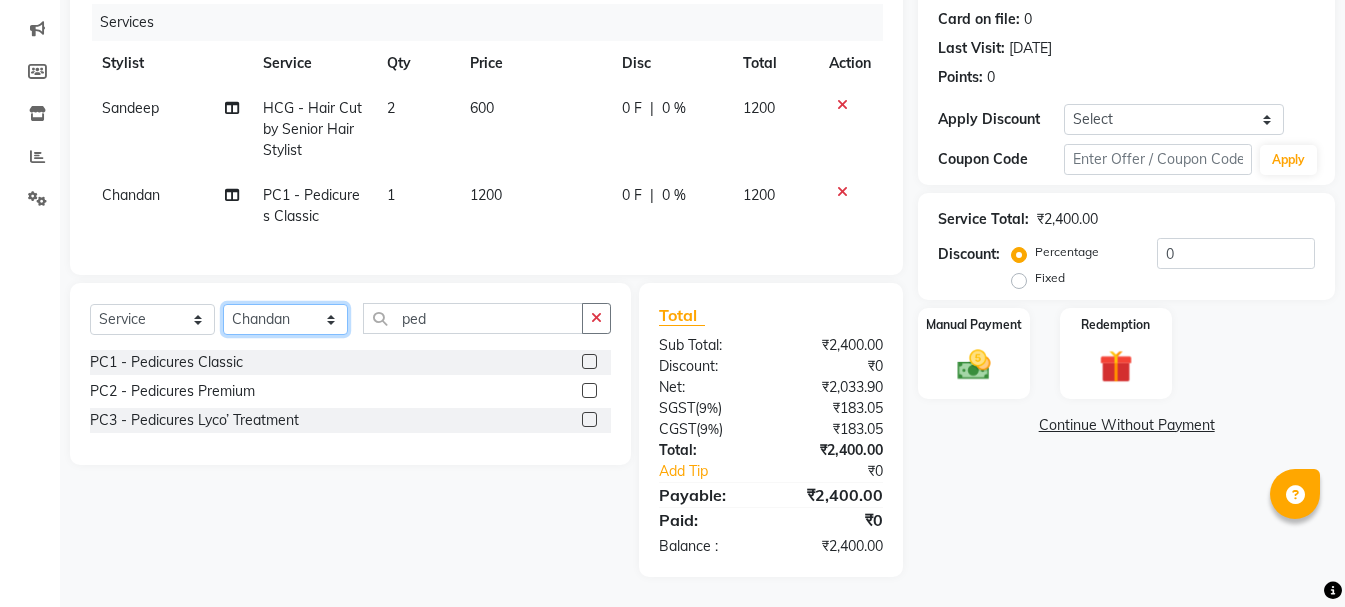 click on "Select Stylist  Ankit kantiwall Chandan [PERSON_NAME] [PERSON_NAME] [PERSON_NAME] [PERSON_NAME] [PERSON_NAME] [PERSON_NAME] [PERSON_NAME] [PERSON_NAME]" 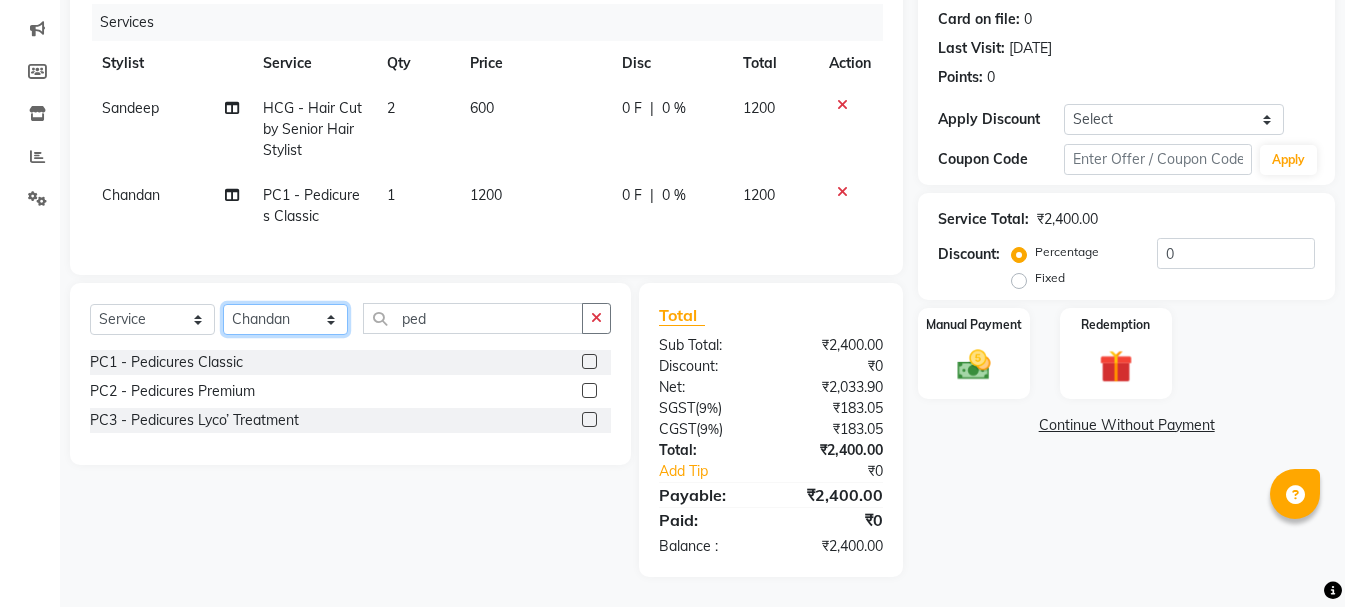 type 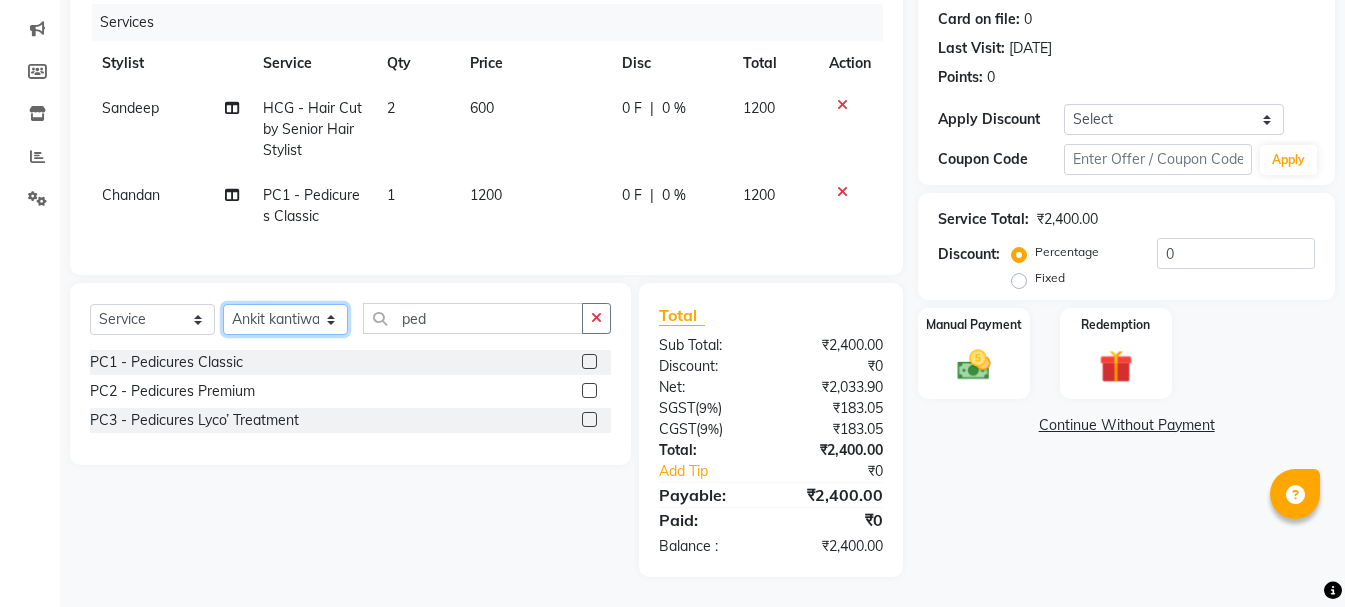 click on "Select Stylist  Ankit kantiwall Chandan [PERSON_NAME] [PERSON_NAME] [PERSON_NAME] [PERSON_NAME] [PERSON_NAME] [PERSON_NAME] [PERSON_NAME] [PERSON_NAME]" 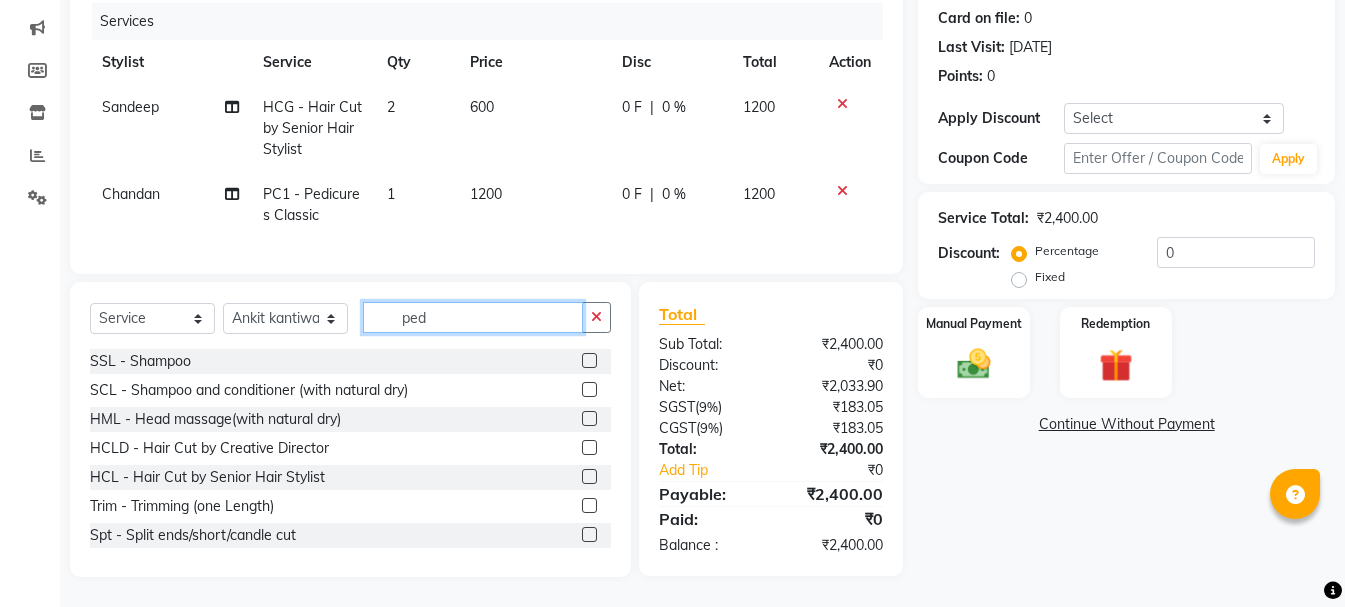 drag, startPoint x: 441, startPoint y: 314, endPoint x: 320, endPoint y: 306, distance: 121.264175 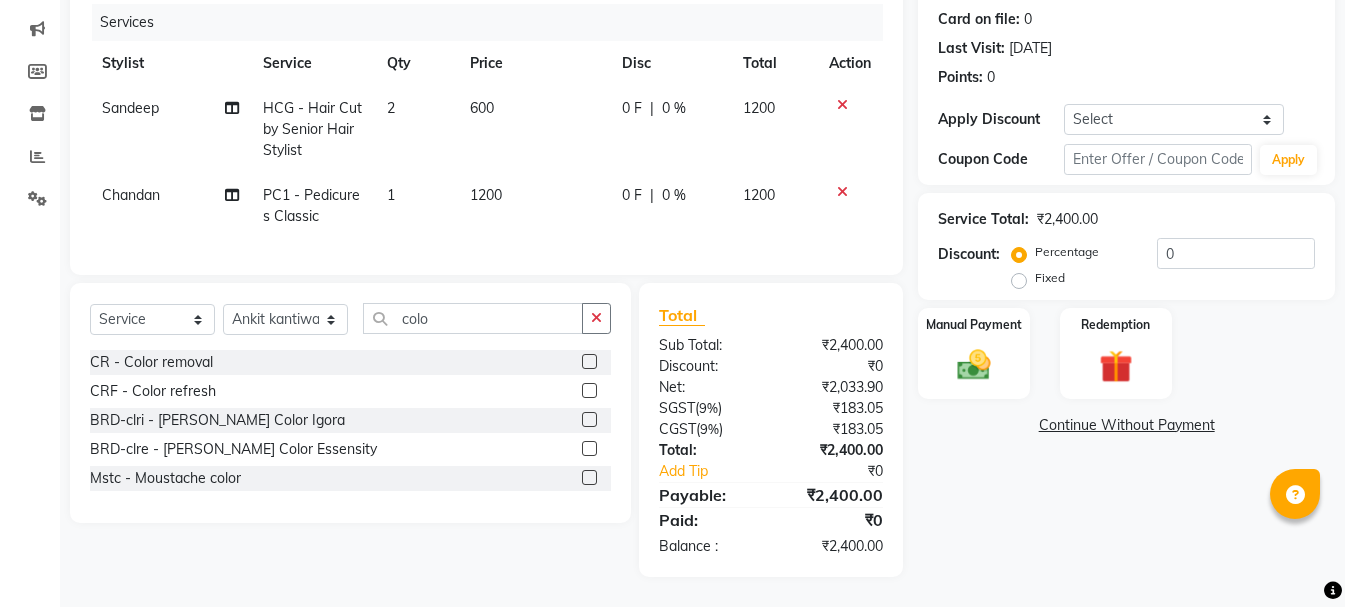 click 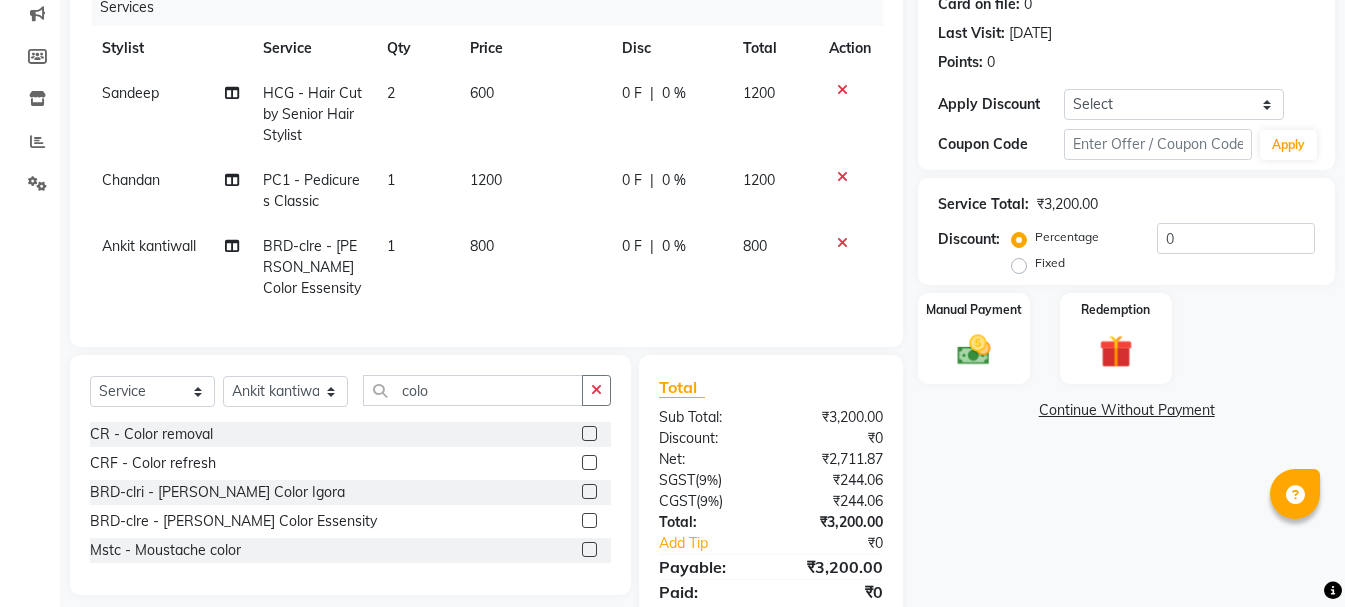click on "Fixed" 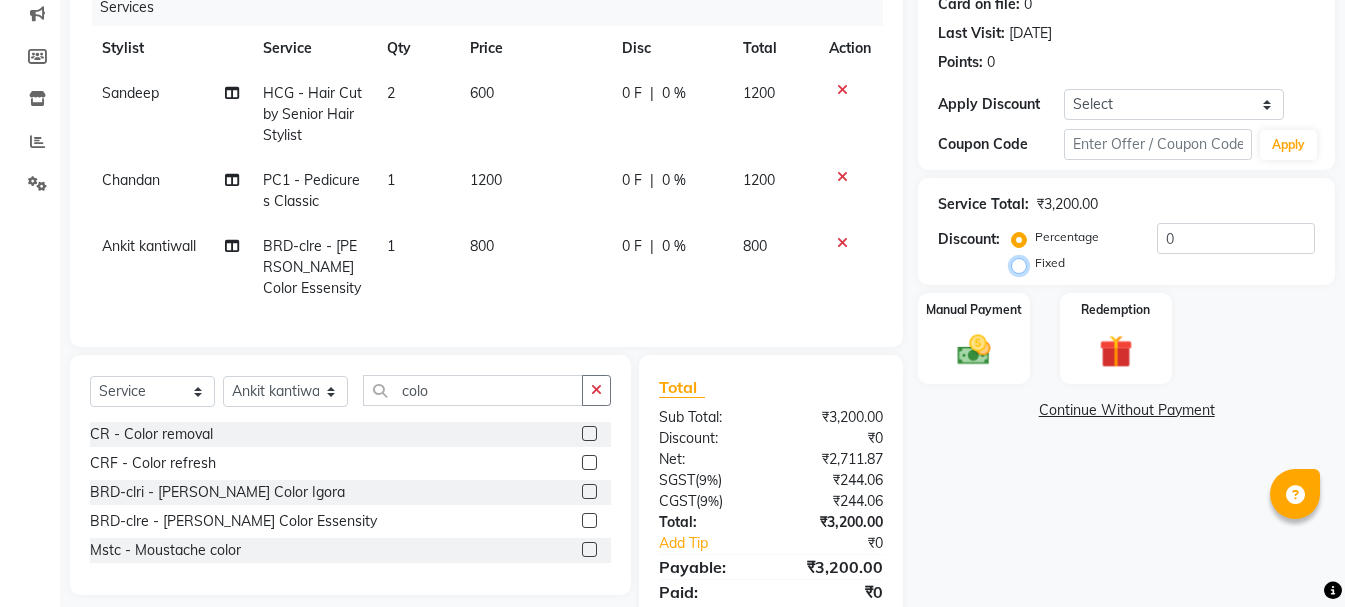 click on "Fixed" at bounding box center [1023, 263] 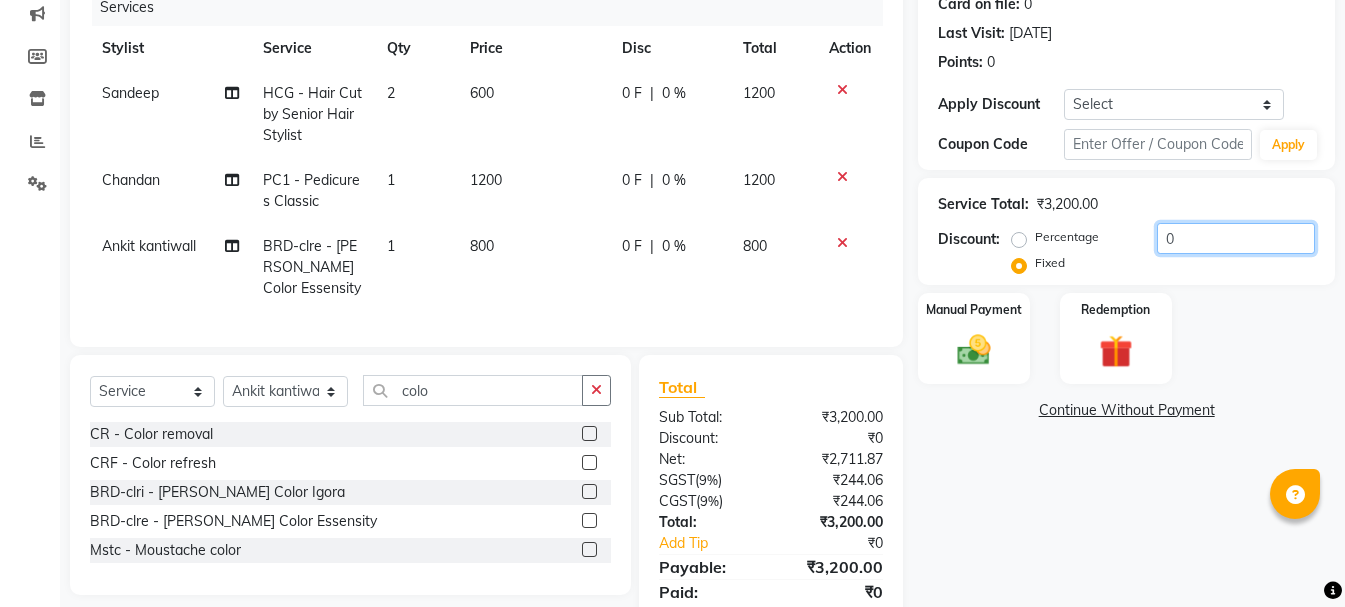 drag, startPoint x: 1199, startPoint y: 242, endPoint x: 1002, endPoint y: 248, distance: 197.09135 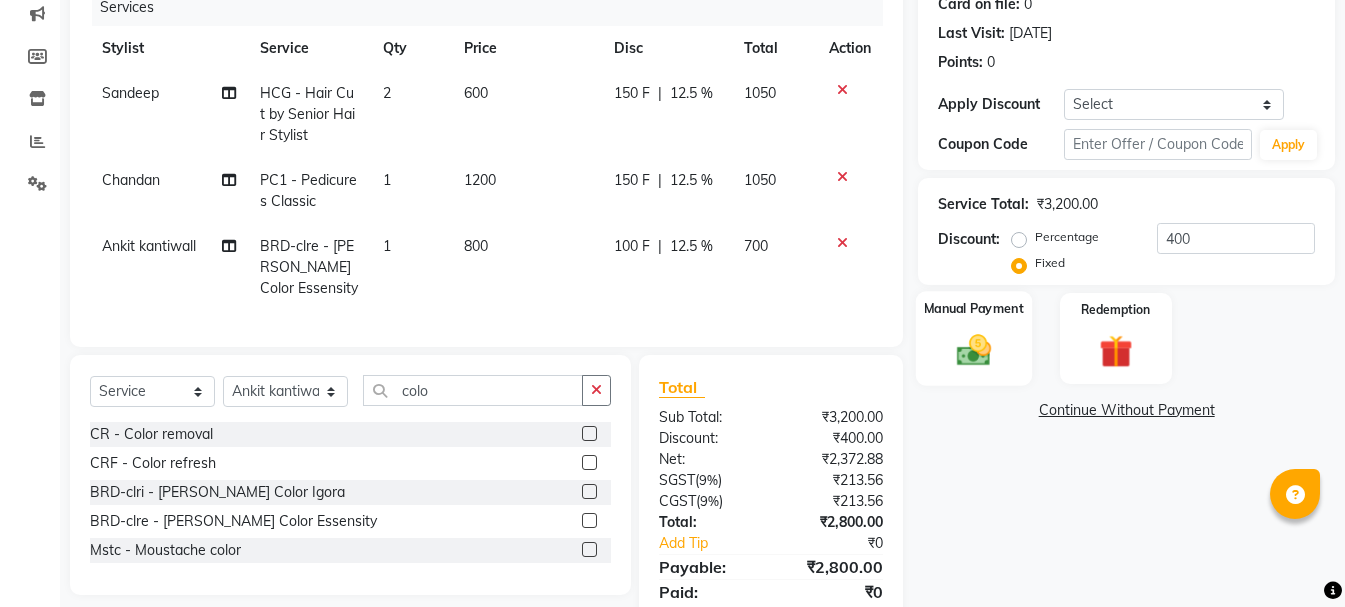click 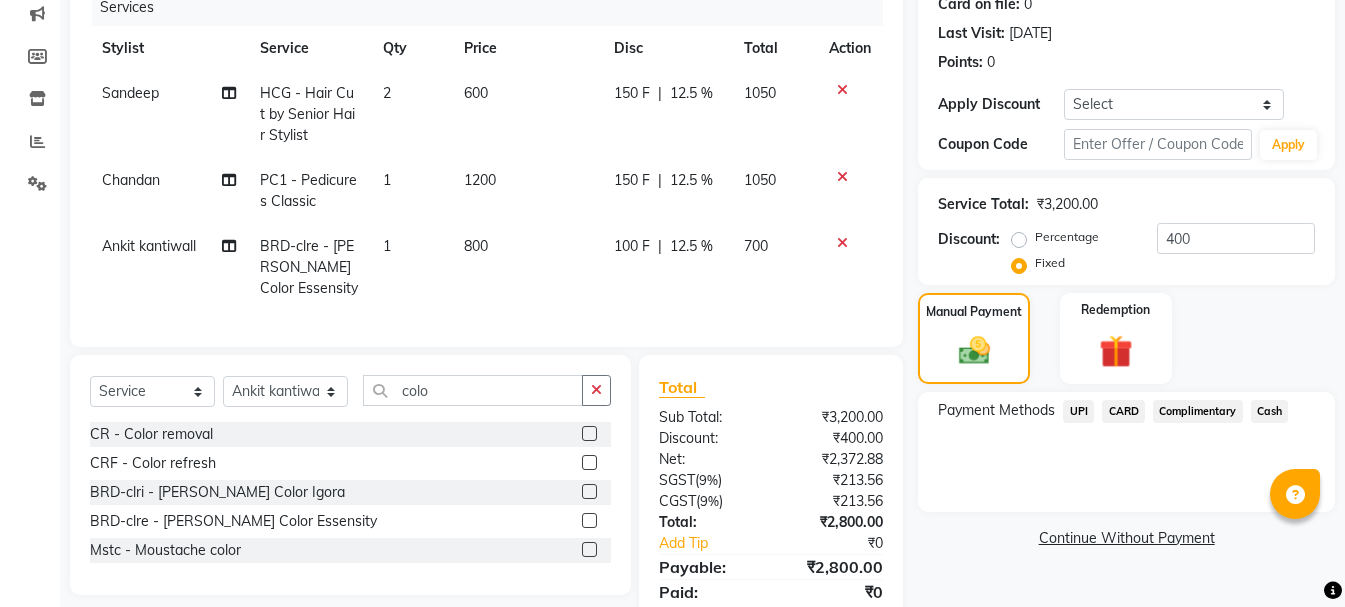 scroll, scrollTop: 346, scrollLeft: 0, axis: vertical 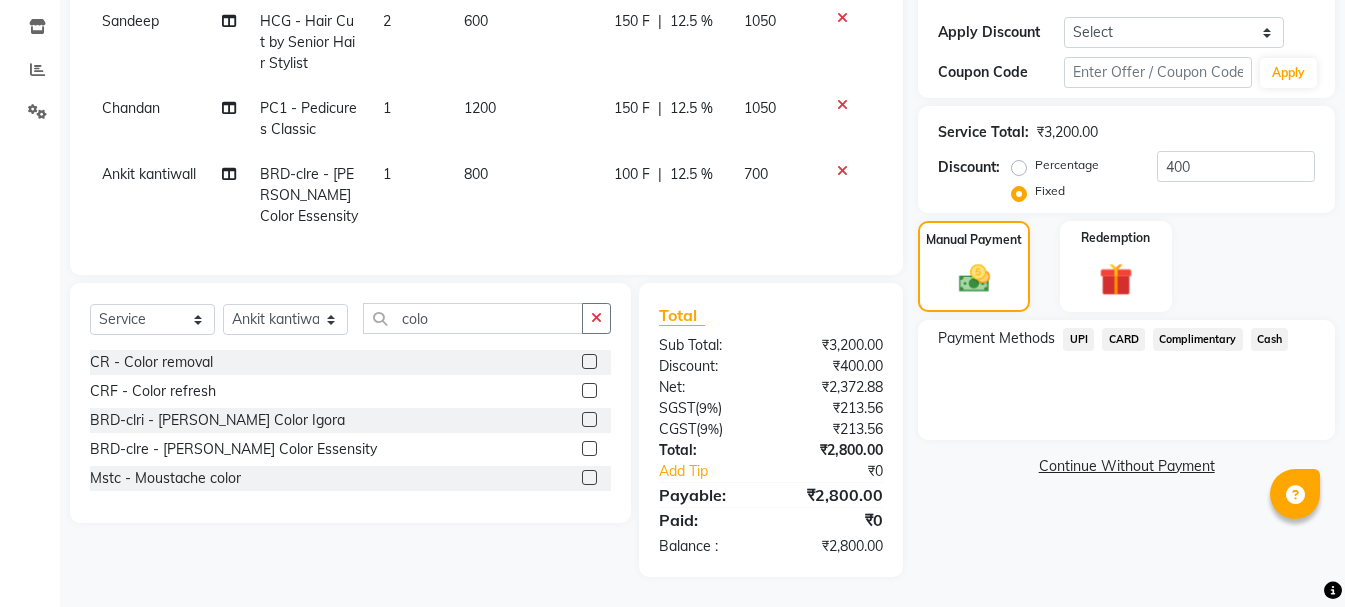 click on "Cash" 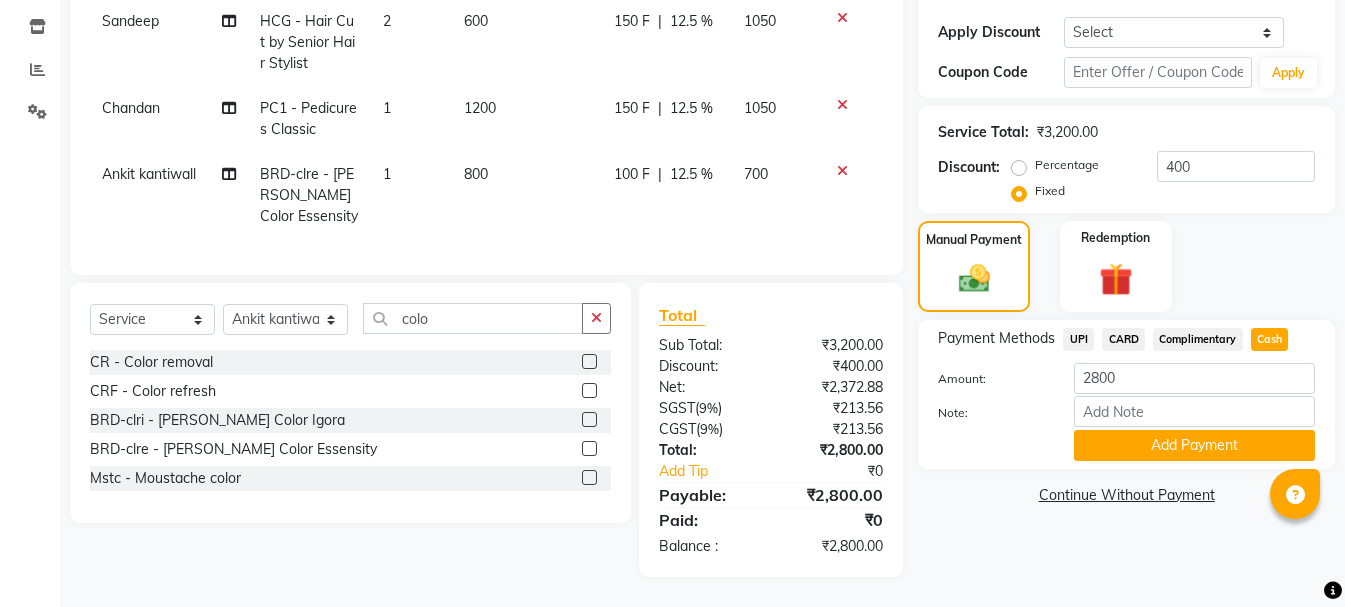 click on "Add Payment" 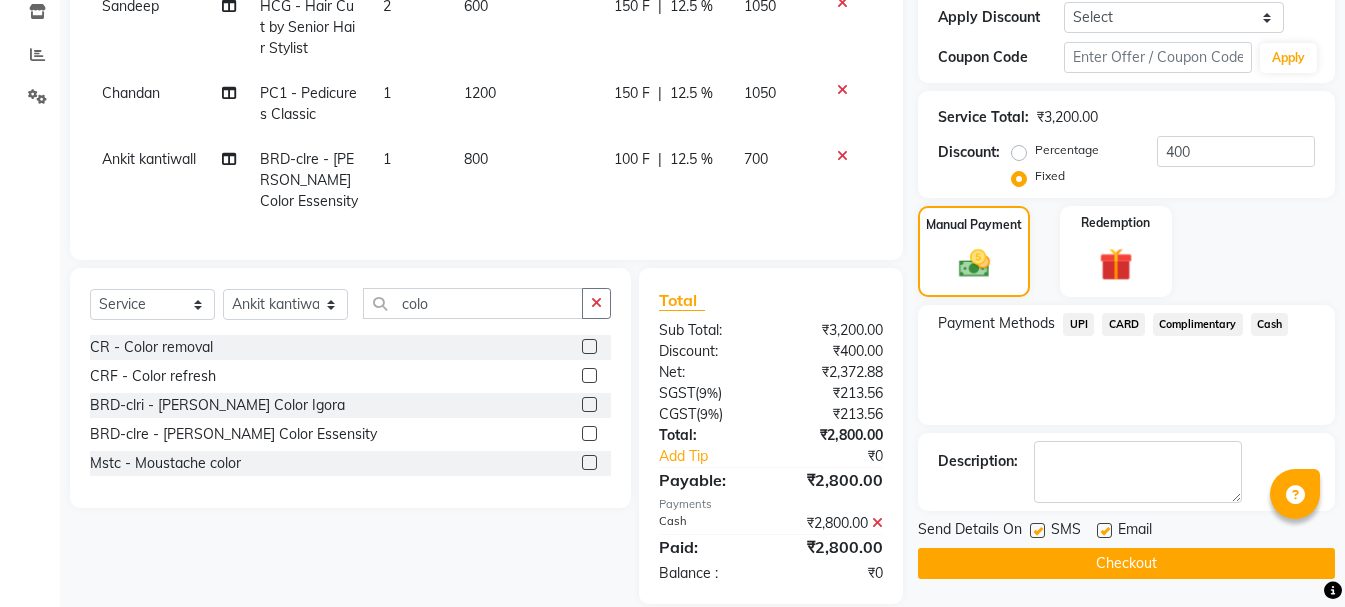 click on "Checkout" 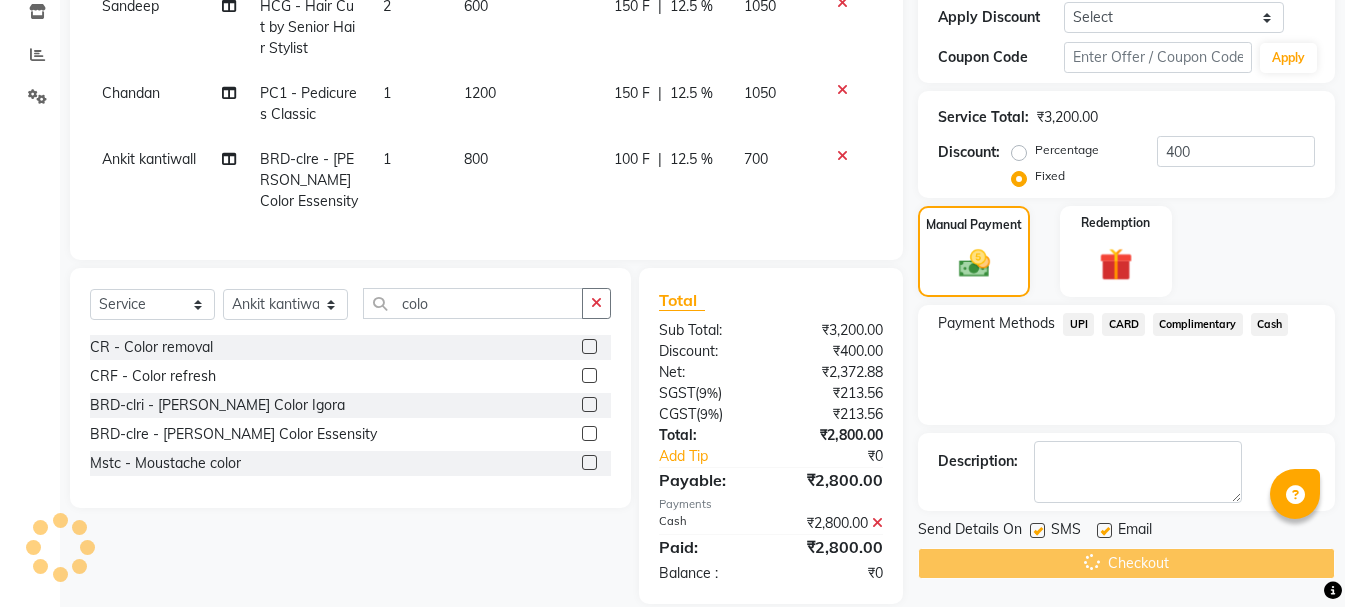 scroll, scrollTop: 388, scrollLeft: 0, axis: vertical 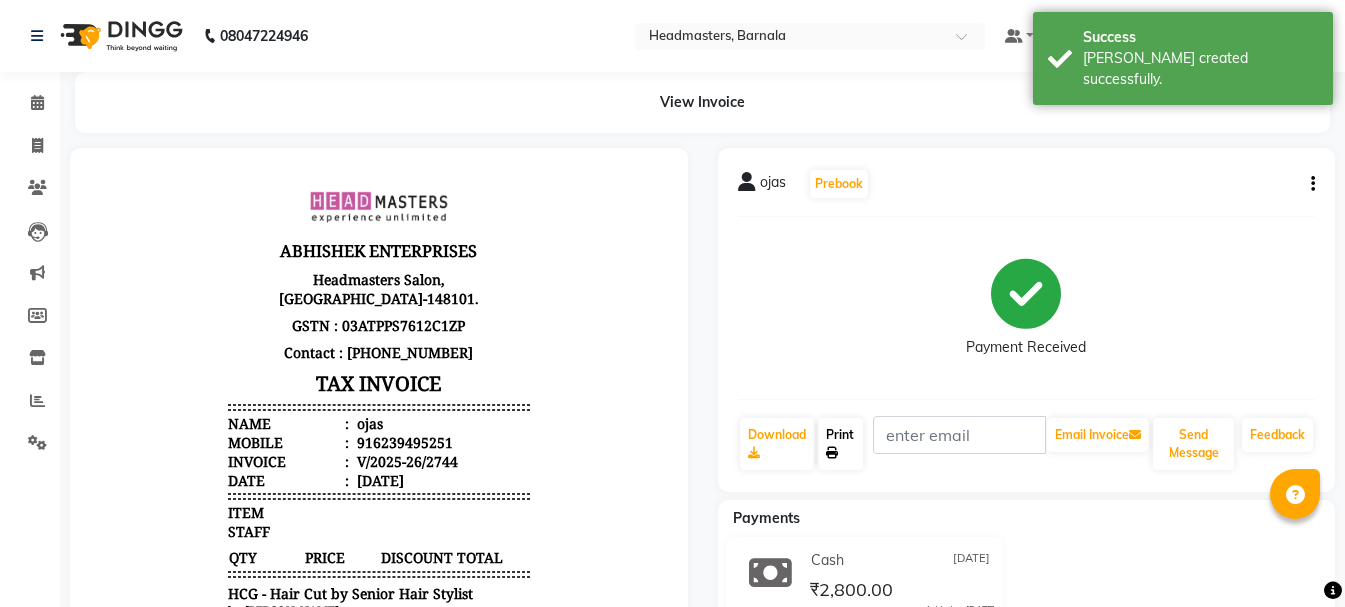 click 